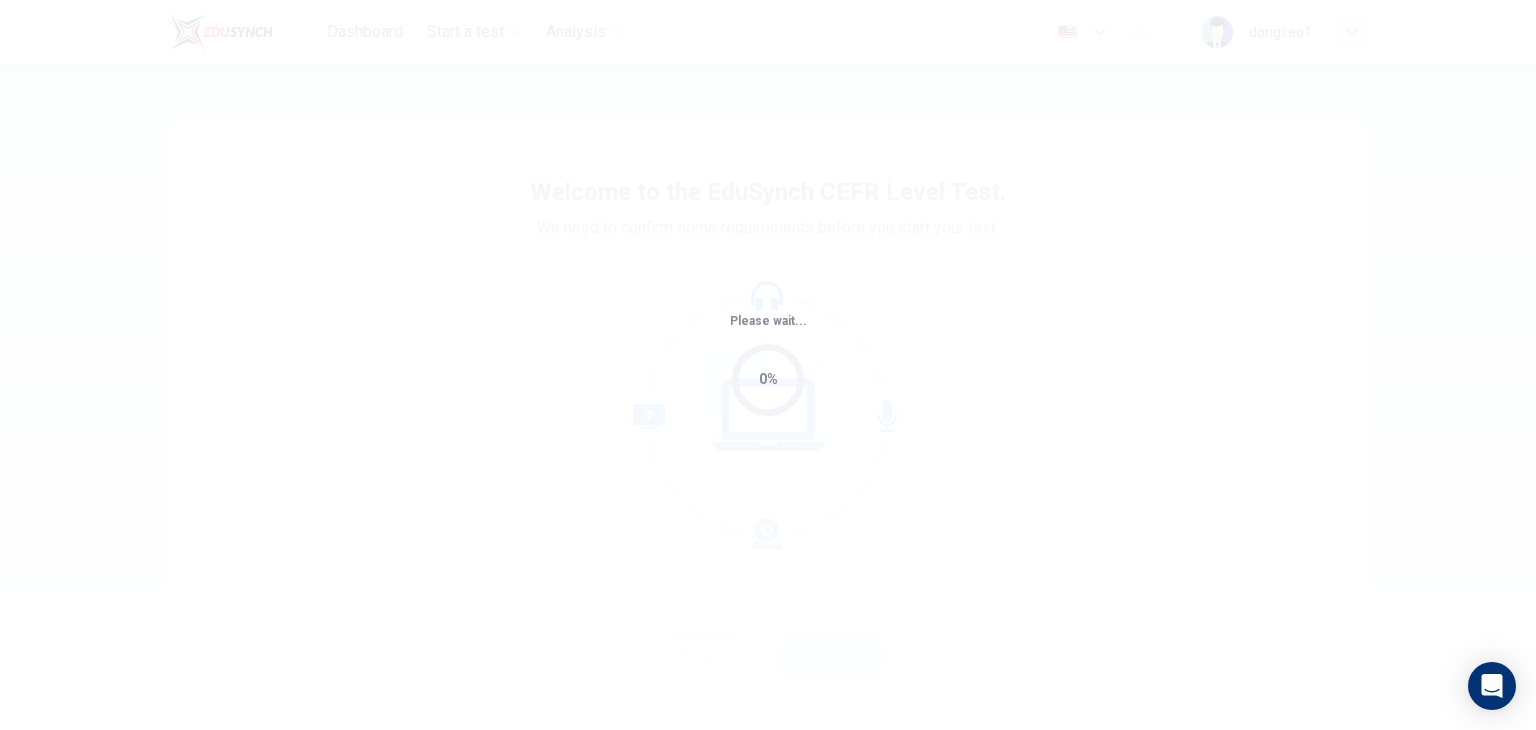scroll, scrollTop: 0, scrollLeft: 0, axis: both 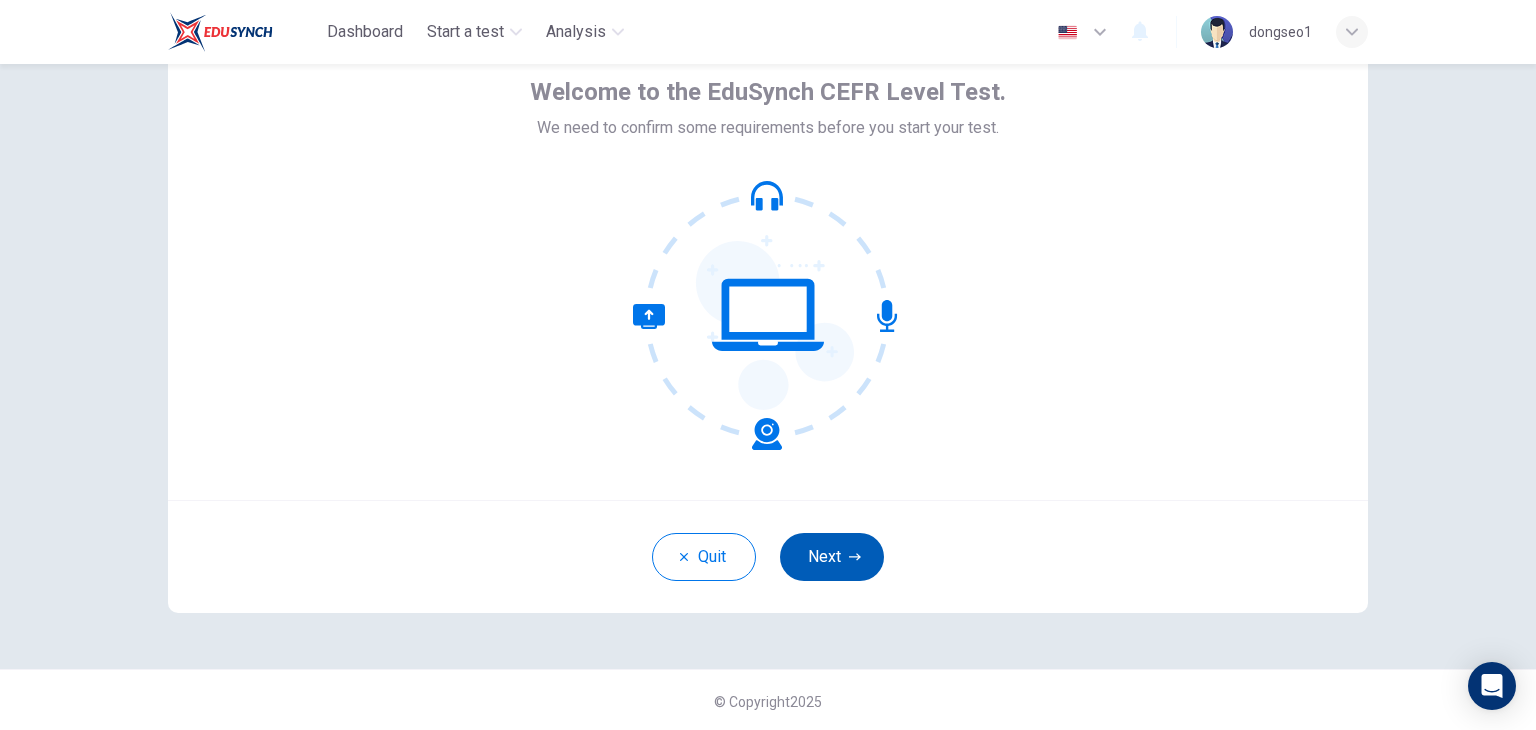 click 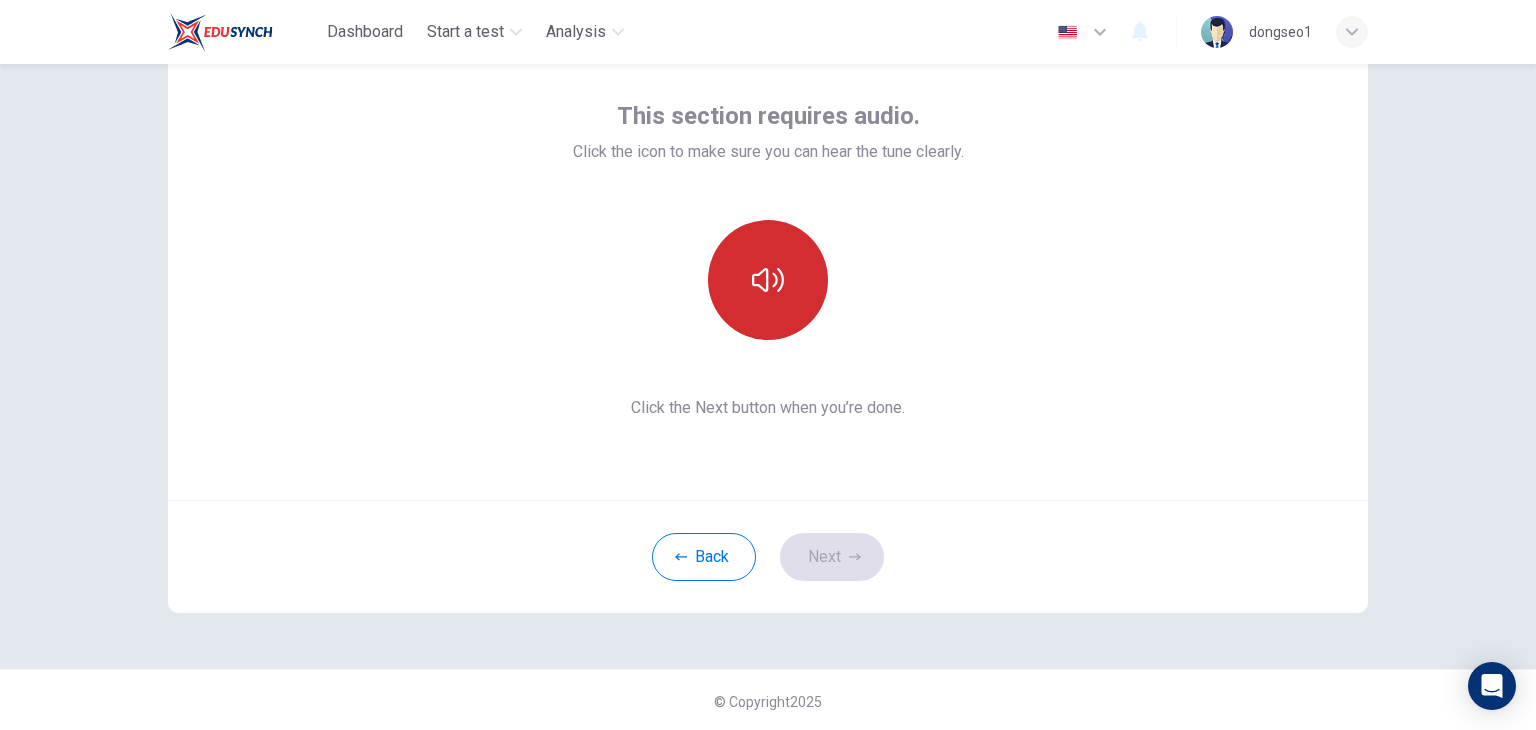 click 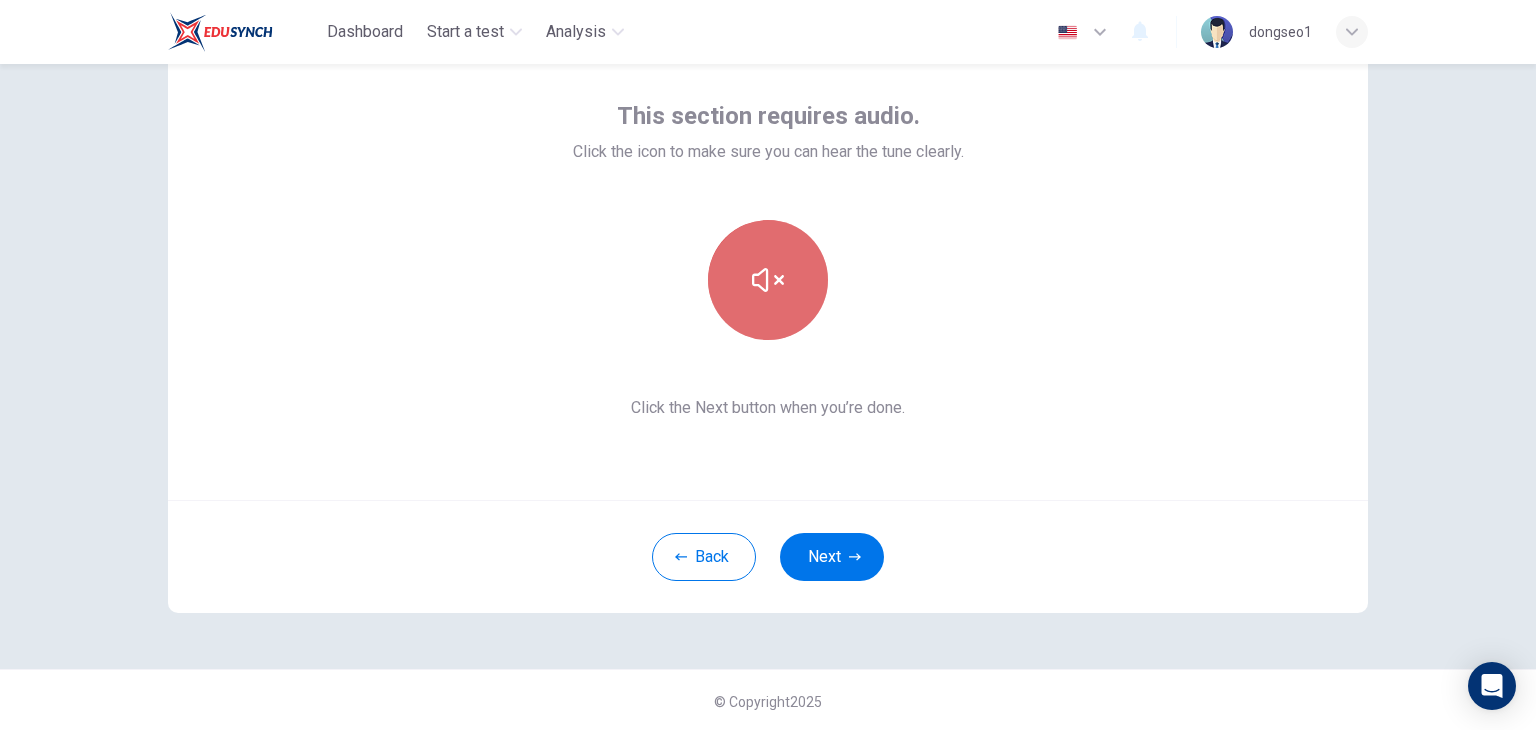 click at bounding box center (768, 280) 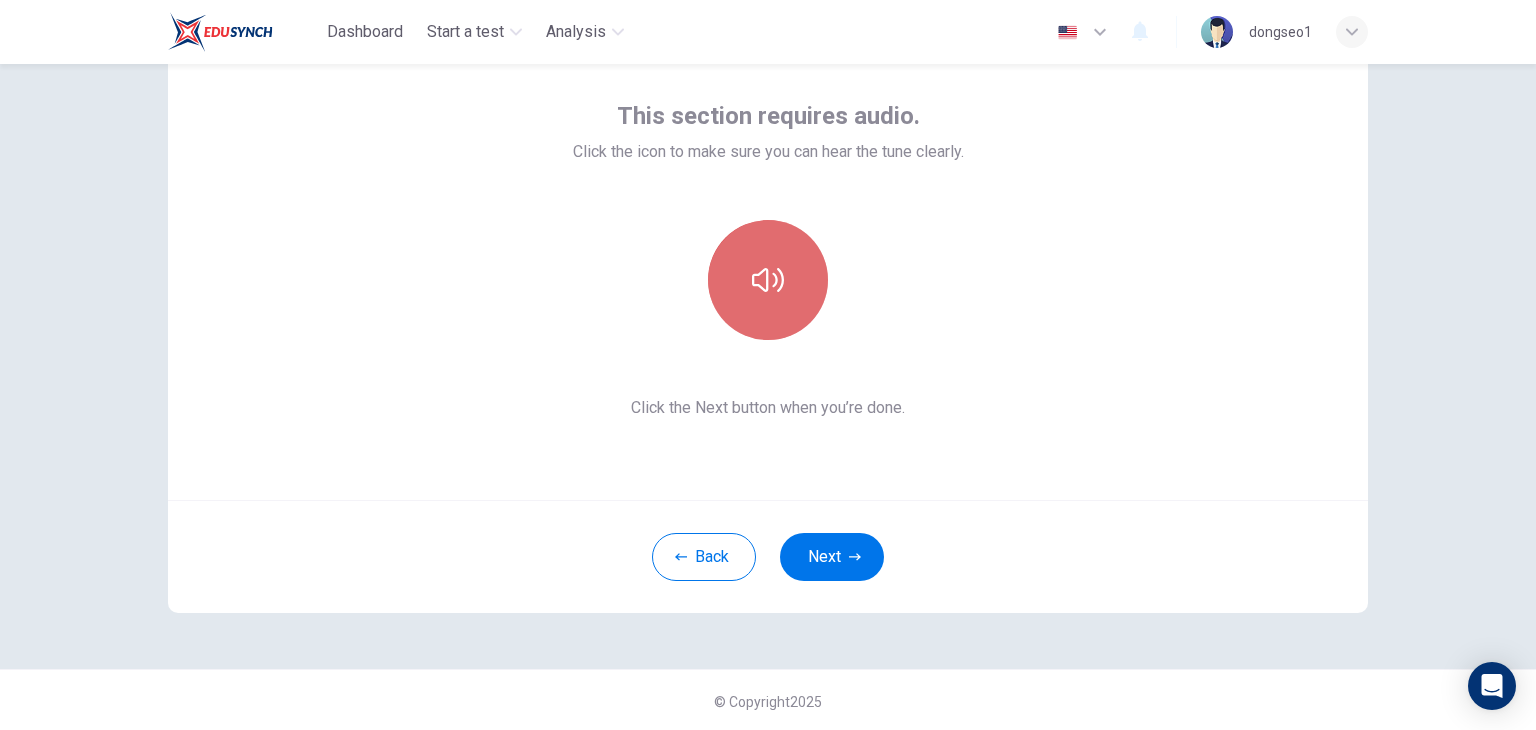 click at bounding box center (768, 280) 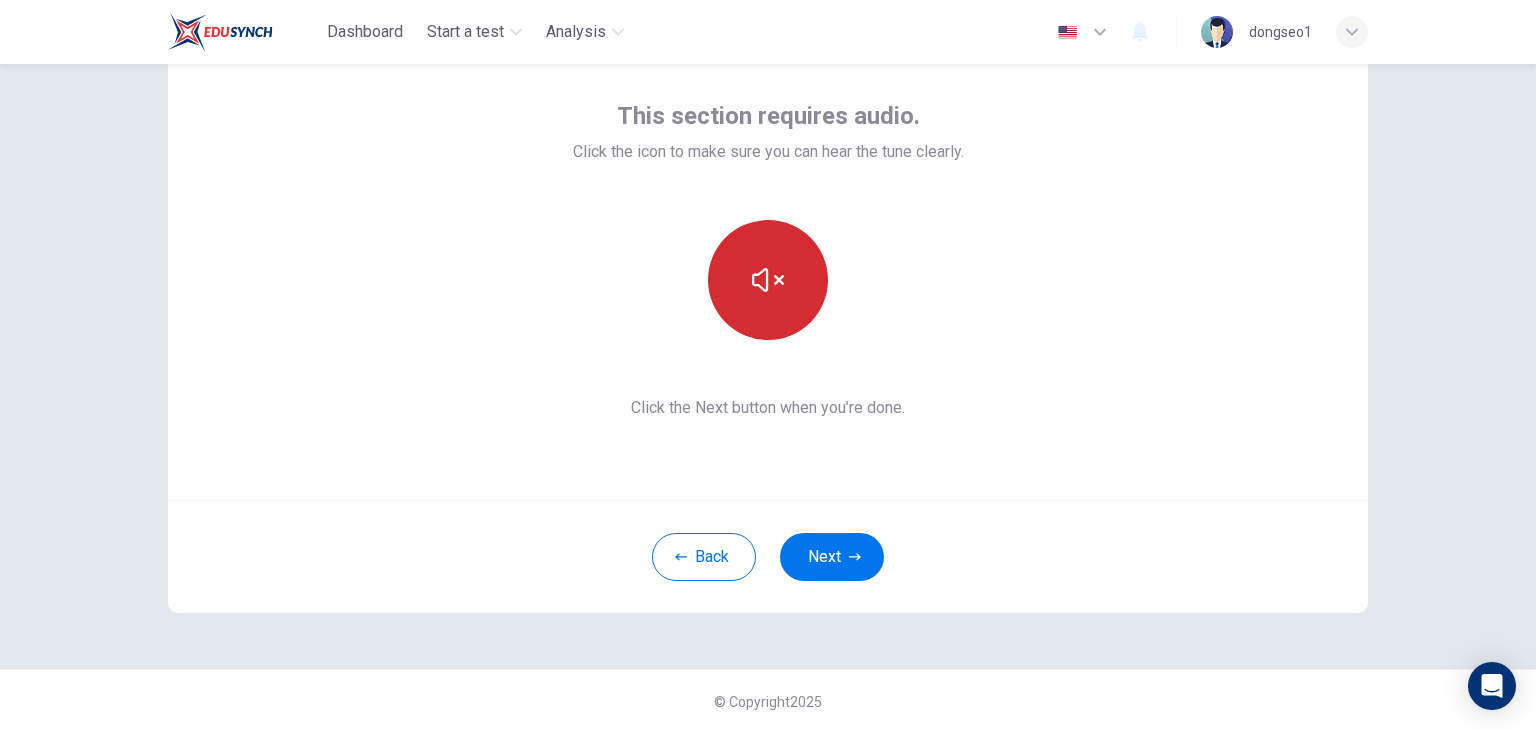 click at bounding box center (768, 280) 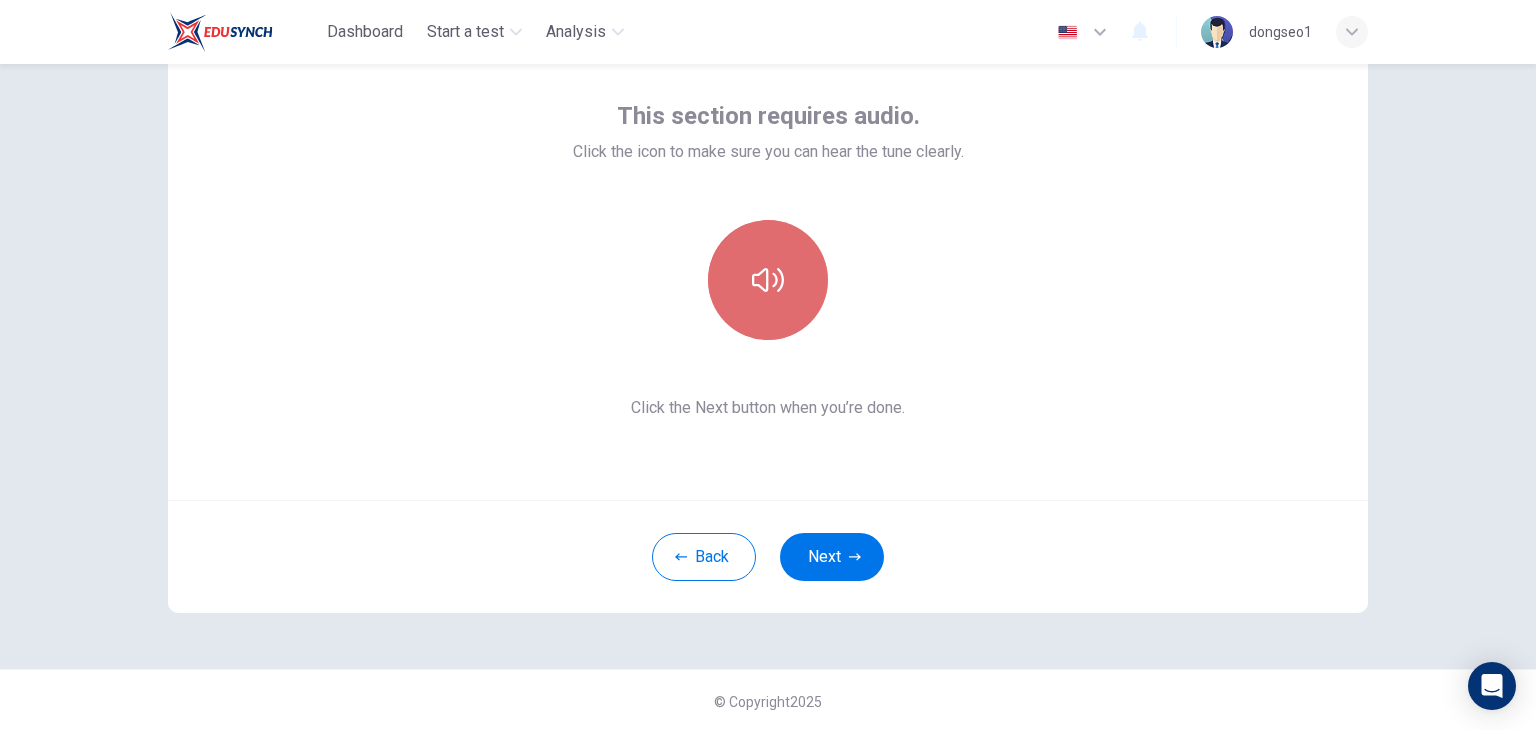 click at bounding box center [768, 280] 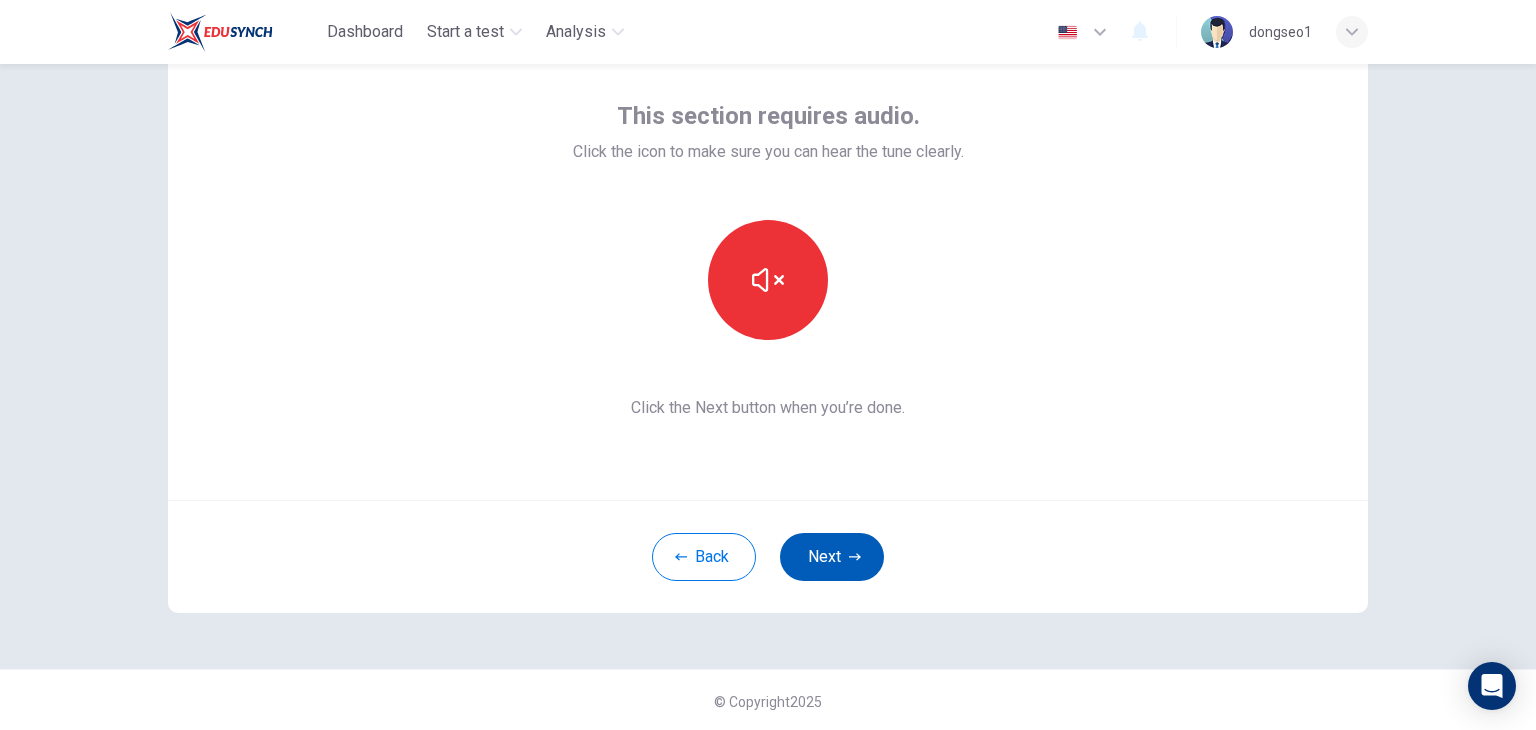 click on "Next" at bounding box center (832, 557) 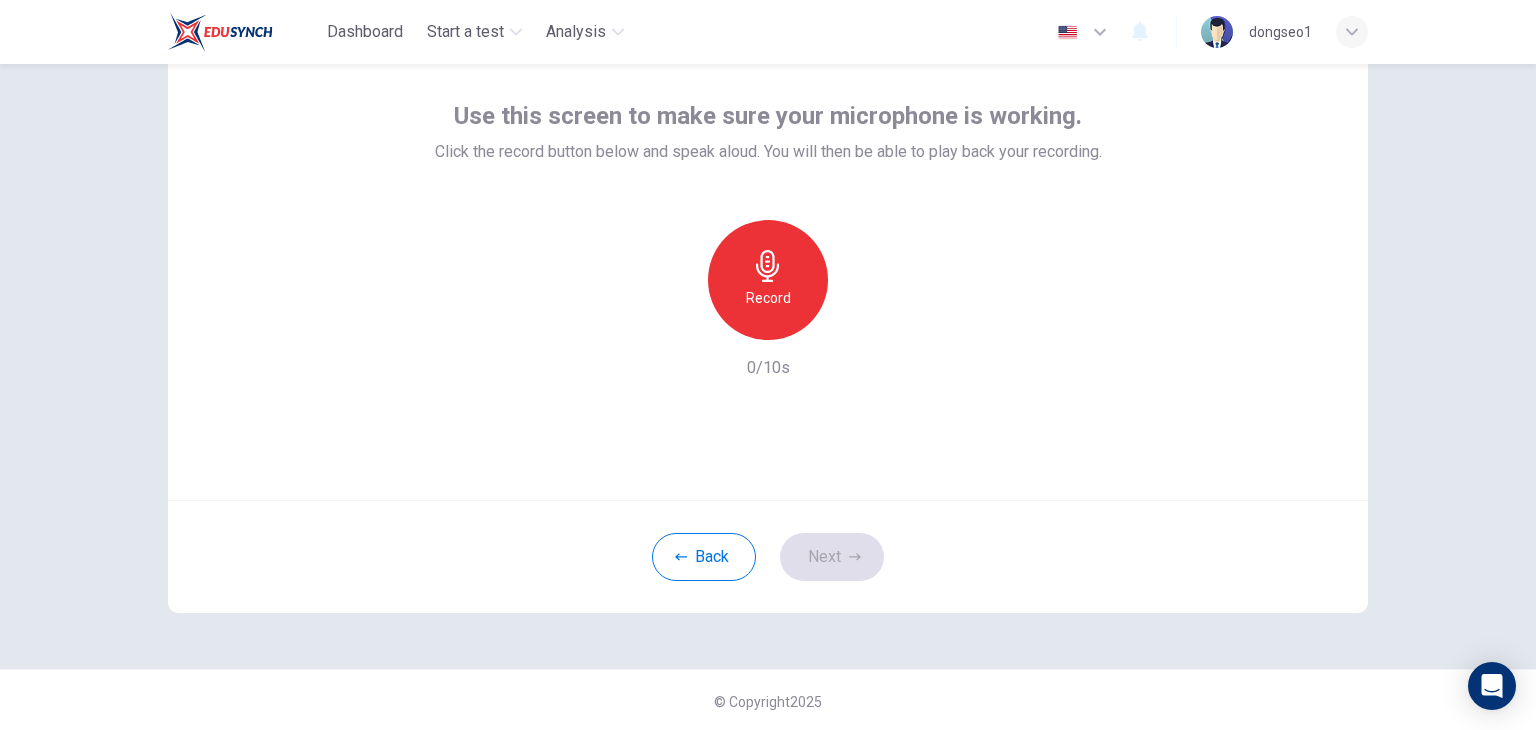 click on "Record" at bounding box center [768, 280] 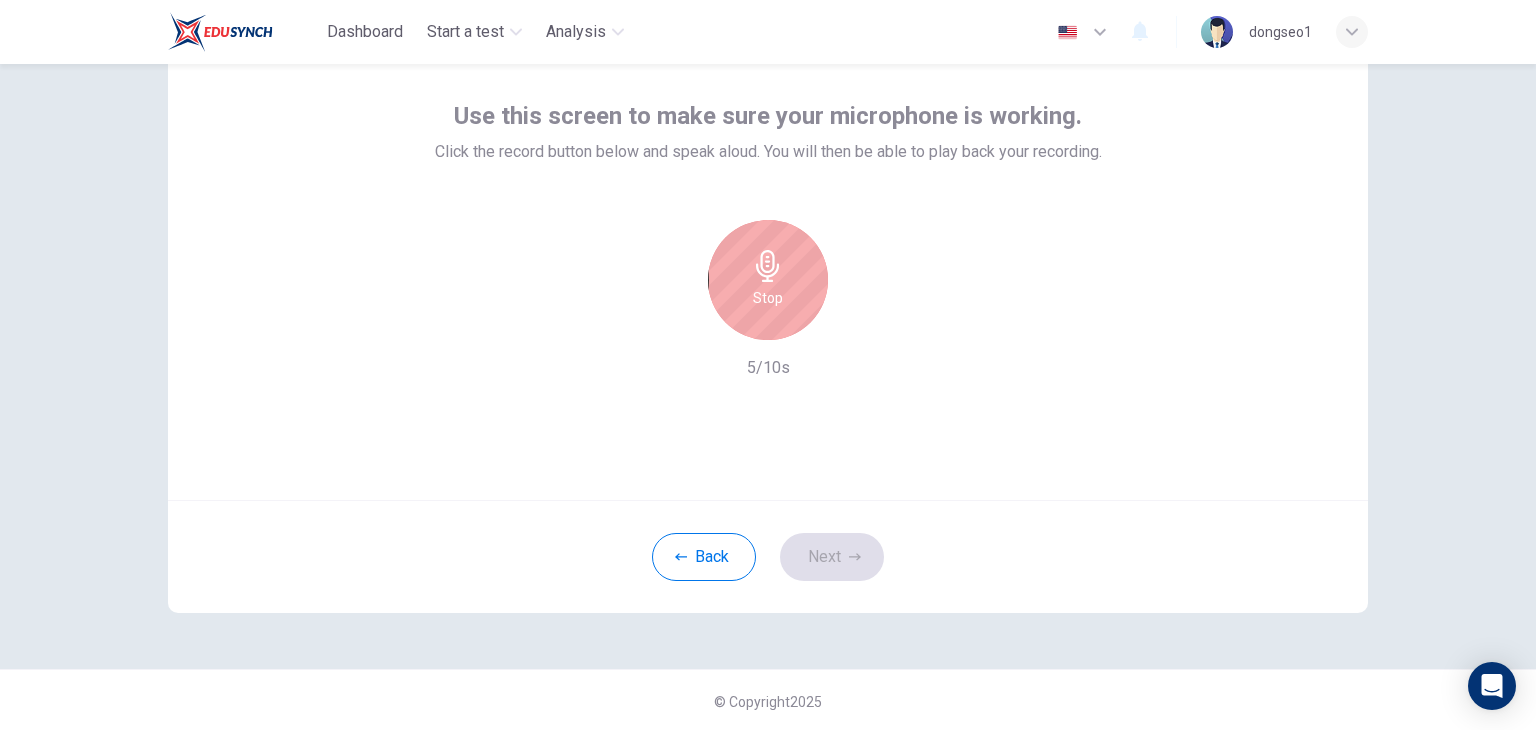 click on "Stop" at bounding box center [768, 280] 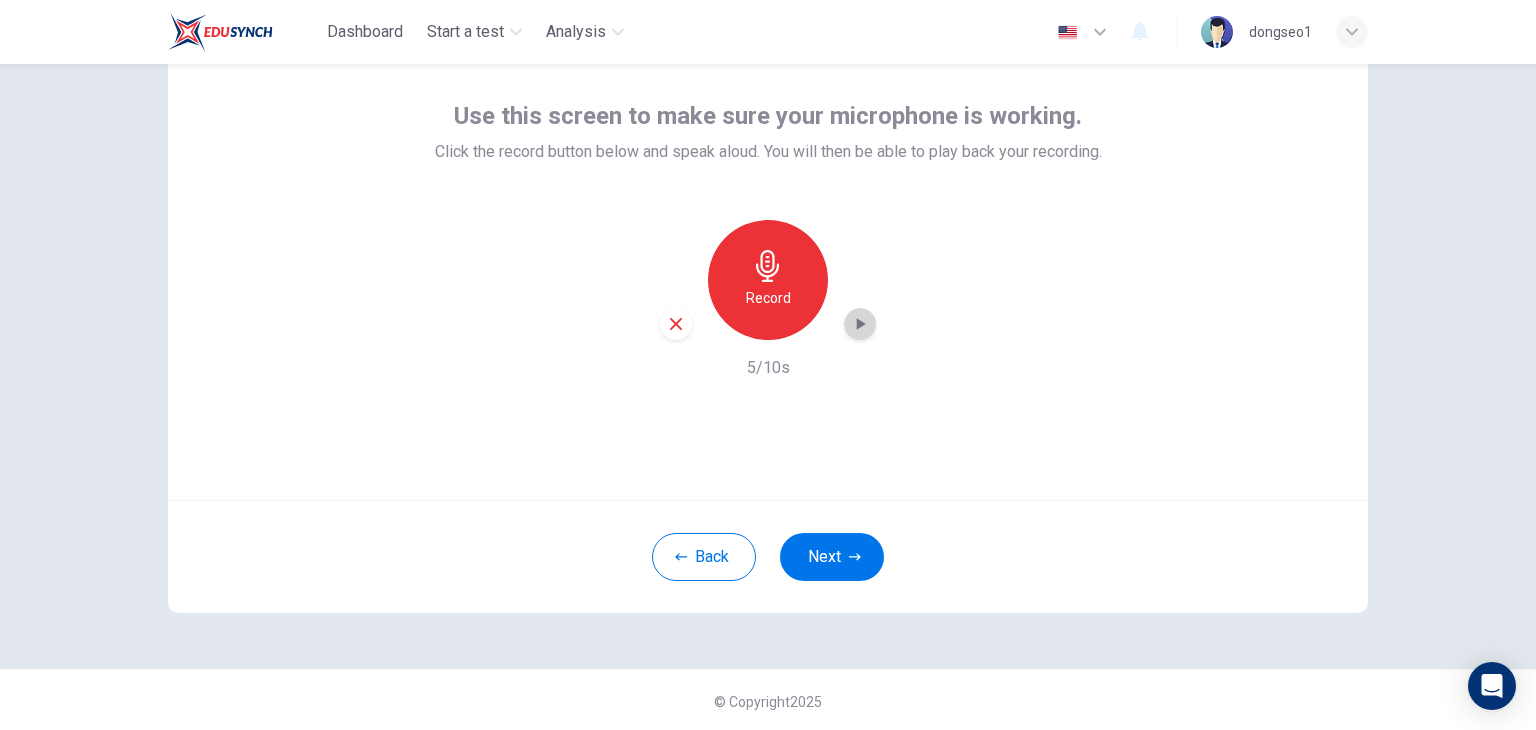 click at bounding box center (860, 324) 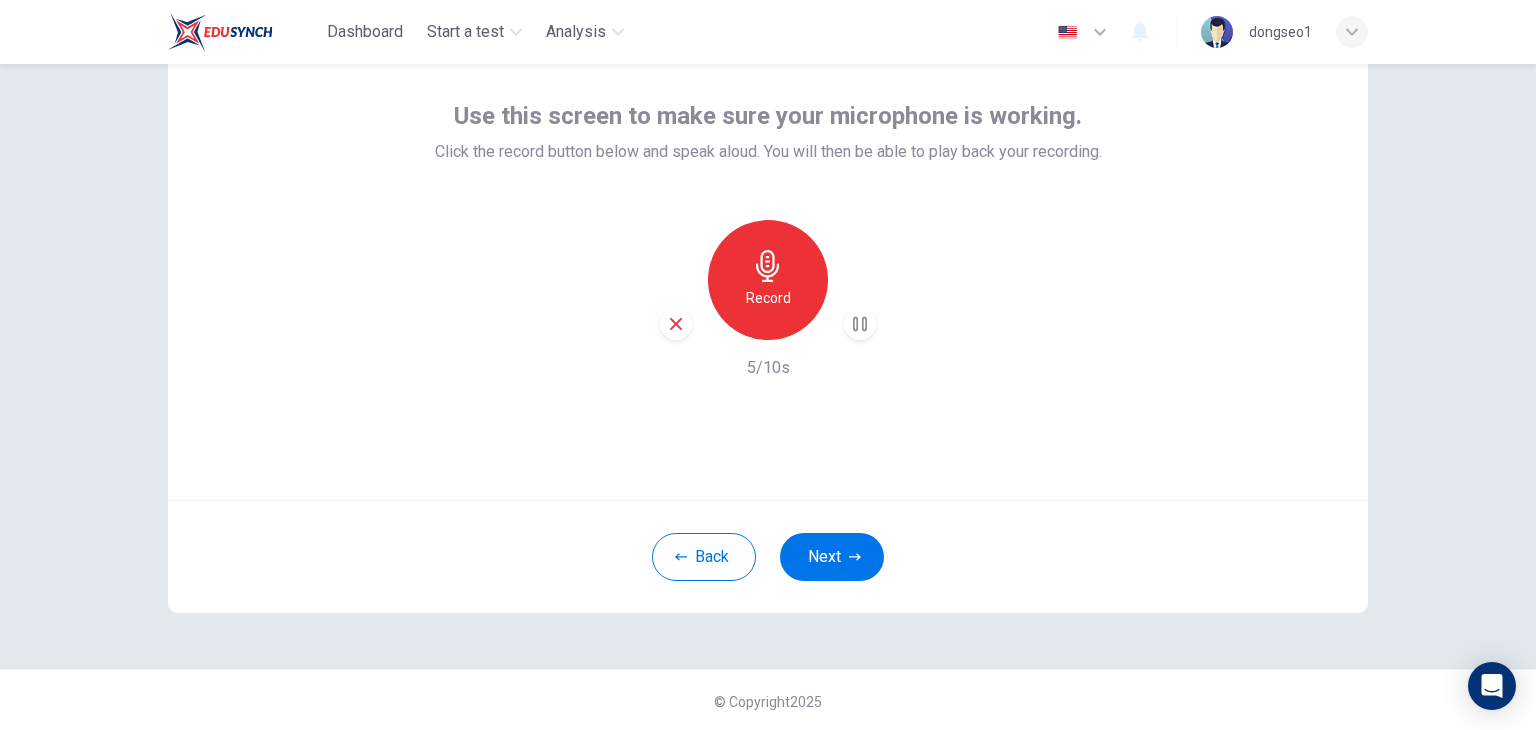 type 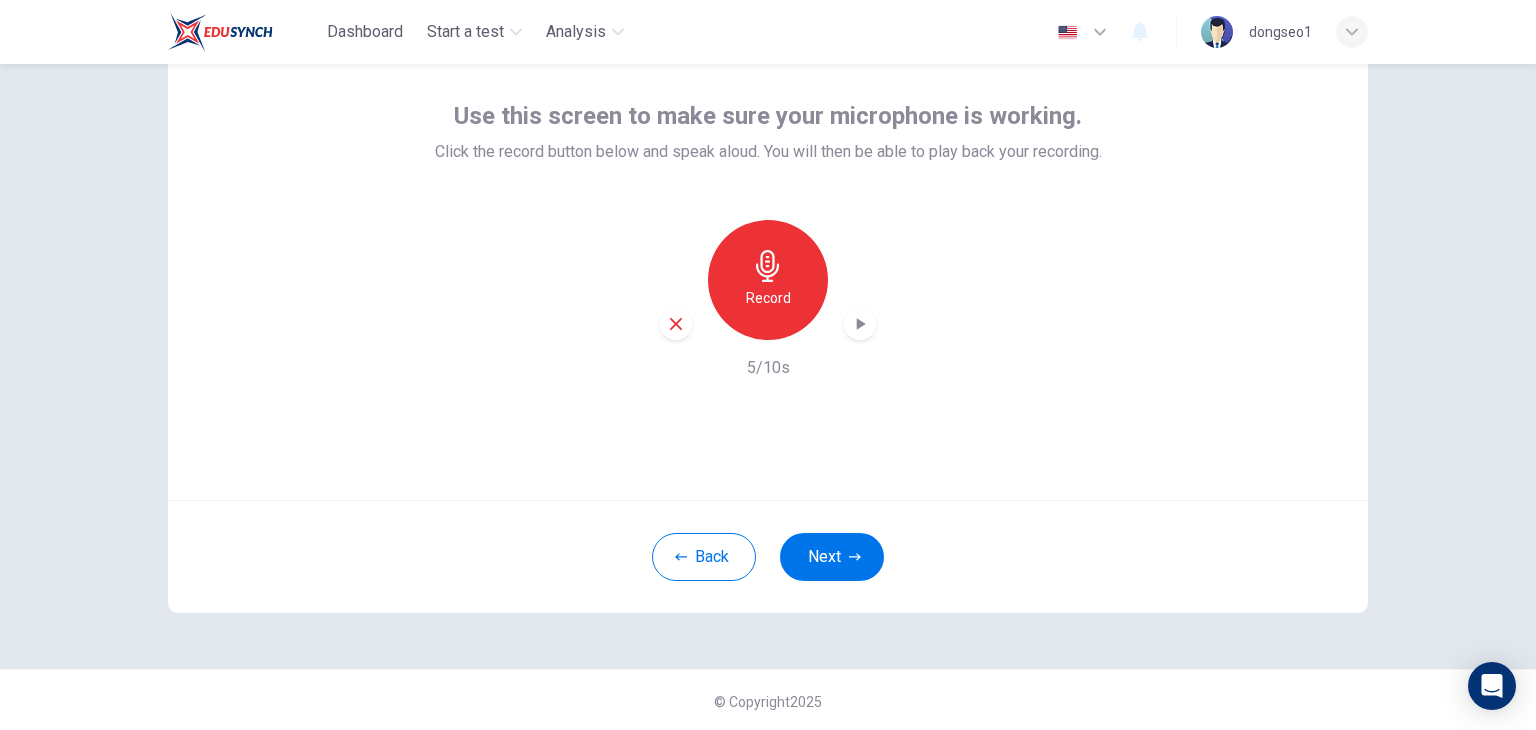 click at bounding box center [860, 324] 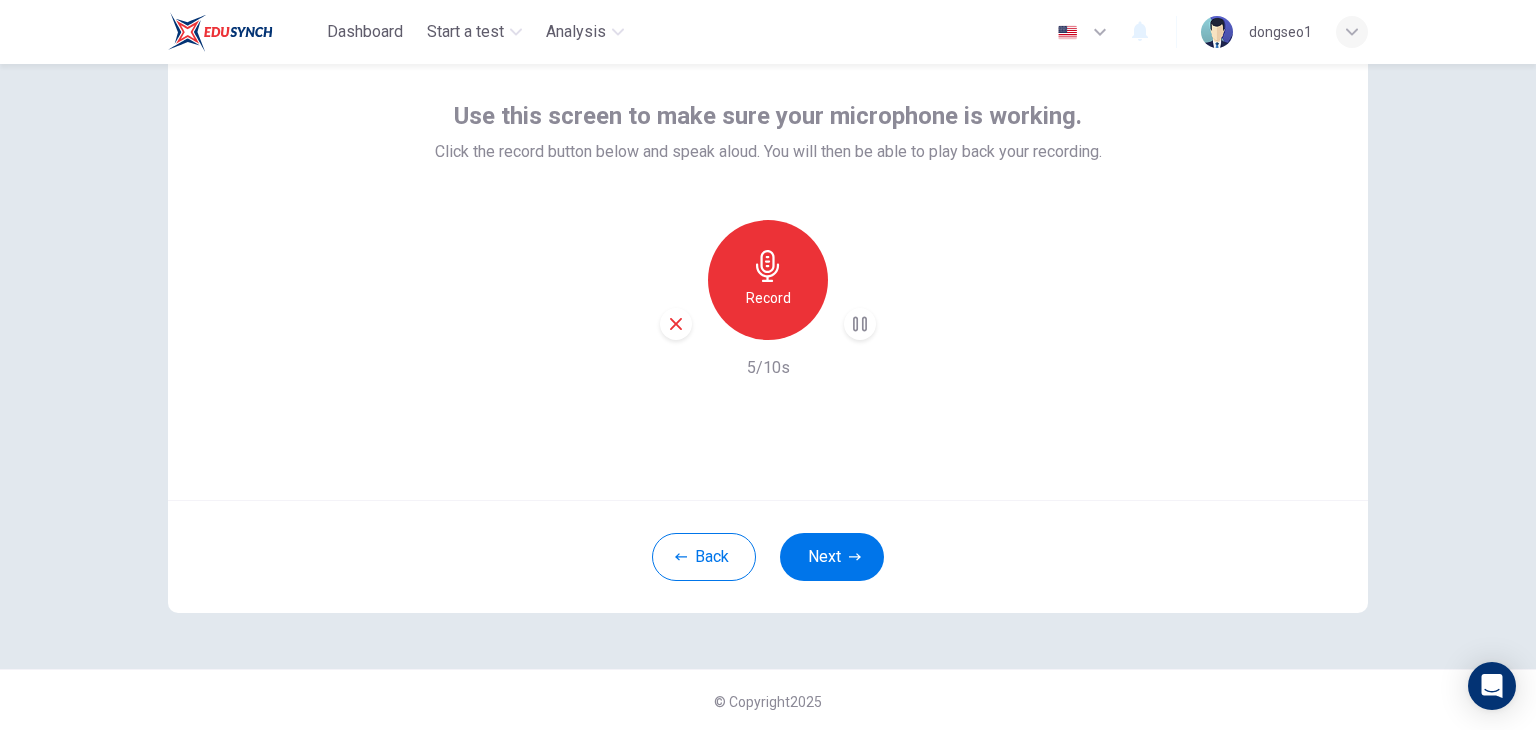 click at bounding box center (860, 324) 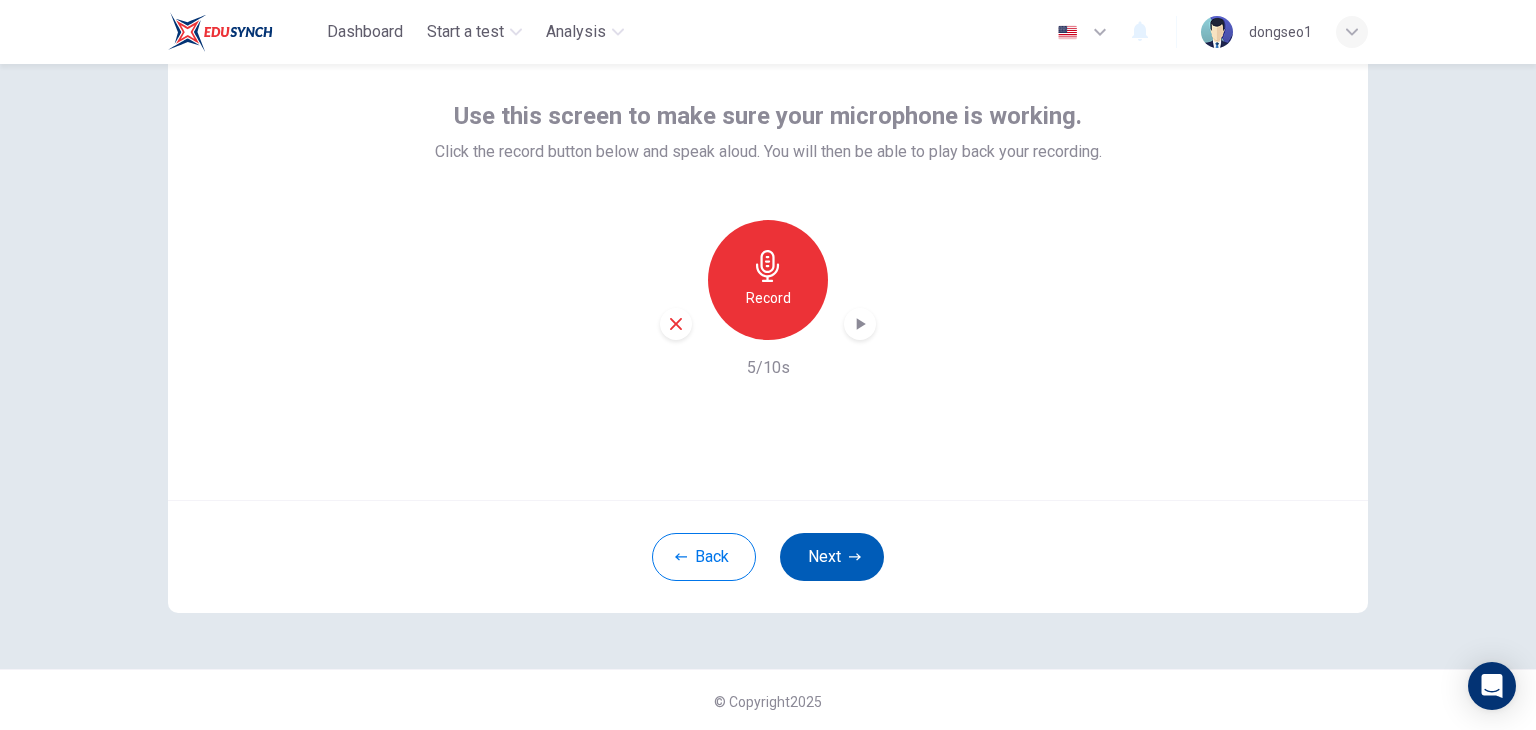 click on "Next" at bounding box center (832, 557) 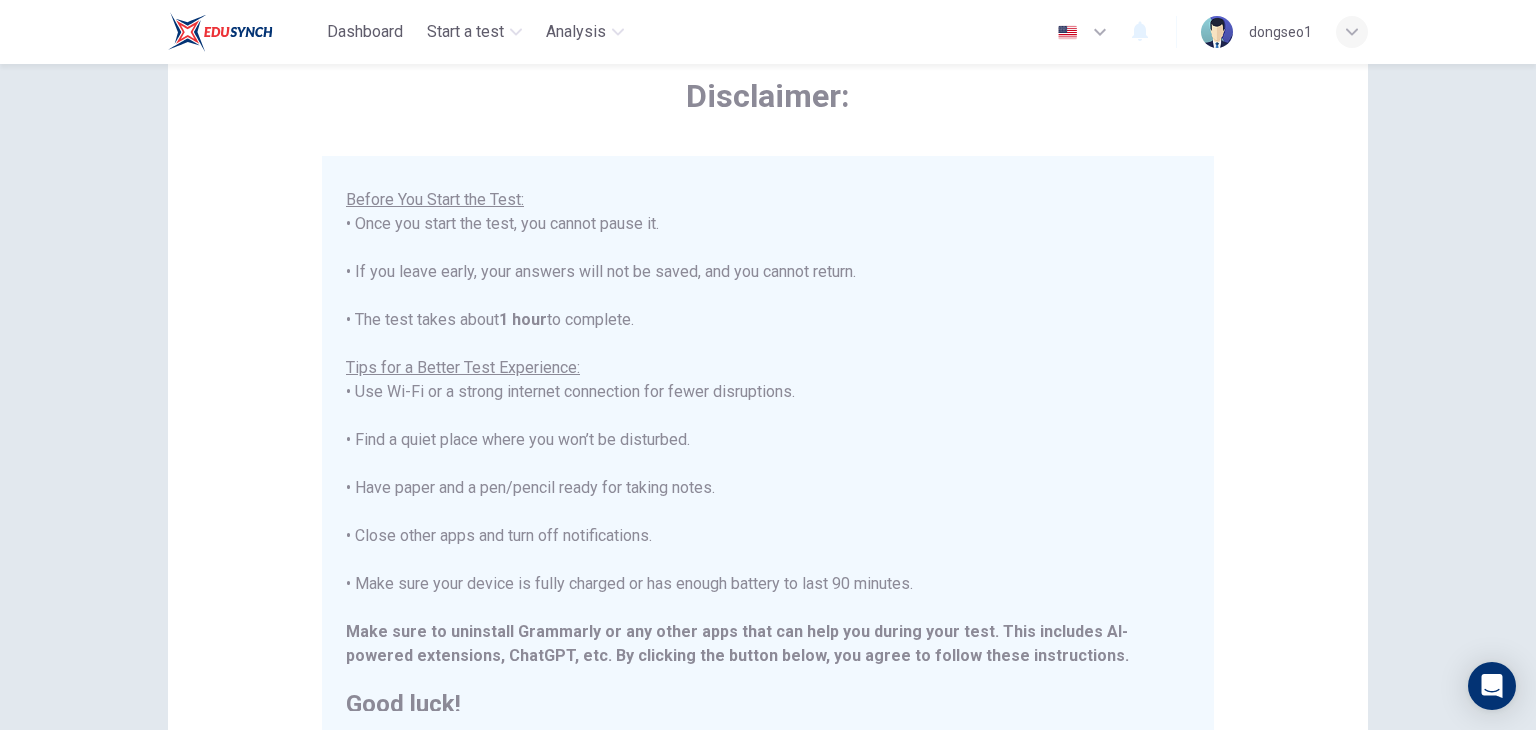 scroll, scrollTop: 191, scrollLeft: 0, axis: vertical 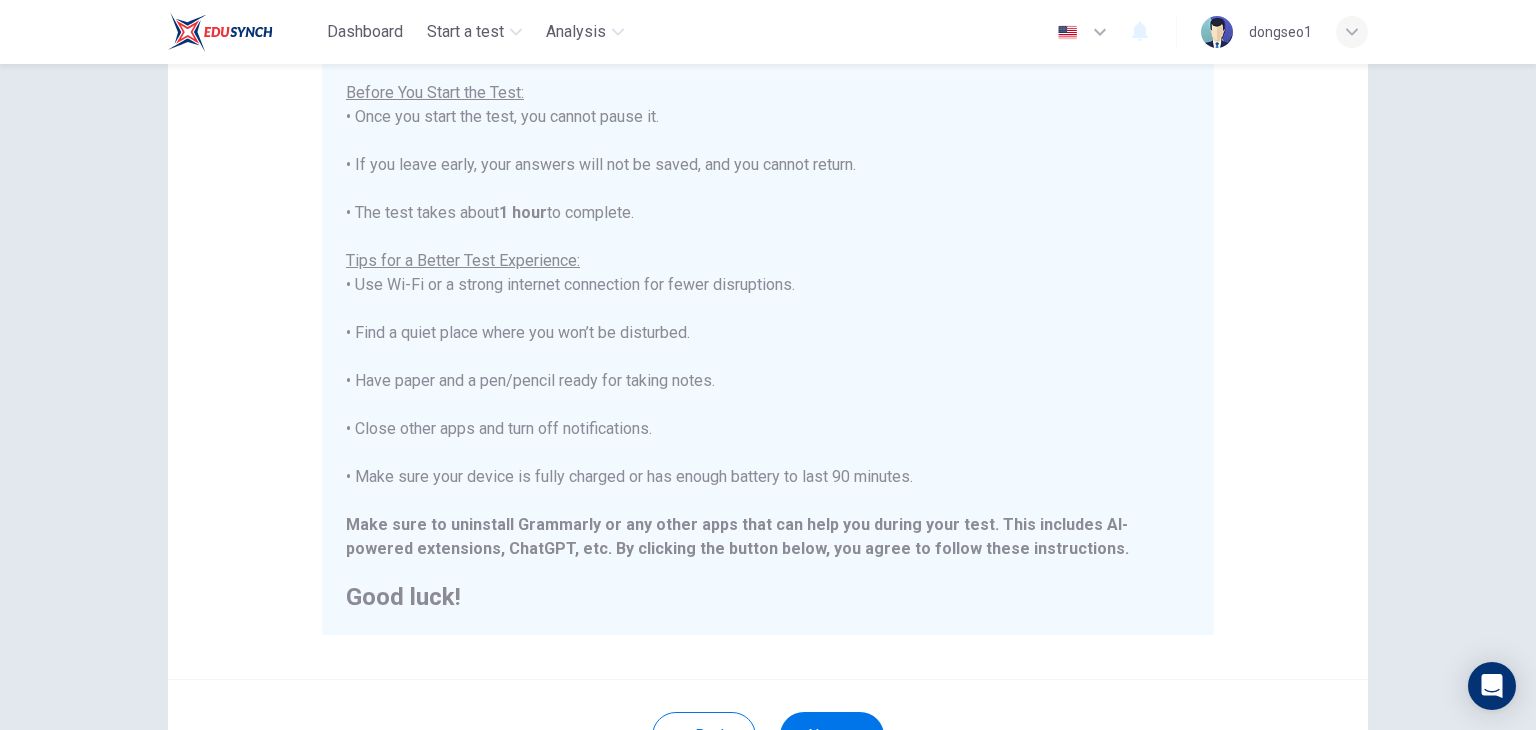 type 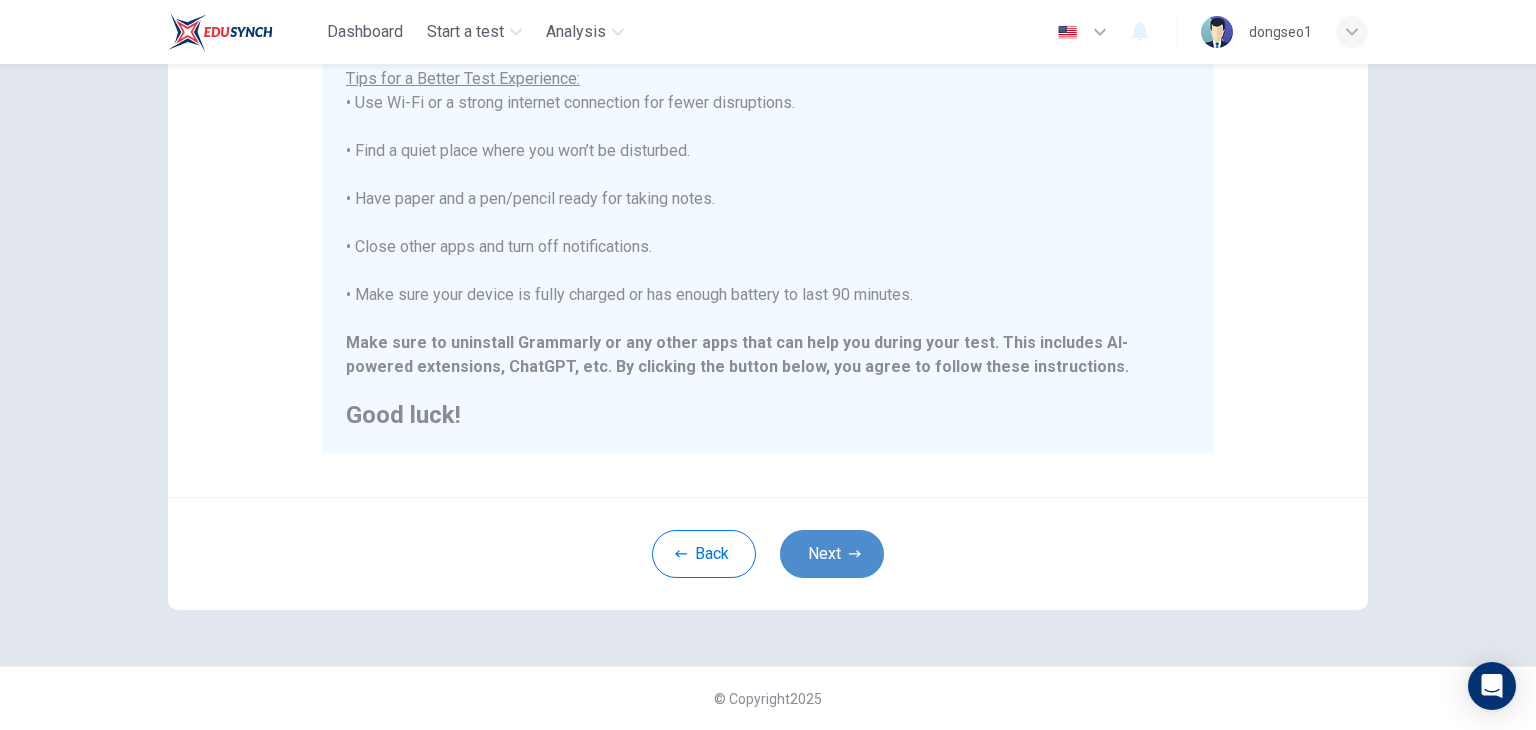 click on "Next" at bounding box center (832, 554) 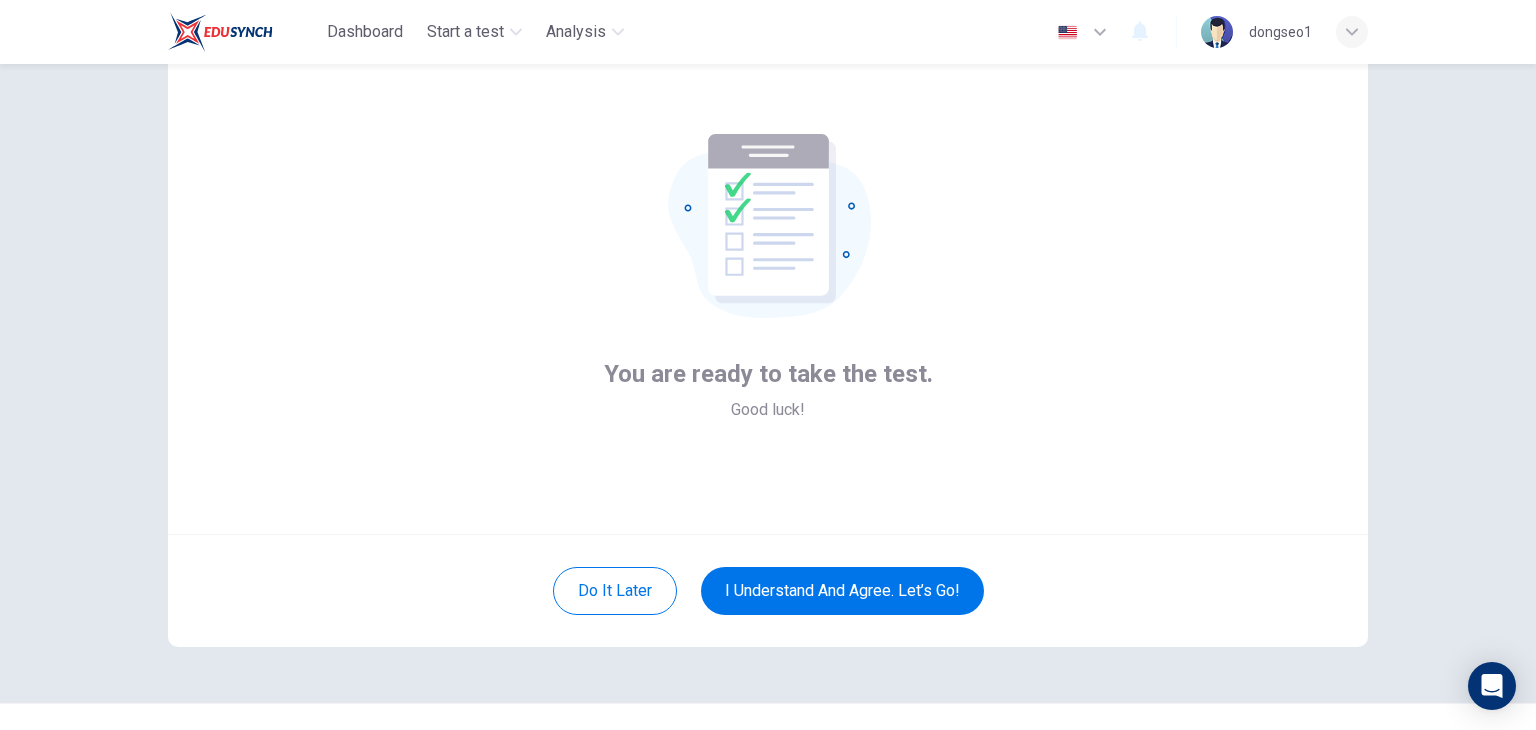 scroll, scrollTop: 3, scrollLeft: 0, axis: vertical 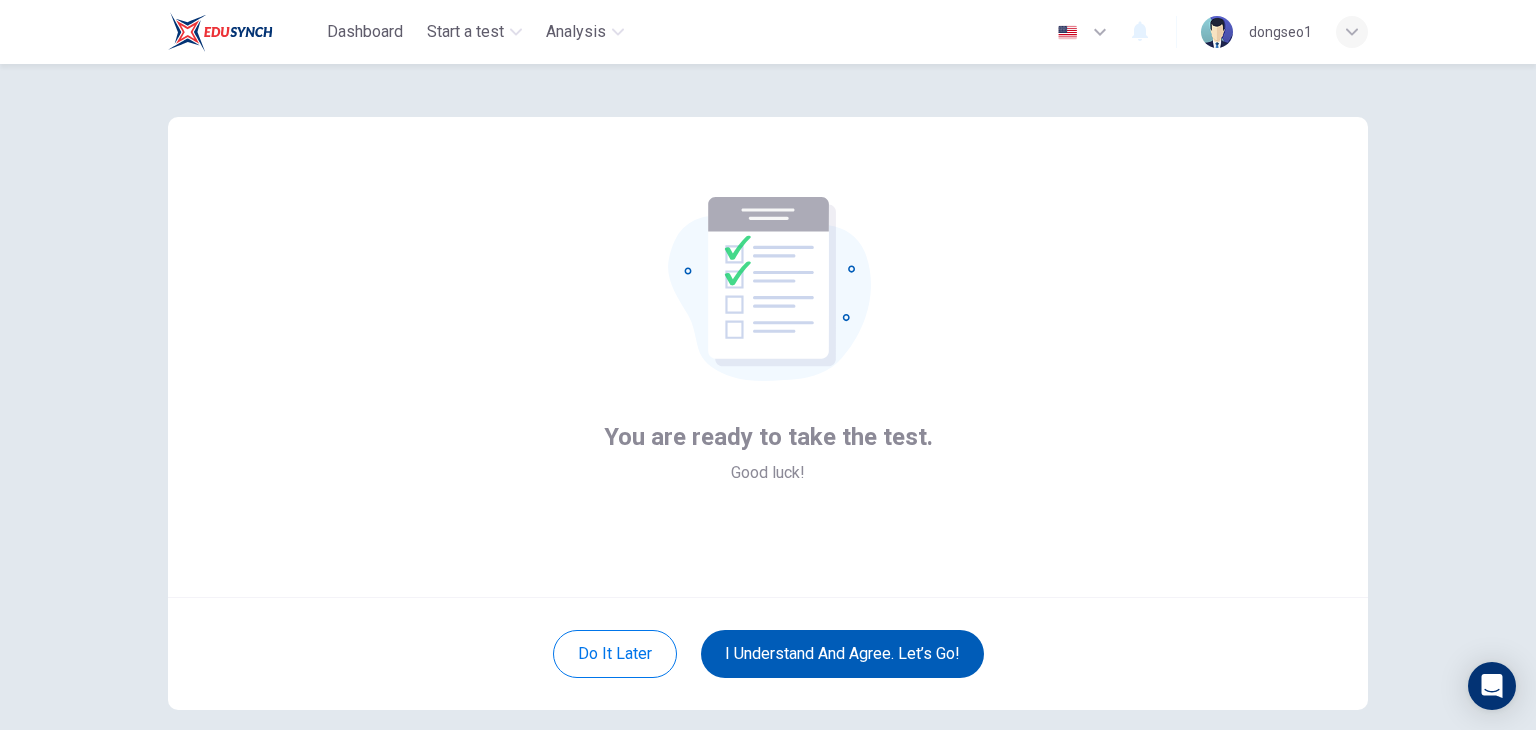 click on "I understand and agree. Let’s go!" at bounding box center [842, 654] 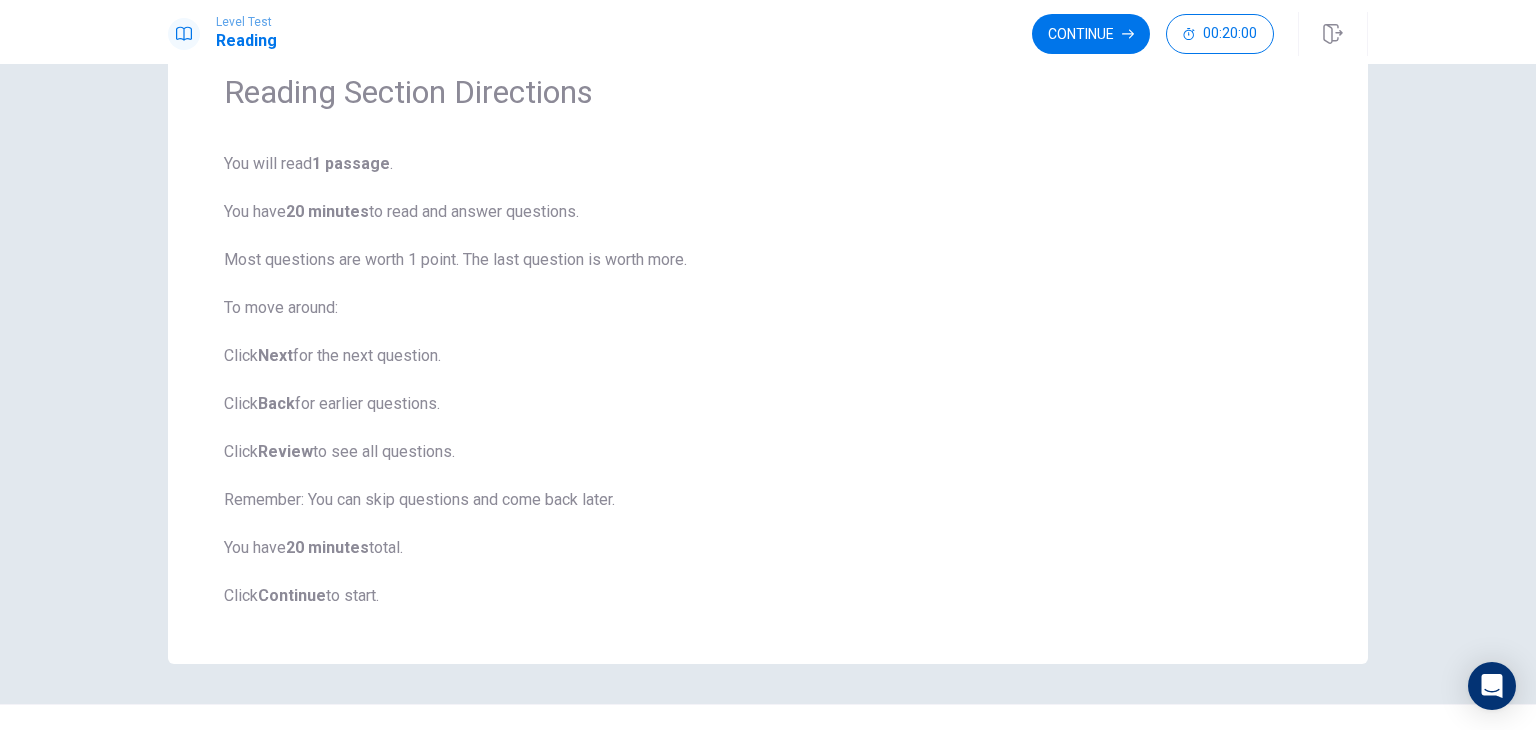 scroll, scrollTop: 26, scrollLeft: 0, axis: vertical 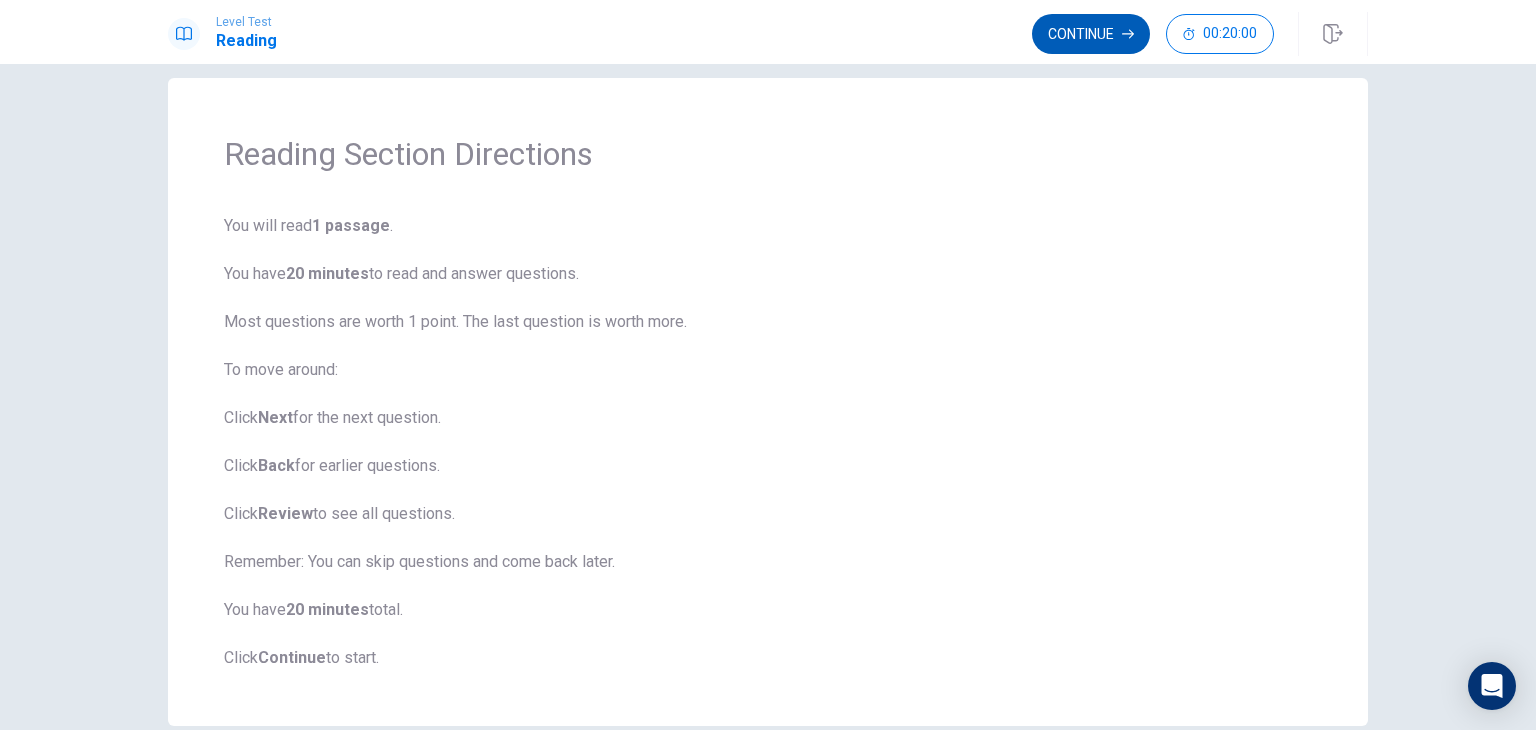 click on "Continue" at bounding box center [1091, 34] 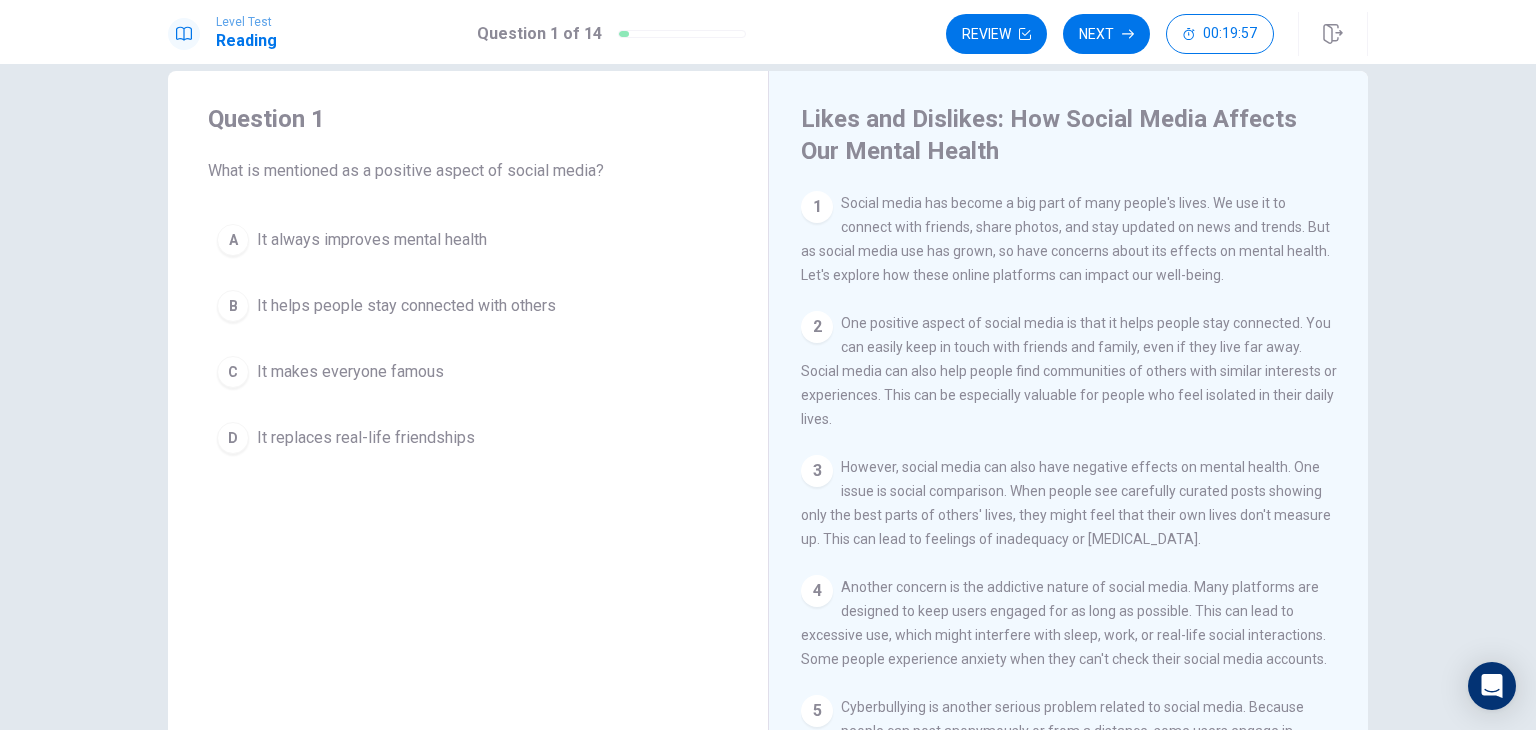 scroll, scrollTop: 26, scrollLeft: 0, axis: vertical 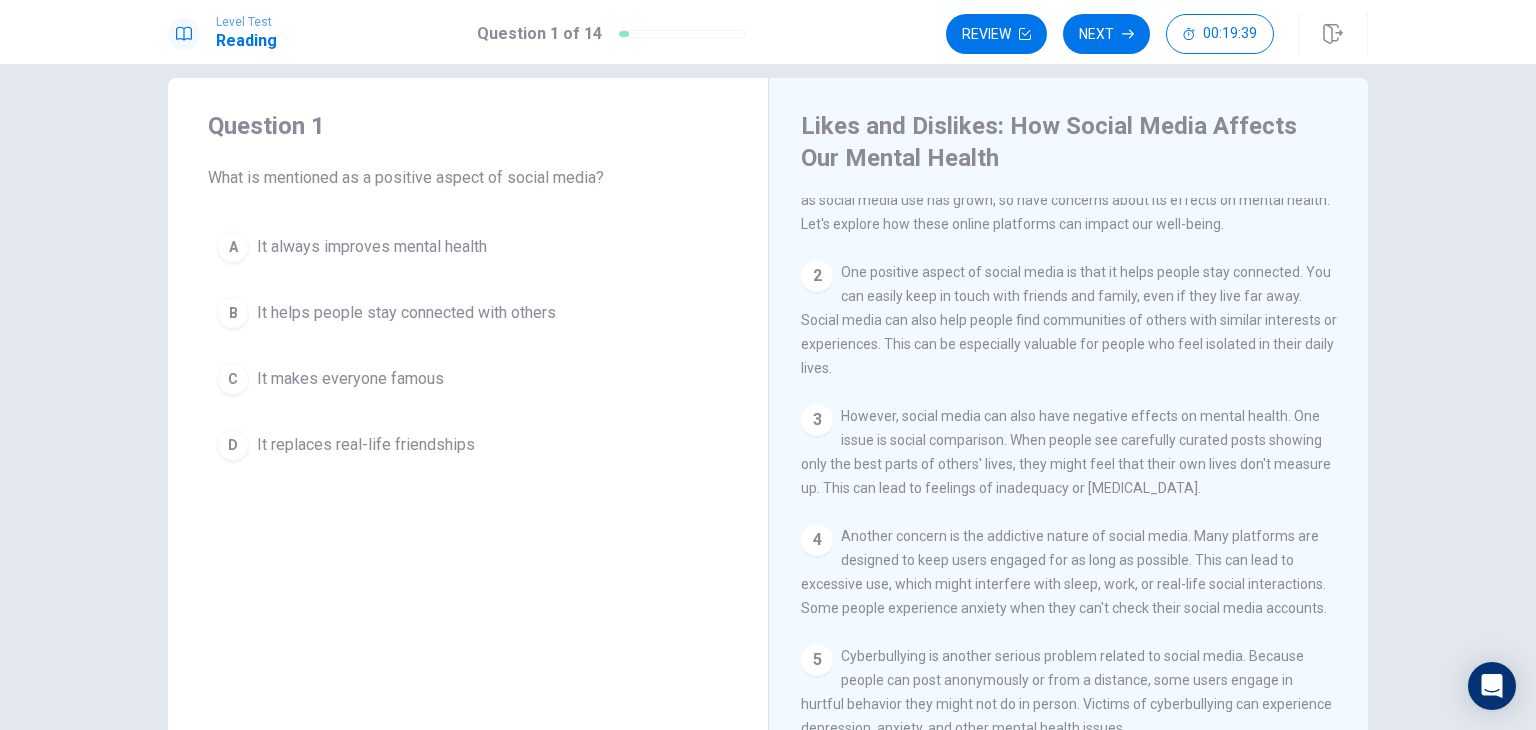 click on "It helps people stay connected with others" at bounding box center [406, 313] 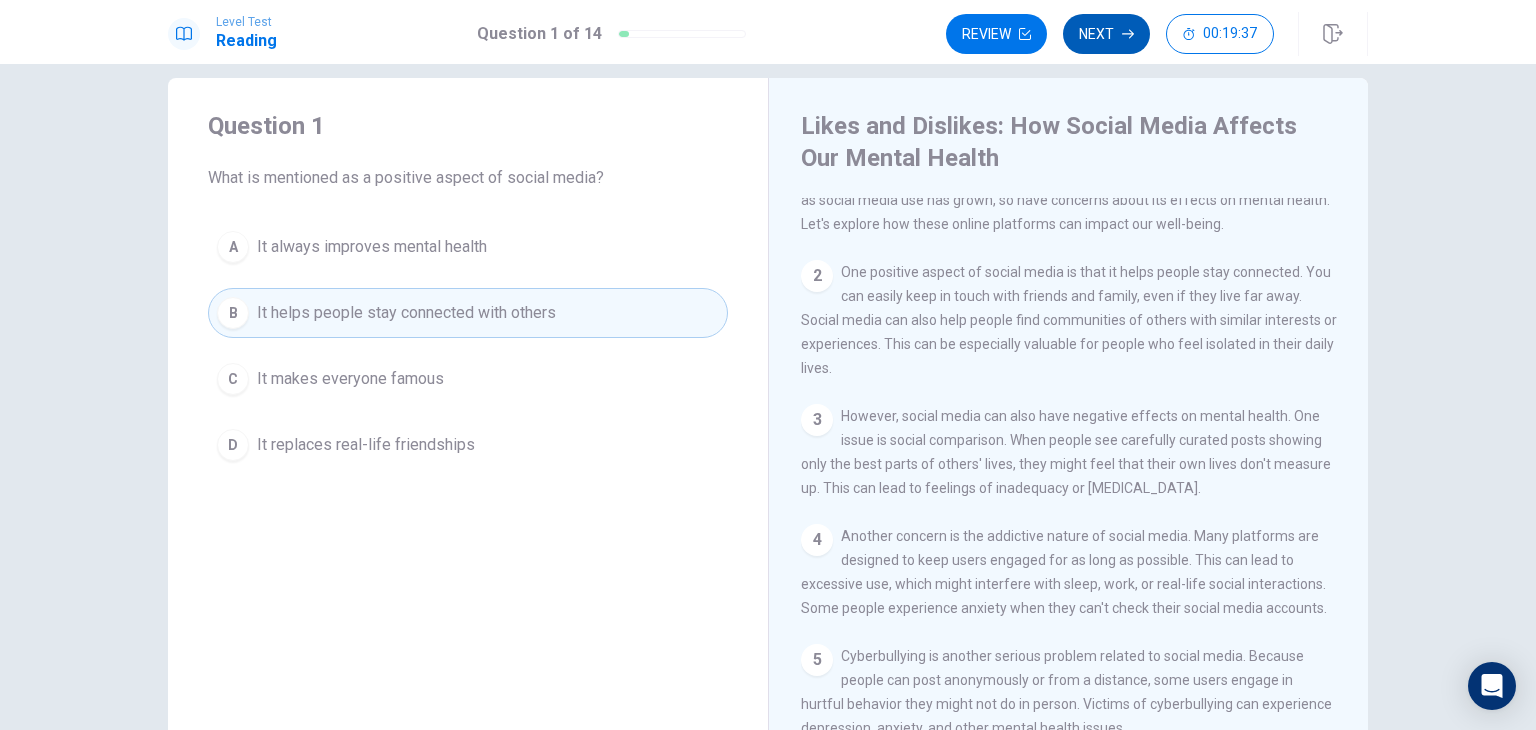 click on "Next" at bounding box center (1106, 34) 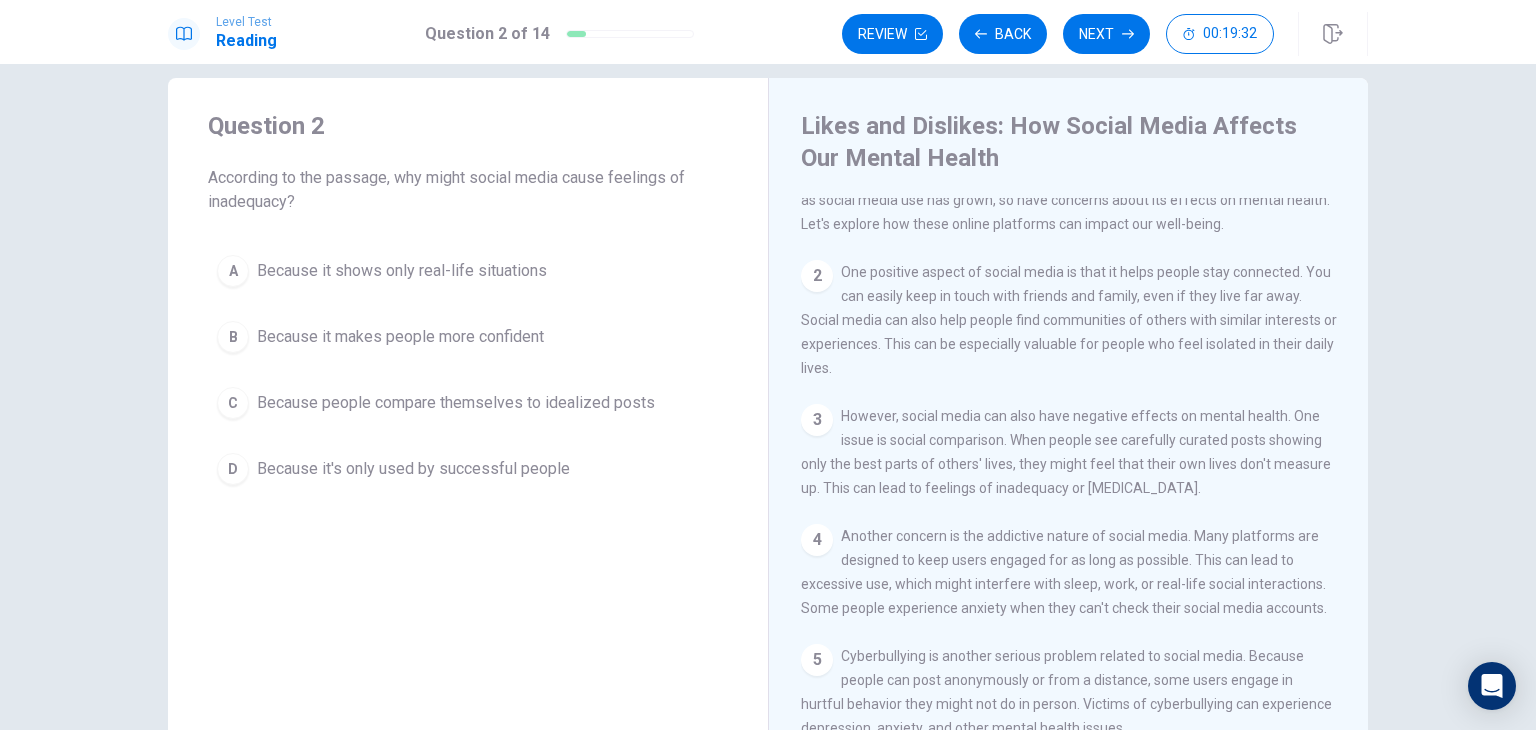 drag, startPoint x: 205, startPoint y: 173, endPoint x: 314, endPoint y: 206, distance: 113.88591 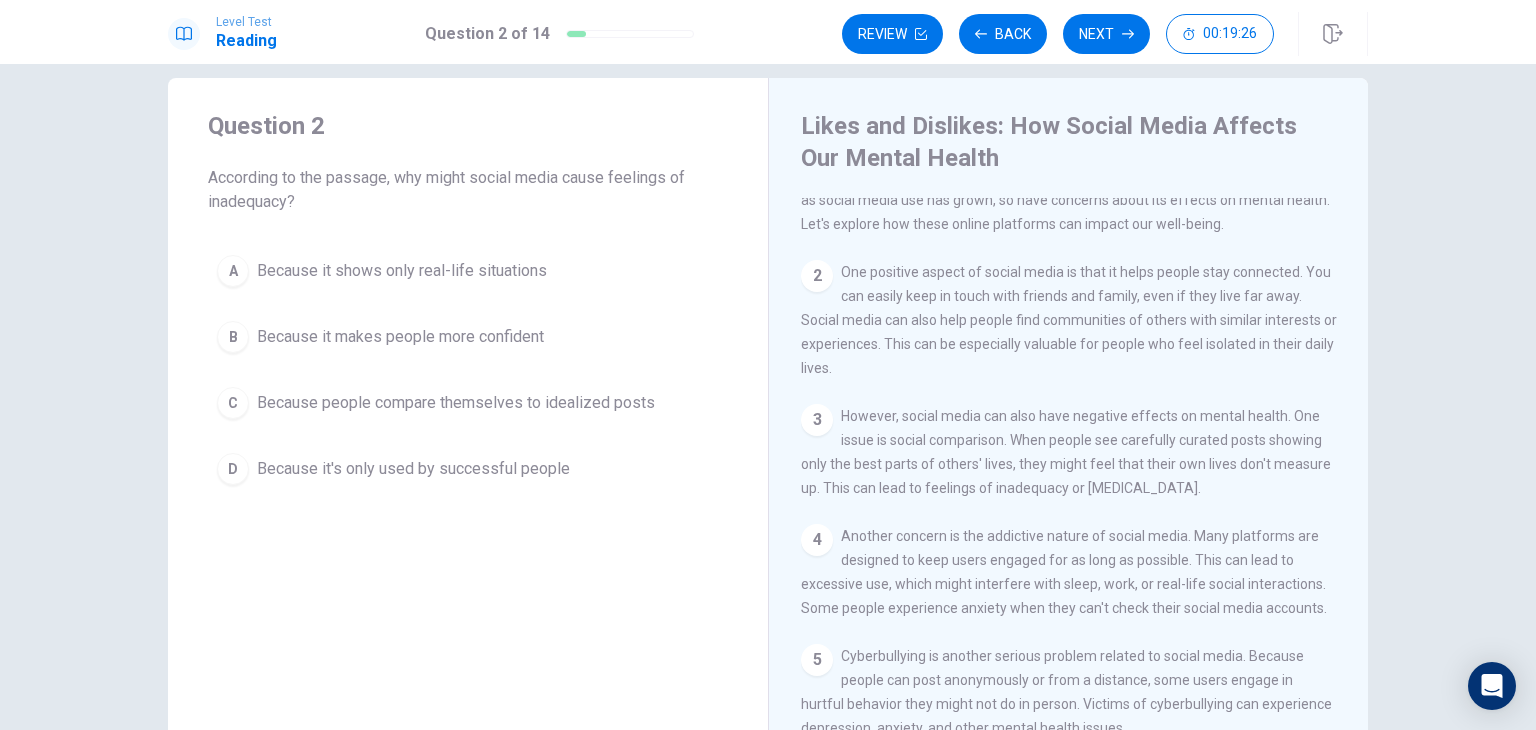 drag, startPoint x: 1162, startPoint y: 297, endPoint x: 1206, endPoint y: 341, distance: 62.225395 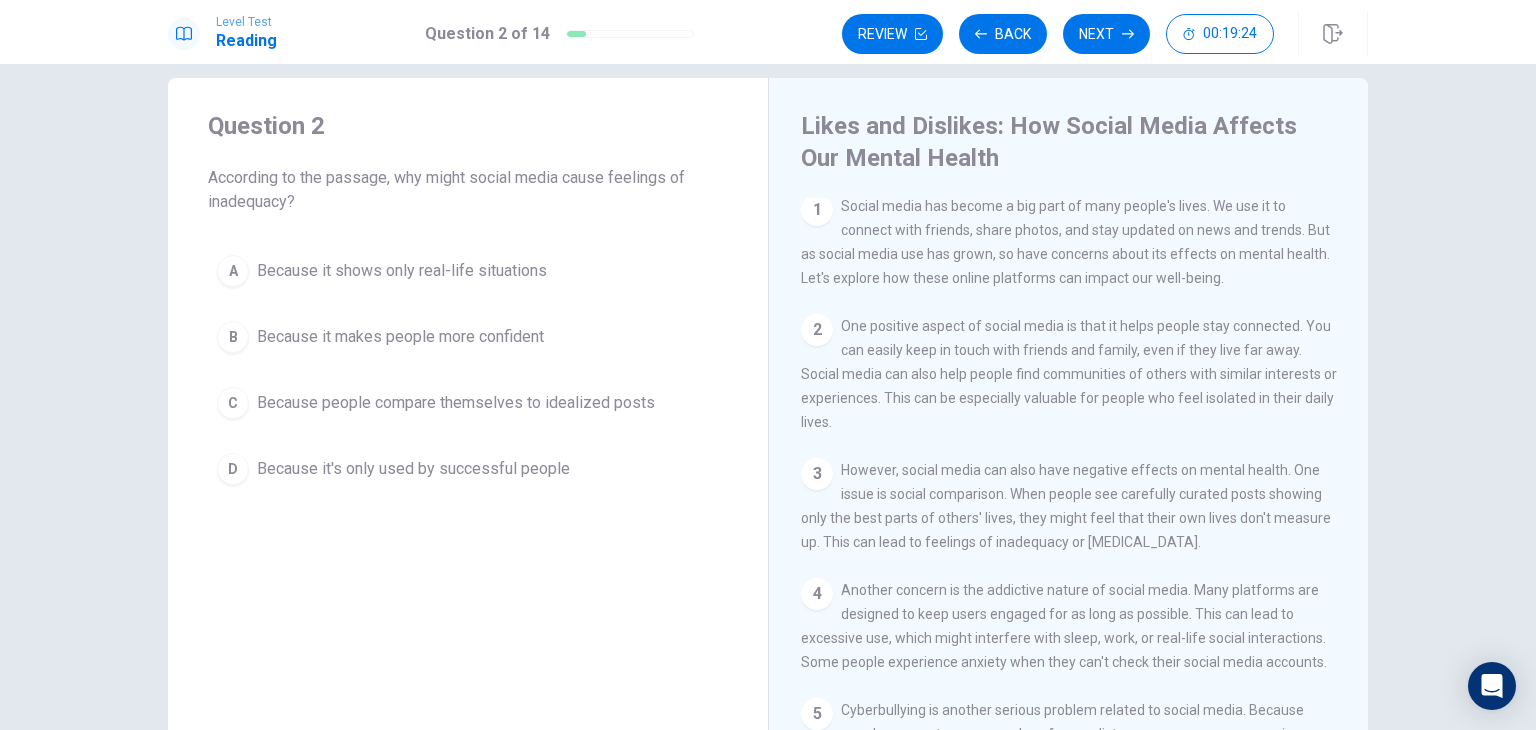 scroll, scrollTop: 0, scrollLeft: 0, axis: both 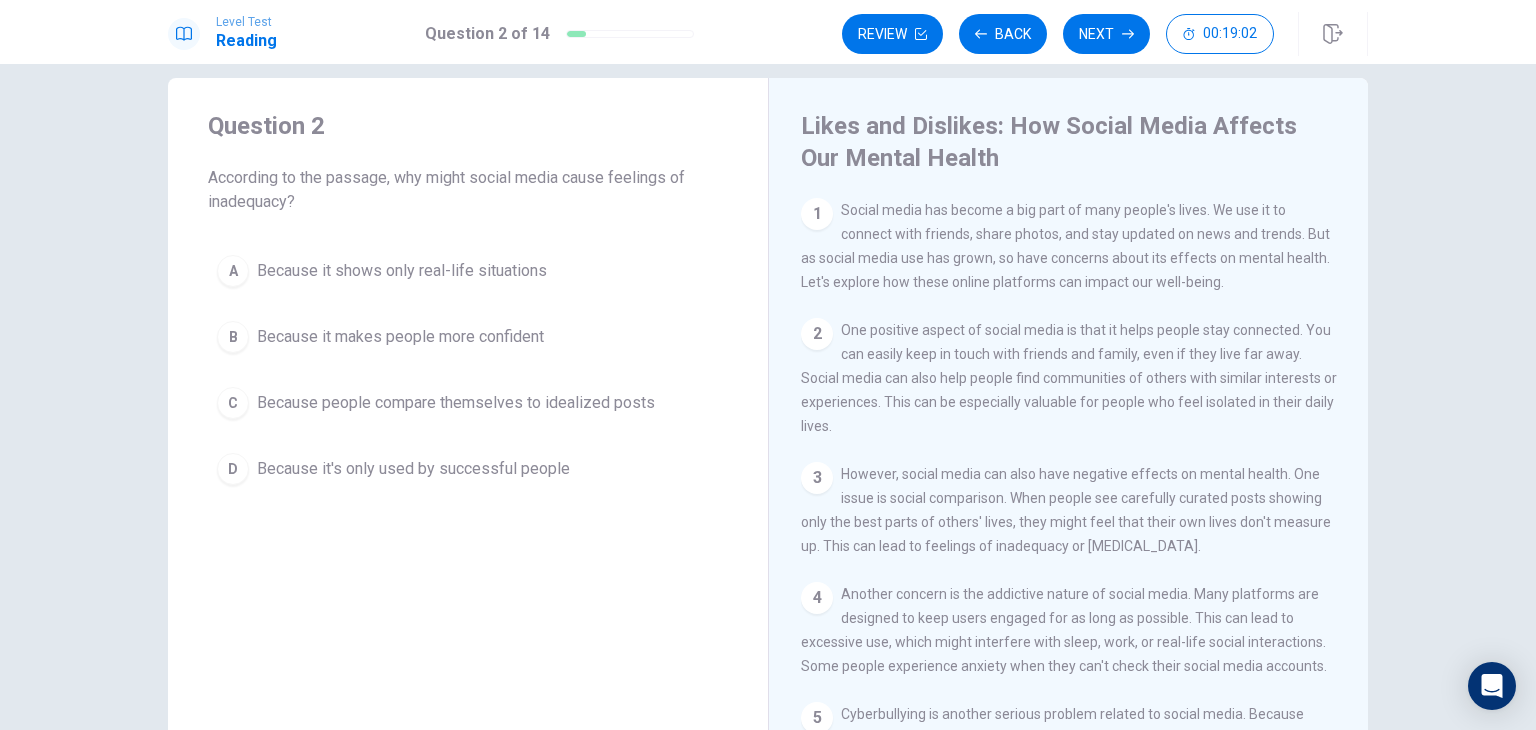 click on "Because people compare themselves to idealized posts" at bounding box center [456, 403] 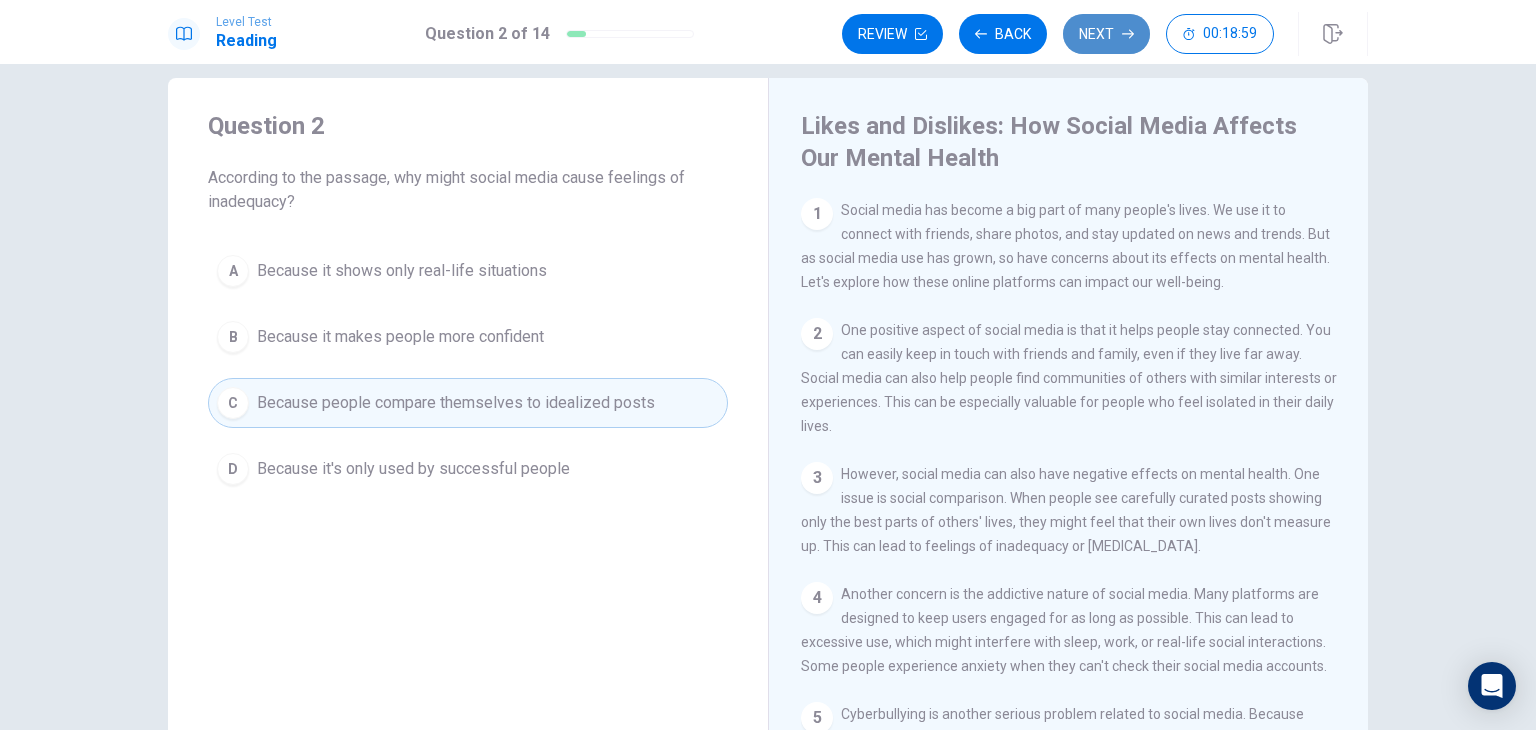 click on "Next" at bounding box center (1106, 34) 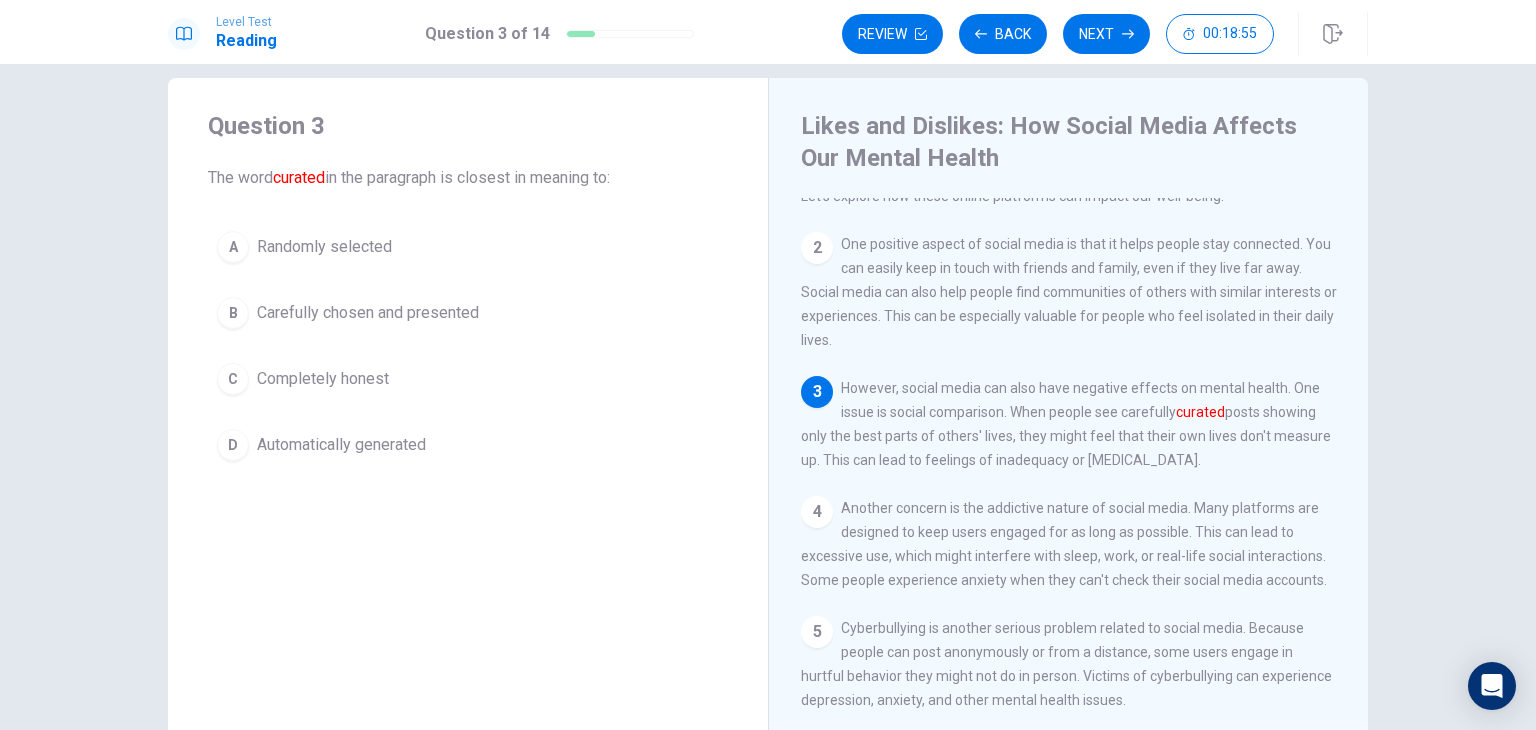 scroll, scrollTop: 100, scrollLeft: 0, axis: vertical 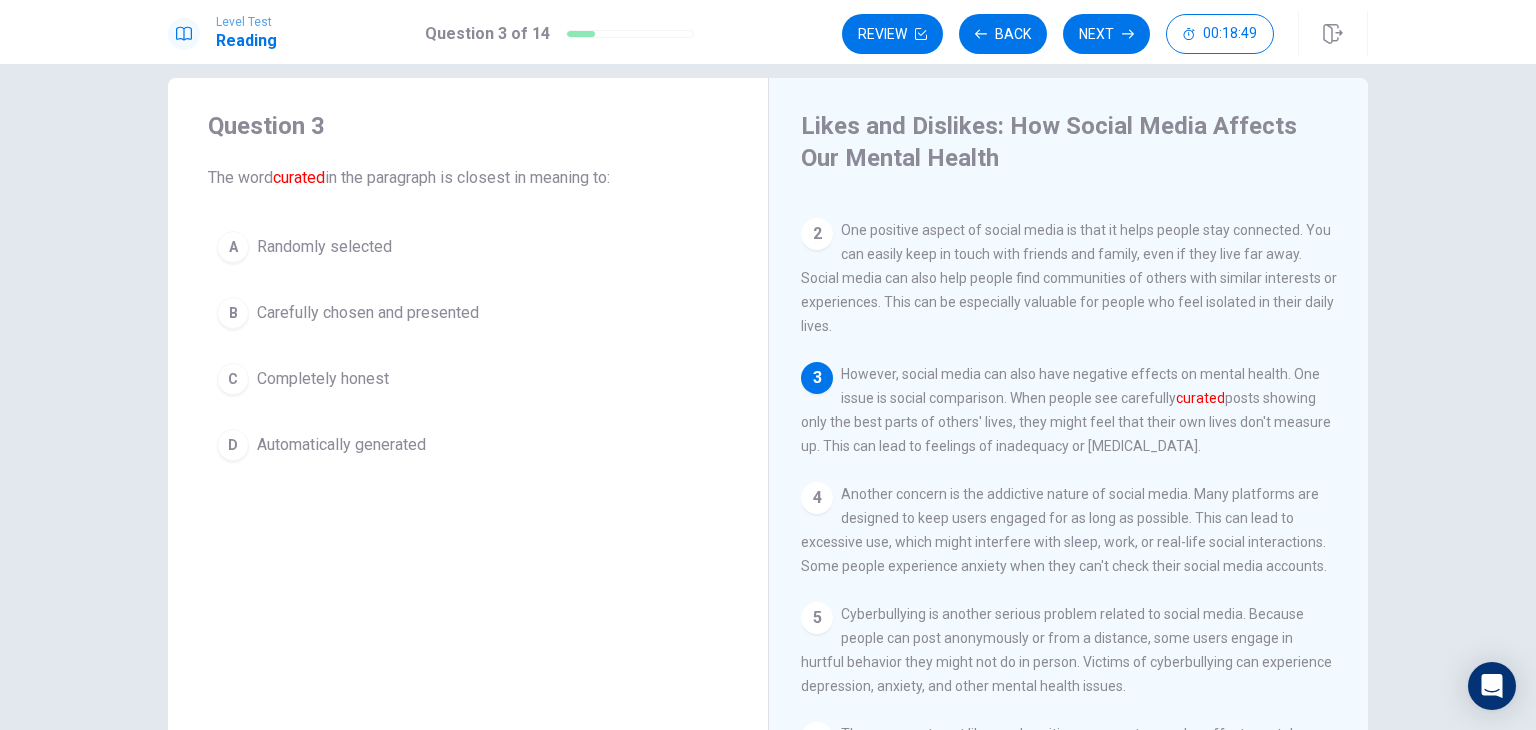click on "Carefully chosen and presented" at bounding box center (368, 313) 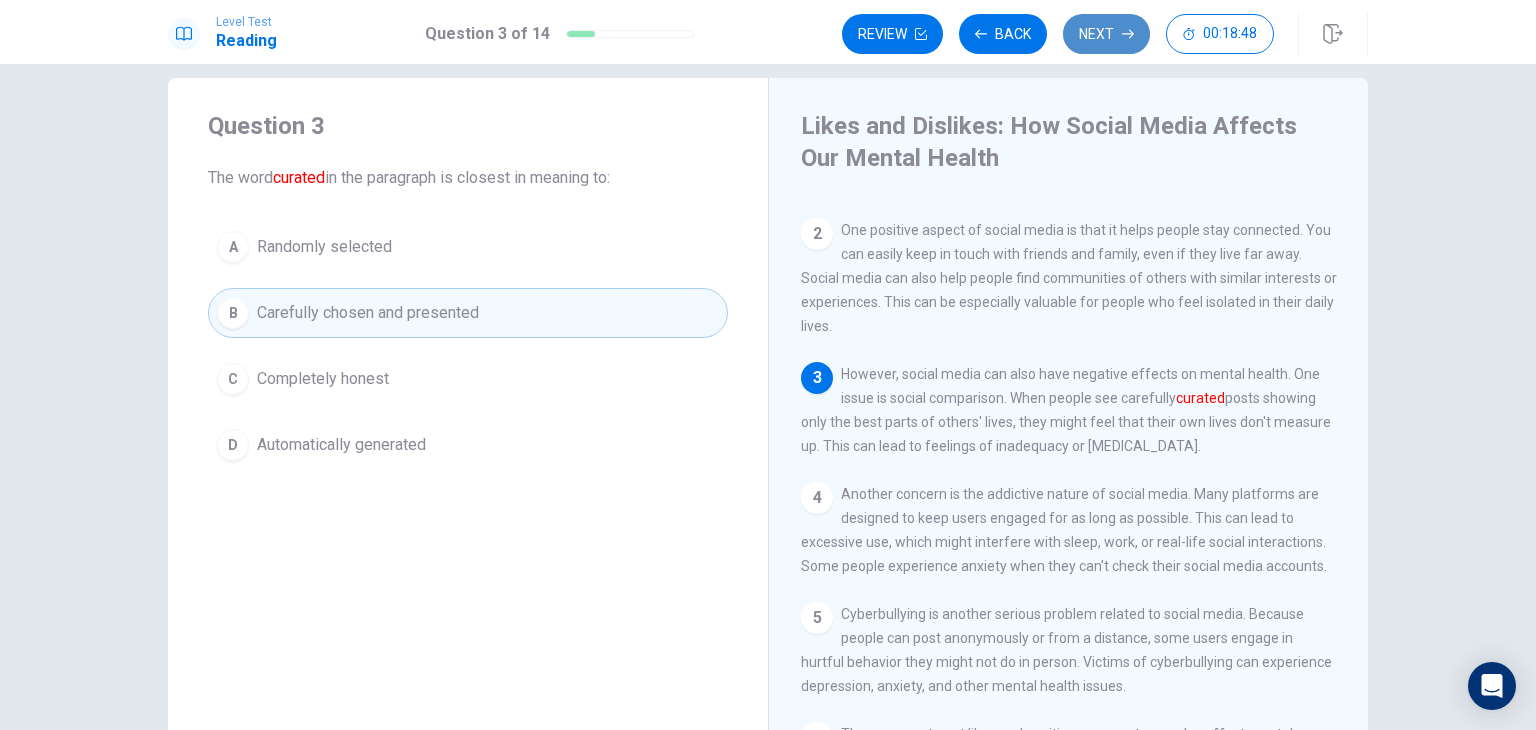click on "Next" at bounding box center [1106, 34] 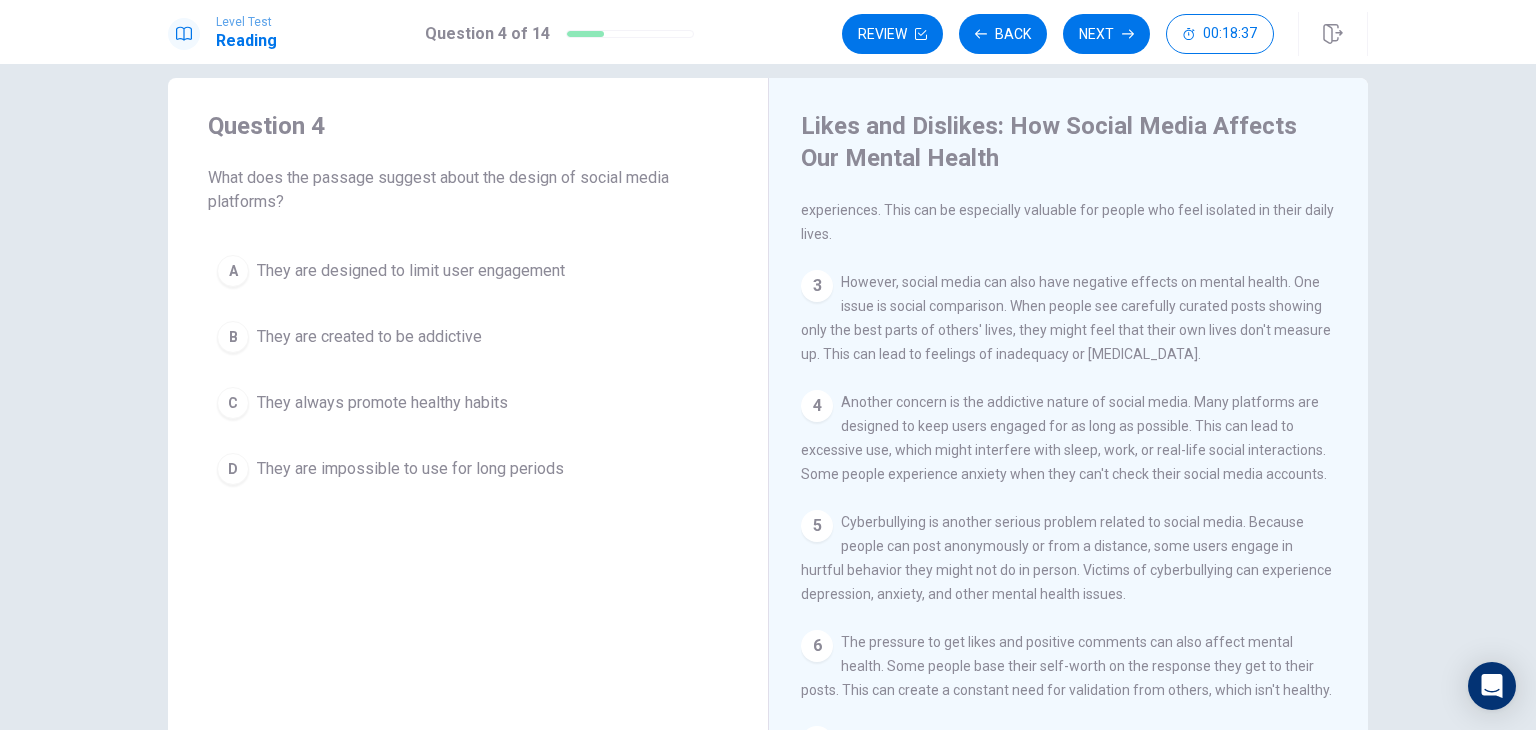 scroll, scrollTop: 200, scrollLeft: 0, axis: vertical 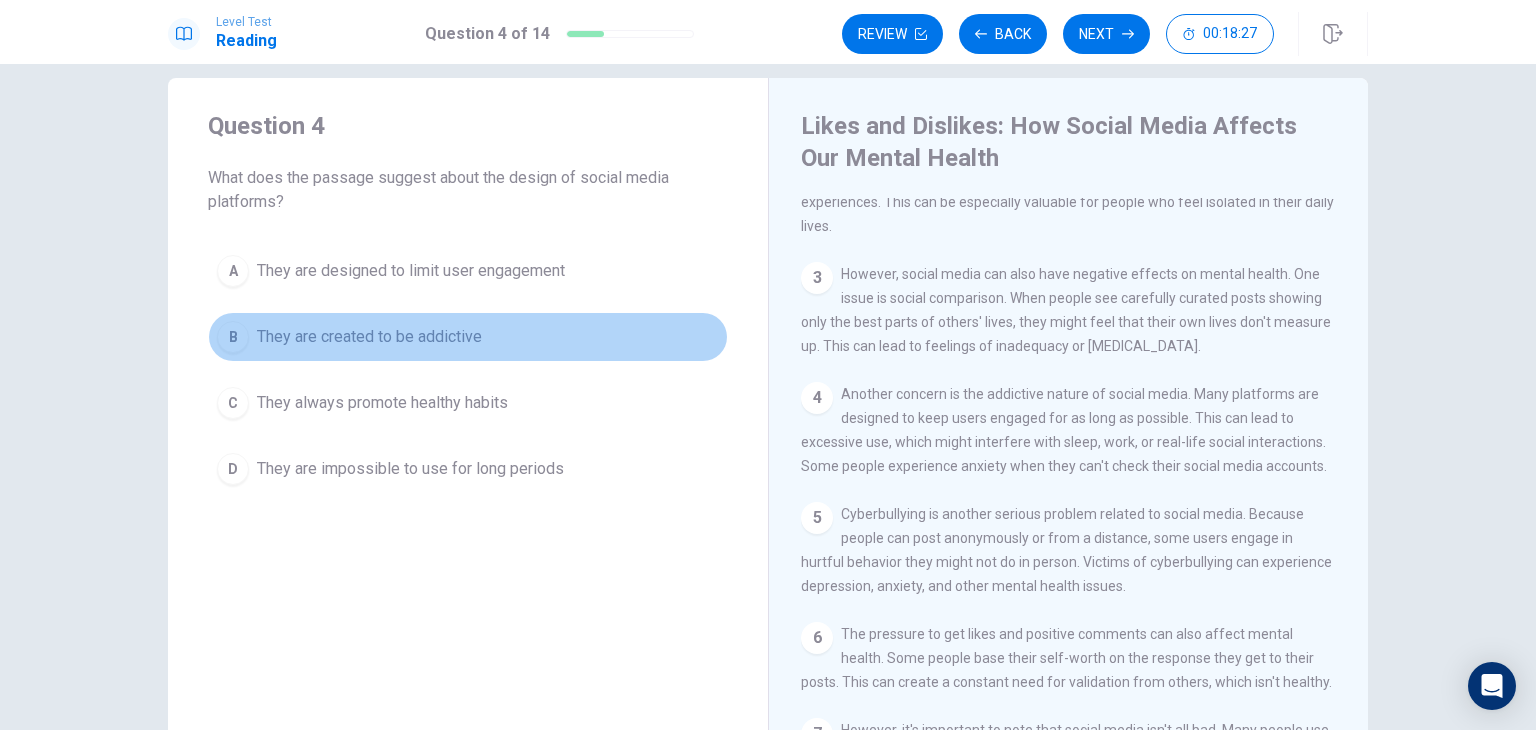 click on "They are created to be addictive" at bounding box center [369, 337] 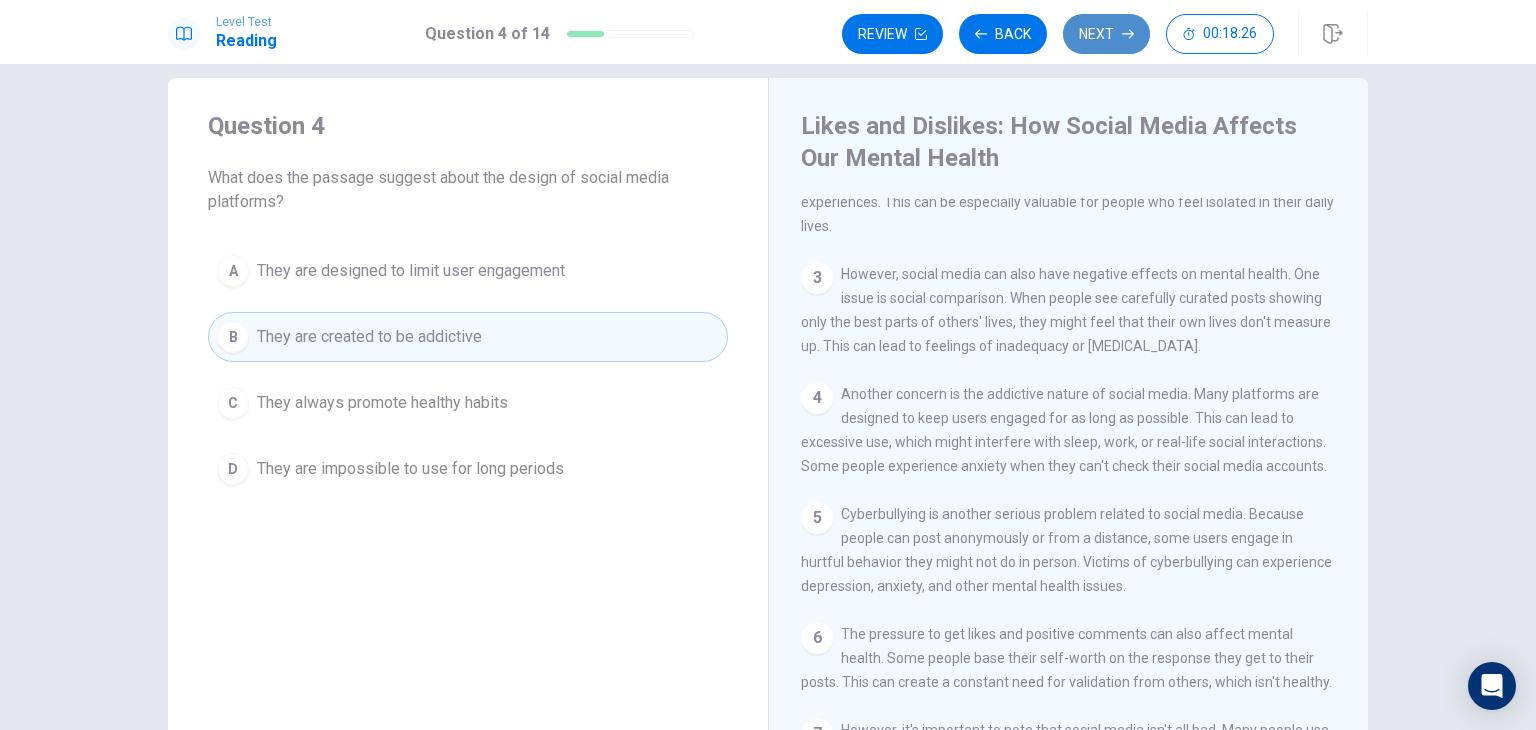 click on "Next" at bounding box center [1106, 34] 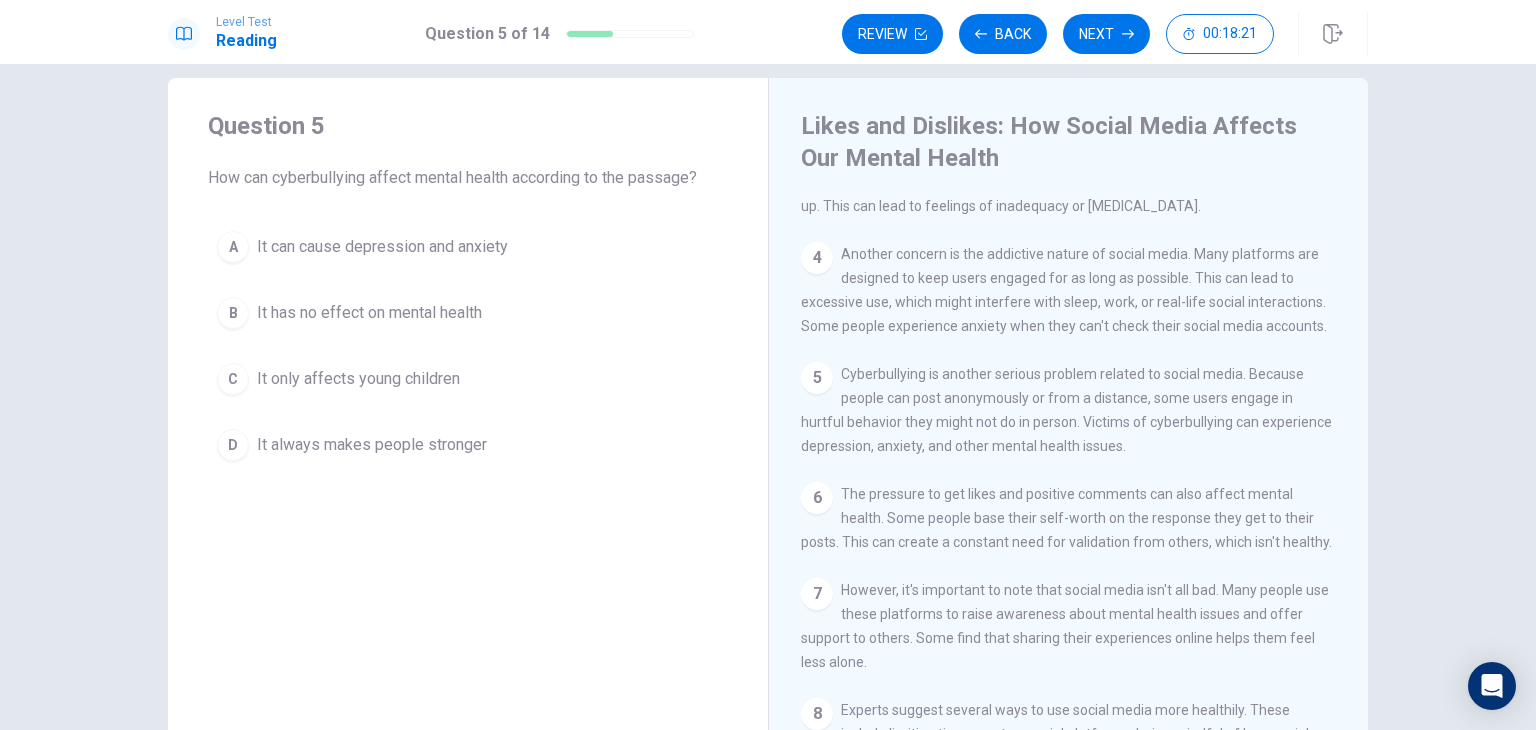 scroll, scrollTop: 400, scrollLeft: 0, axis: vertical 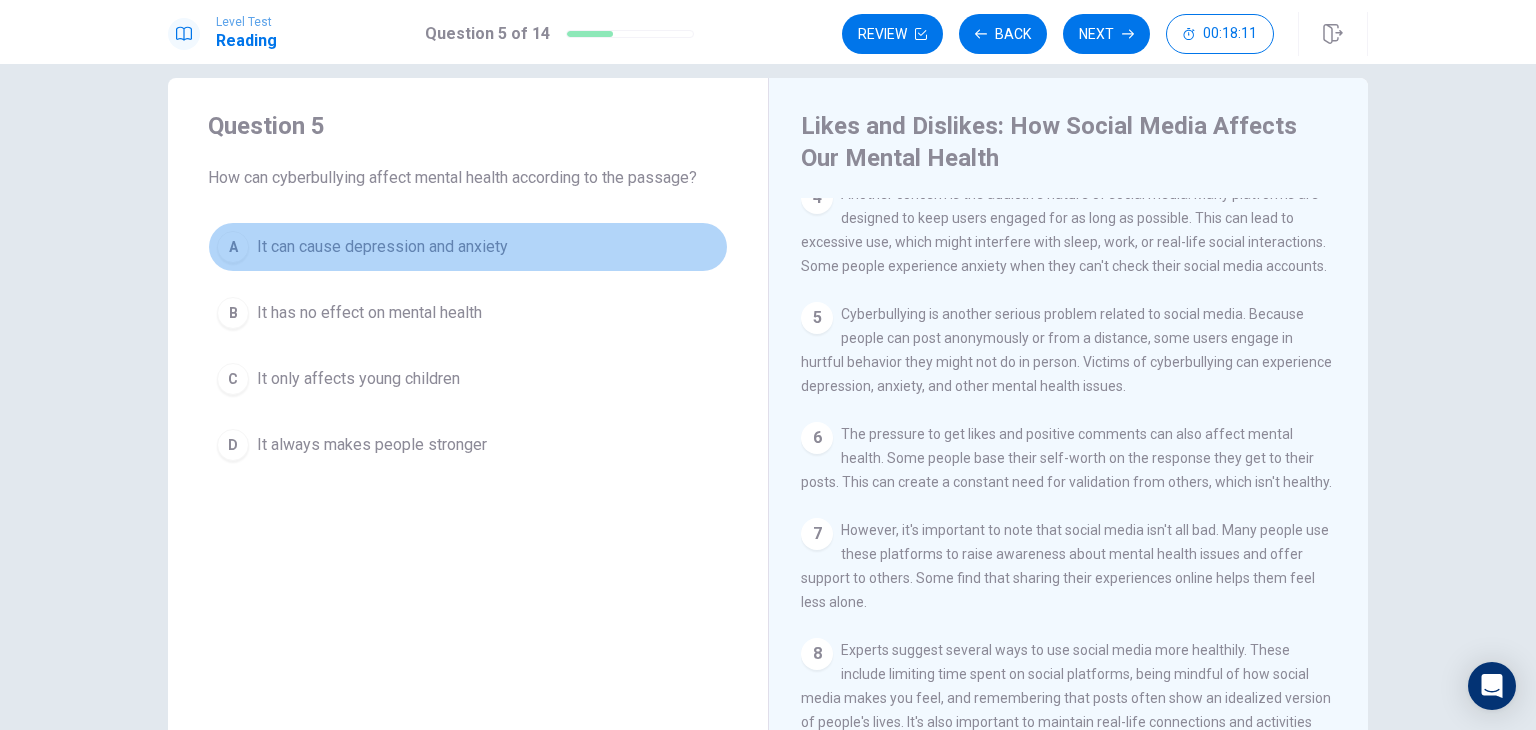 click on "A It can cause depression and anxiety" at bounding box center [468, 247] 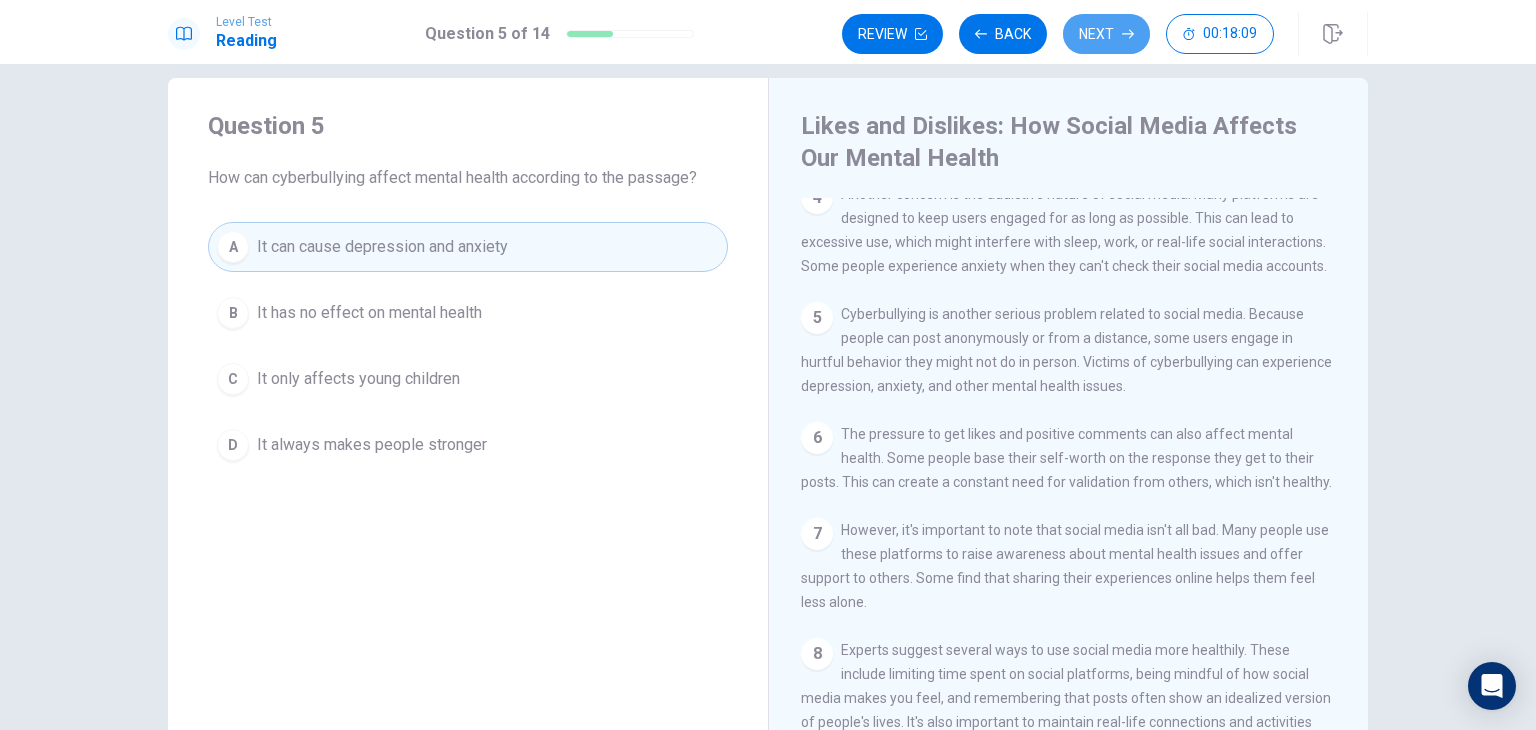 click on "Next" at bounding box center [1106, 34] 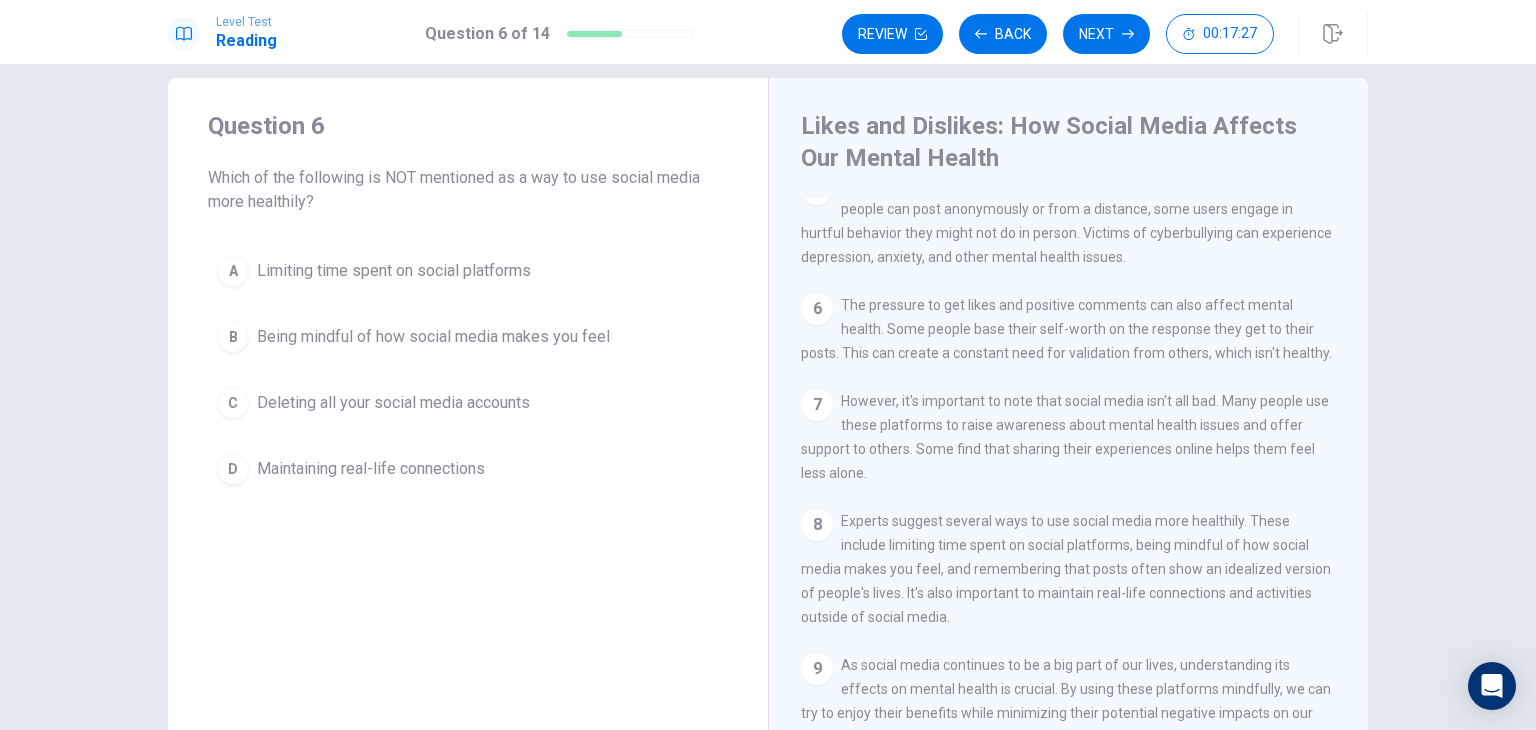 scroll, scrollTop: 558, scrollLeft: 0, axis: vertical 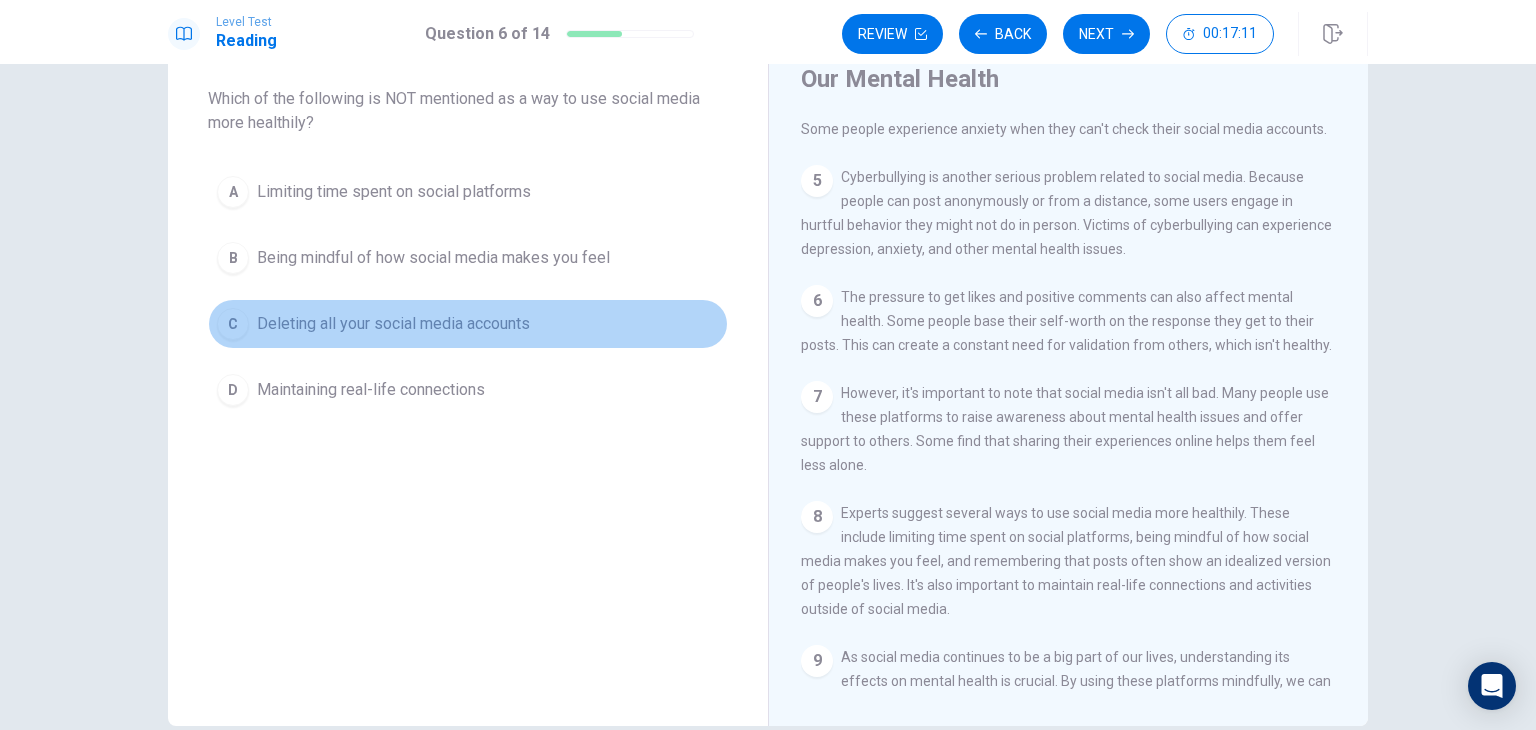 click on "Deleting all your social media accounts" at bounding box center [393, 324] 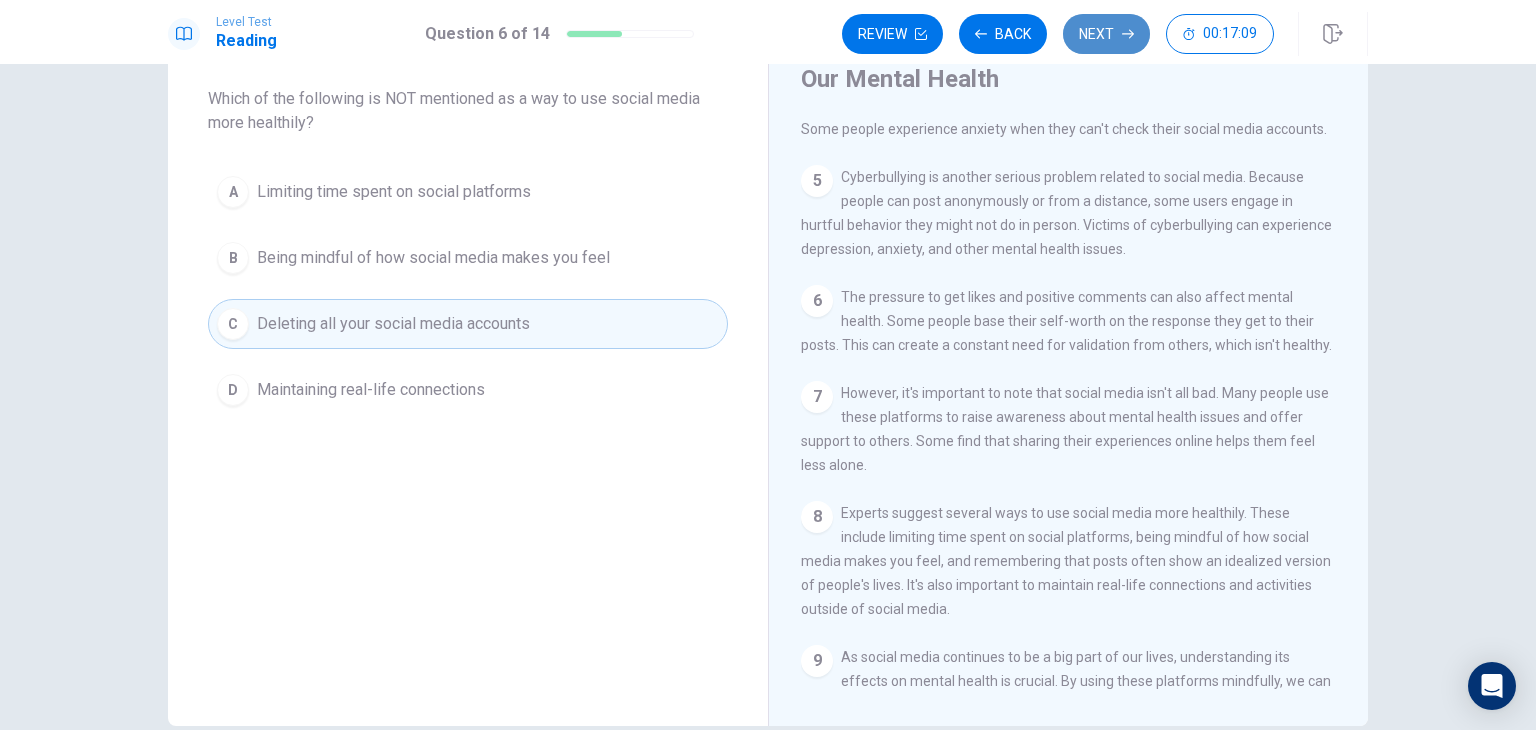 click 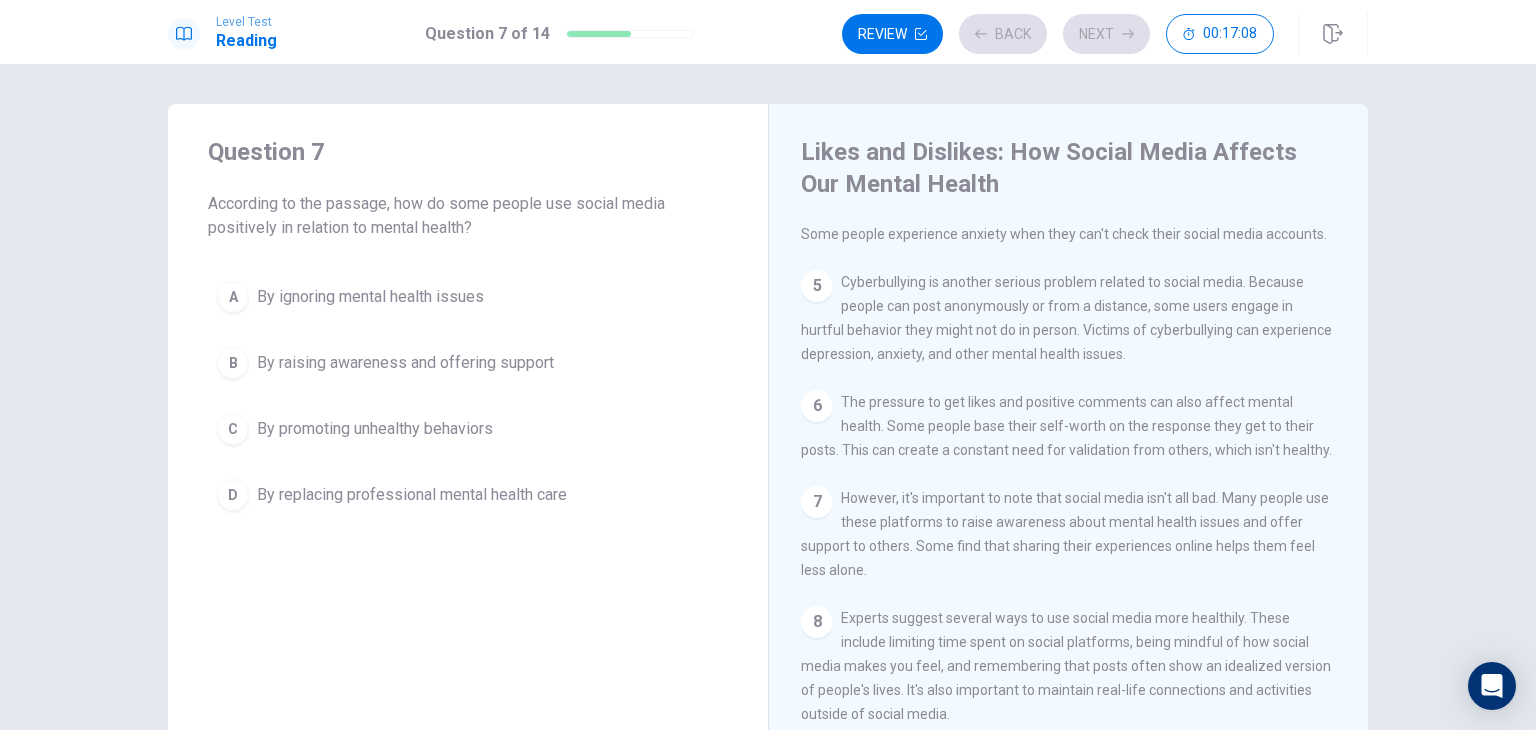 scroll, scrollTop: 0, scrollLeft: 0, axis: both 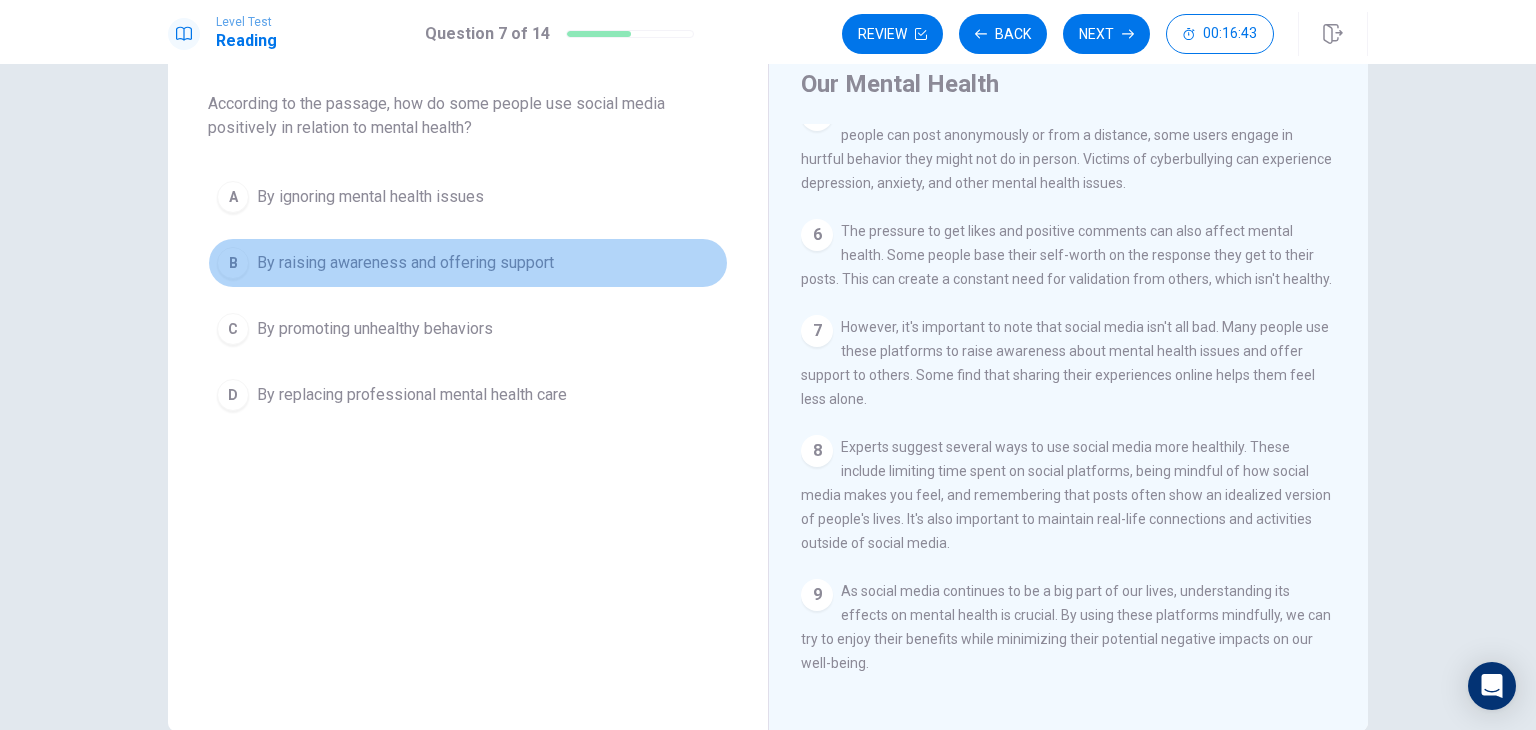 click on "By raising awareness and offering support" at bounding box center (405, 263) 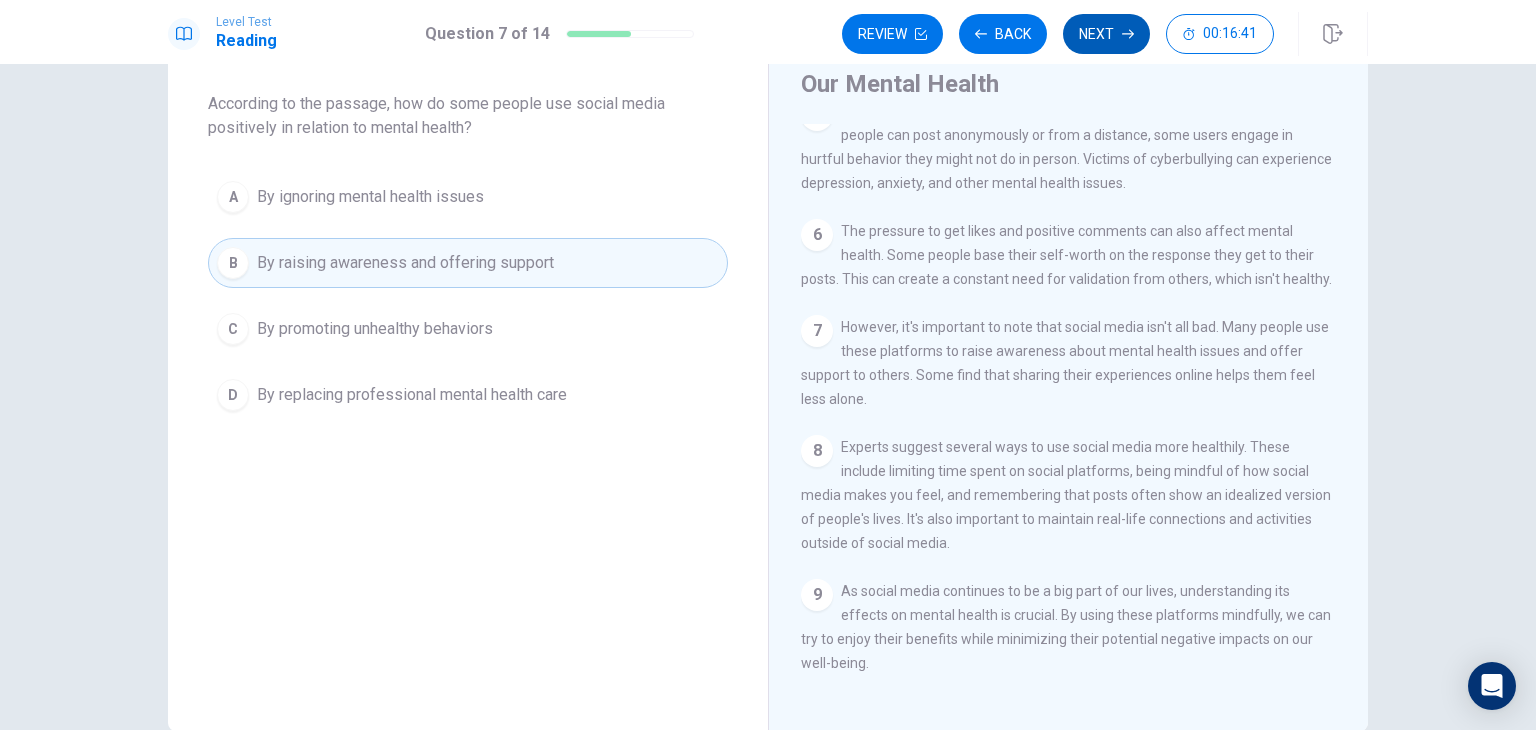 click on "Next" at bounding box center [1106, 34] 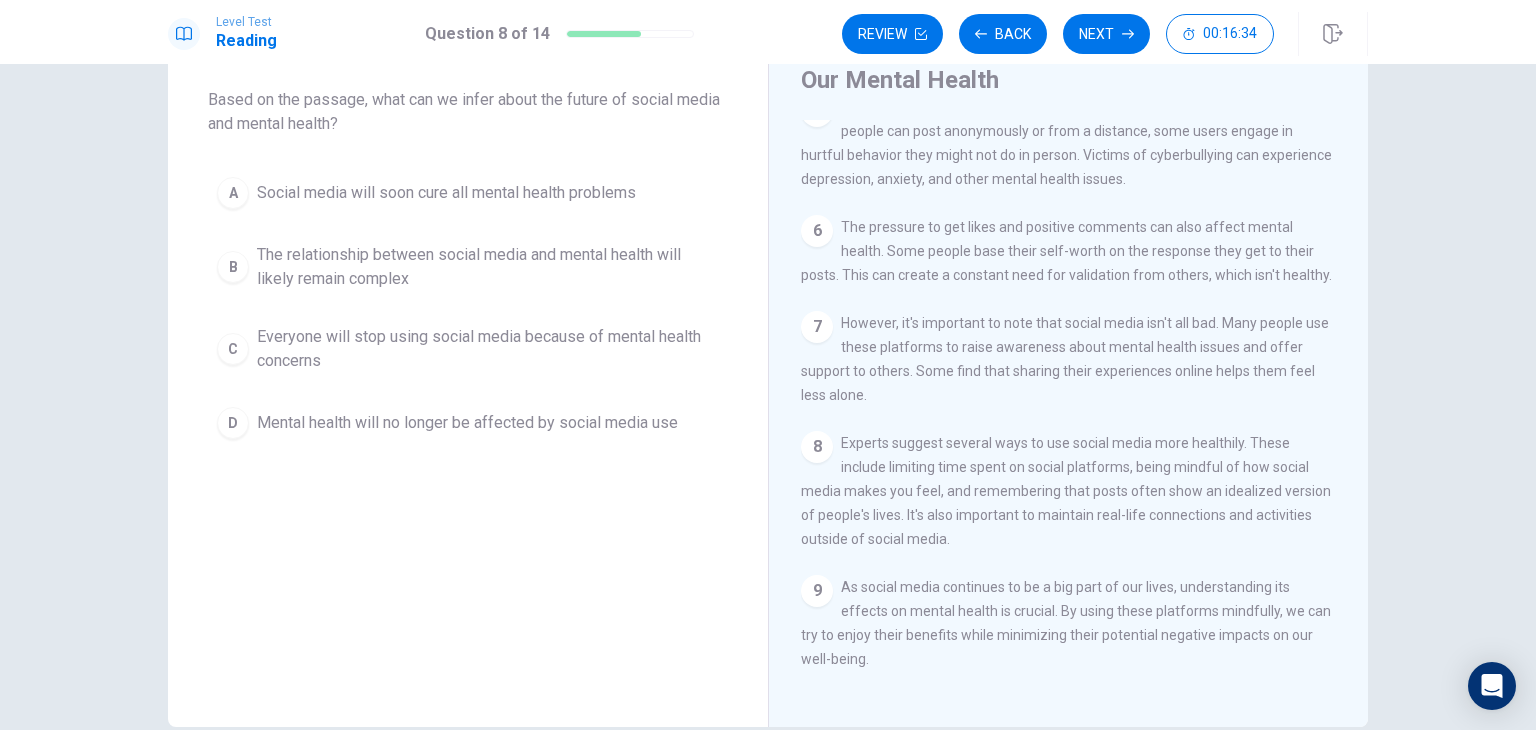 scroll, scrollTop: 100, scrollLeft: 0, axis: vertical 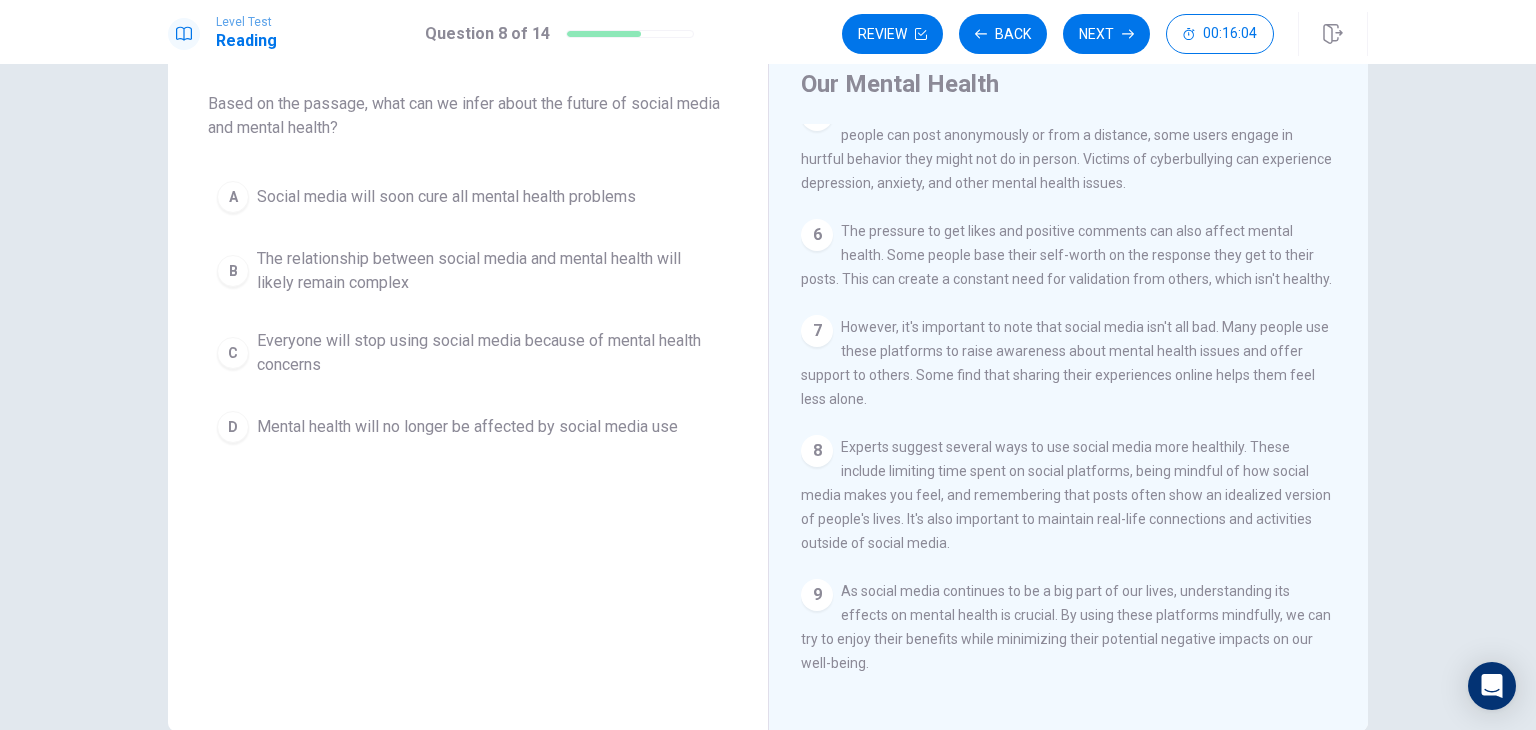 click on "The relationship between social media and mental health will likely remain complex" at bounding box center [488, 271] 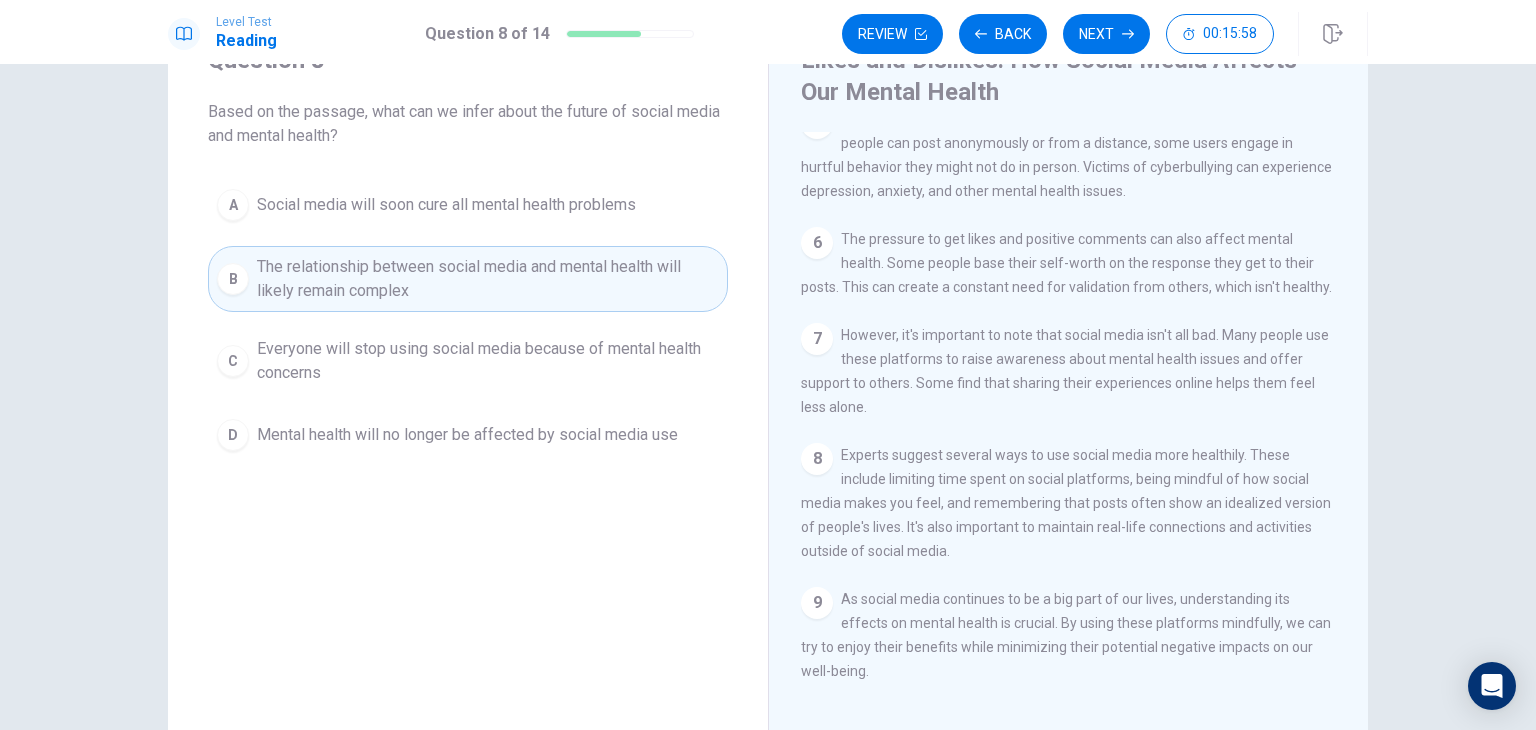 scroll, scrollTop: 100, scrollLeft: 0, axis: vertical 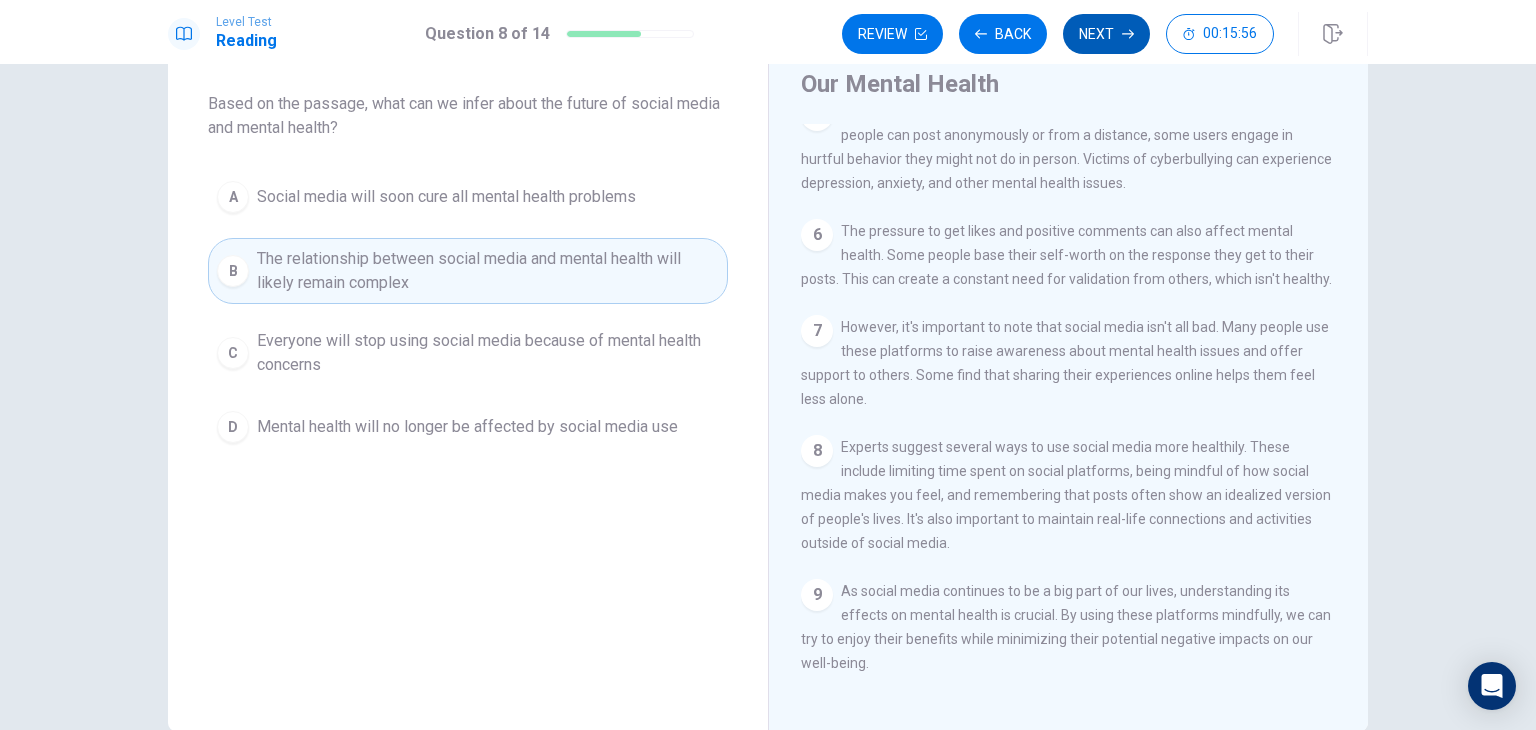click on "Next" at bounding box center [1106, 34] 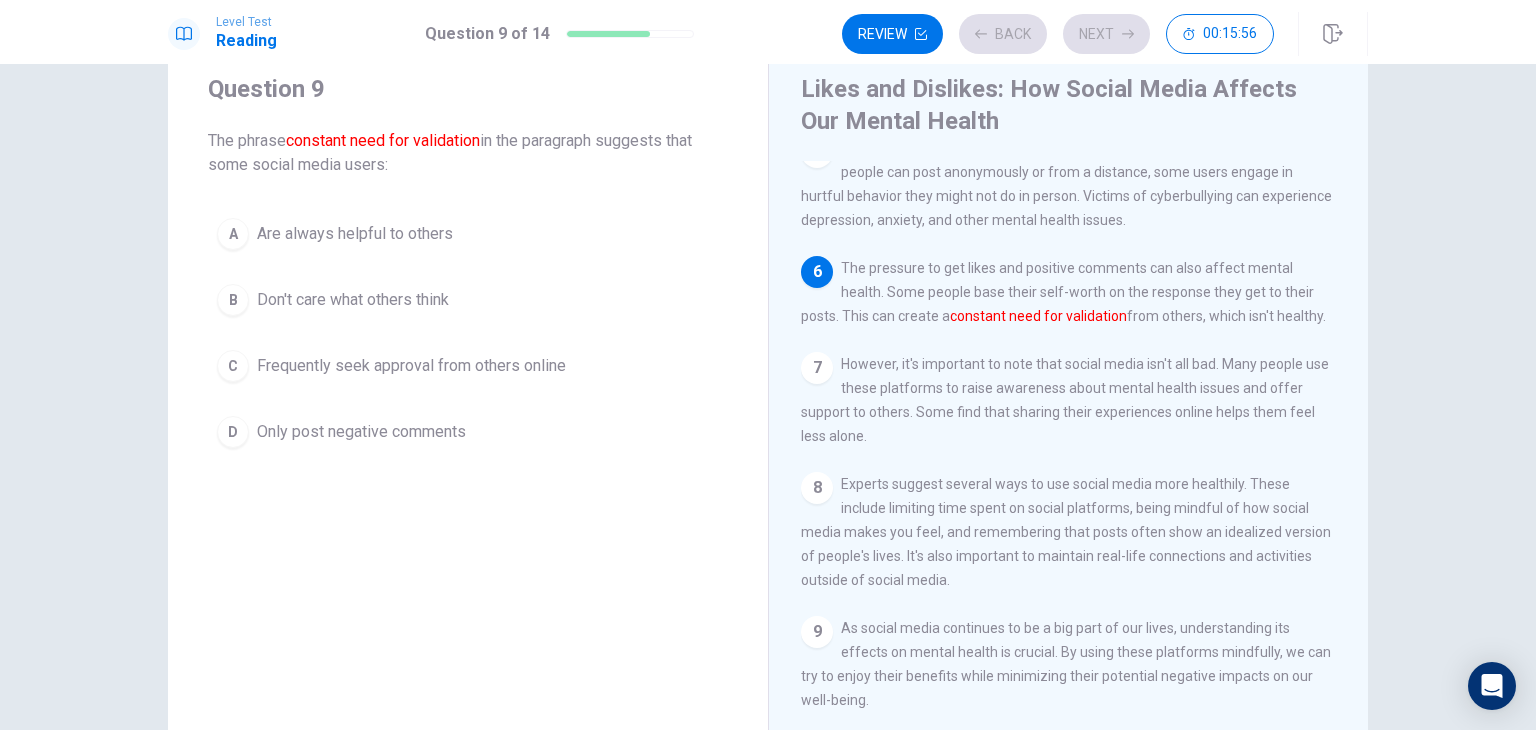 scroll, scrollTop: 0, scrollLeft: 0, axis: both 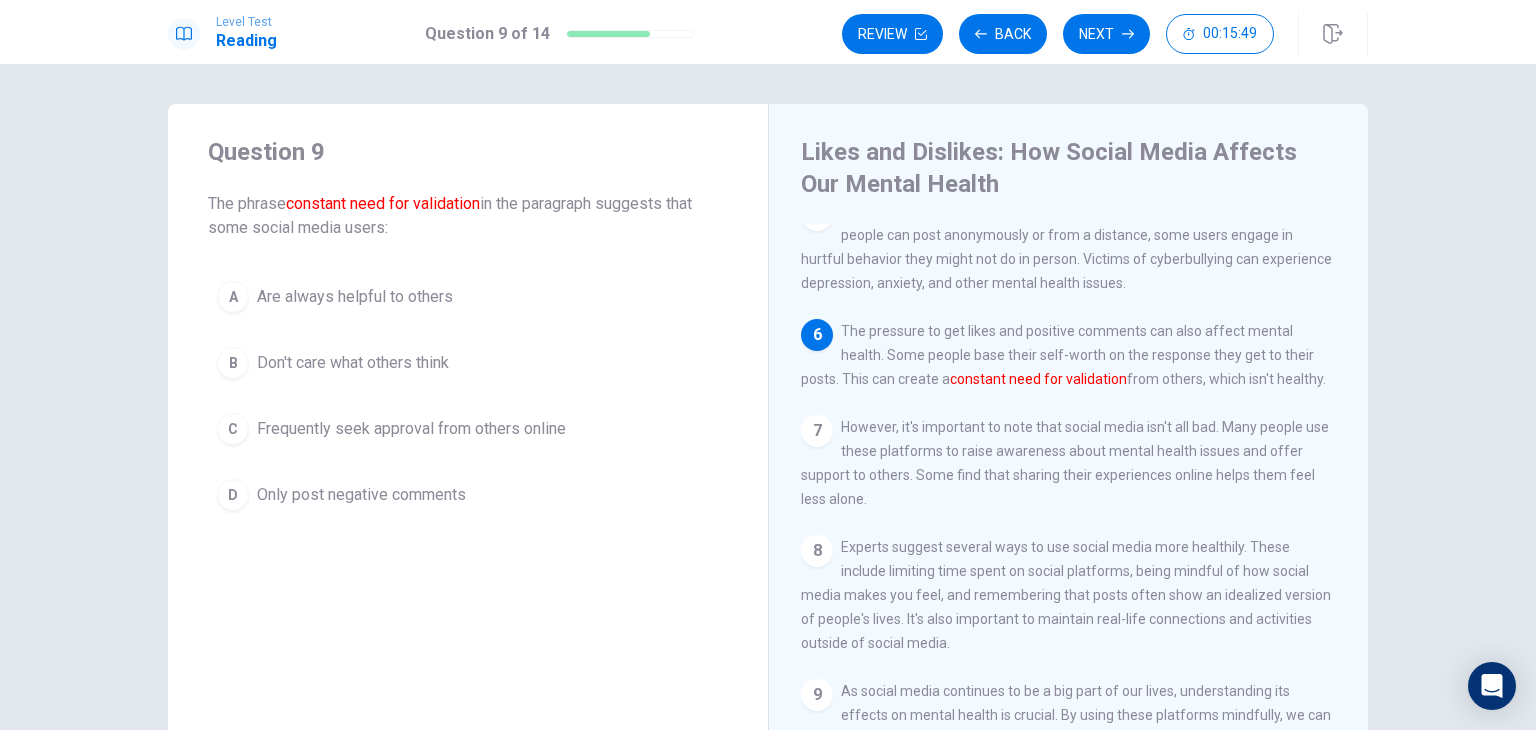 drag, startPoint x: 977, startPoint y: 321, endPoint x: 1148, endPoint y: 333, distance: 171.42053 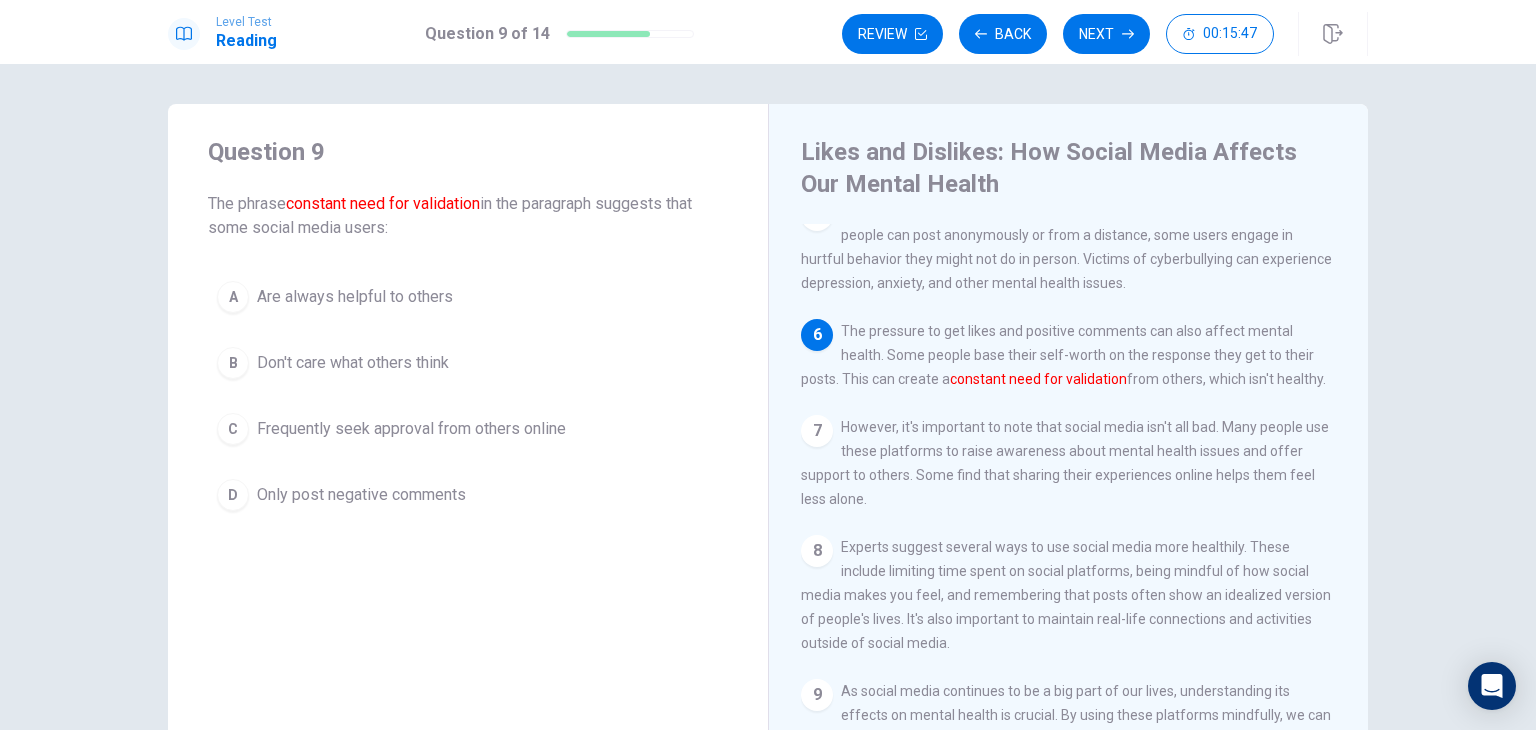 drag, startPoint x: 852, startPoint y: 342, endPoint x: 1092, endPoint y: 364, distance: 241.00623 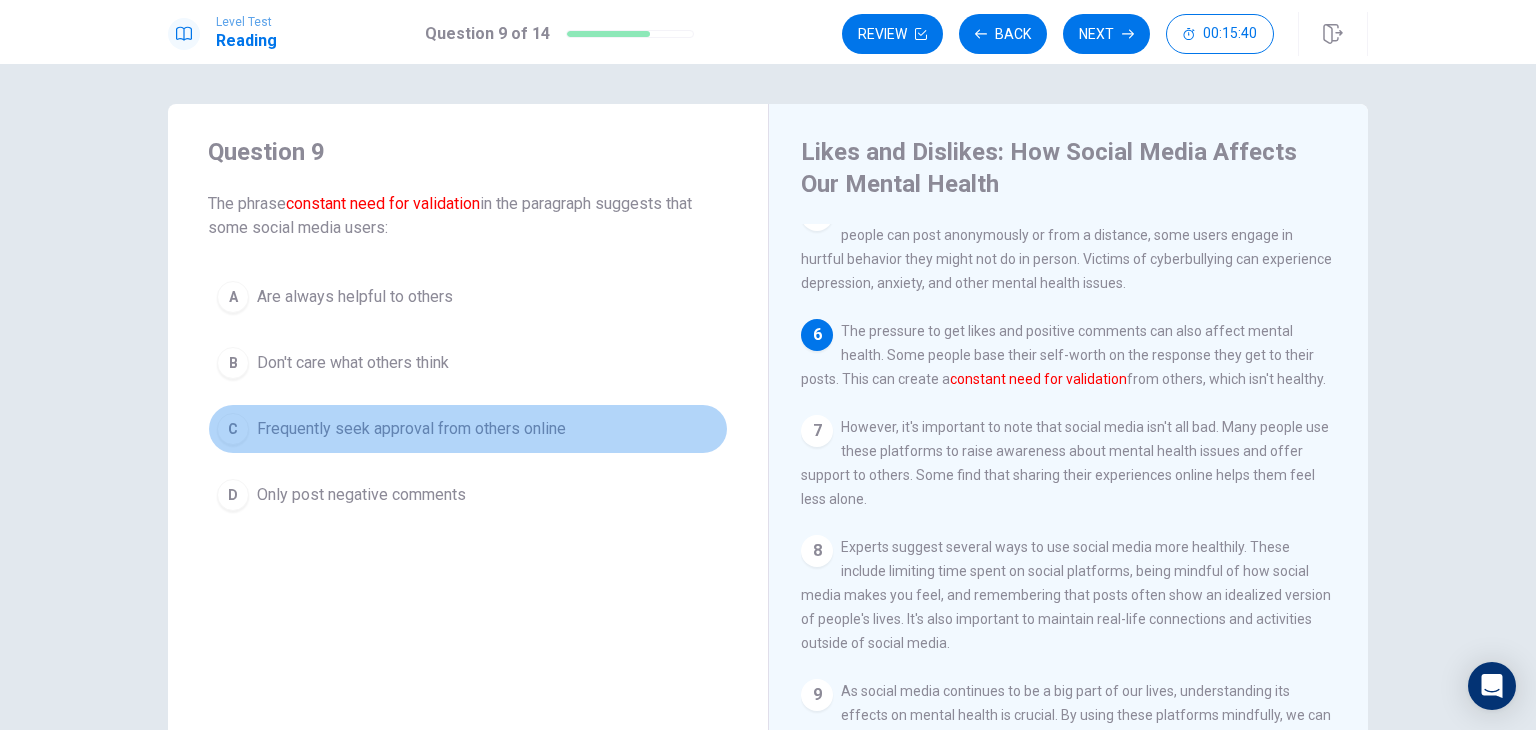 click on "Frequently seek approval from others online" at bounding box center (411, 429) 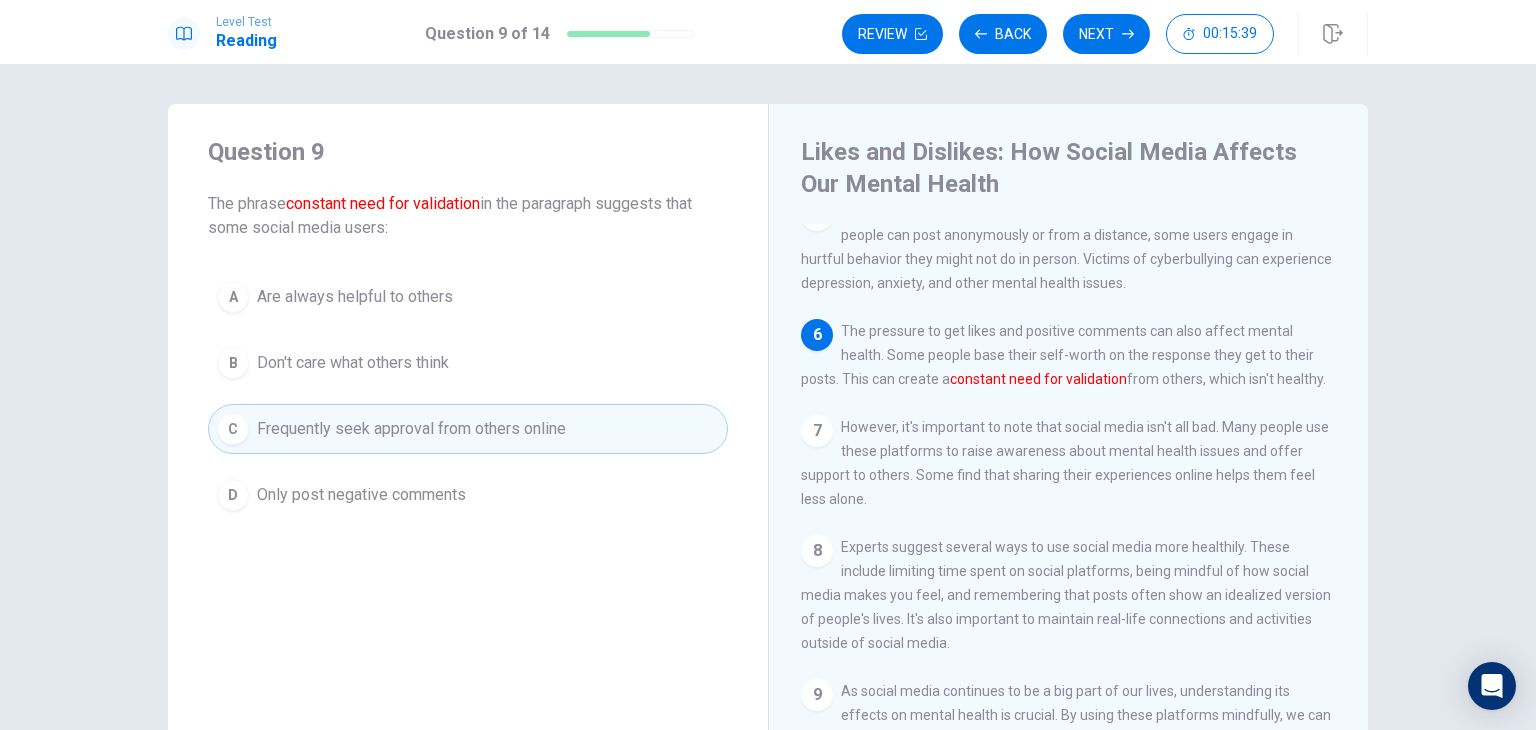 click on "Next" at bounding box center (1106, 34) 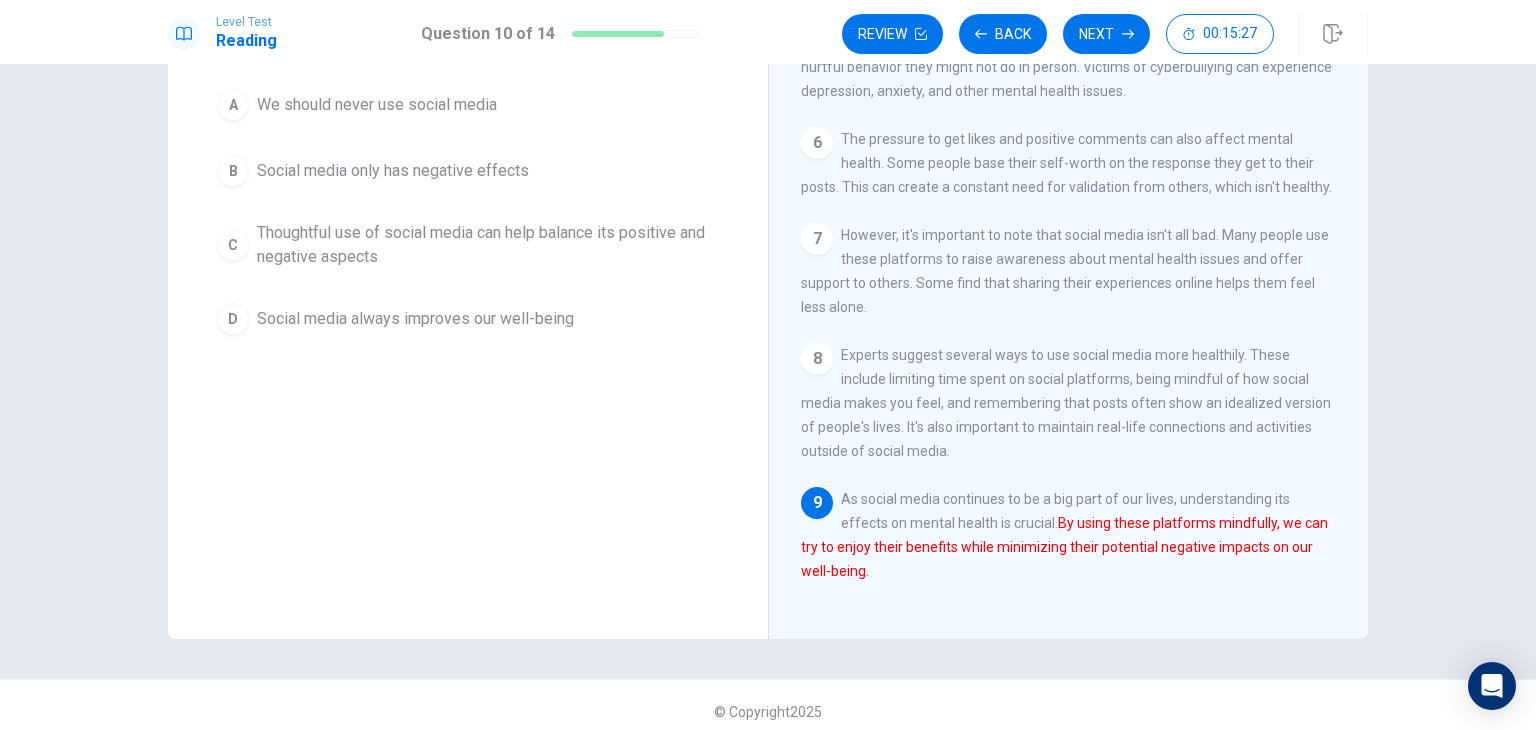 scroll, scrollTop: 200, scrollLeft: 0, axis: vertical 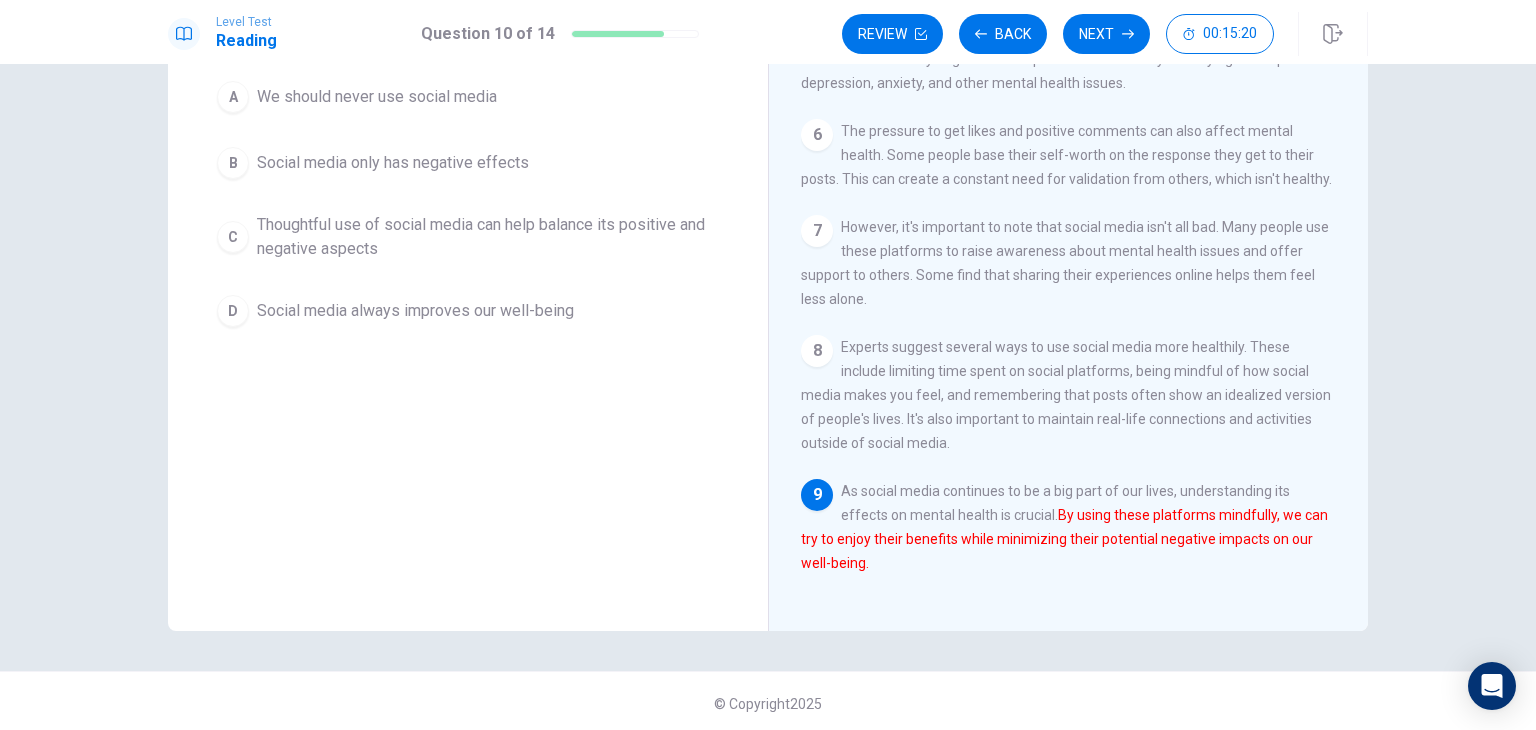 click on "Thoughtful use of social media can help balance its positive and negative aspects" at bounding box center [488, 237] 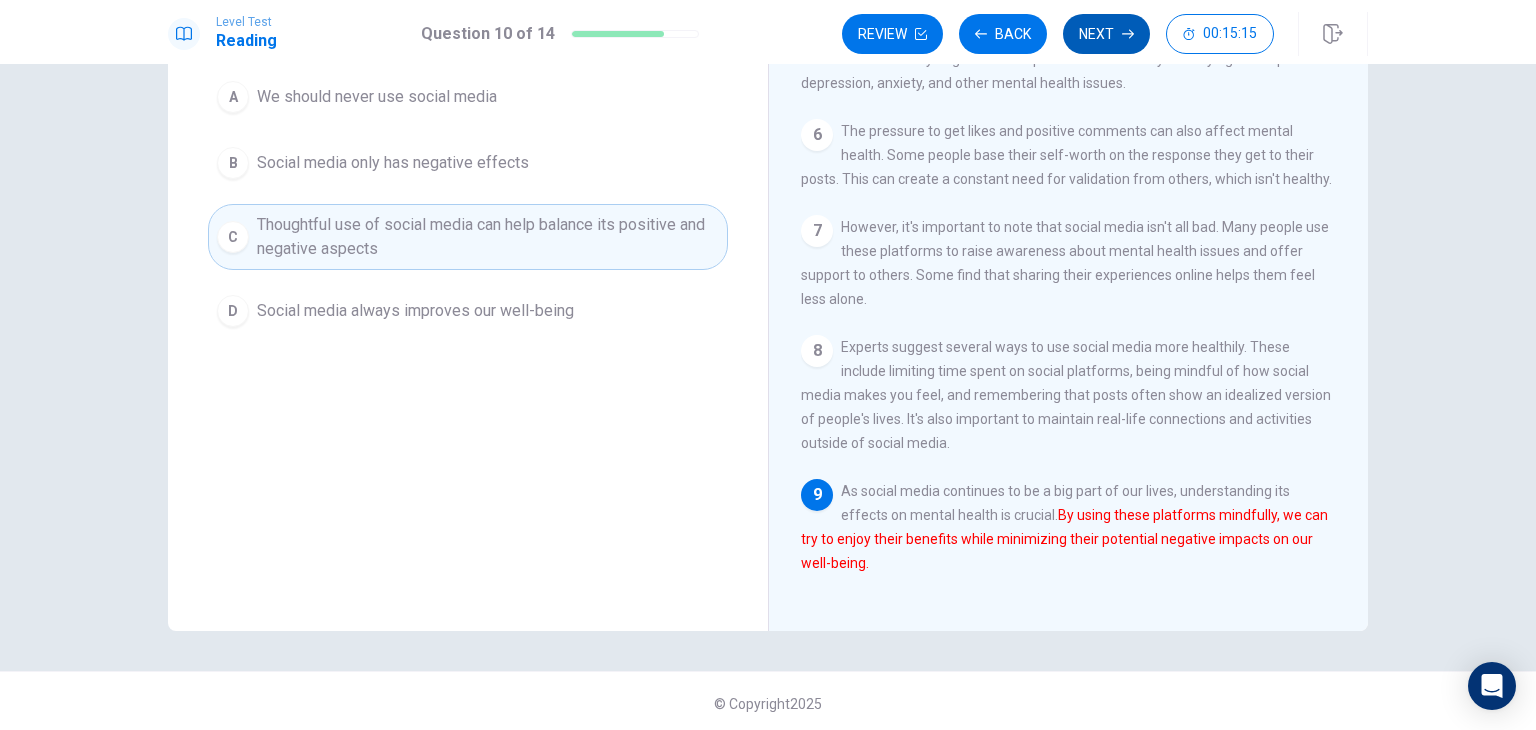 click on "Next" at bounding box center (1106, 34) 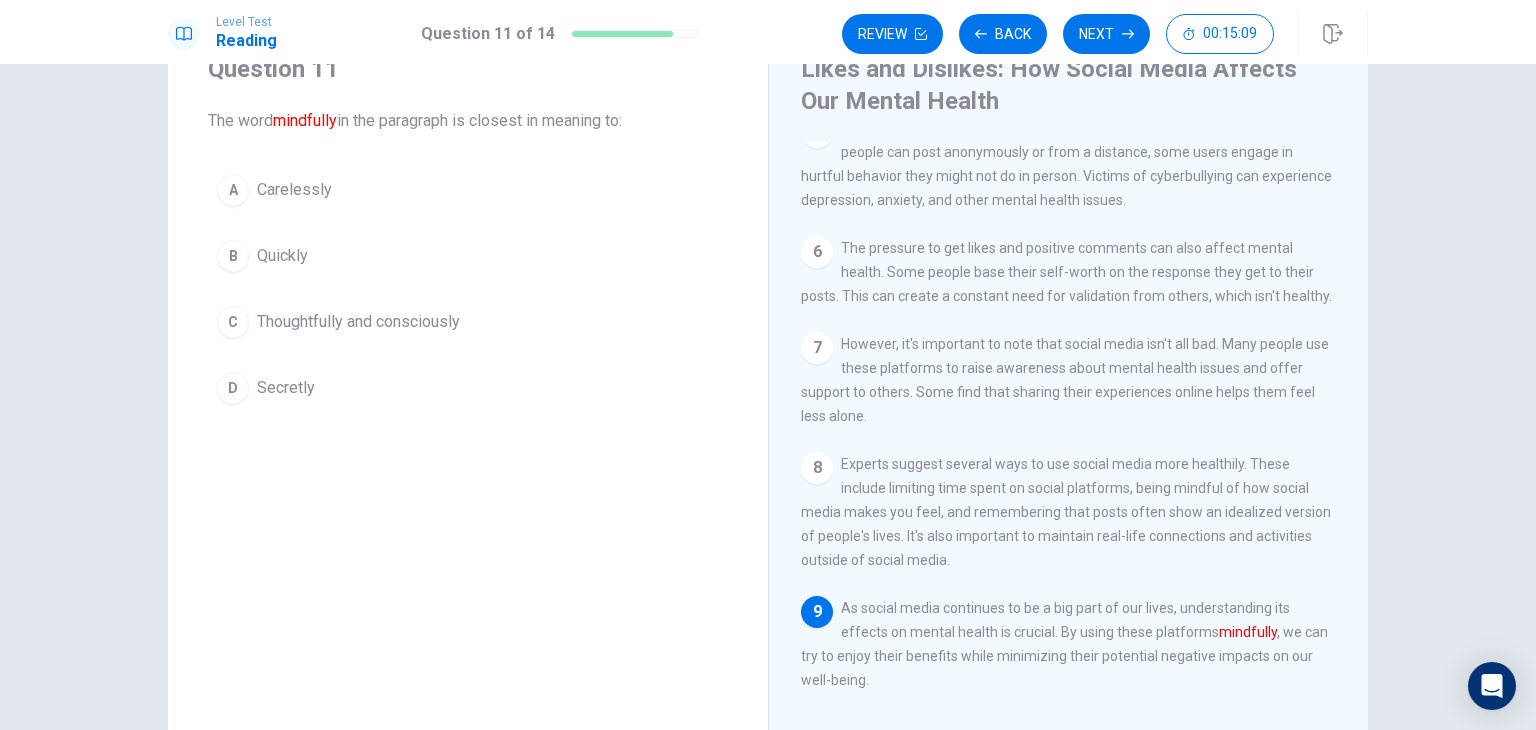 scroll, scrollTop: 76, scrollLeft: 0, axis: vertical 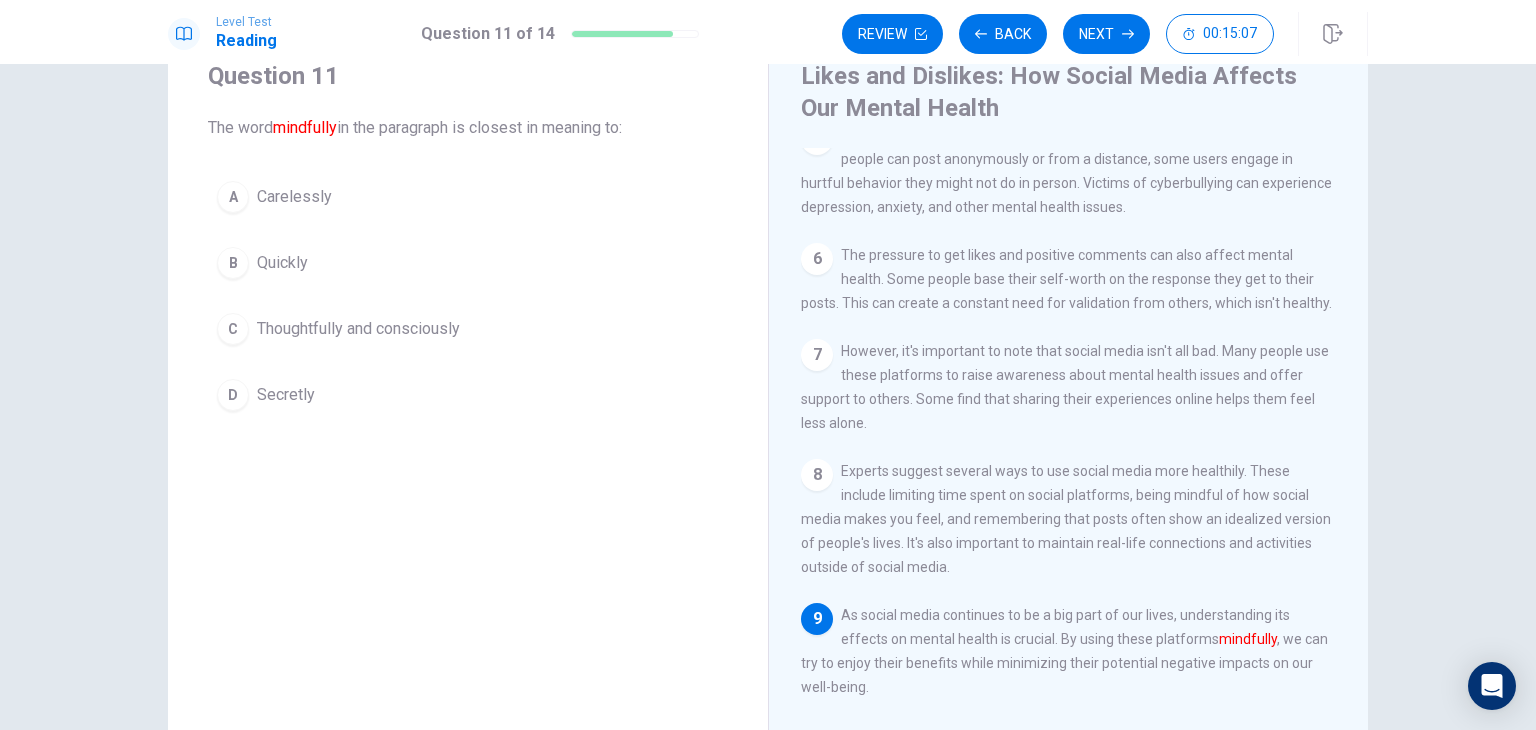 click on "Thoughtfully and consciously" at bounding box center (358, 329) 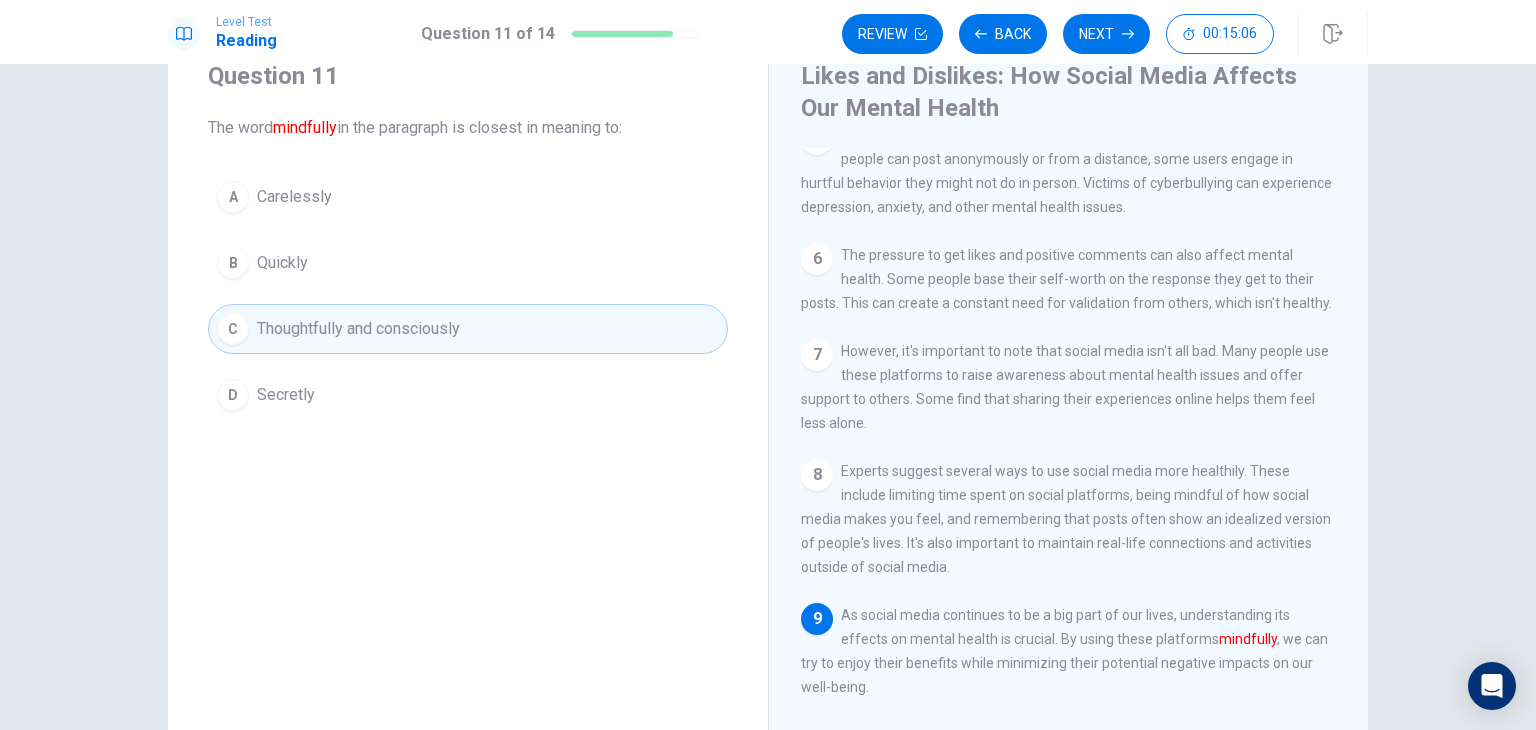 click on "Next" at bounding box center [1106, 34] 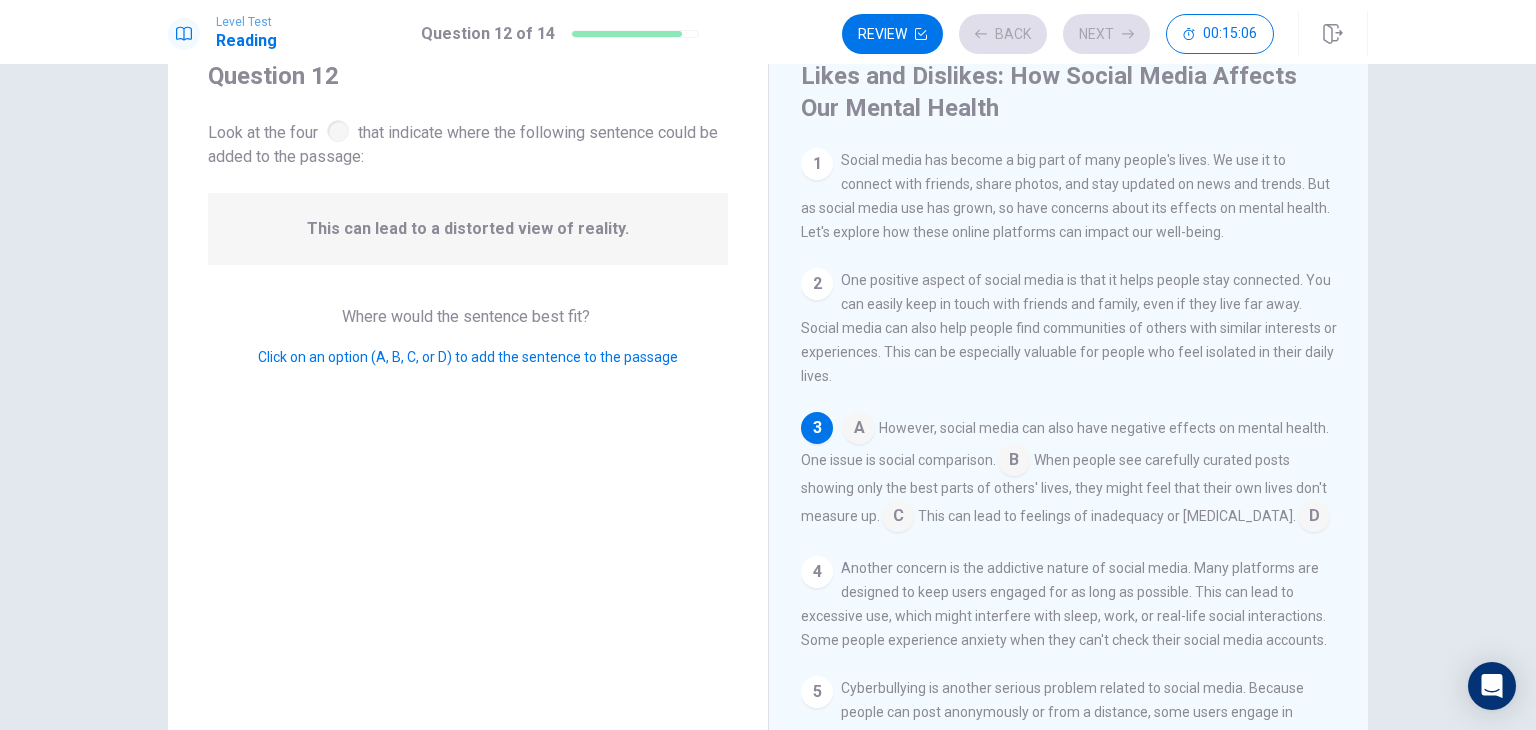 scroll, scrollTop: 40, scrollLeft: 0, axis: vertical 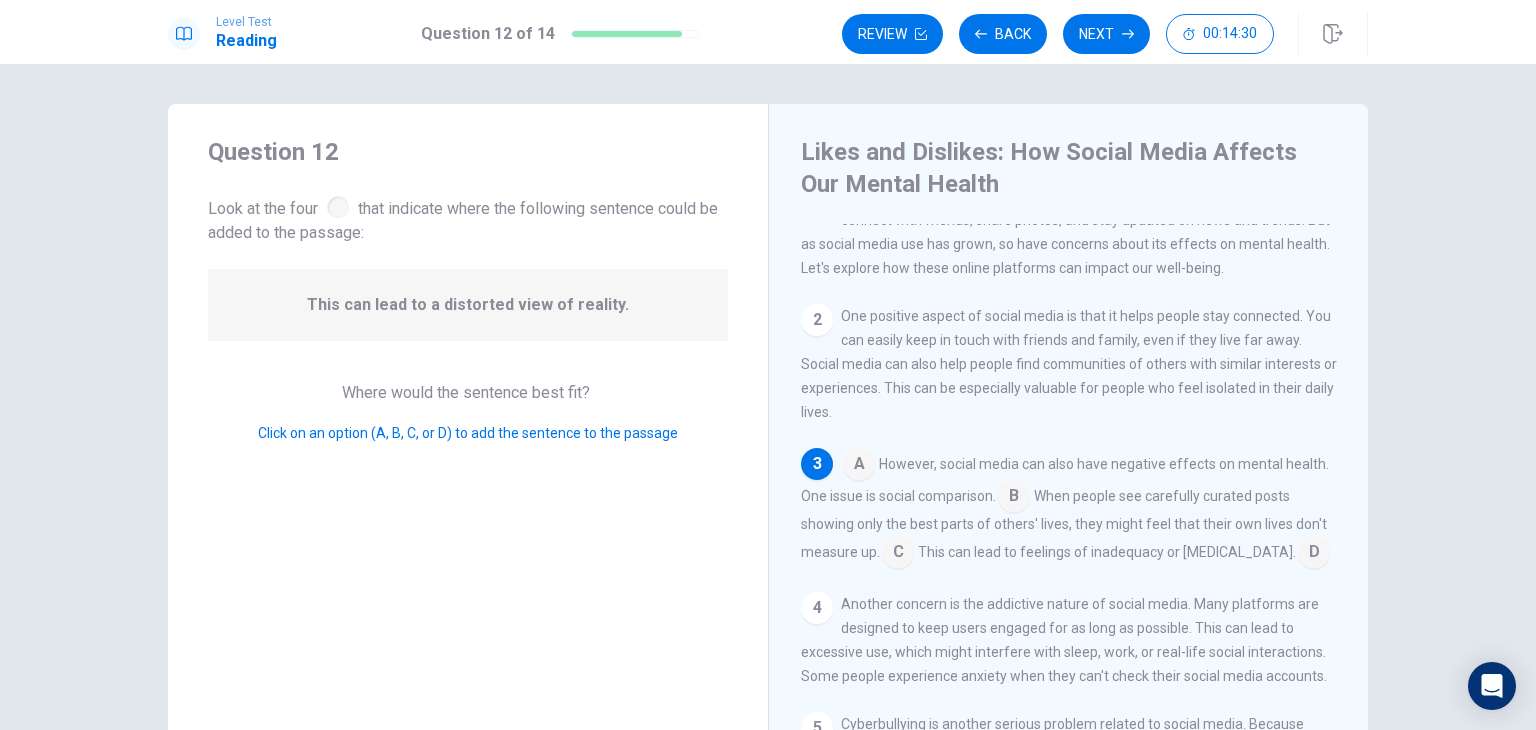 click at bounding box center [1014, 498] 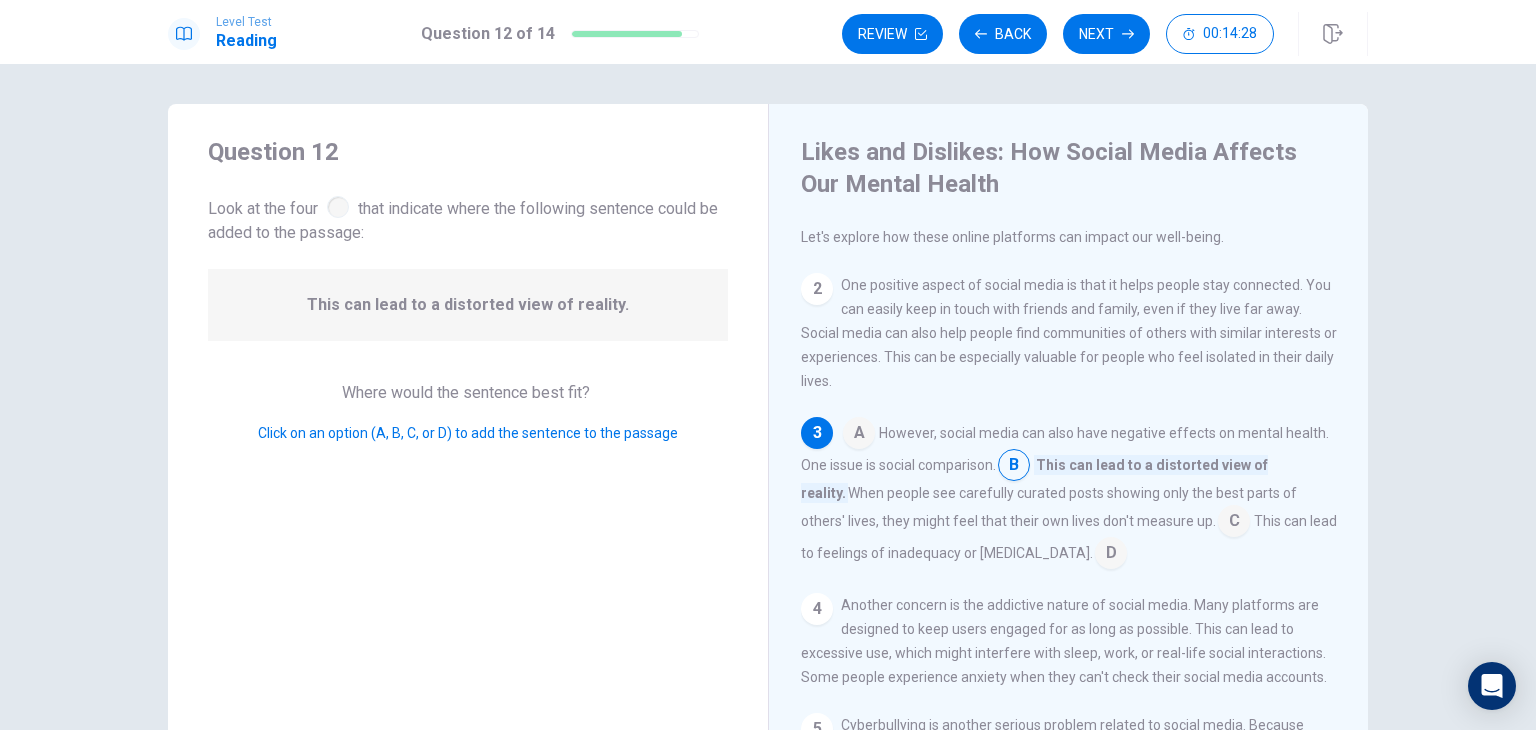 scroll, scrollTop: 140, scrollLeft: 0, axis: vertical 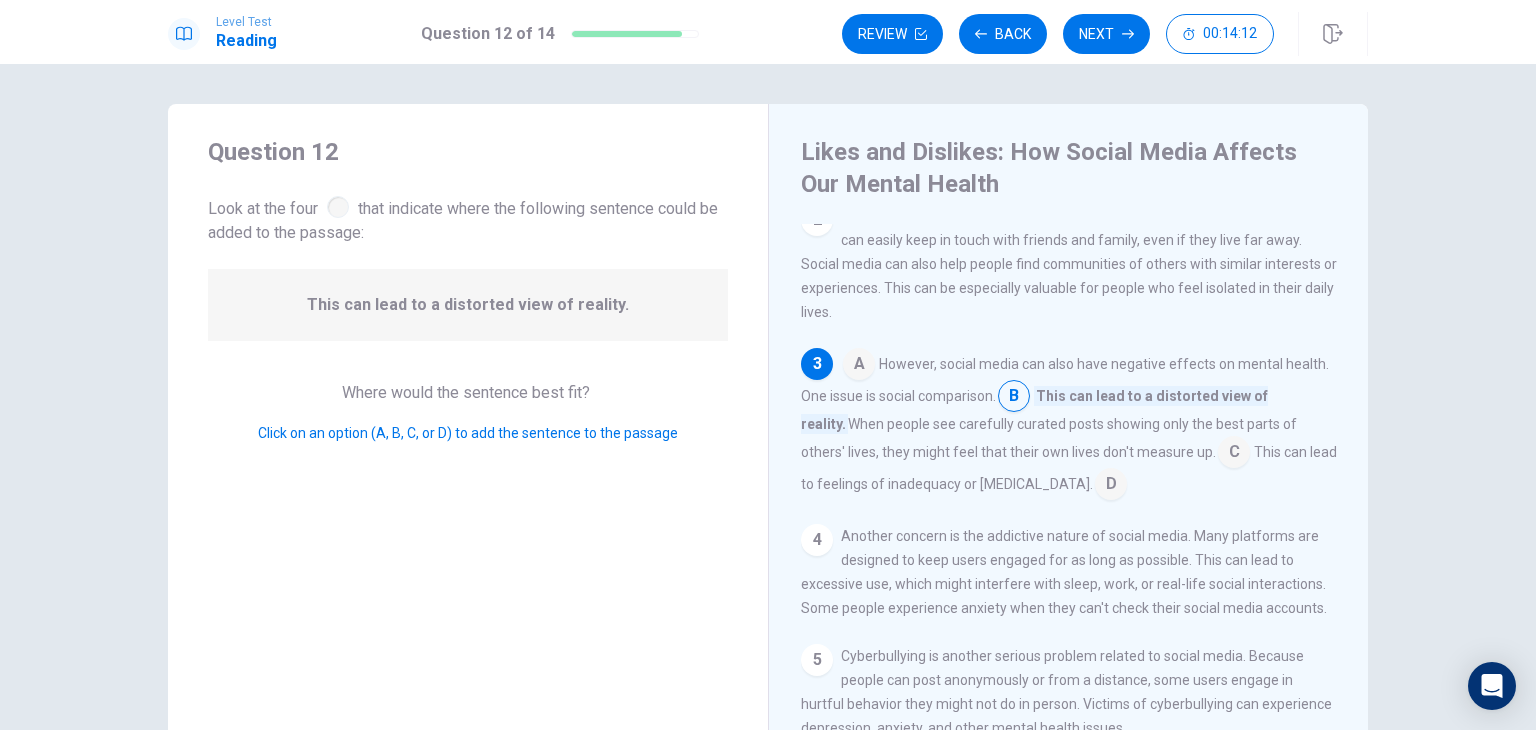 click at bounding box center [1014, 398] 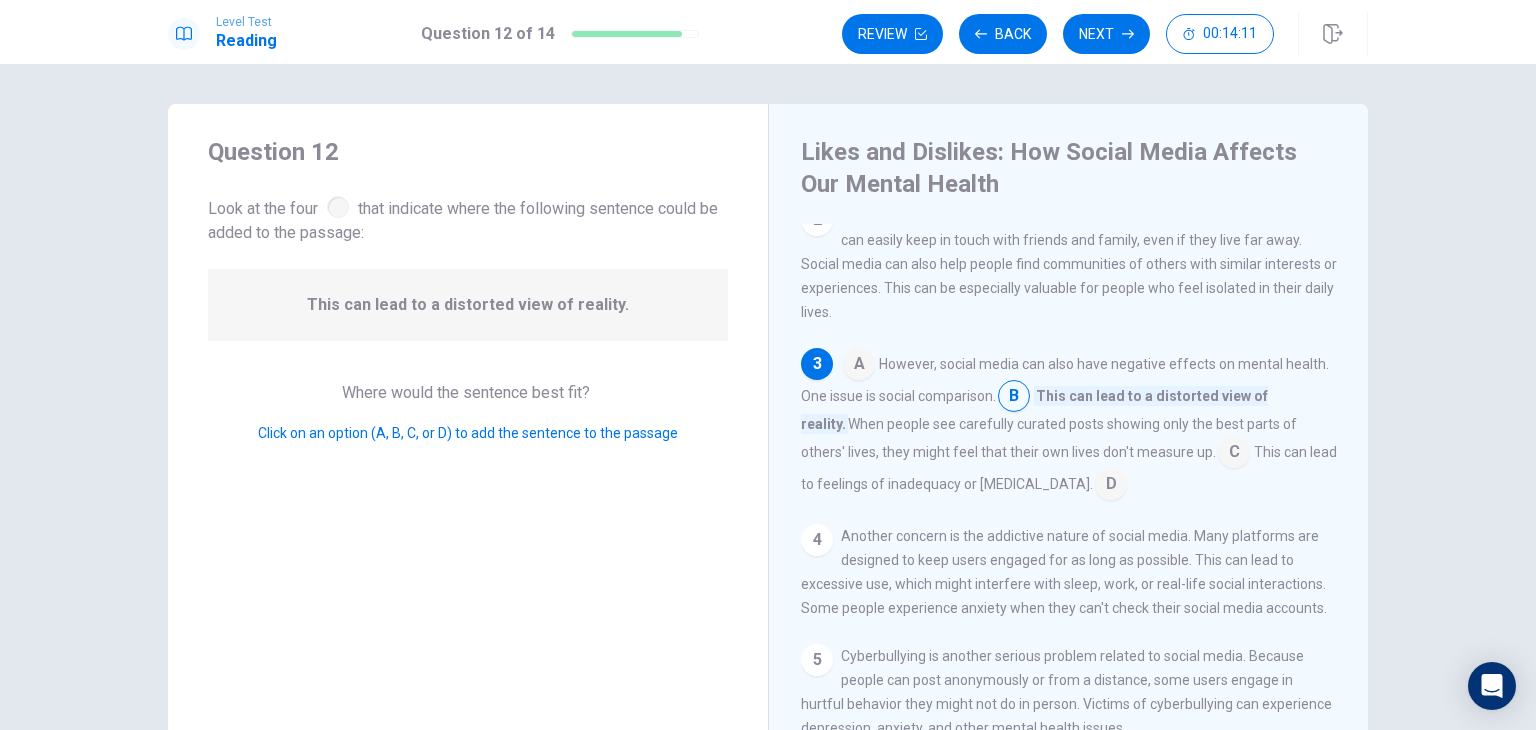 click at bounding box center [1234, 454] 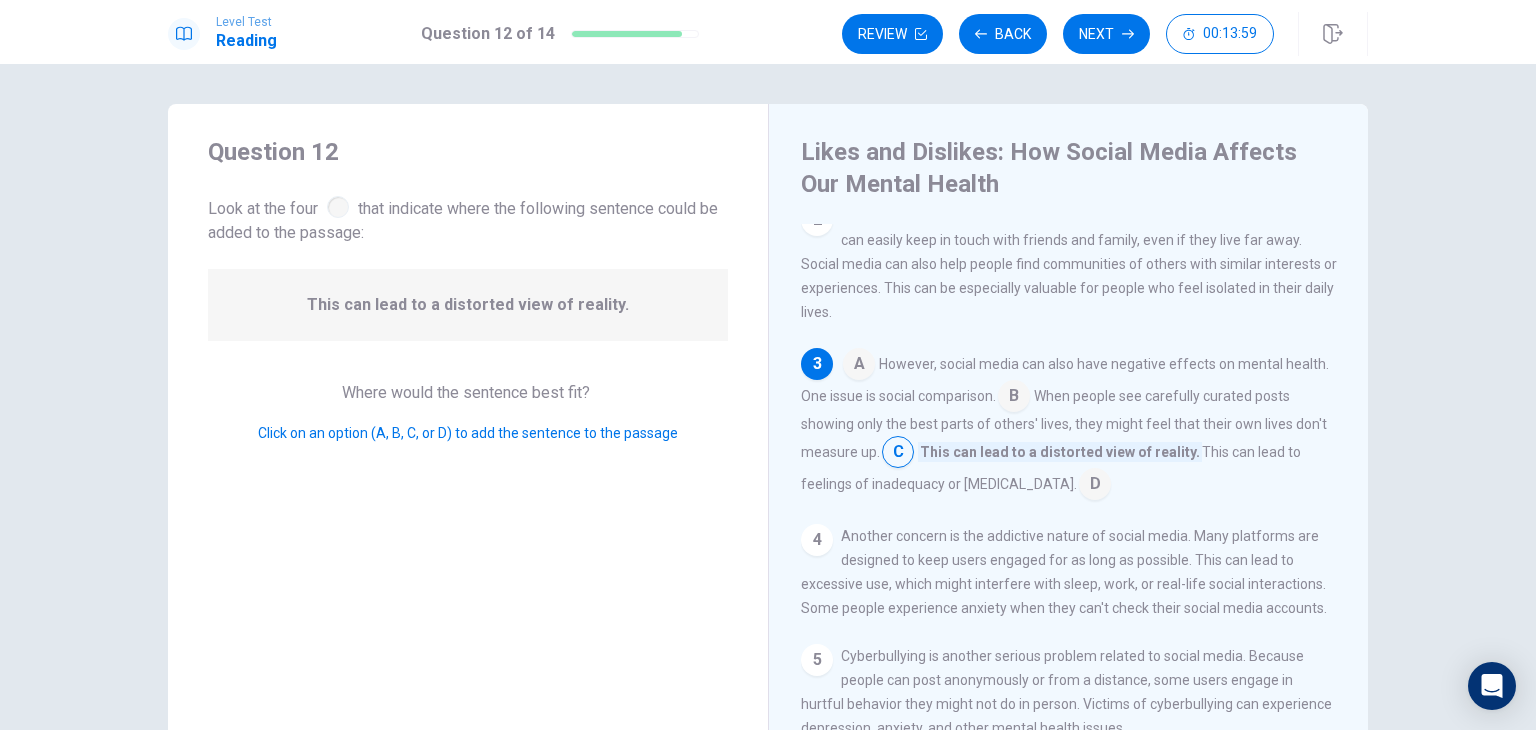 click at bounding box center [1095, 486] 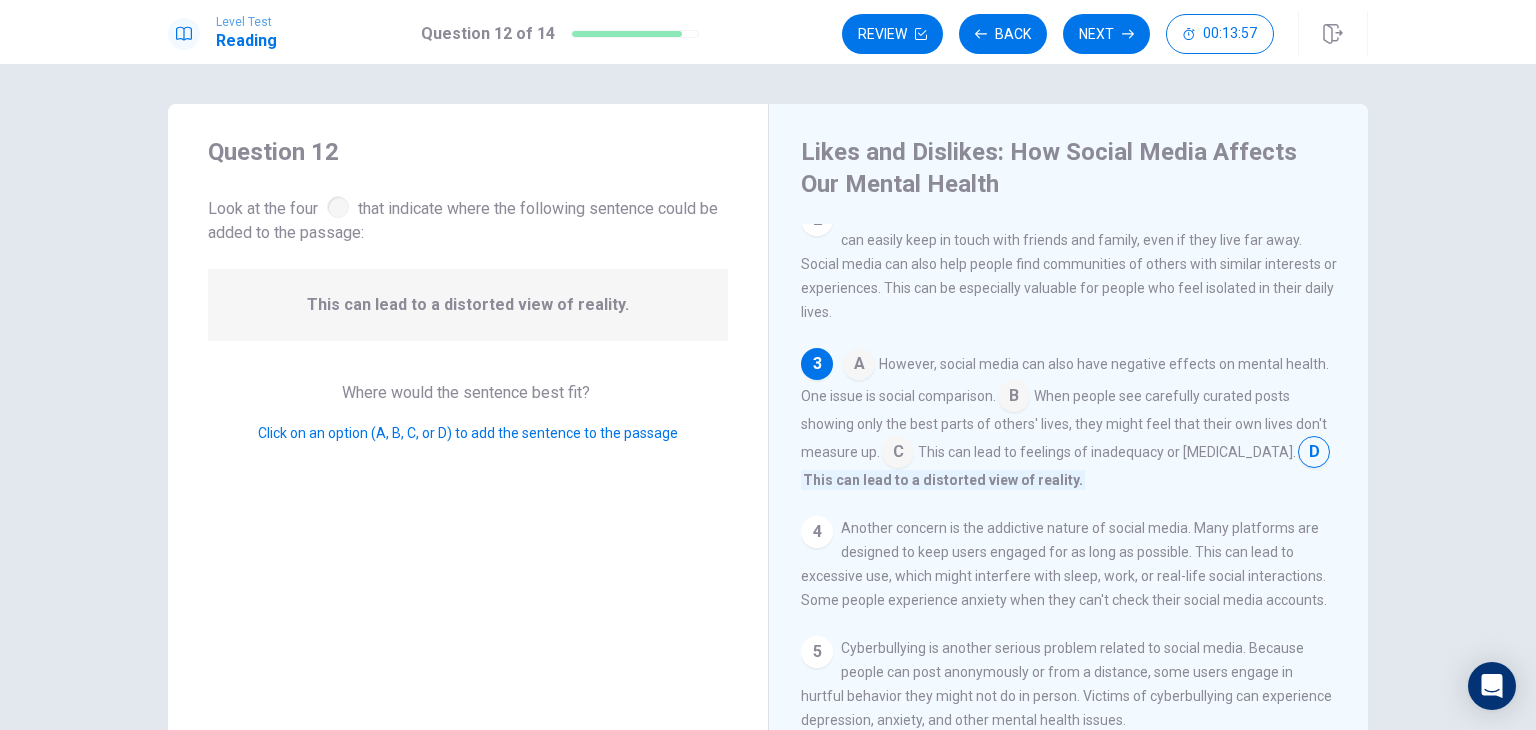 click at bounding box center [898, 454] 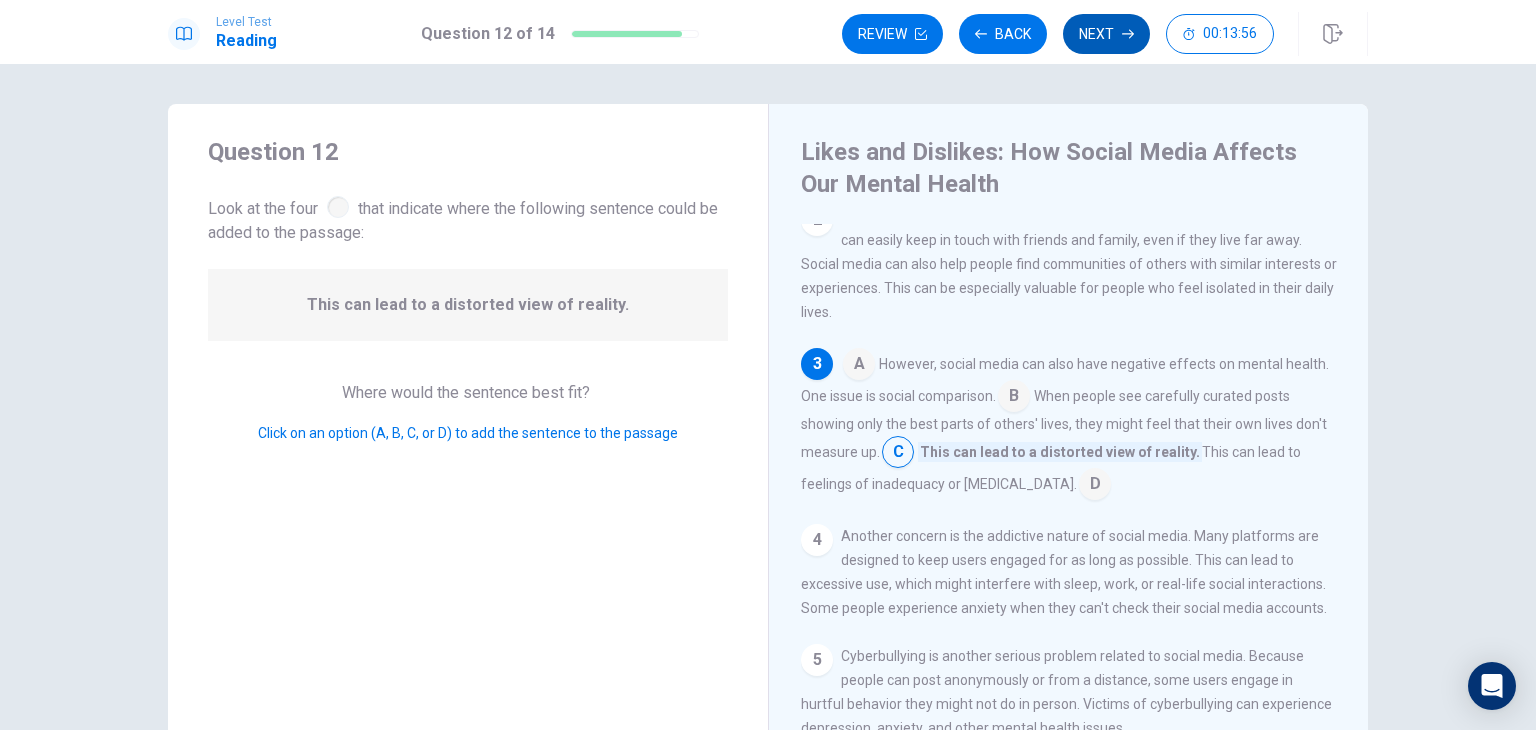 click on "Next" at bounding box center (1106, 34) 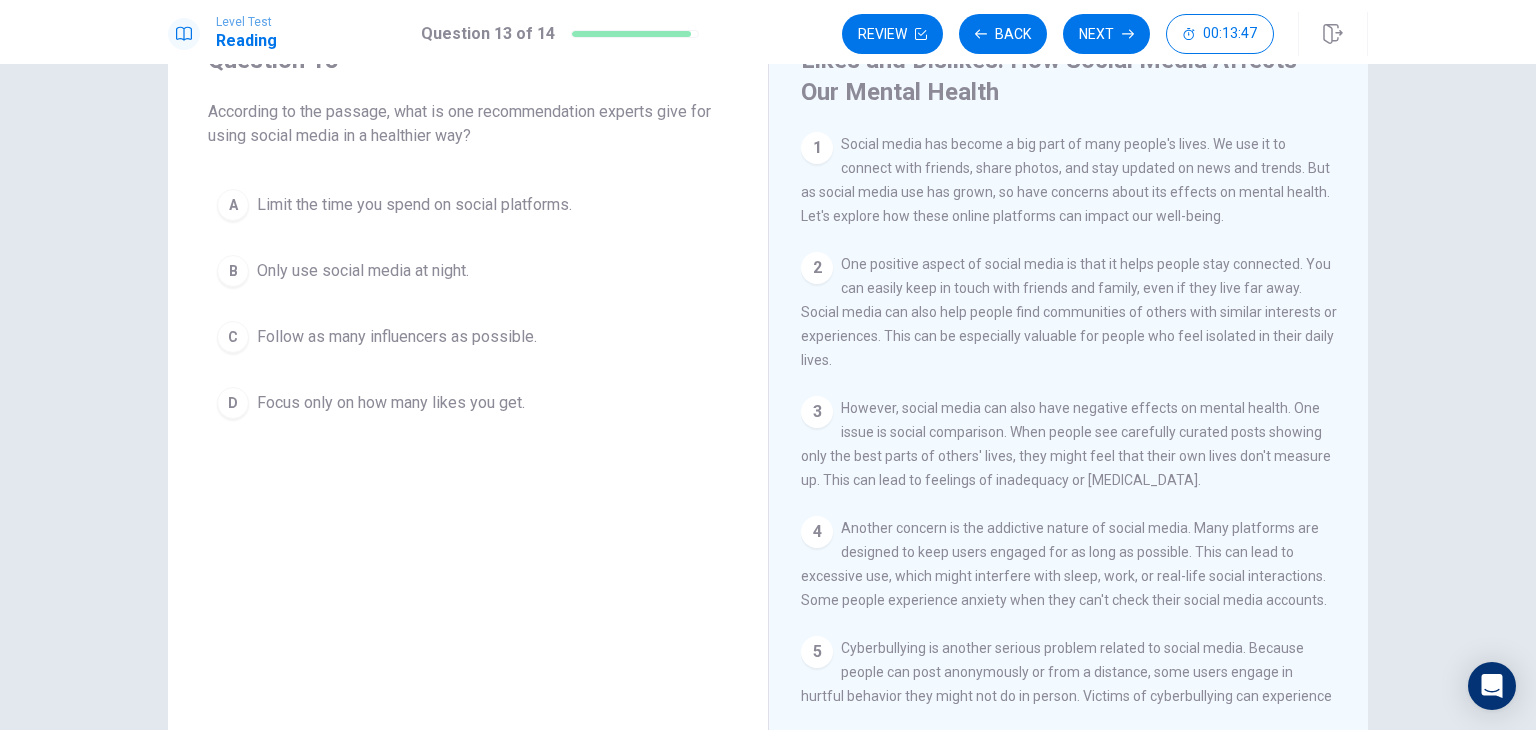 scroll, scrollTop: 100, scrollLeft: 0, axis: vertical 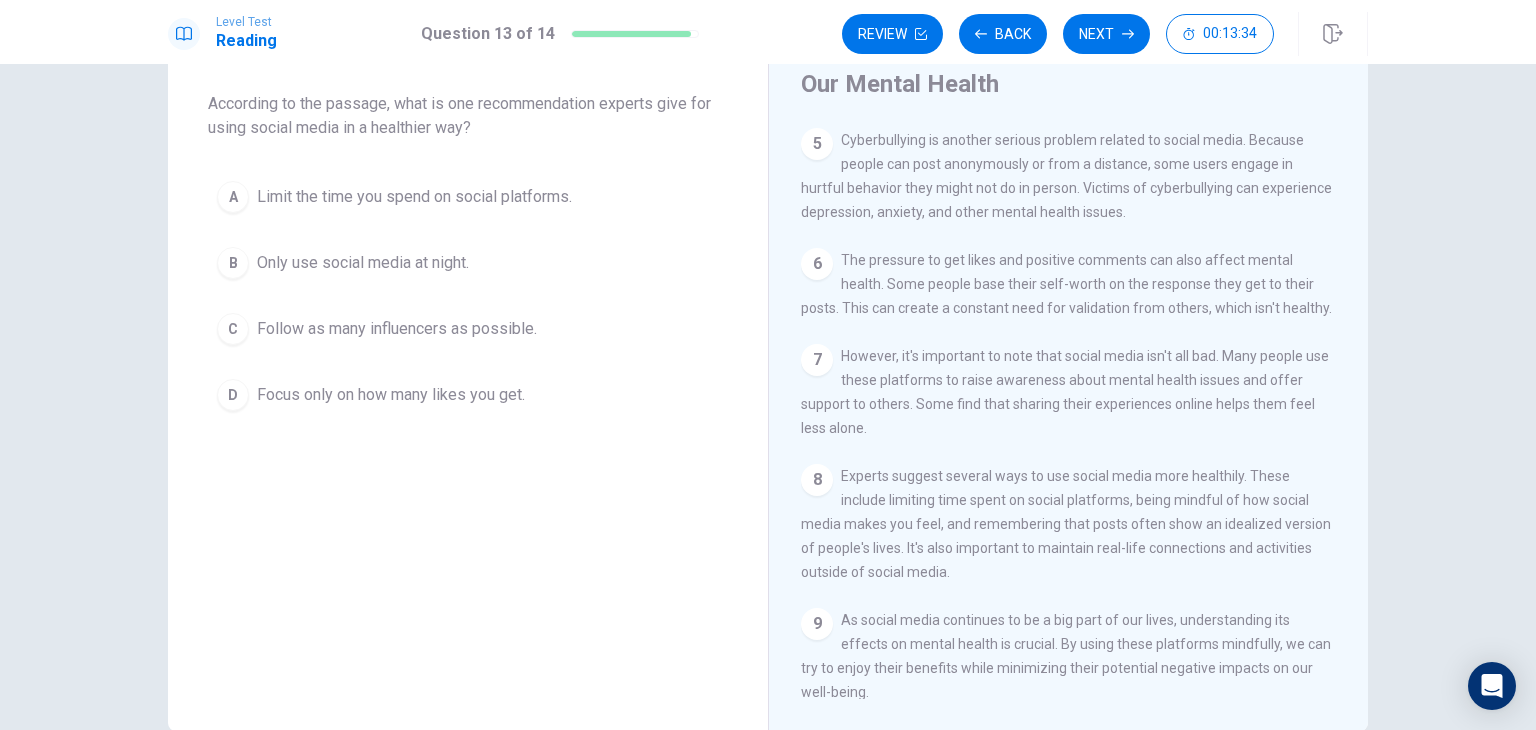 click on "Limit the time you spend on social platforms." at bounding box center (414, 197) 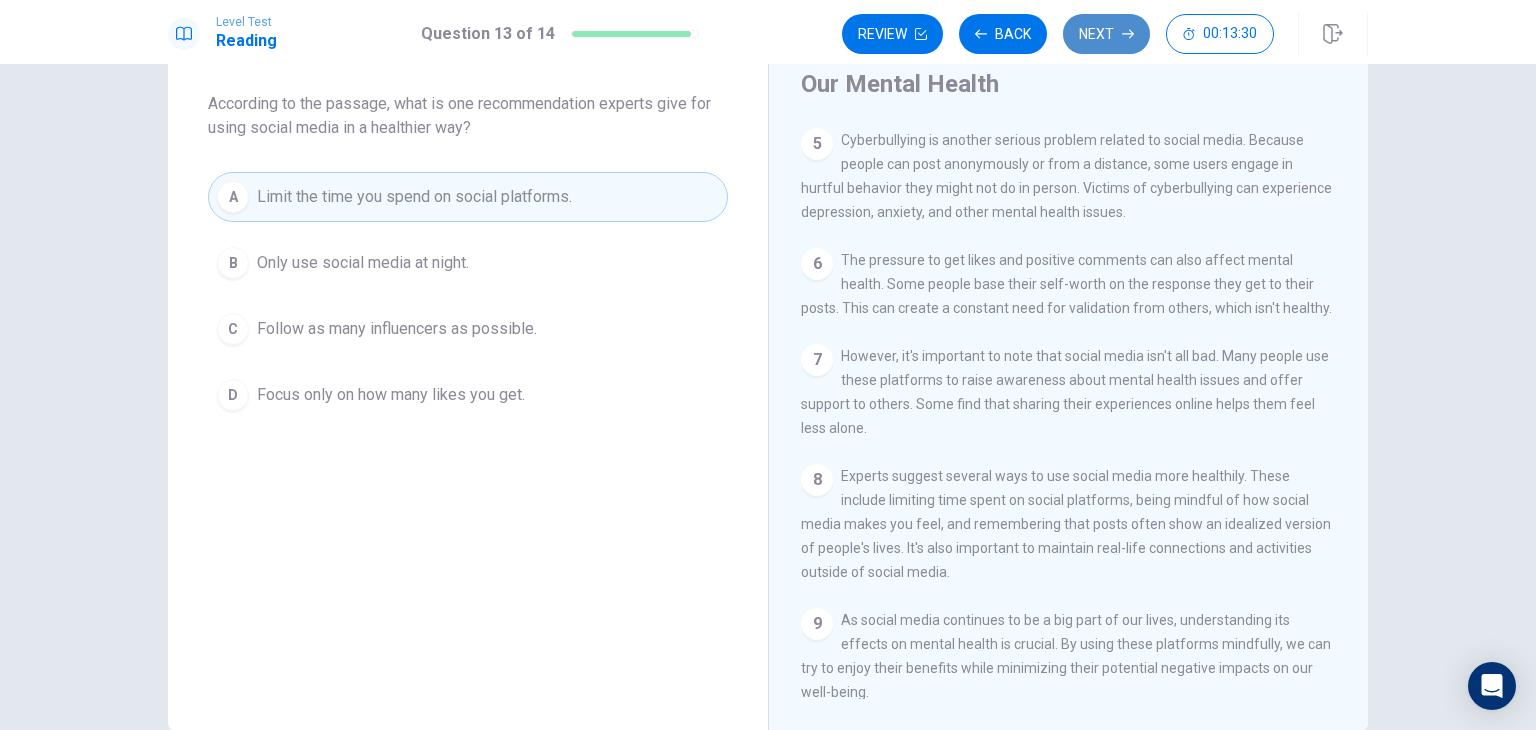 click on "Next" at bounding box center [1106, 34] 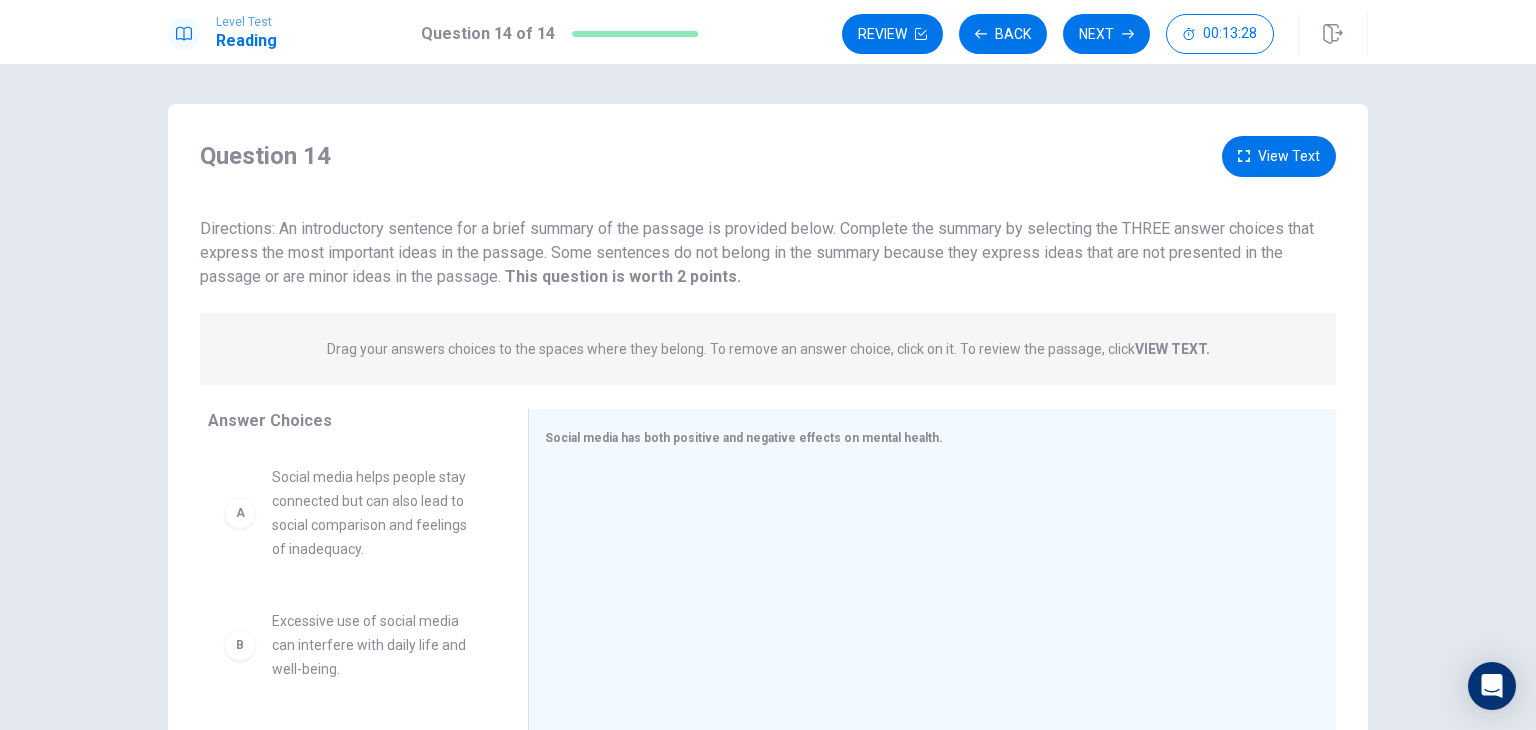 scroll, scrollTop: 100, scrollLeft: 0, axis: vertical 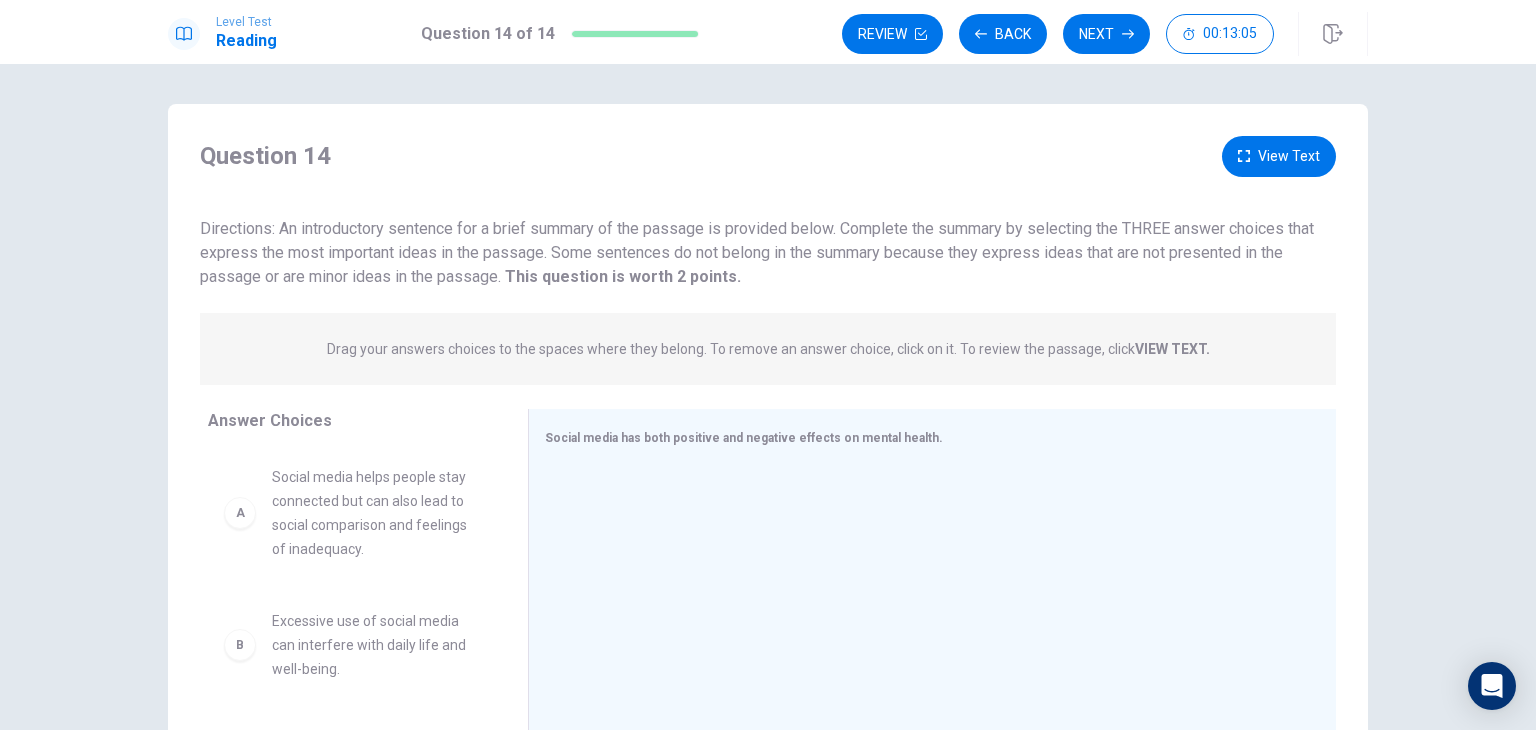 drag, startPoint x: 904, startPoint y: 260, endPoint x: 1048, endPoint y: 252, distance: 144.22205 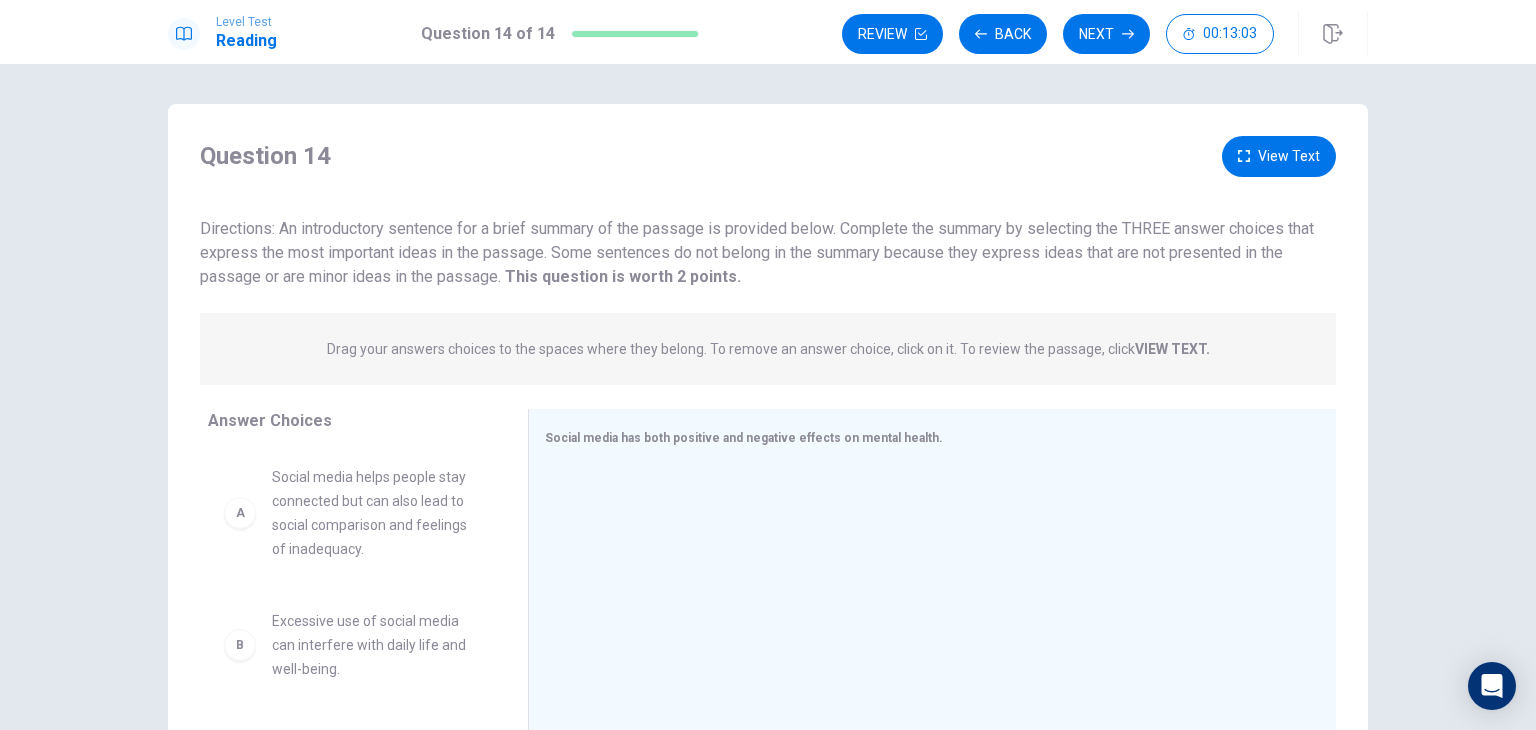 drag, startPoint x: 296, startPoint y: 234, endPoint x: 496, endPoint y: 245, distance: 200.30228 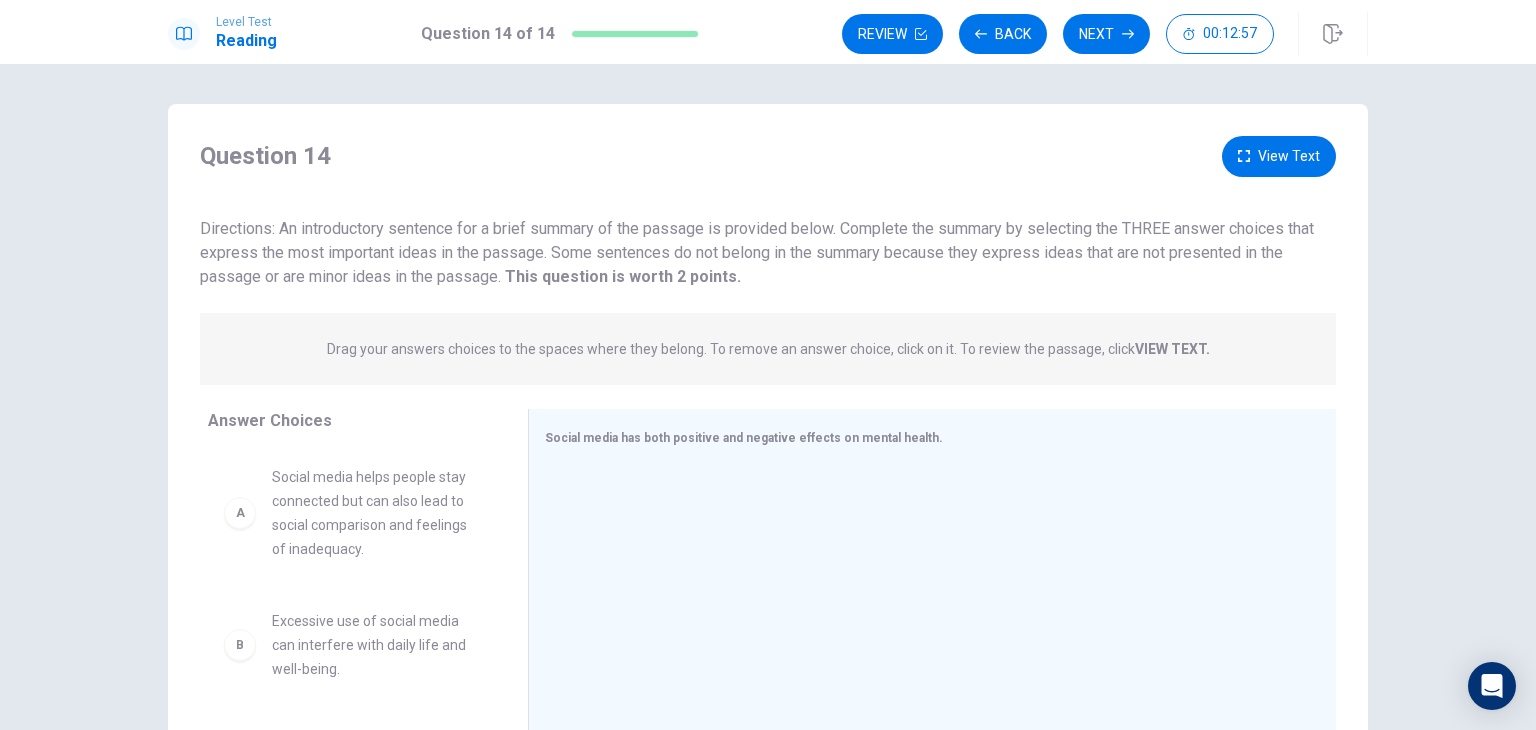 click on "View Text" at bounding box center [1279, 156] 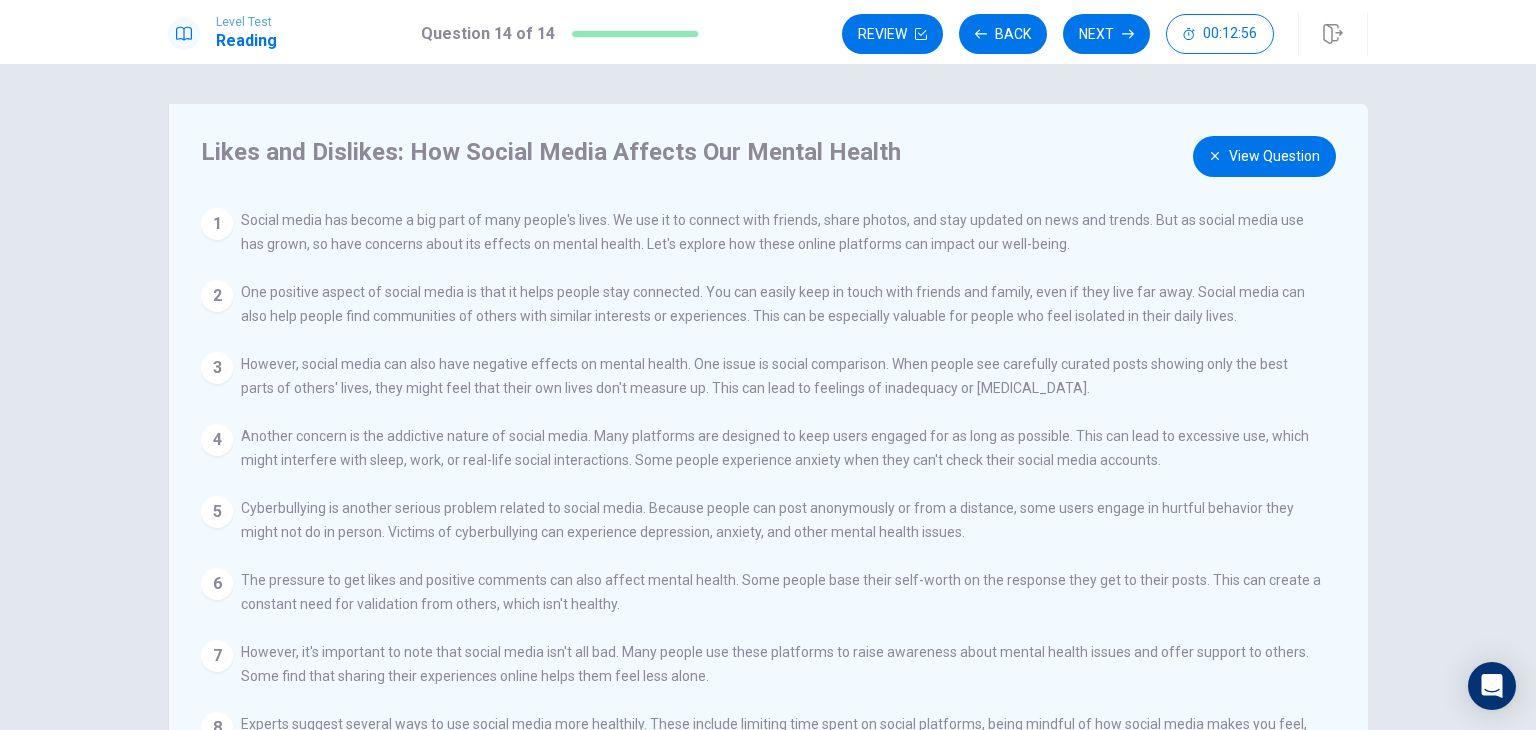 click on "View Question" at bounding box center (1264, 156) 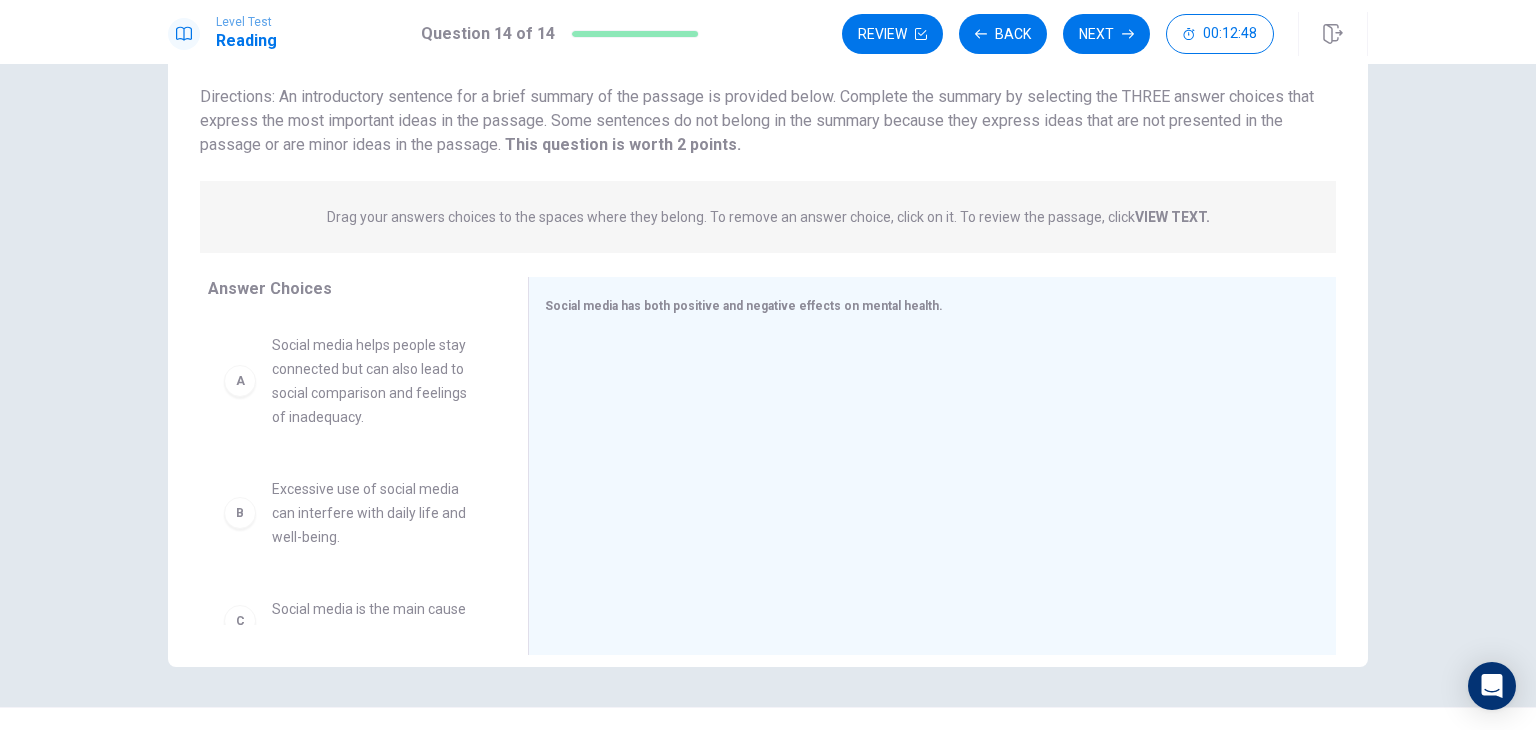 scroll, scrollTop: 173, scrollLeft: 0, axis: vertical 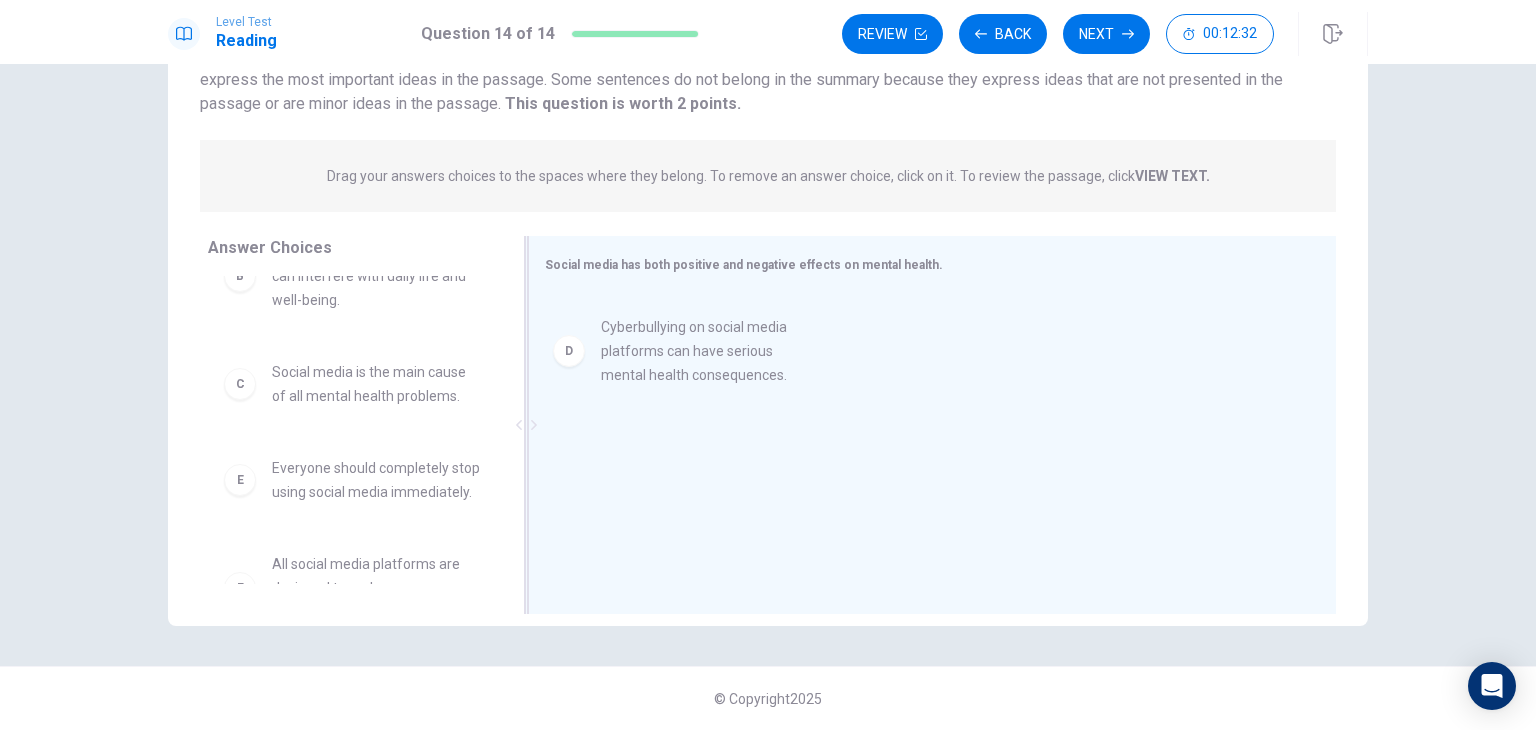 drag, startPoint x: 354, startPoint y: 501, endPoint x: 694, endPoint y: 357, distance: 369.23706 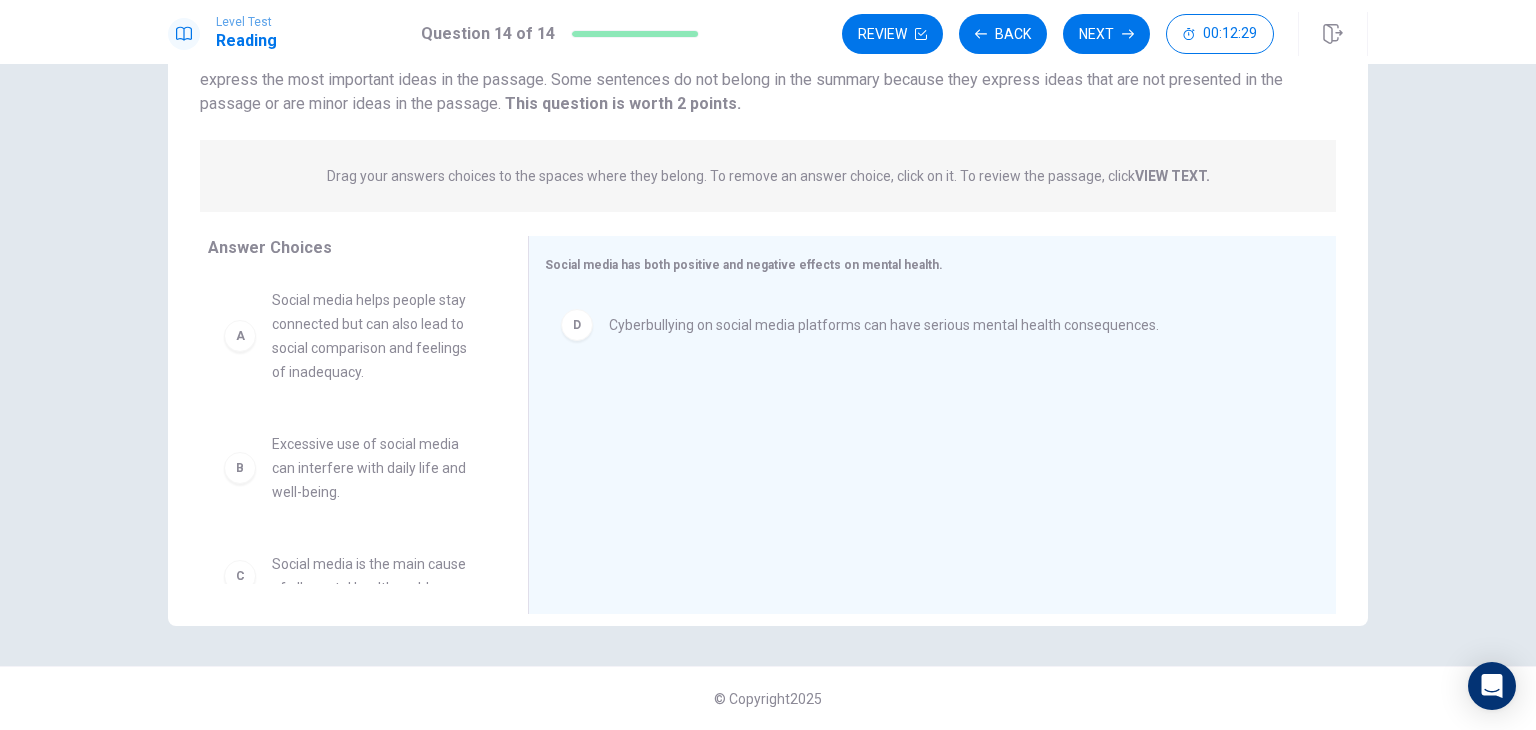 scroll, scrollTop: 0, scrollLeft: 0, axis: both 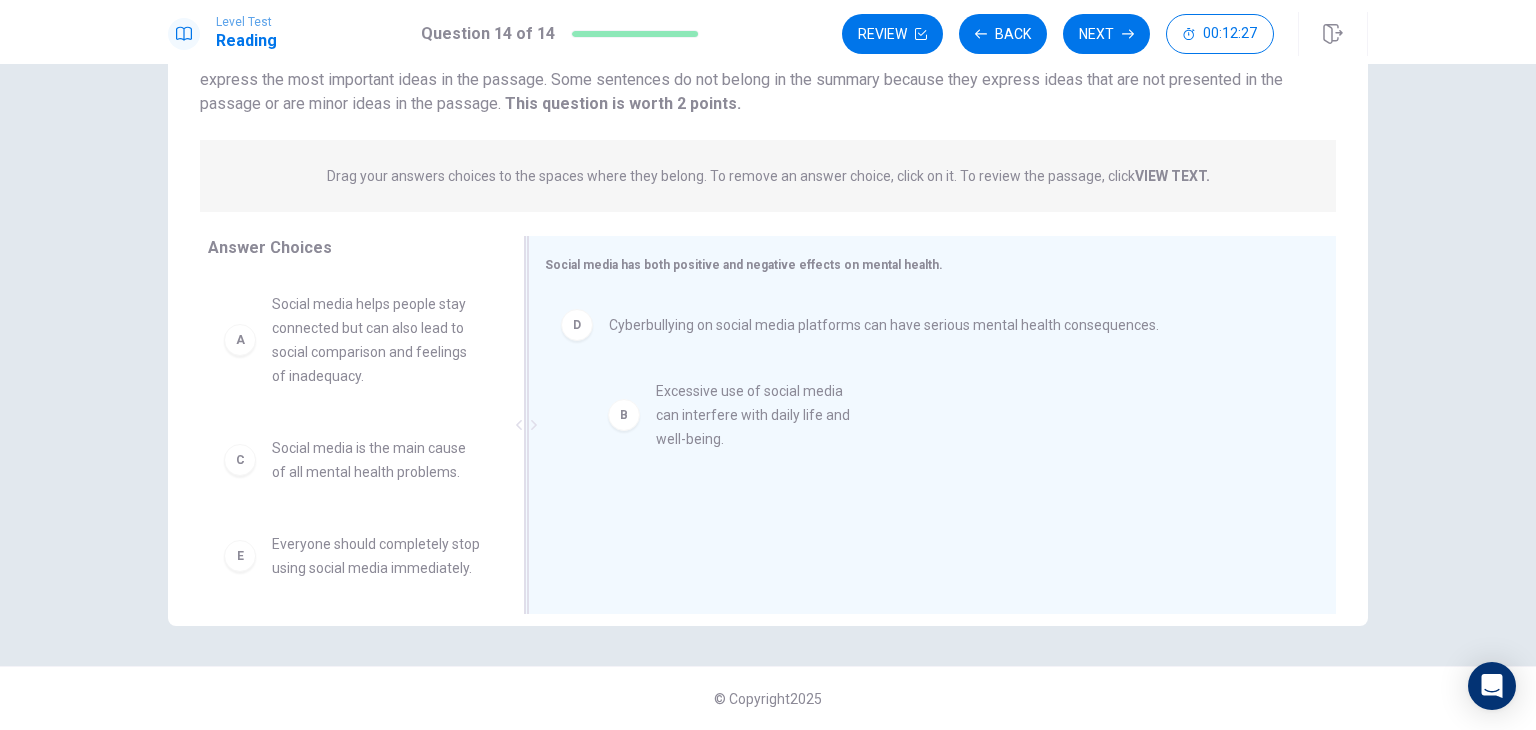 drag, startPoint x: 368, startPoint y: 469, endPoint x: 788, endPoint y: 408, distance: 424.40665 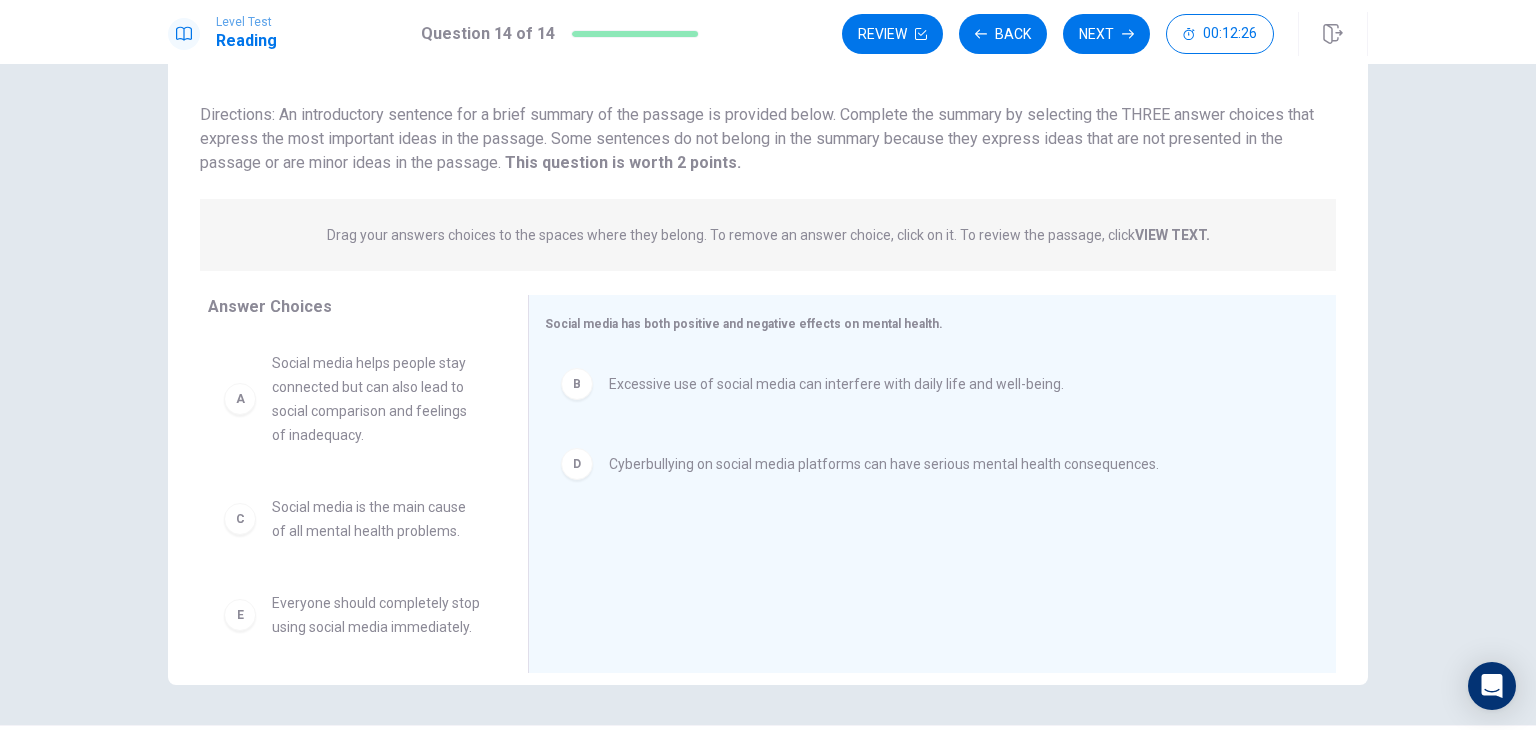 scroll, scrollTop: 73, scrollLeft: 0, axis: vertical 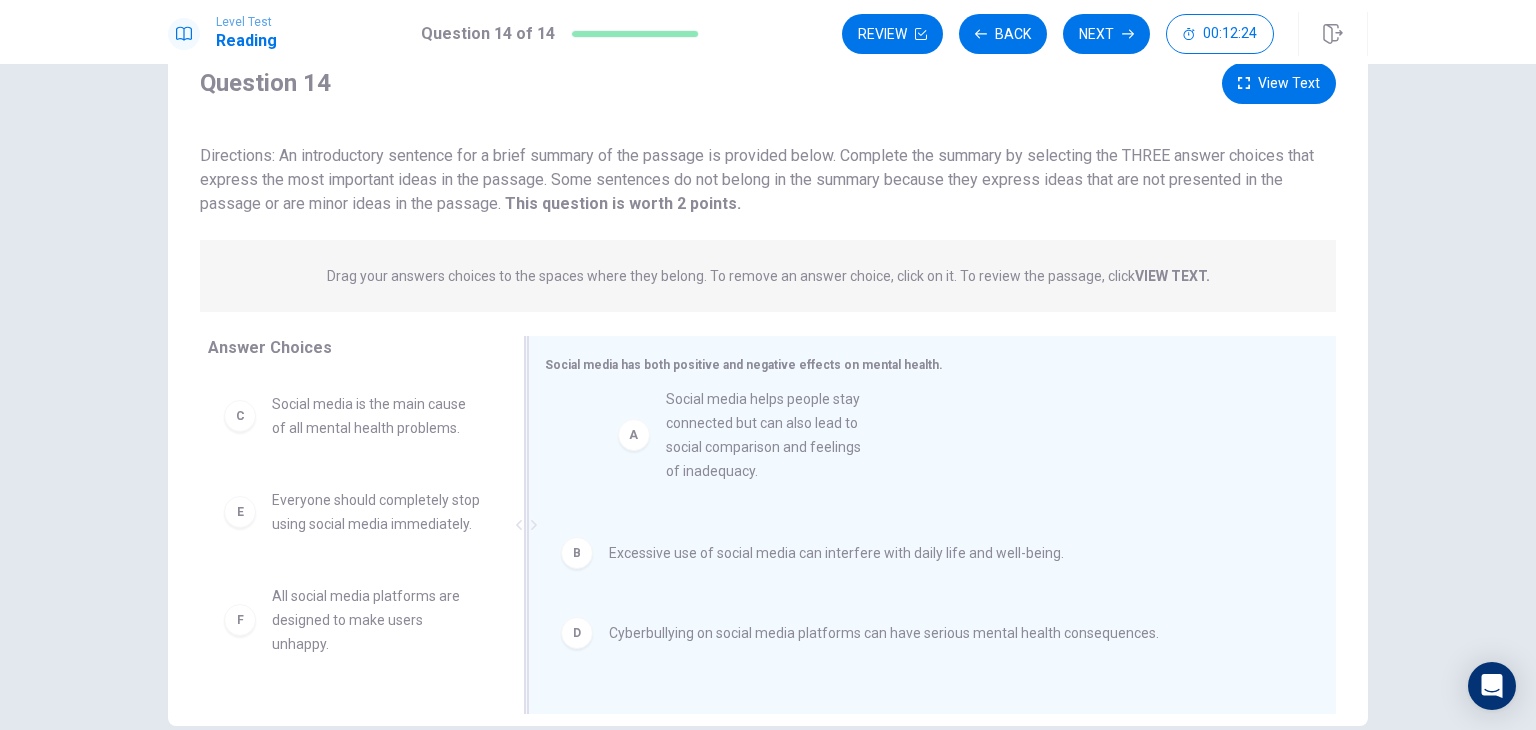 drag, startPoint x: 376, startPoint y: 446, endPoint x: 749, endPoint y: 455, distance: 373.10855 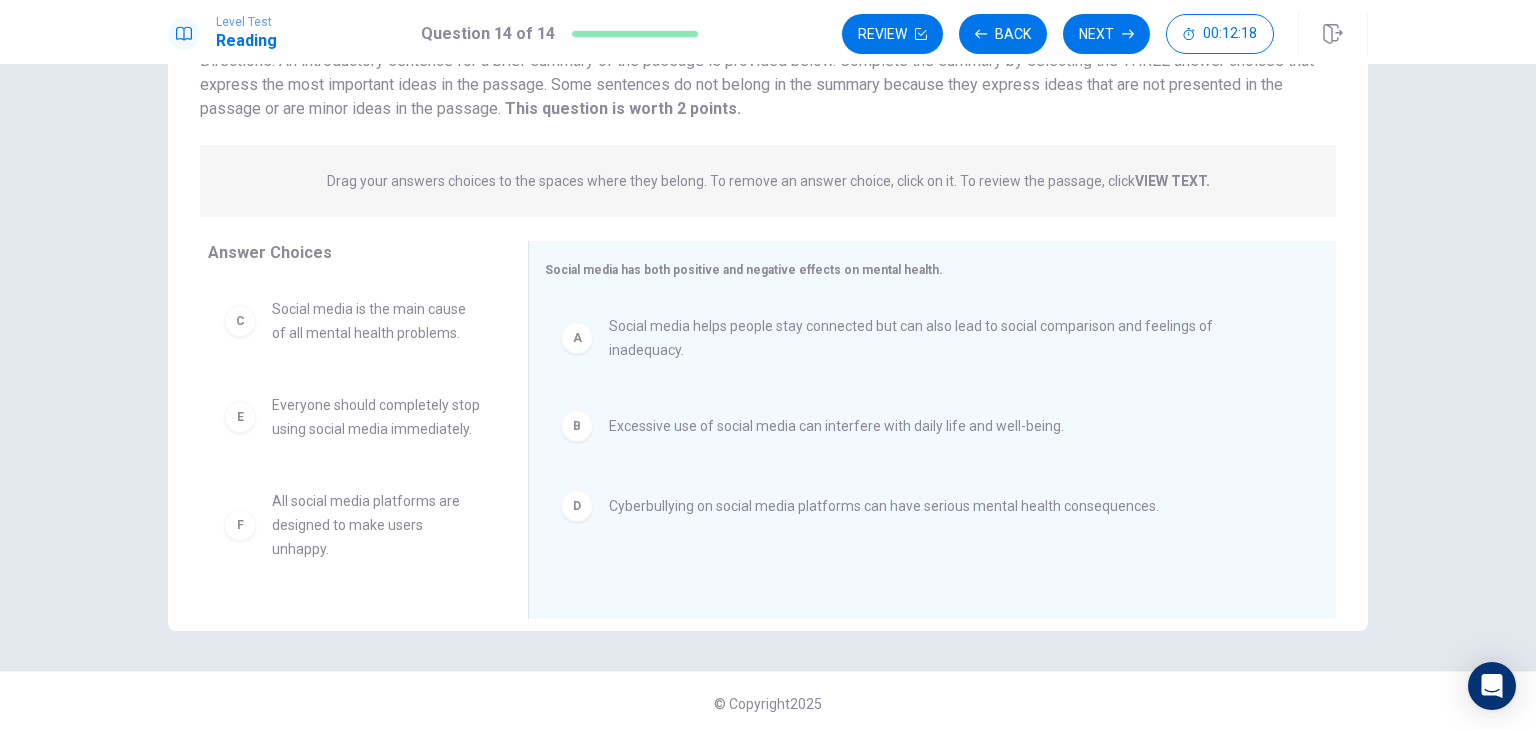 scroll, scrollTop: 173, scrollLeft: 0, axis: vertical 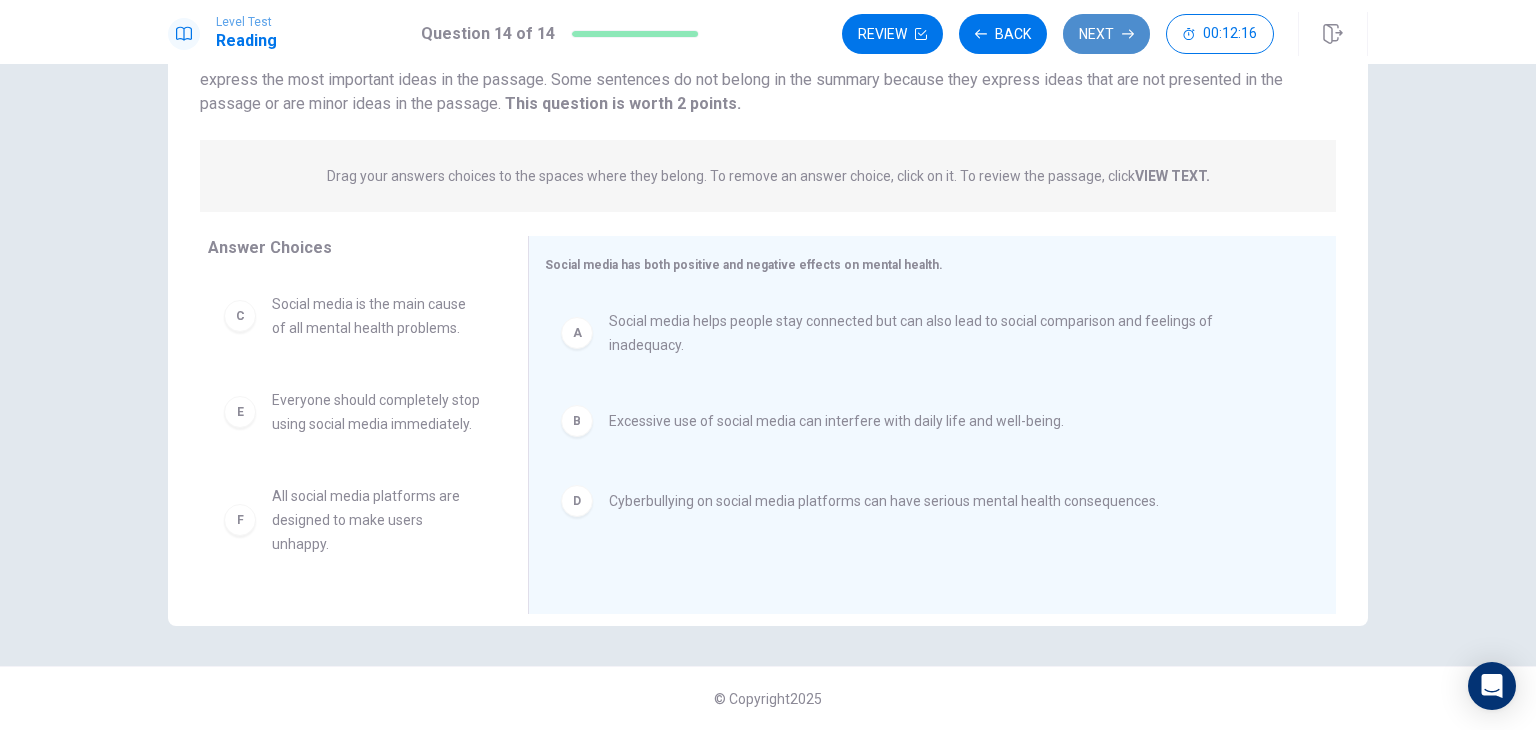 click on "Next" at bounding box center (1106, 34) 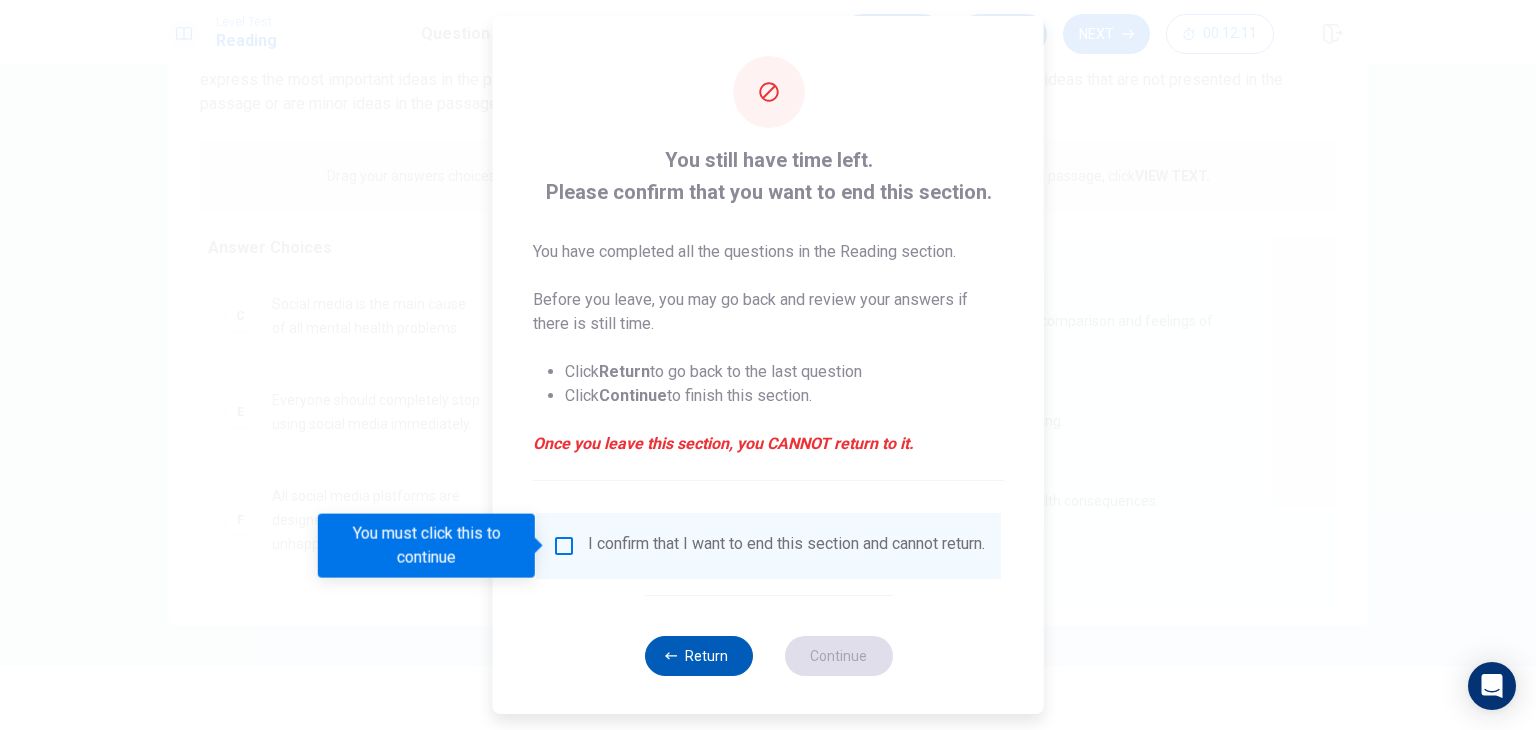 click on "Return" at bounding box center [698, 656] 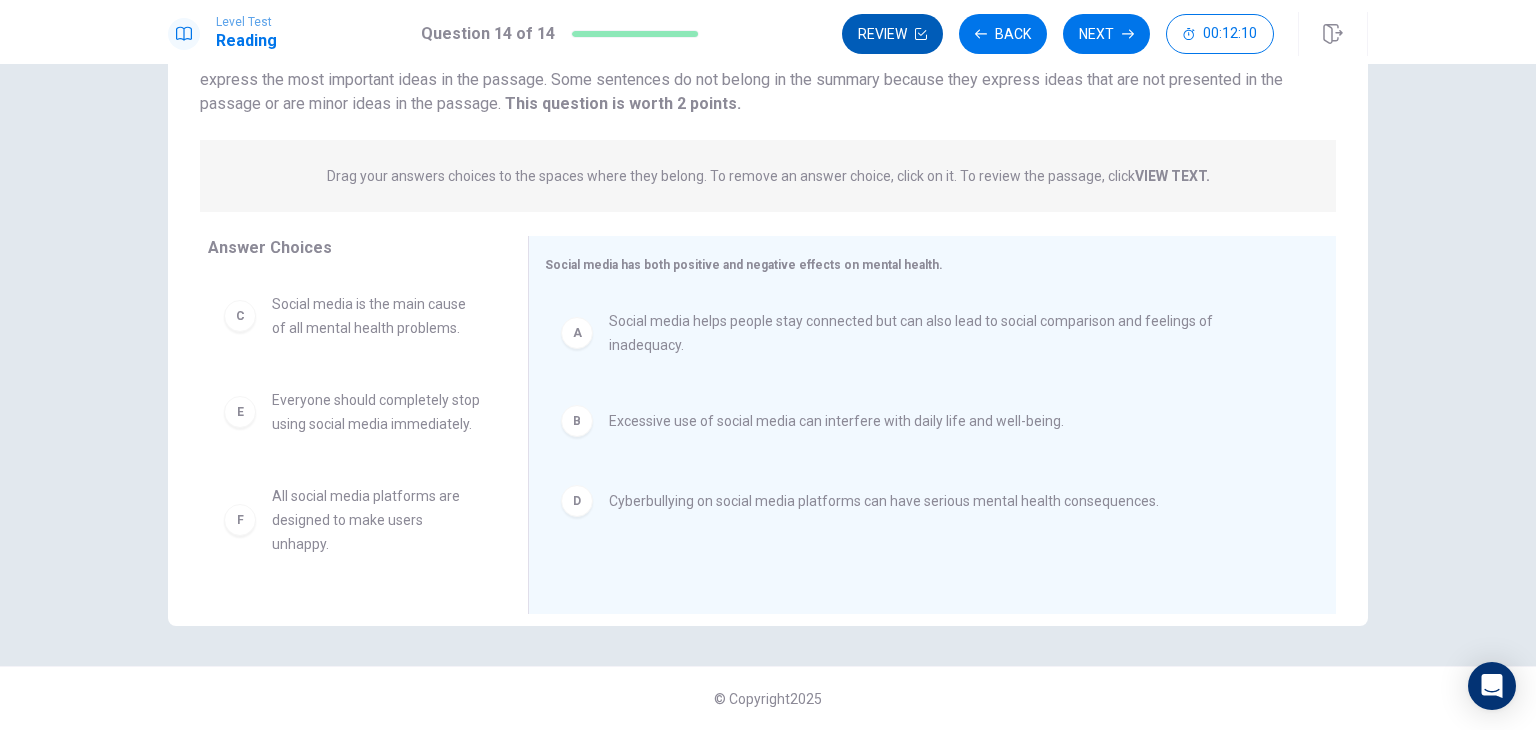click on "Review" at bounding box center (892, 34) 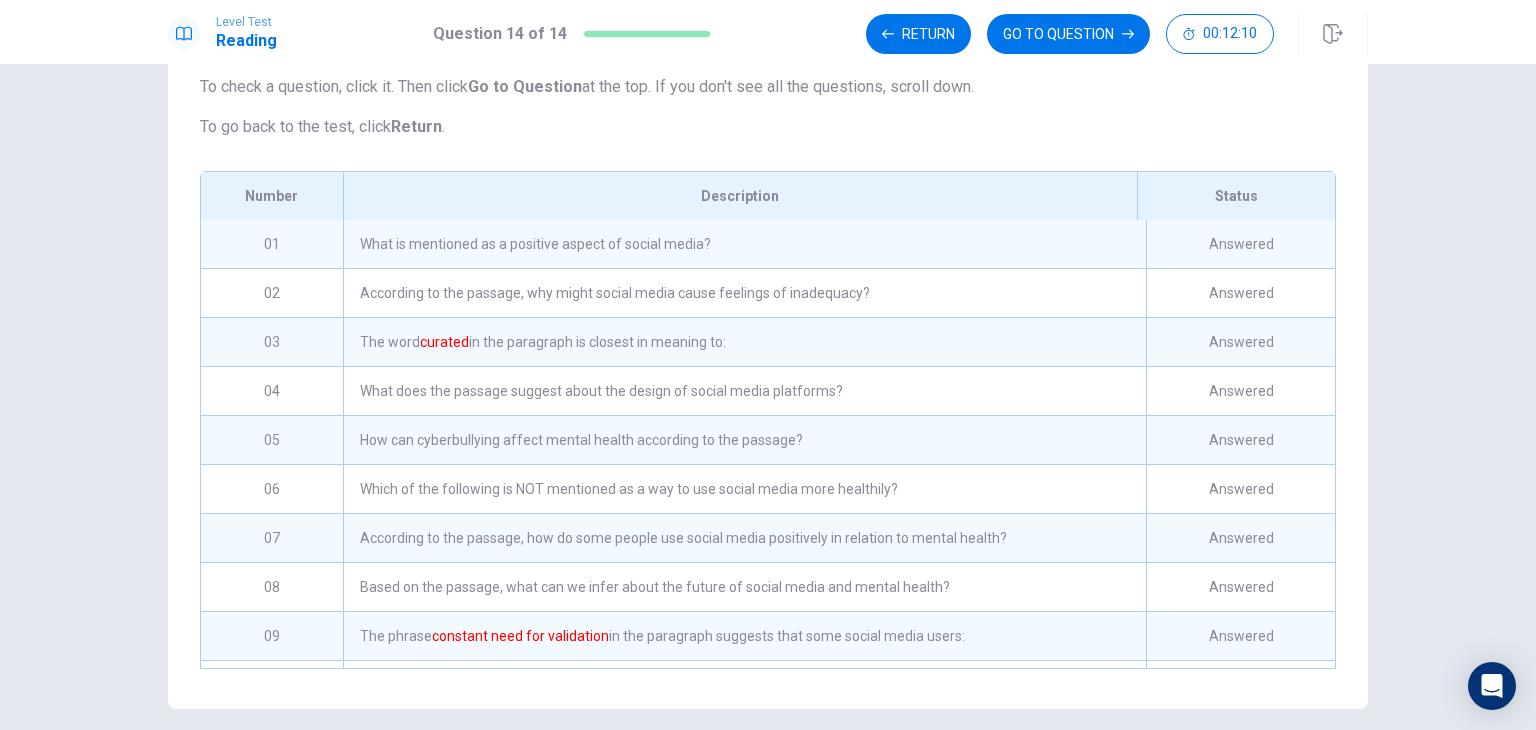 scroll, scrollTop: 263, scrollLeft: 0, axis: vertical 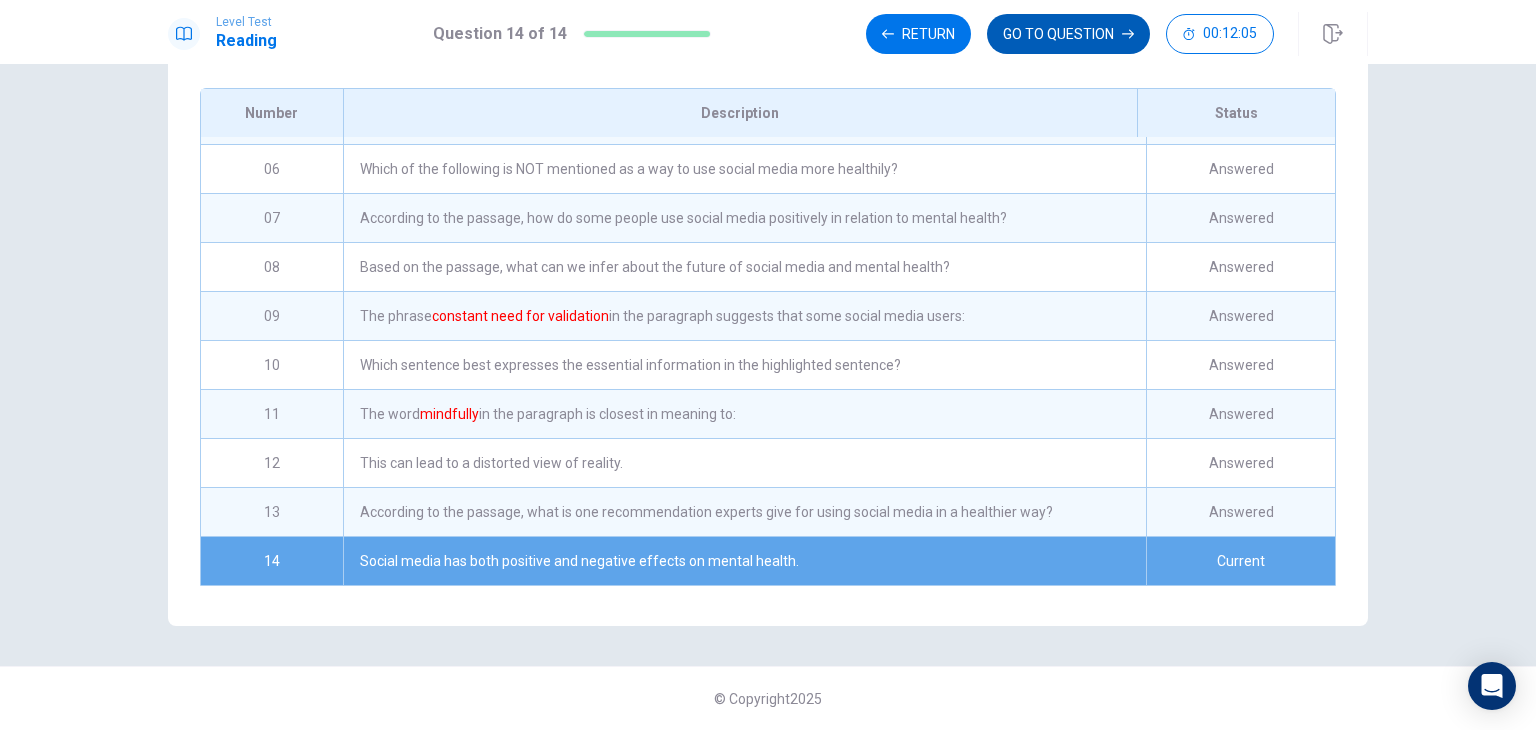 click 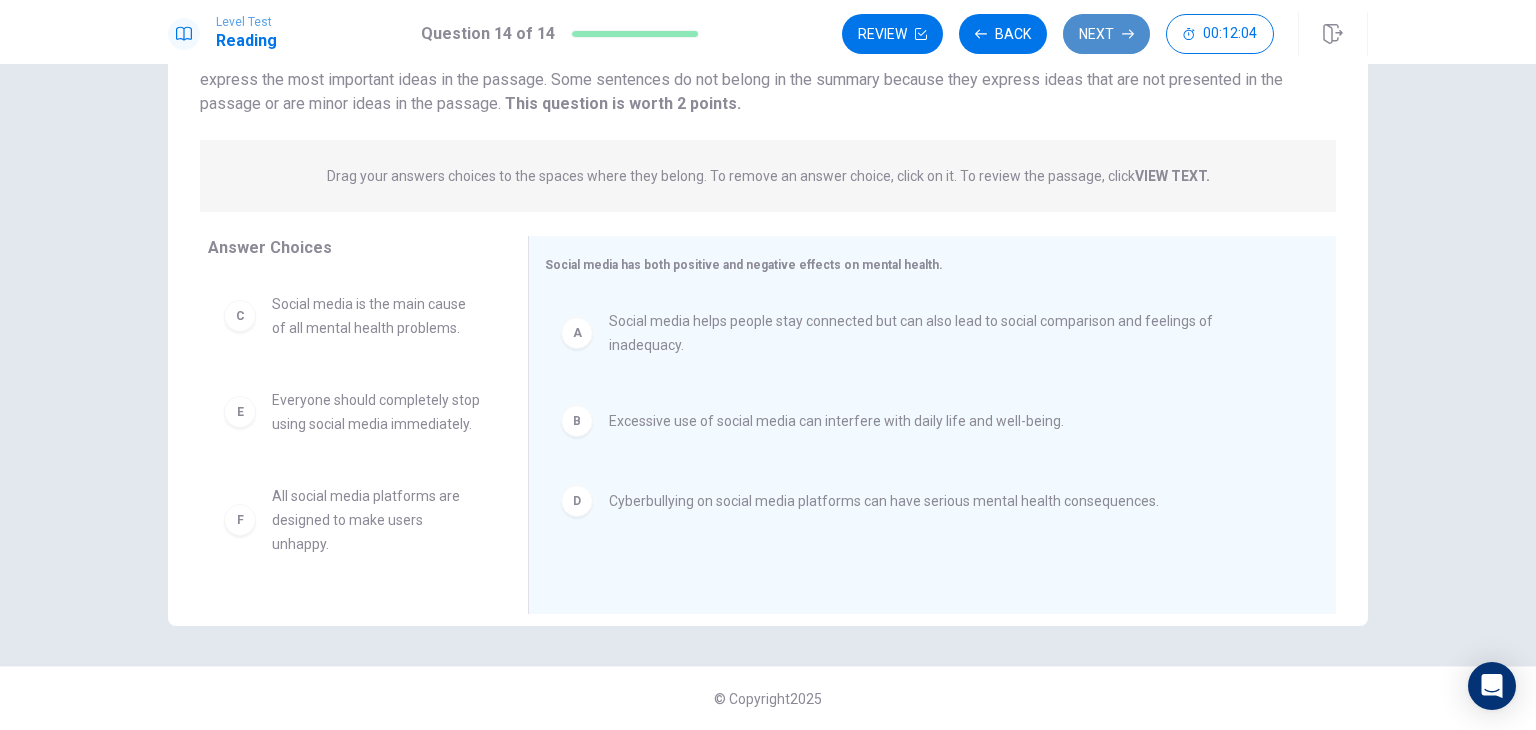 click on "Next" at bounding box center [1106, 34] 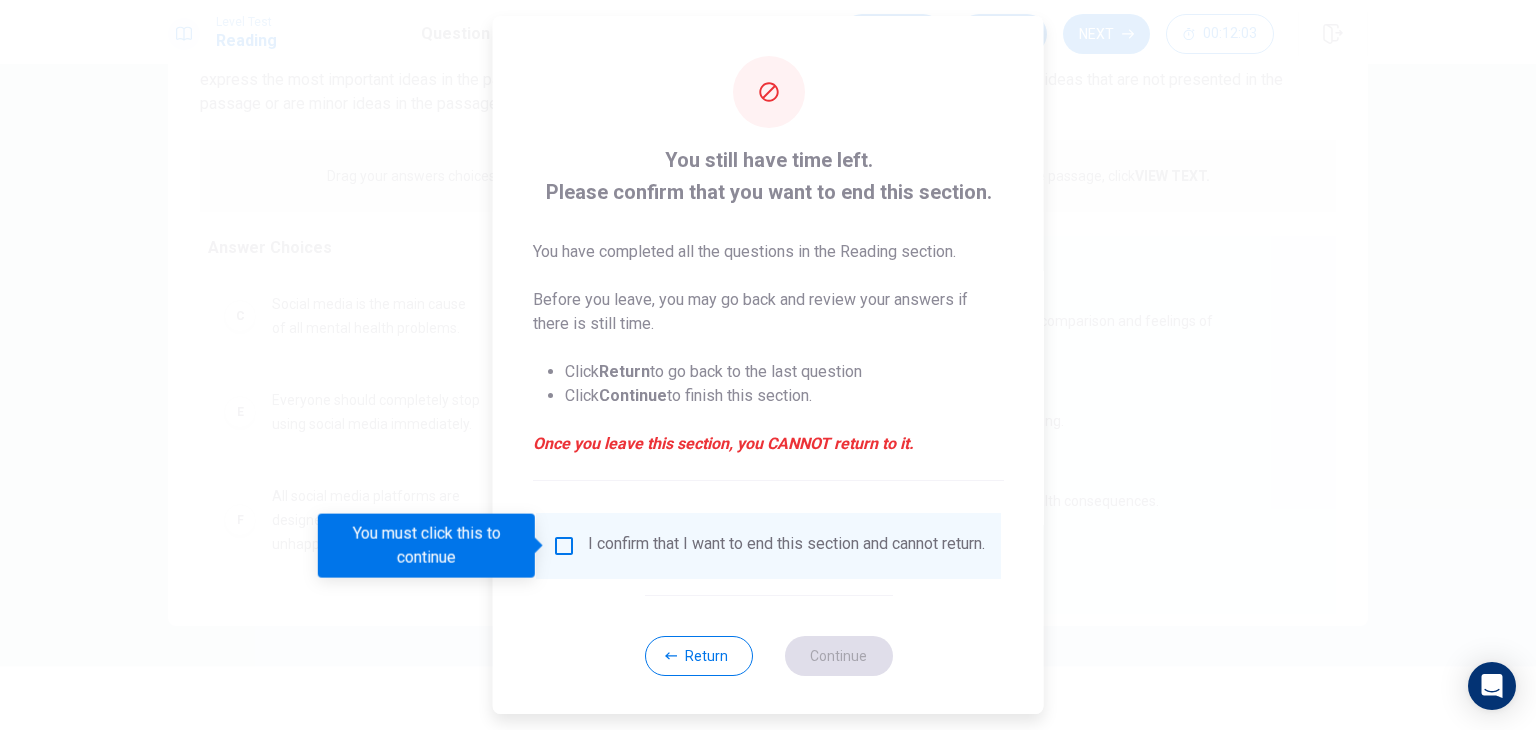 click at bounding box center (564, 546) 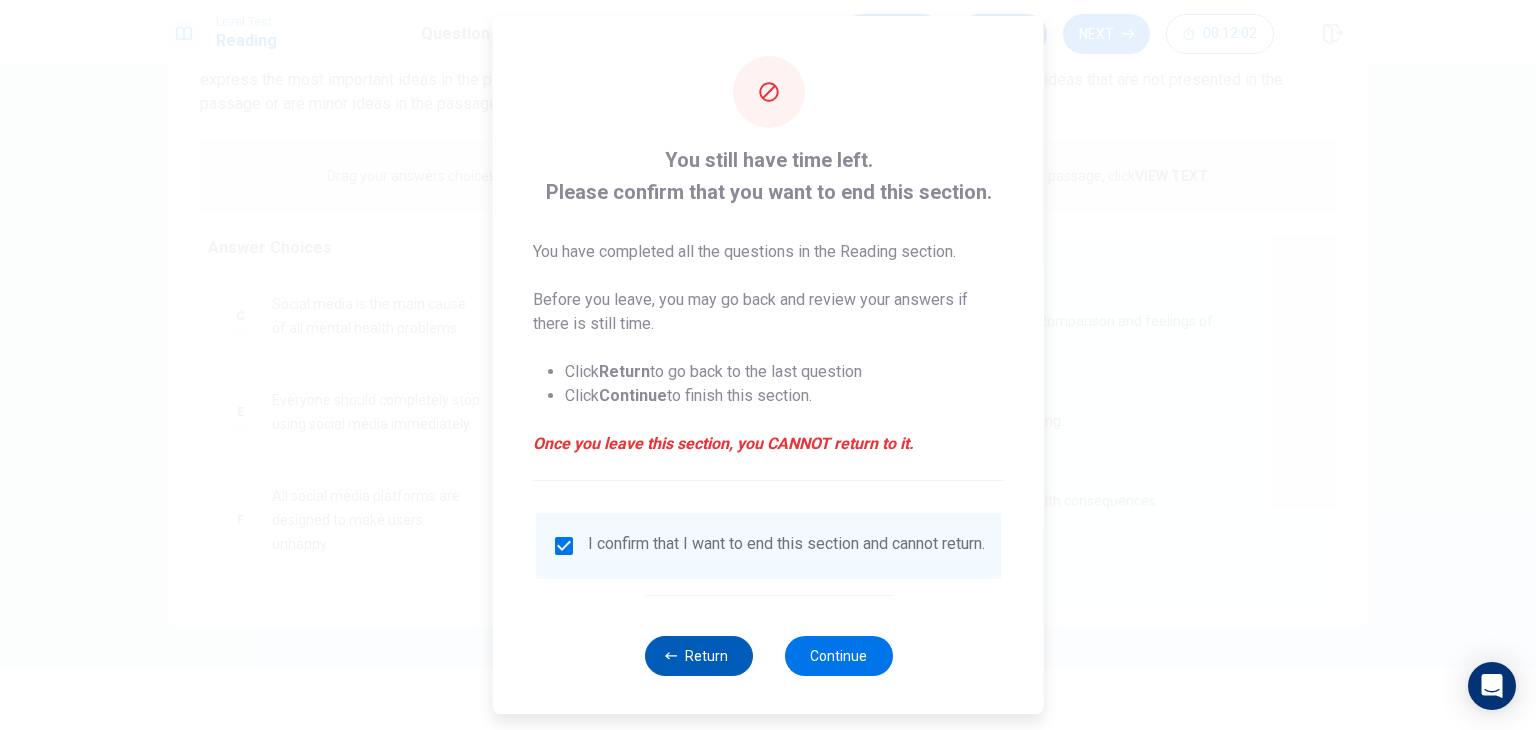 click on "Return" at bounding box center (698, 656) 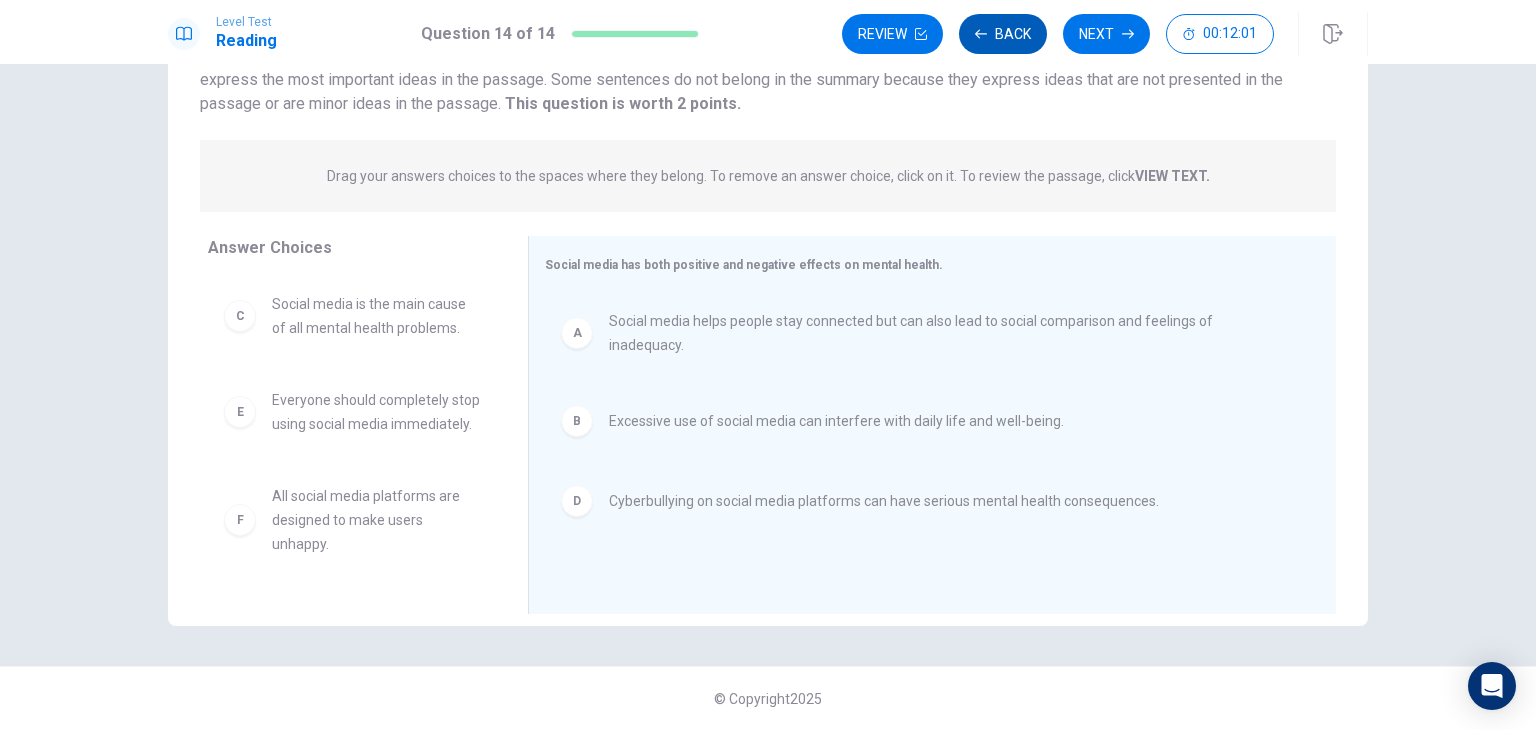click on "Back" at bounding box center (1003, 34) 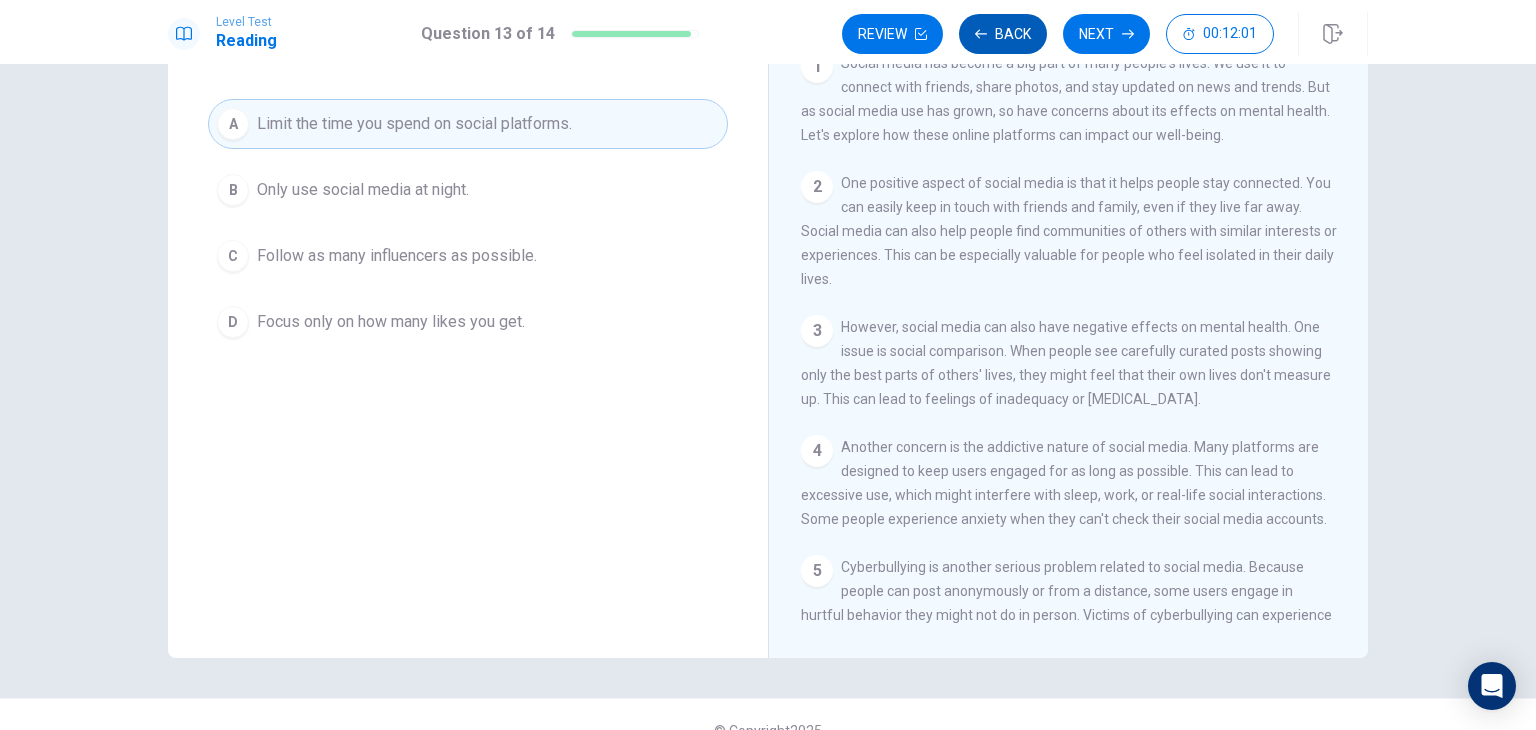scroll, scrollTop: 205, scrollLeft: 0, axis: vertical 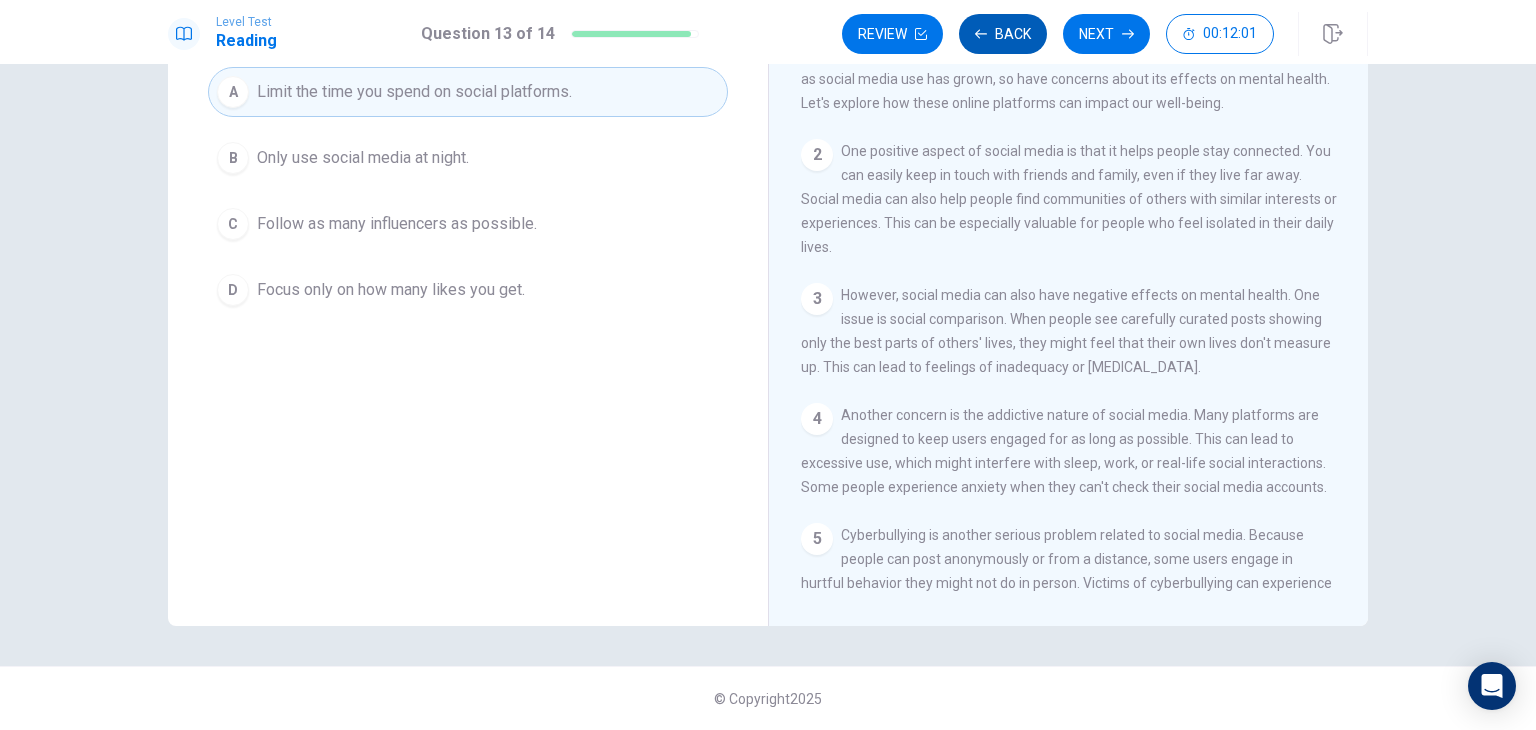click on "Back" at bounding box center [1003, 34] 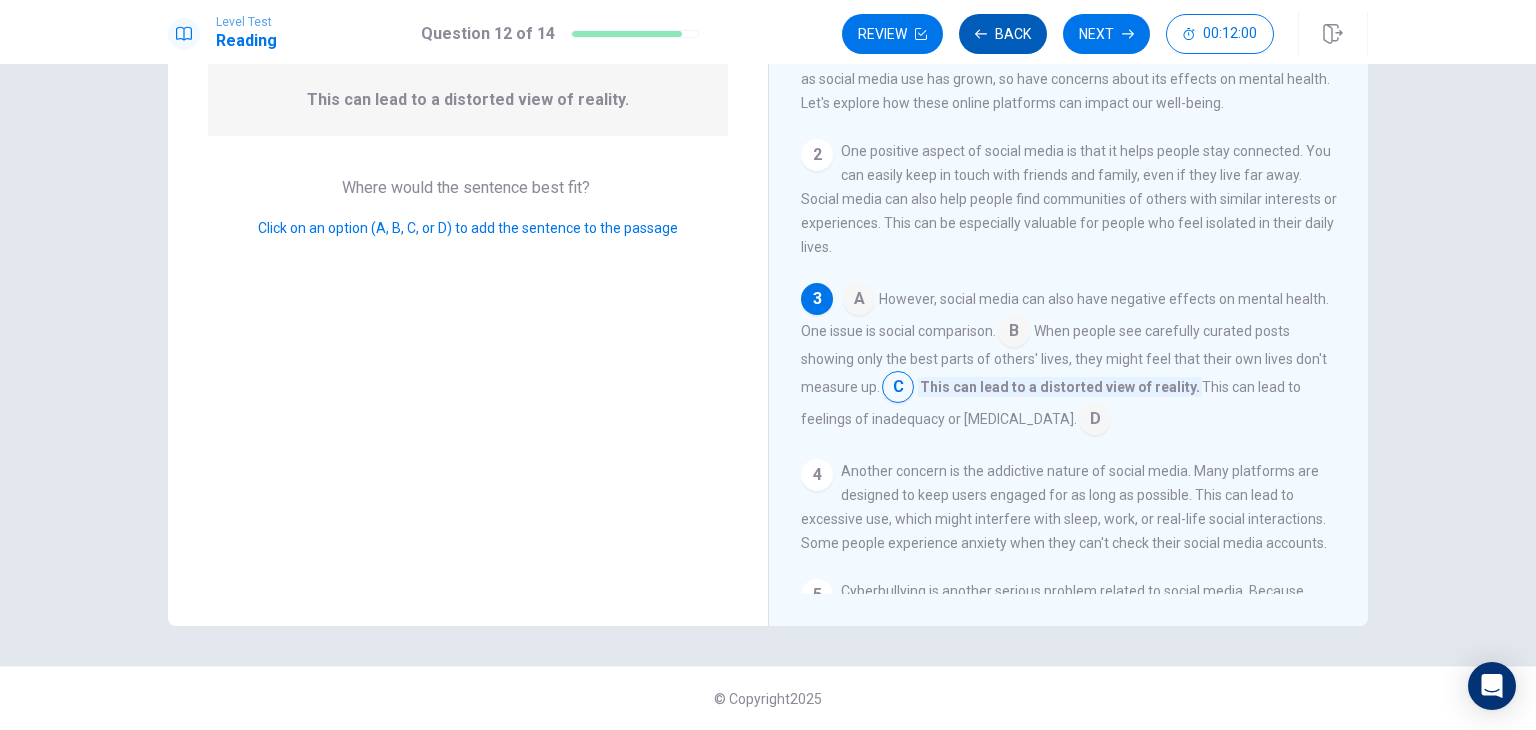 scroll, scrollTop: 39, scrollLeft: 0, axis: vertical 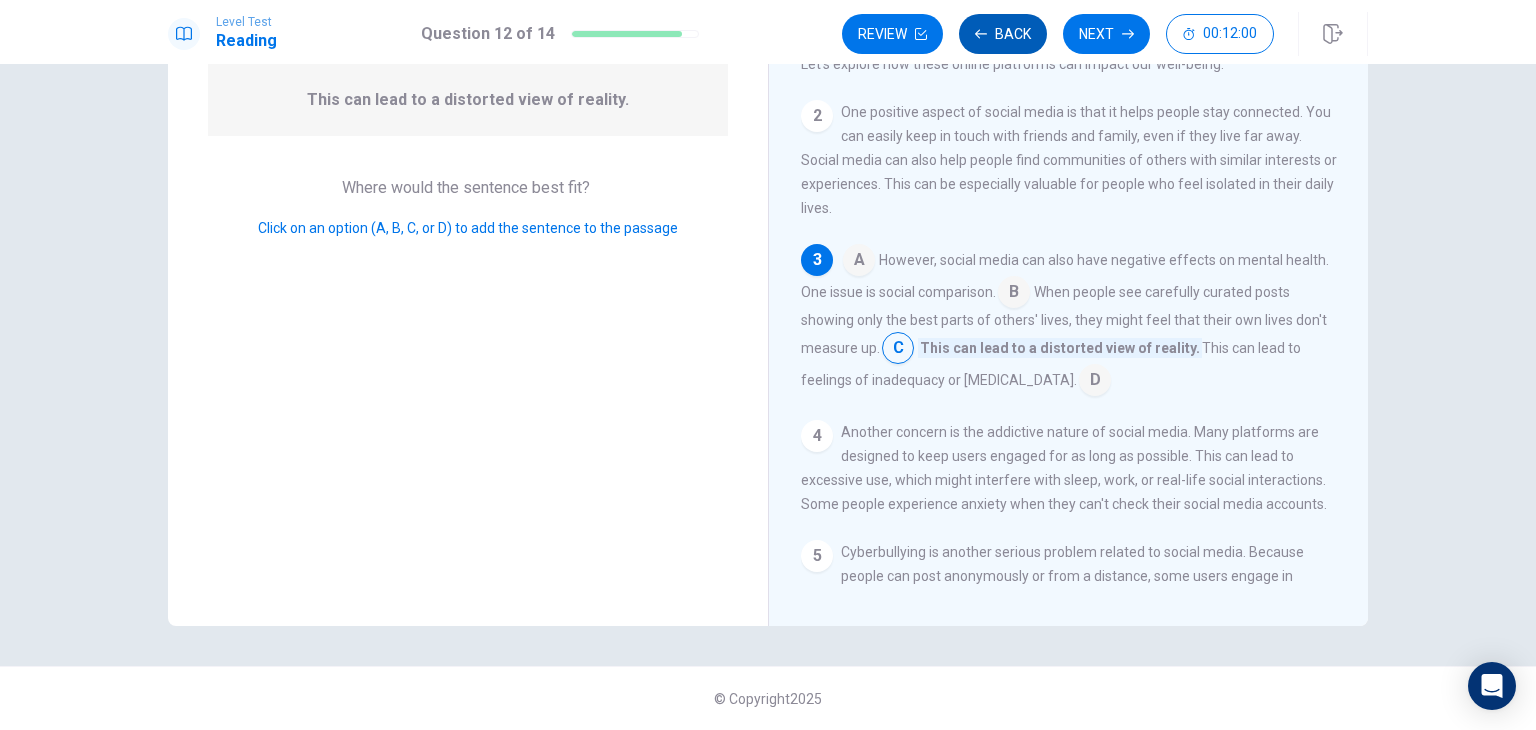 click on "Back" at bounding box center [1003, 34] 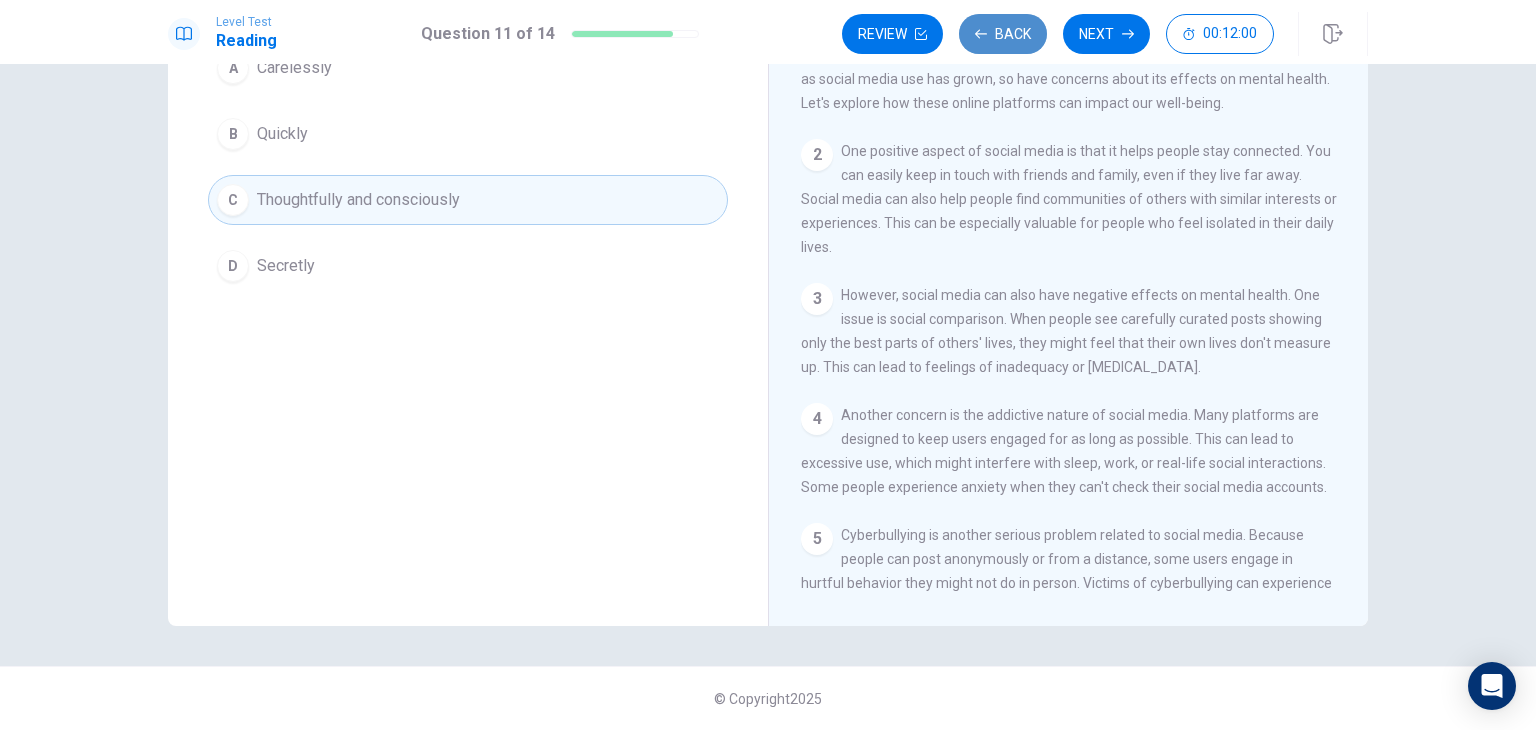 click on "Back" at bounding box center [1003, 34] 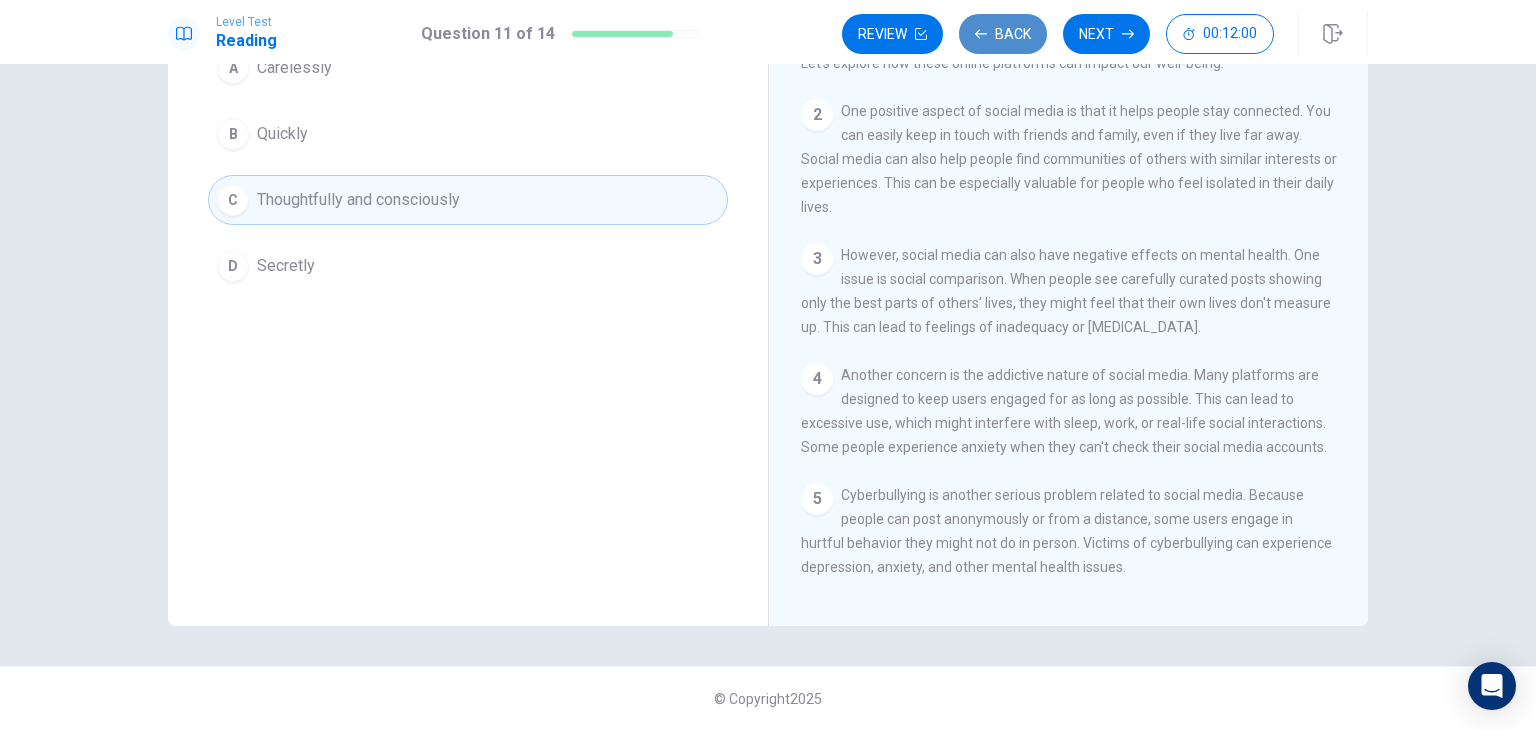click on "Back" at bounding box center [1003, 34] 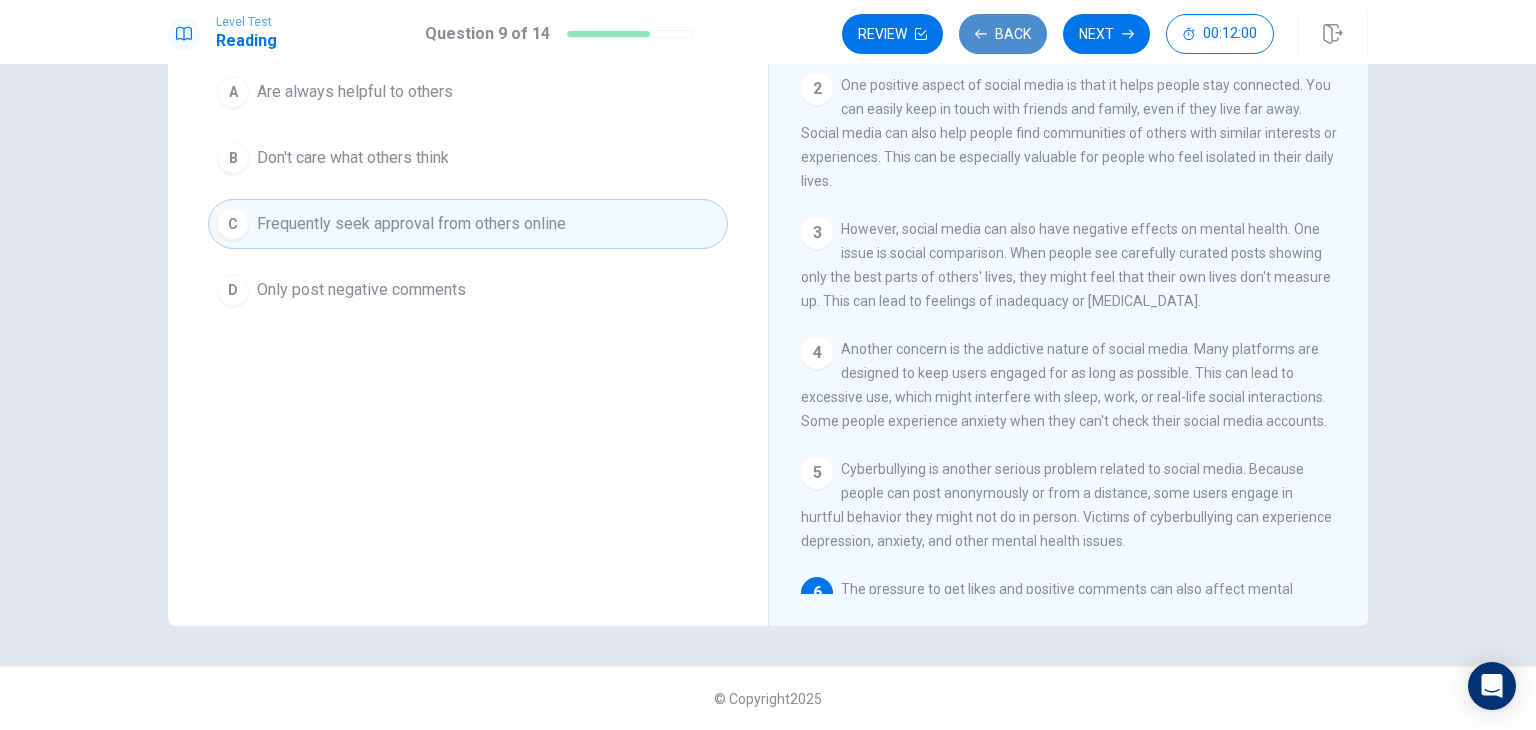 click on "Back" at bounding box center (1003, 34) 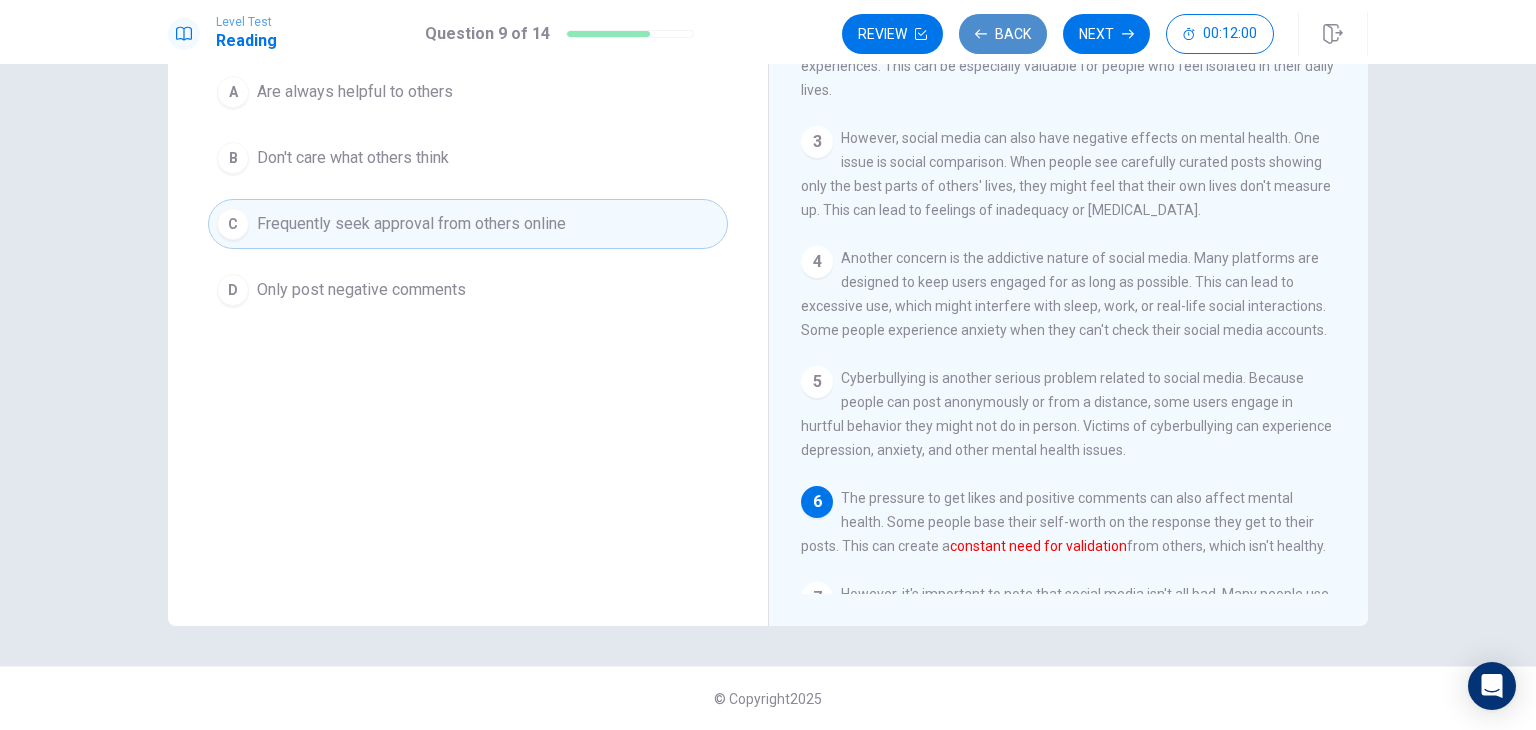 click on "Back" at bounding box center [1003, 34] 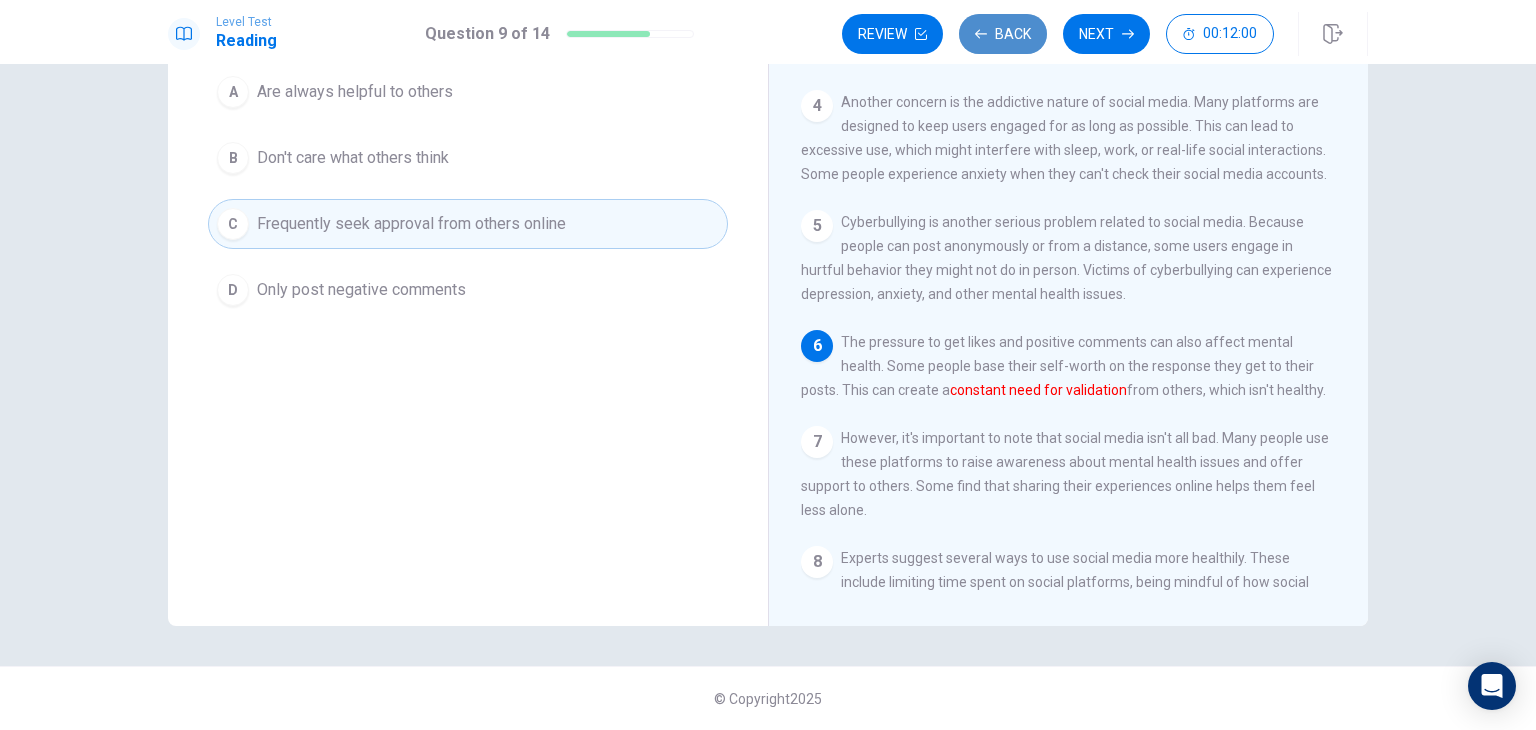 click on "Back" at bounding box center [1003, 34] 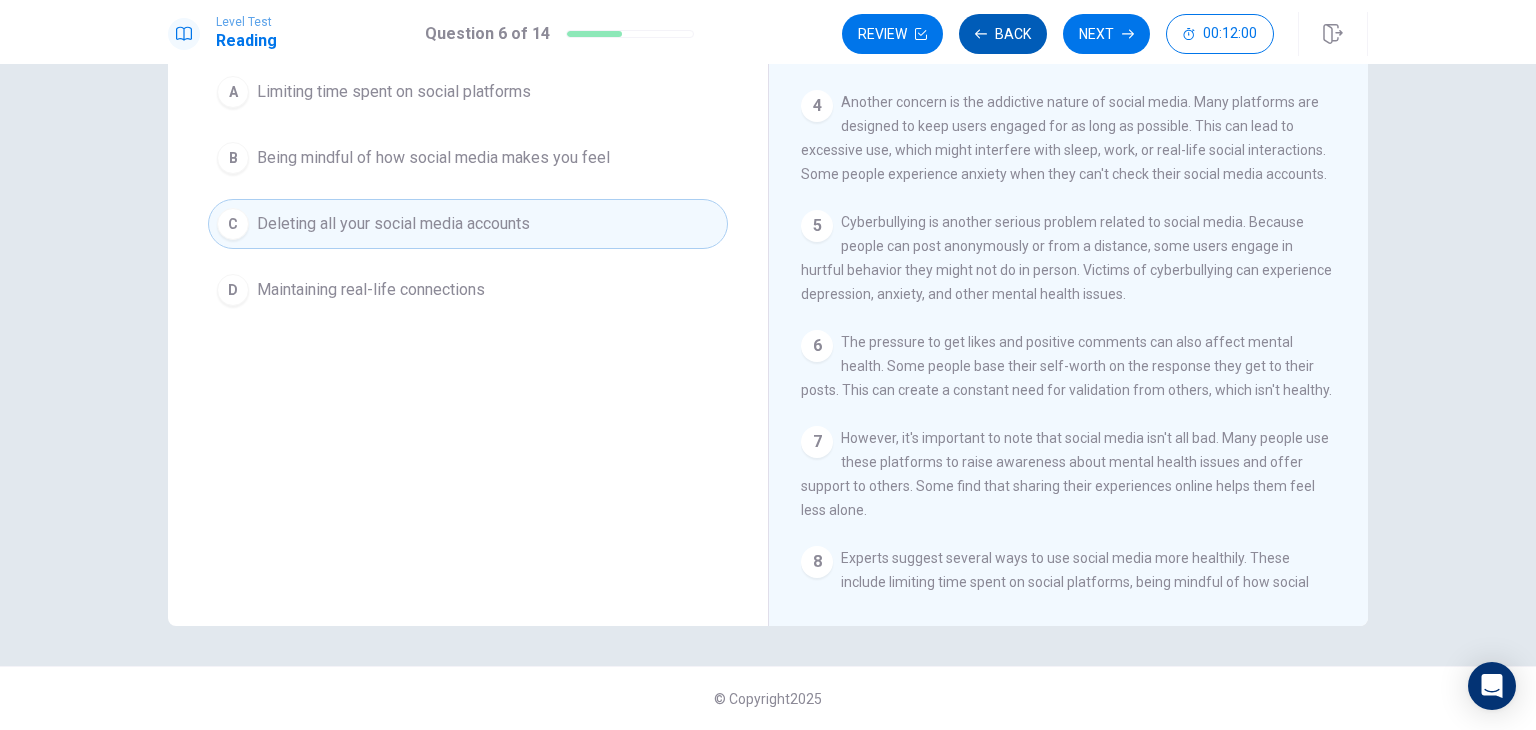 scroll, scrollTop: 340, scrollLeft: 0, axis: vertical 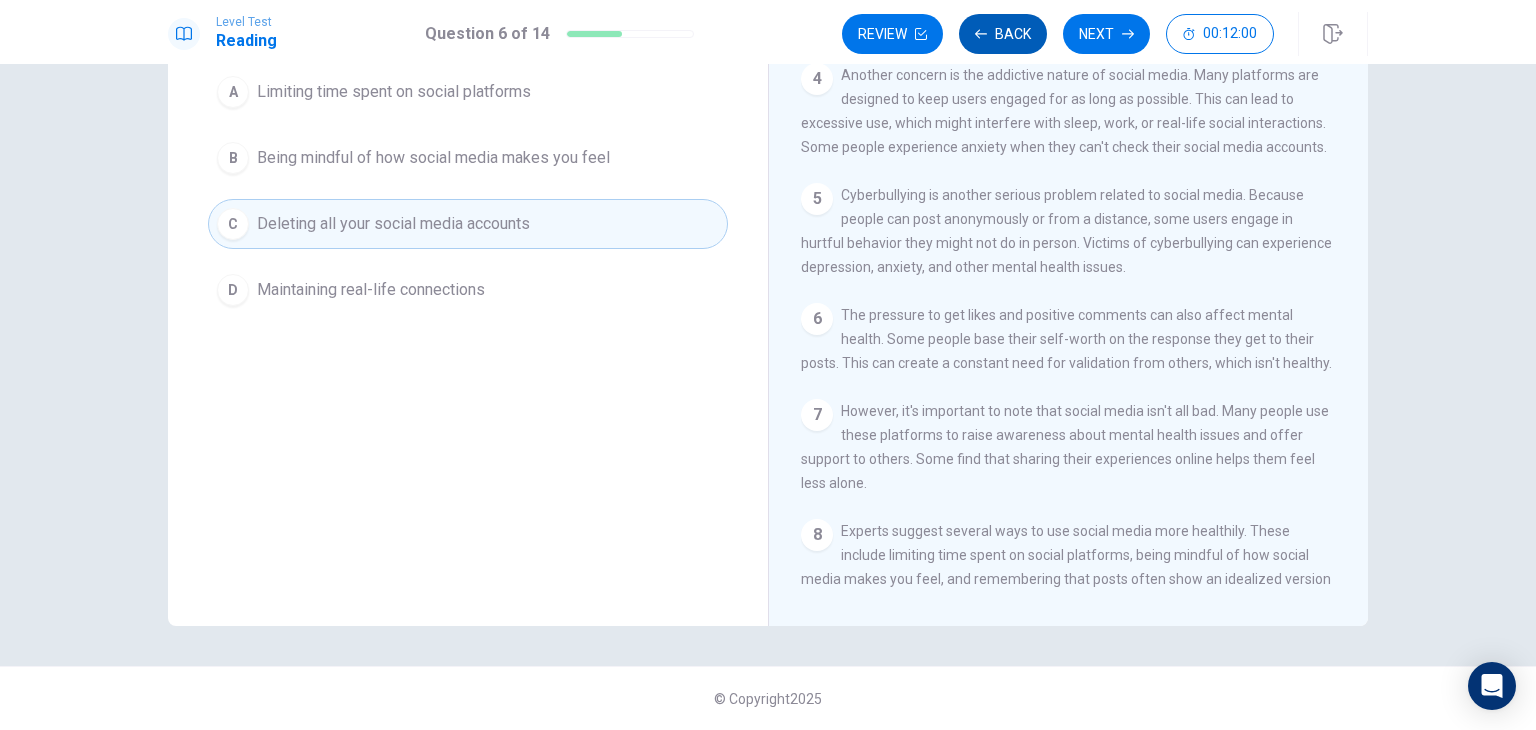 click on "Back" at bounding box center [1003, 34] 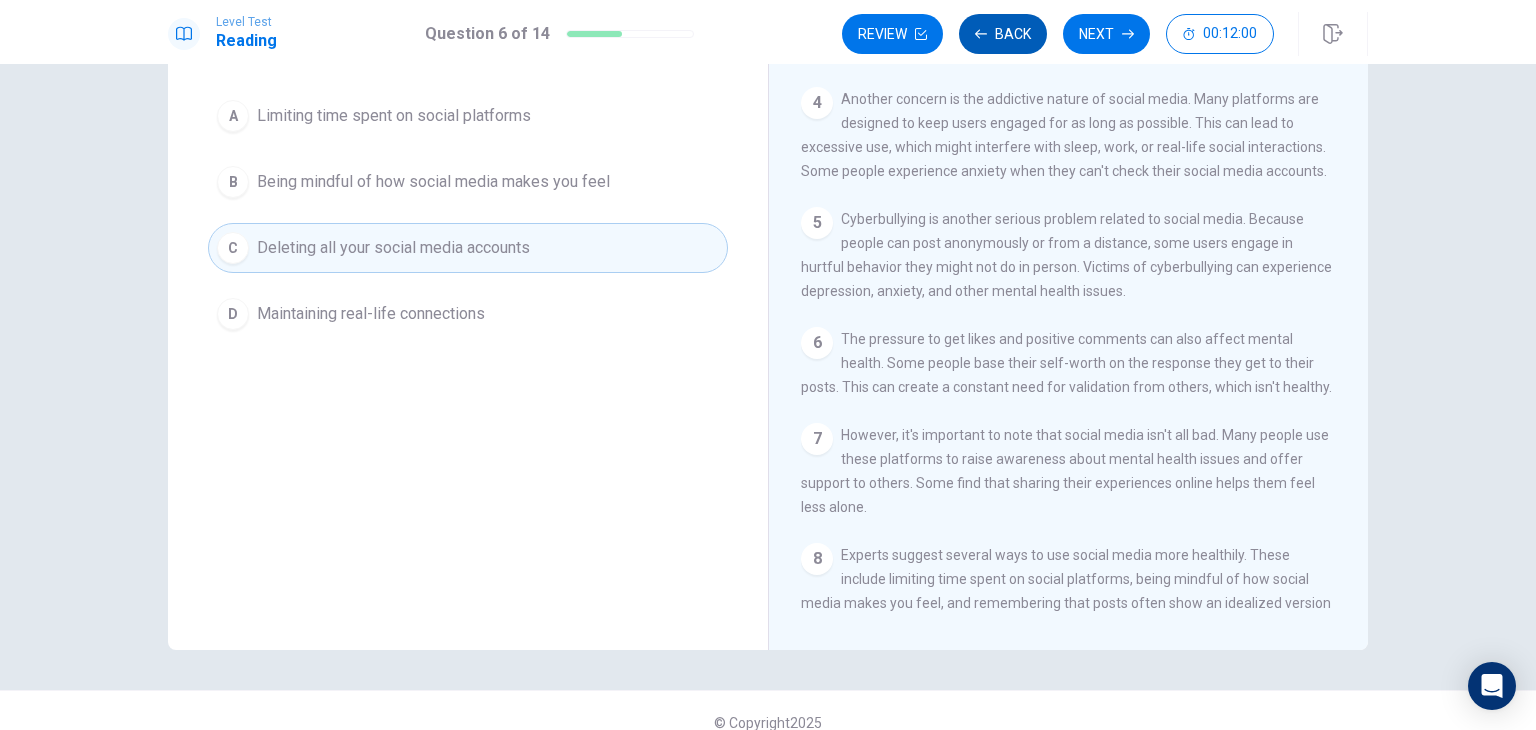 click on "Back" at bounding box center [1003, 34] 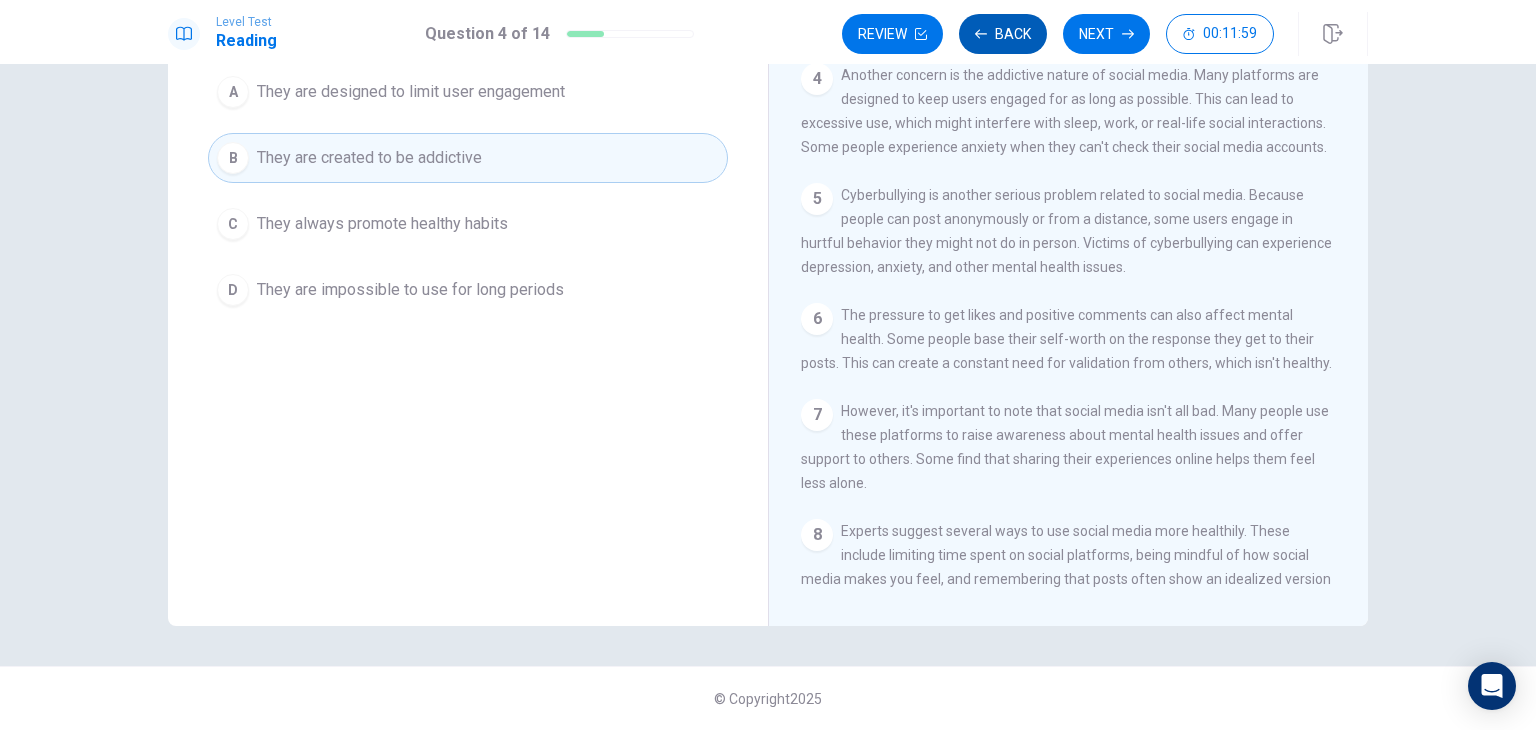 click on "Back" at bounding box center [1003, 34] 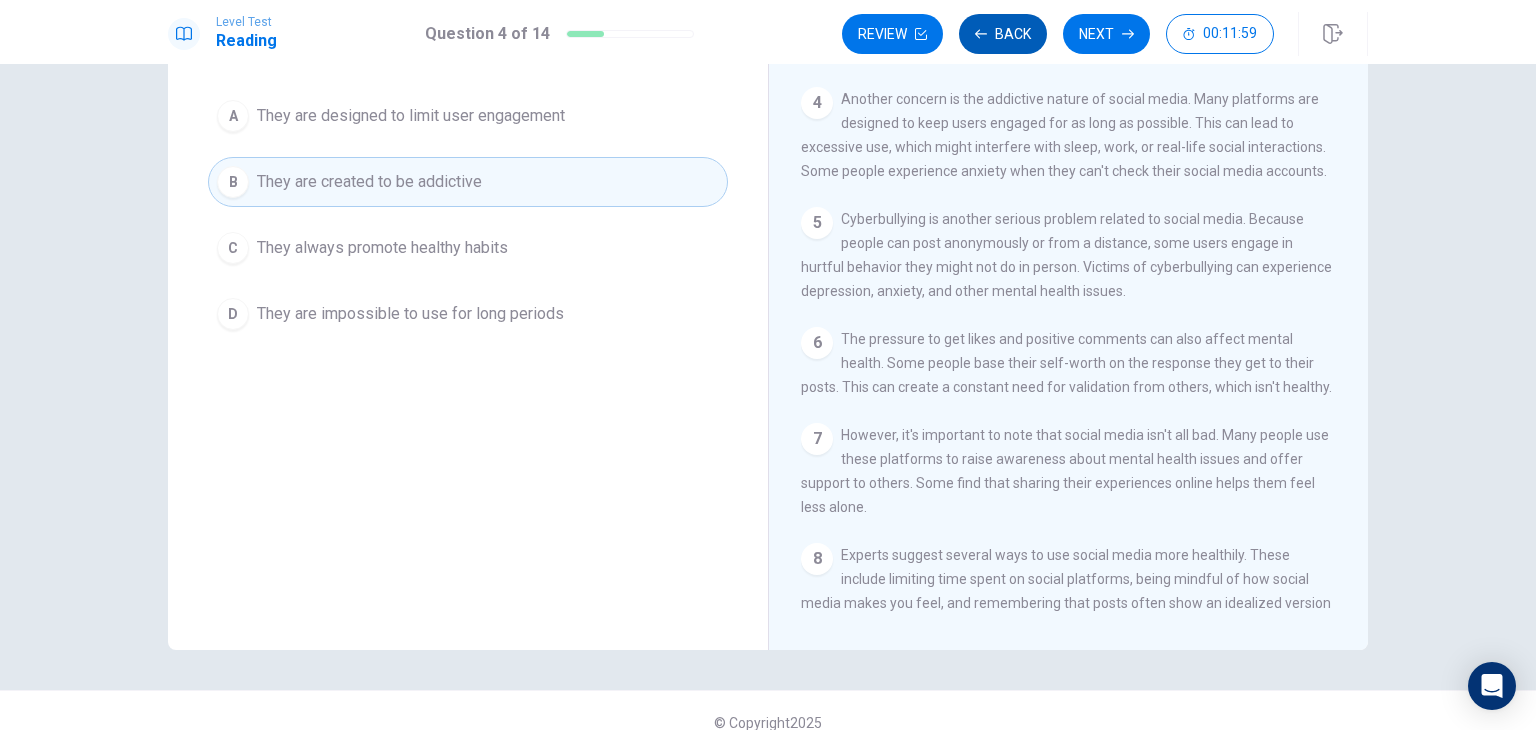 click on "Back" at bounding box center [1003, 34] 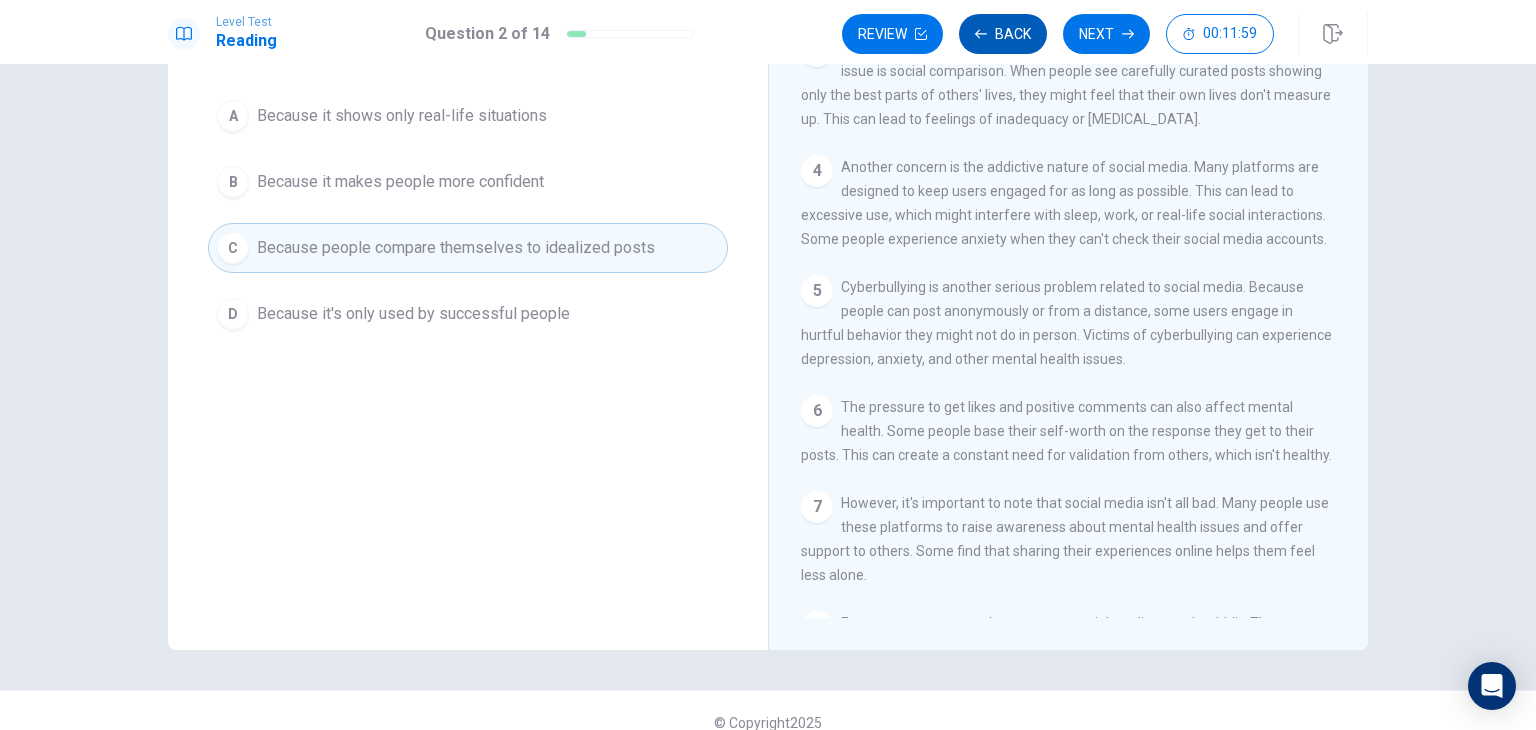 scroll, scrollTop: 205, scrollLeft: 0, axis: vertical 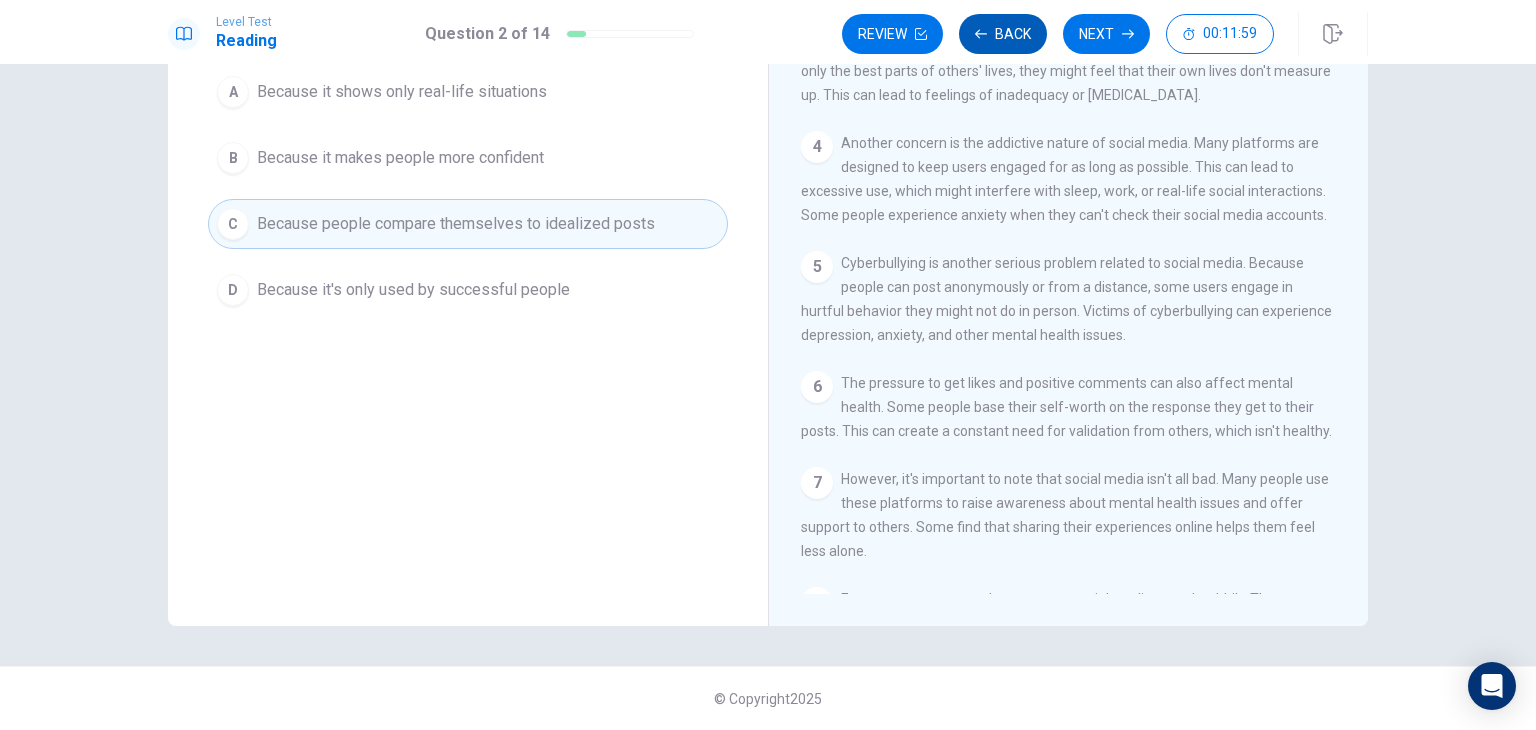 click on "Back" at bounding box center (1003, 34) 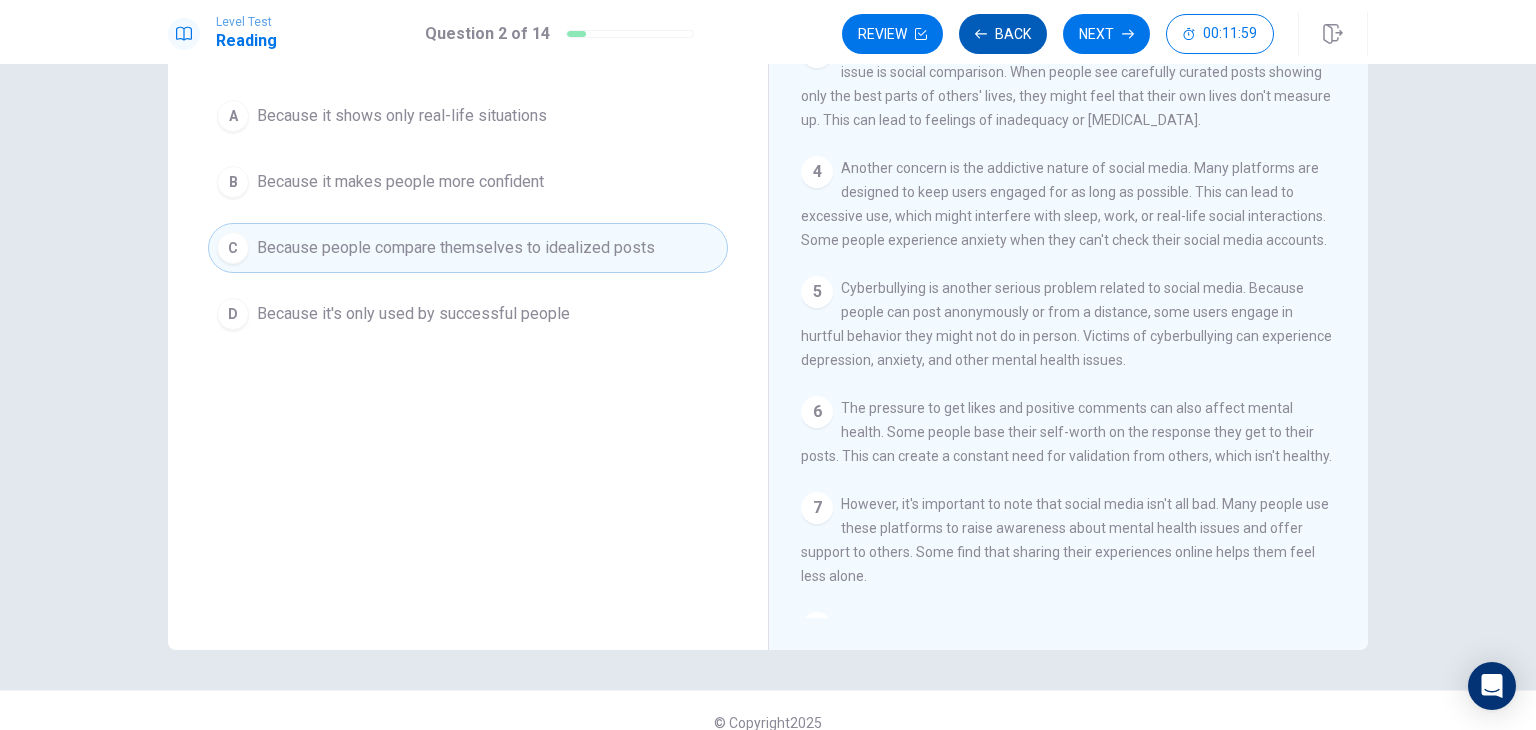 click on "Review" at bounding box center [892, 34] 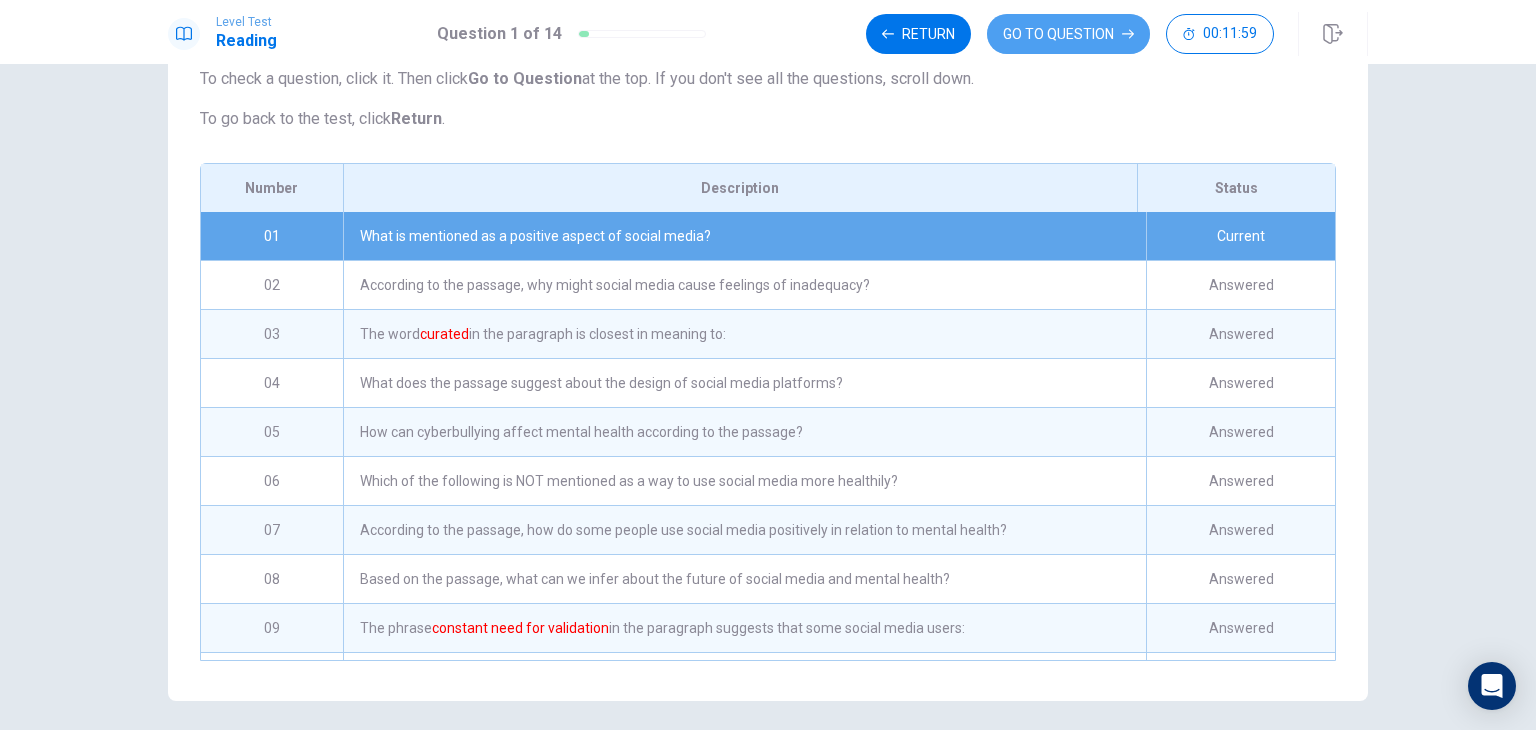click on "GO TO QUESTION" at bounding box center [1068, 34] 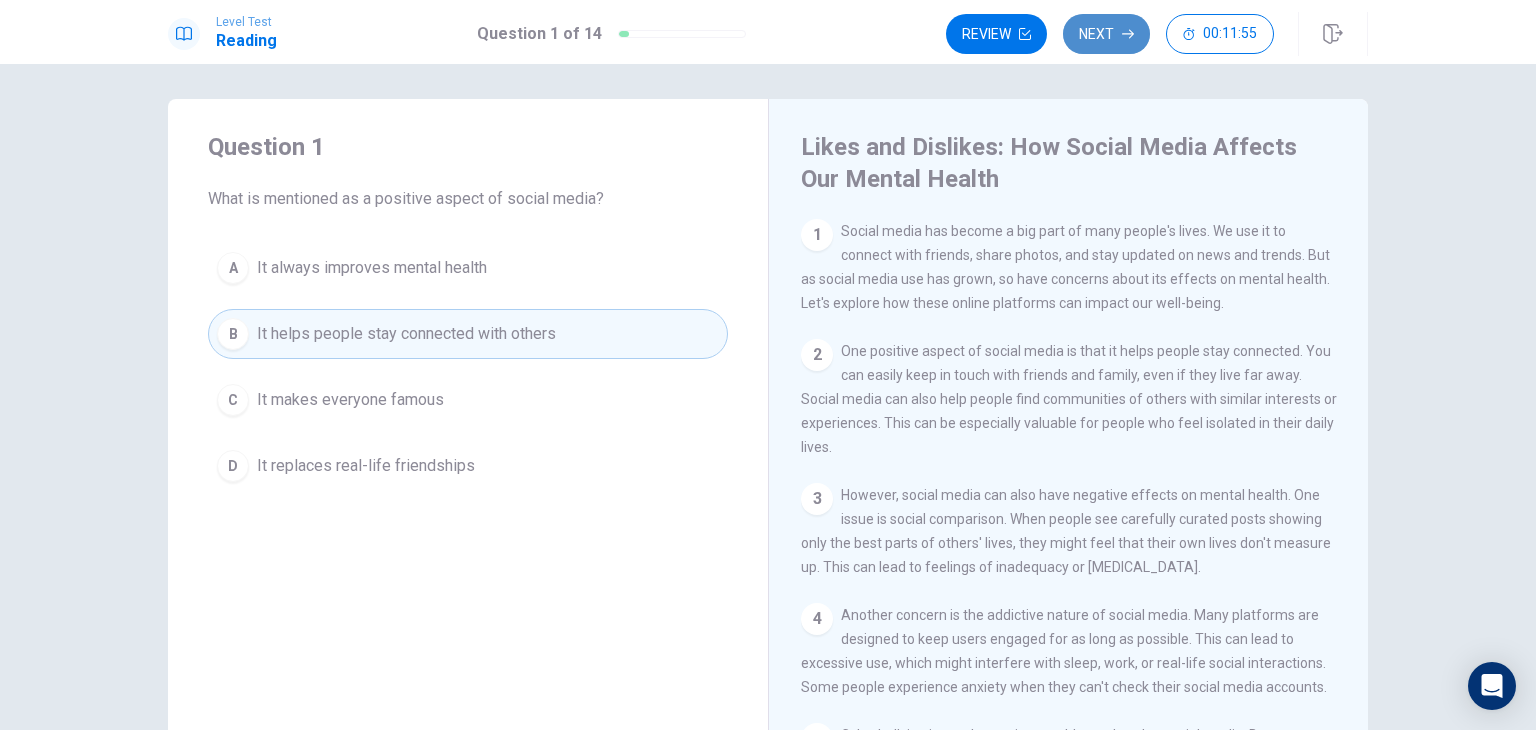 click on "Next" at bounding box center (1106, 34) 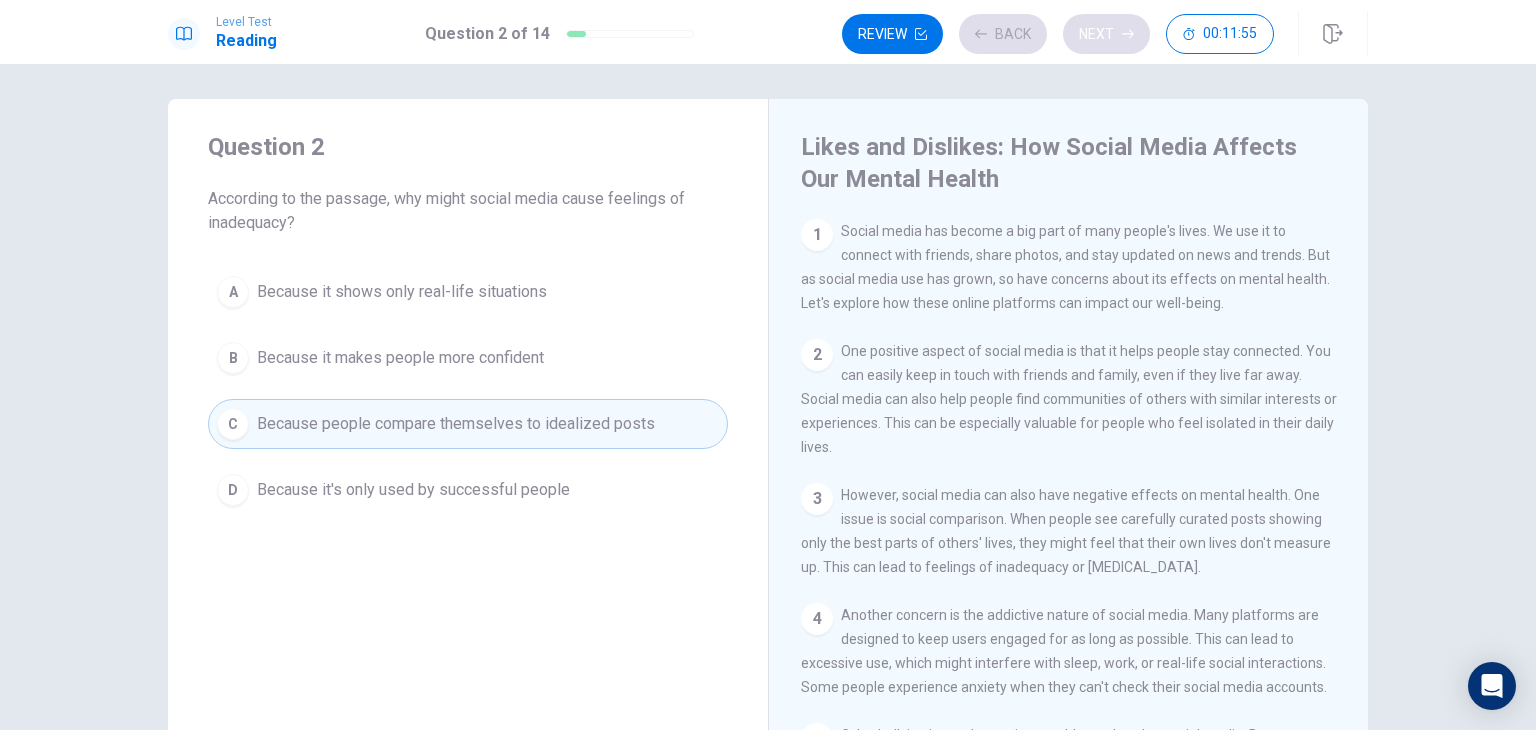 click on "Review Back Next 00:11:55" at bounding box center (1058, 34) 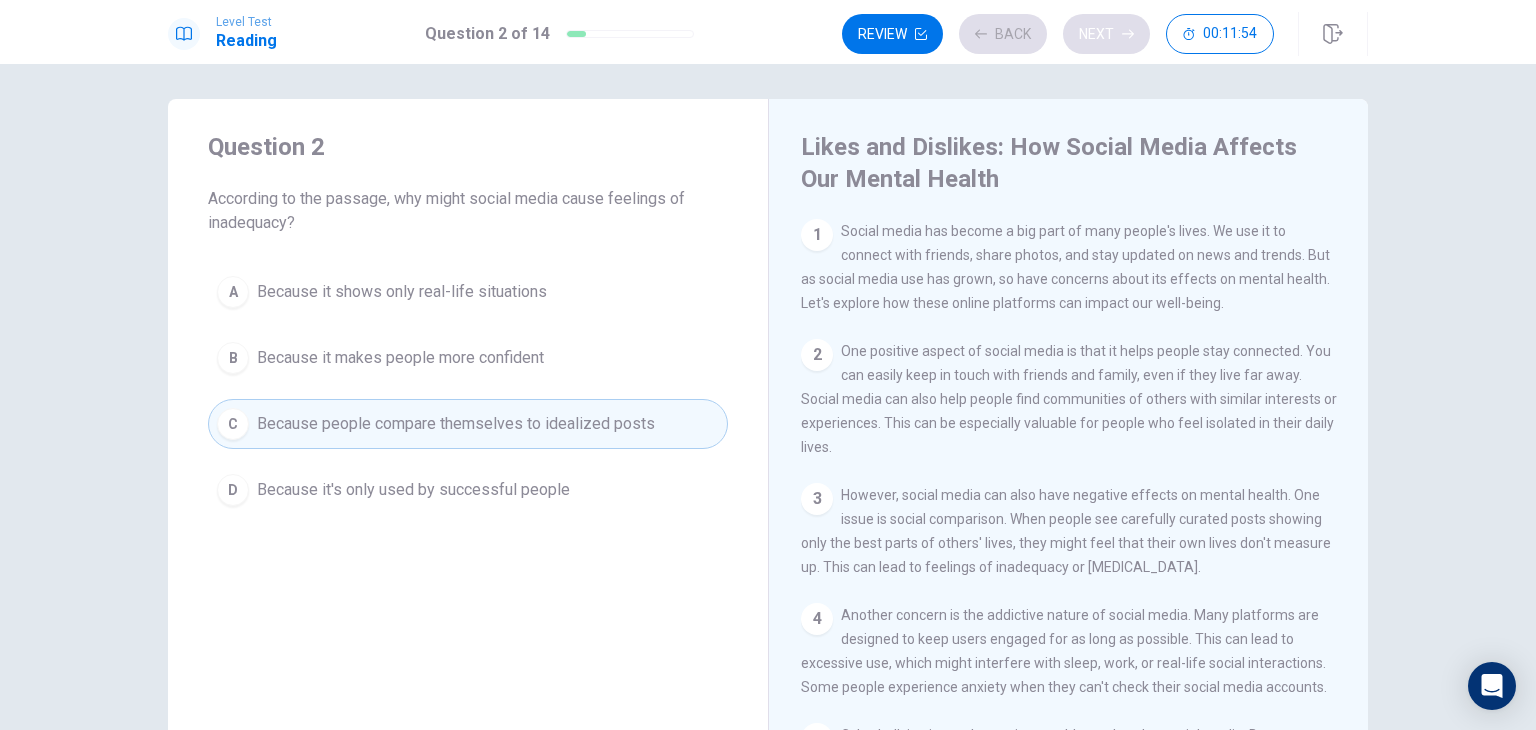 click on "Review Back Next 00:11:54" at bounding box center [1058, 34] 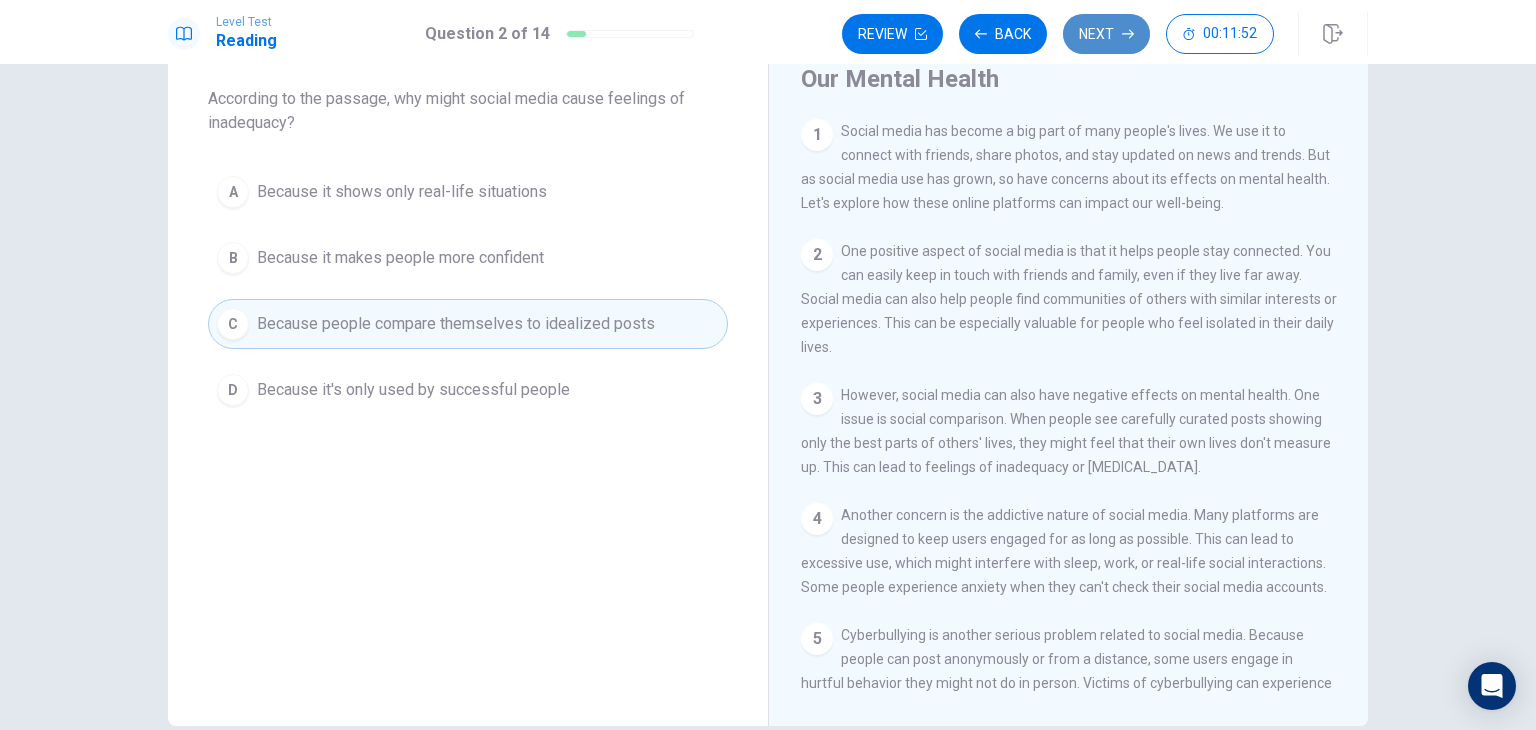 click on "Next" at bounding box center [1106, 34] 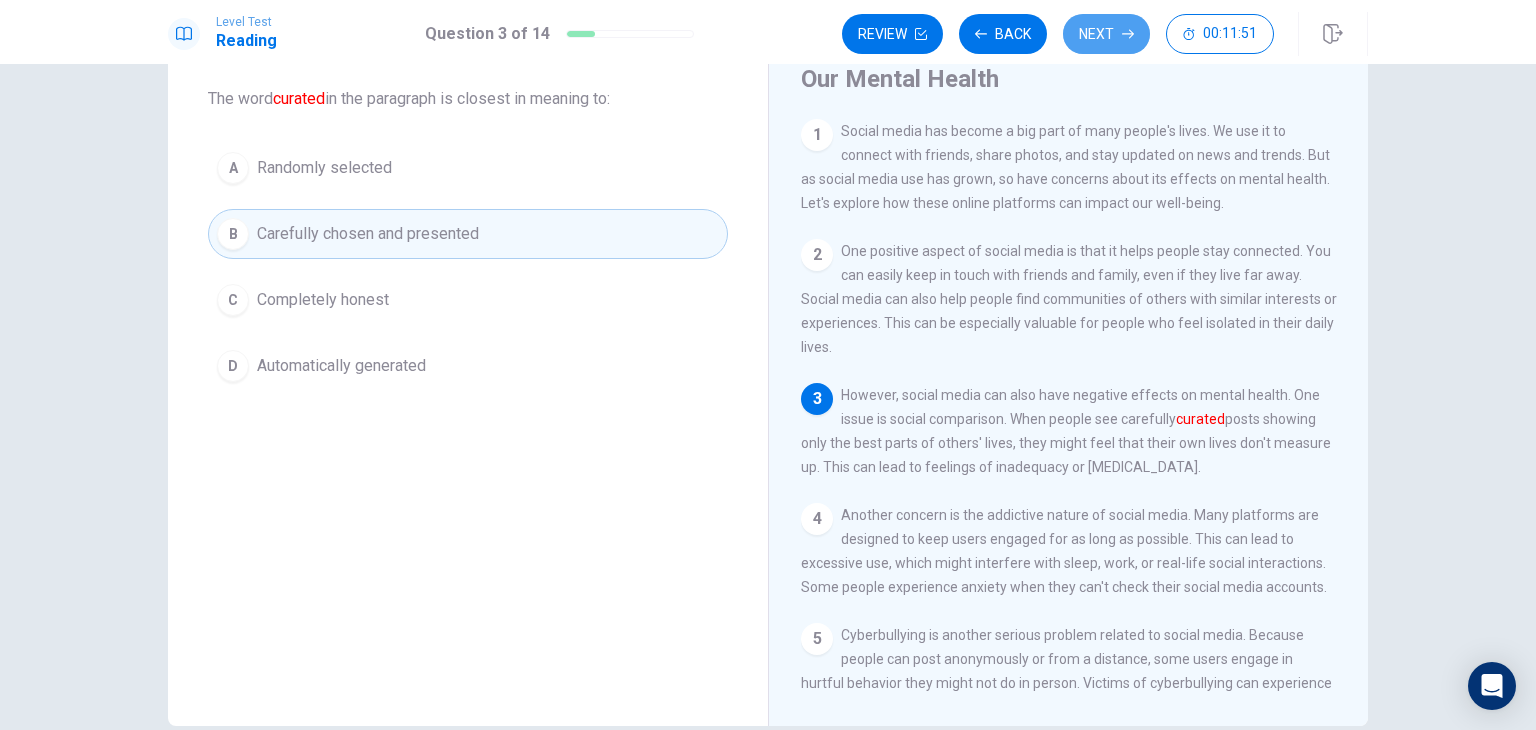 click on "Next" at bounding box center [1106, 34] 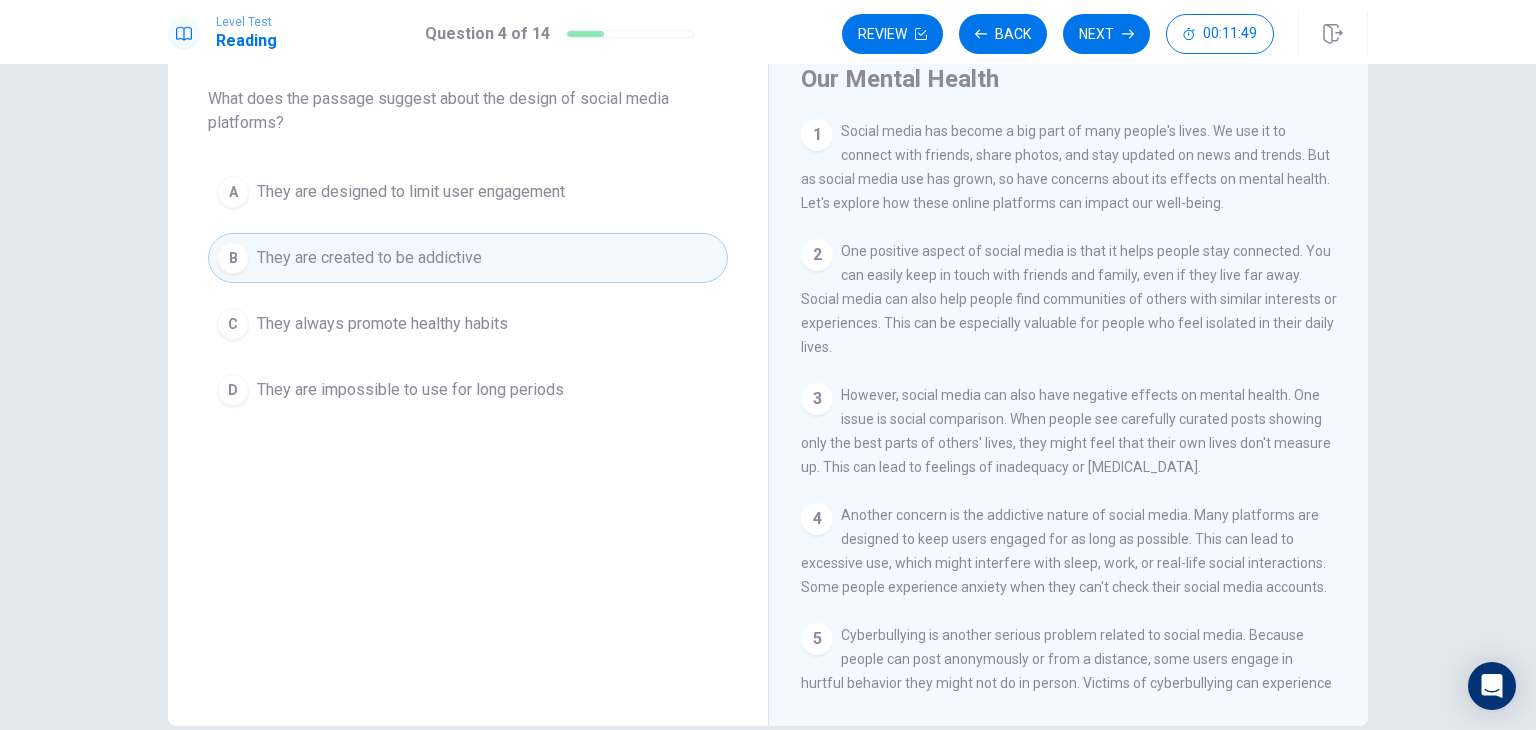 click on "Next" at bounding box center [1106, 34] 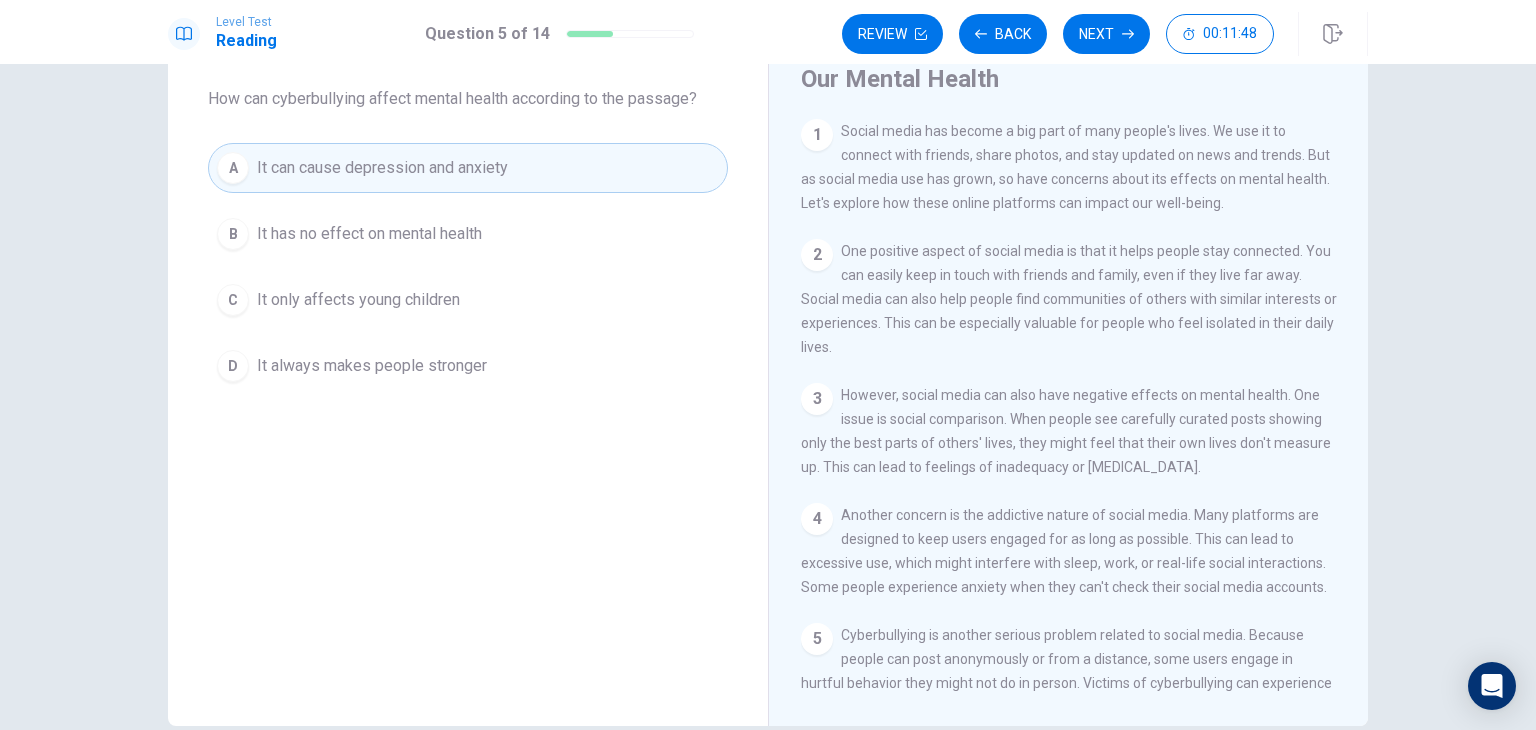 click on "Next" at bounding box center (1106, 34) 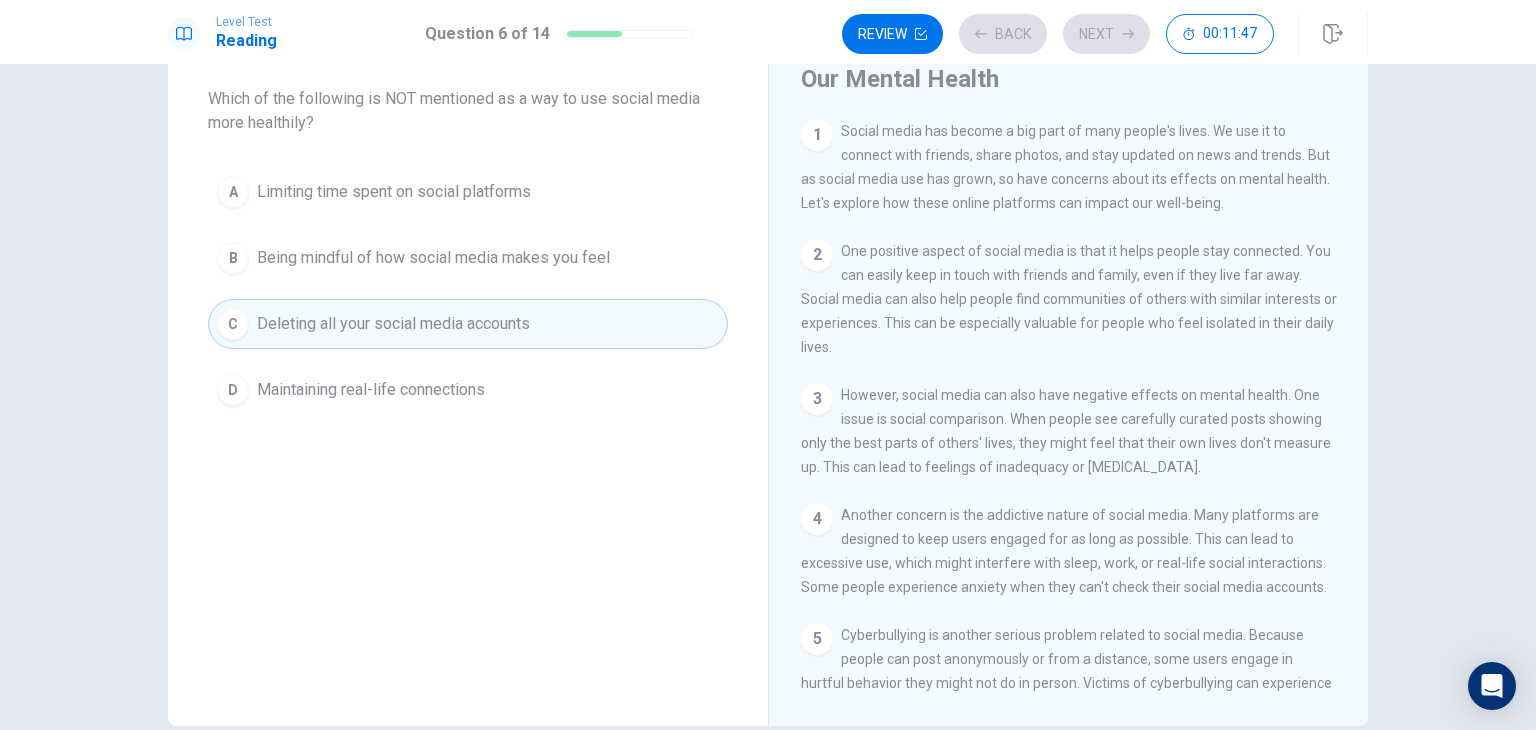 click on "Next" at bounding box center (1106, 34) 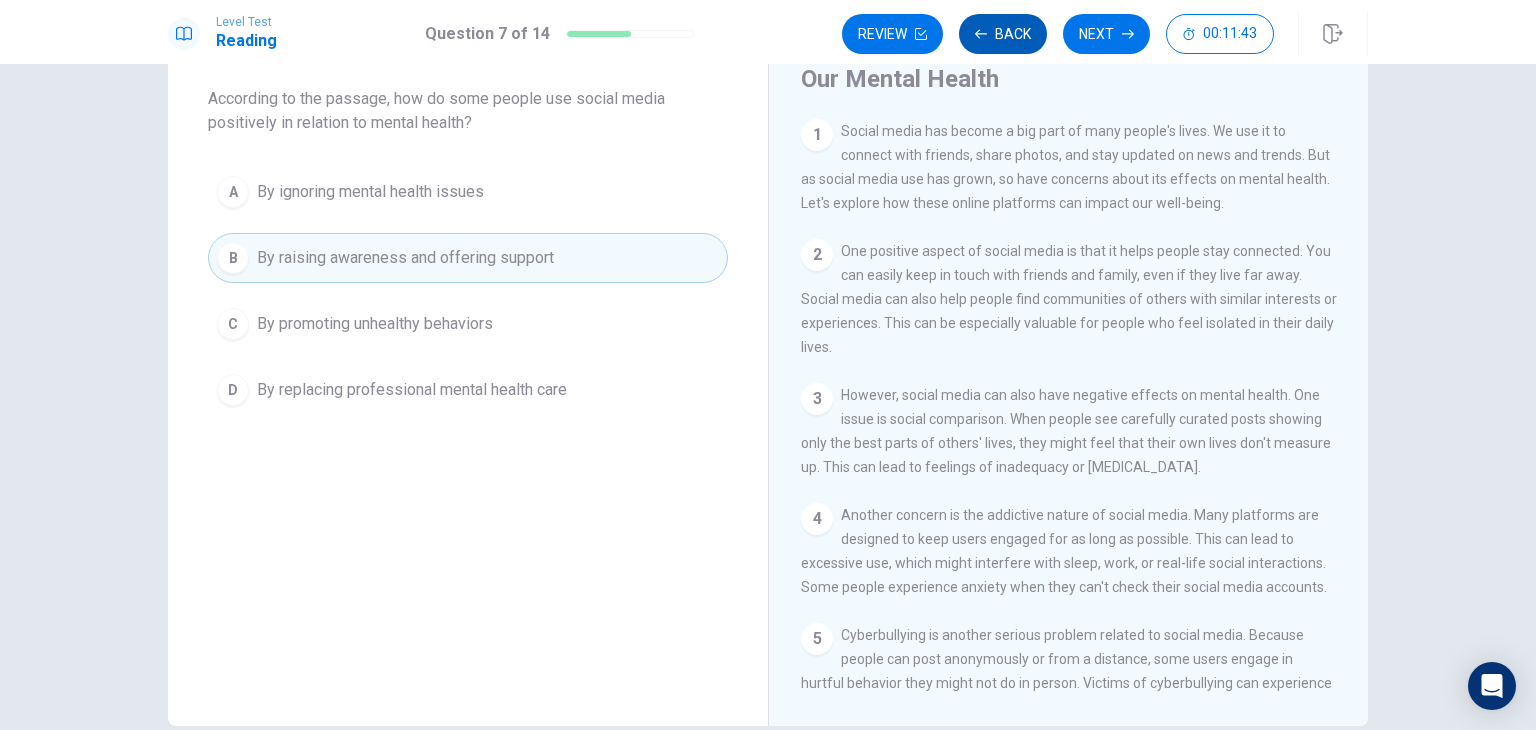 click on "Back" at bounding box center [1003, 34] 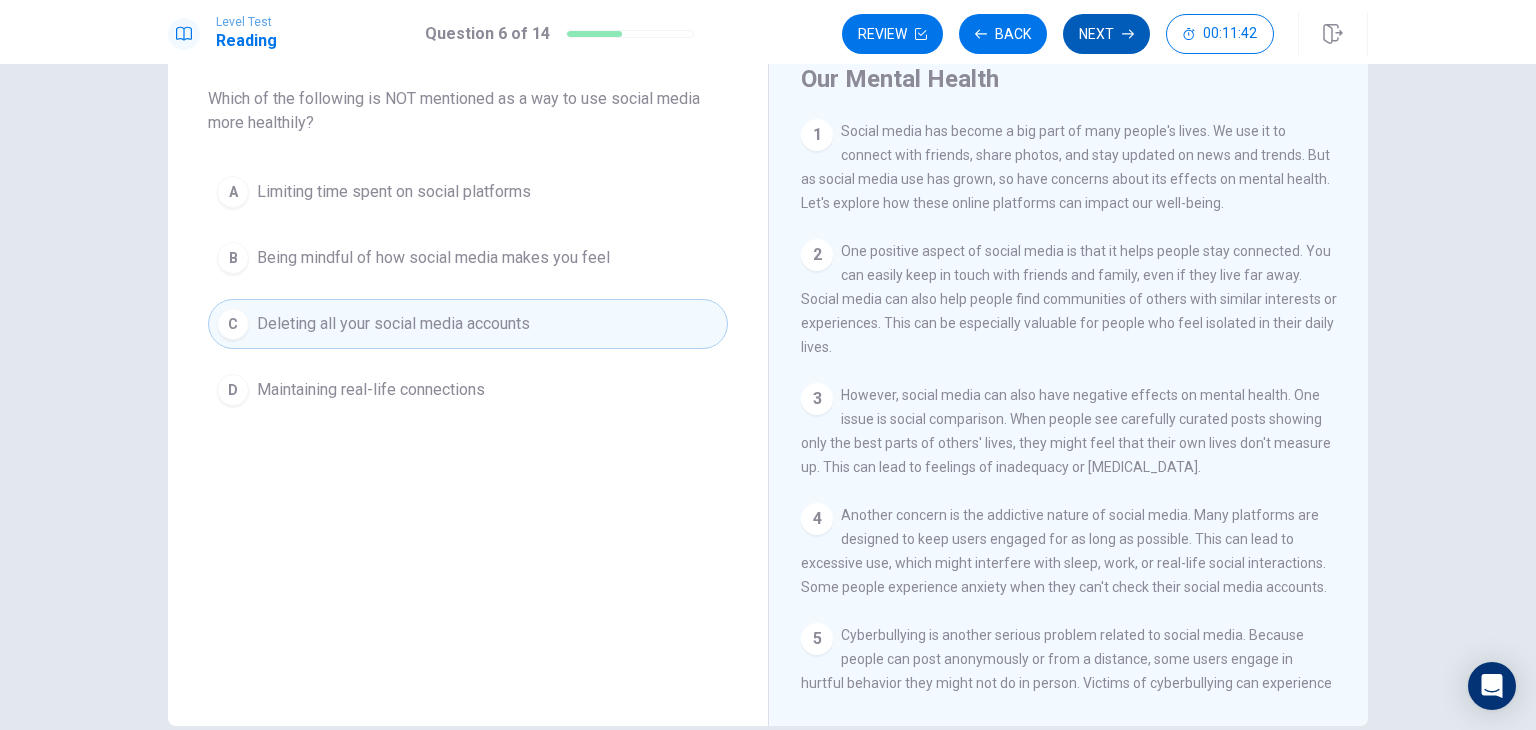 click on "Next" at bounding box center (1106, 34) 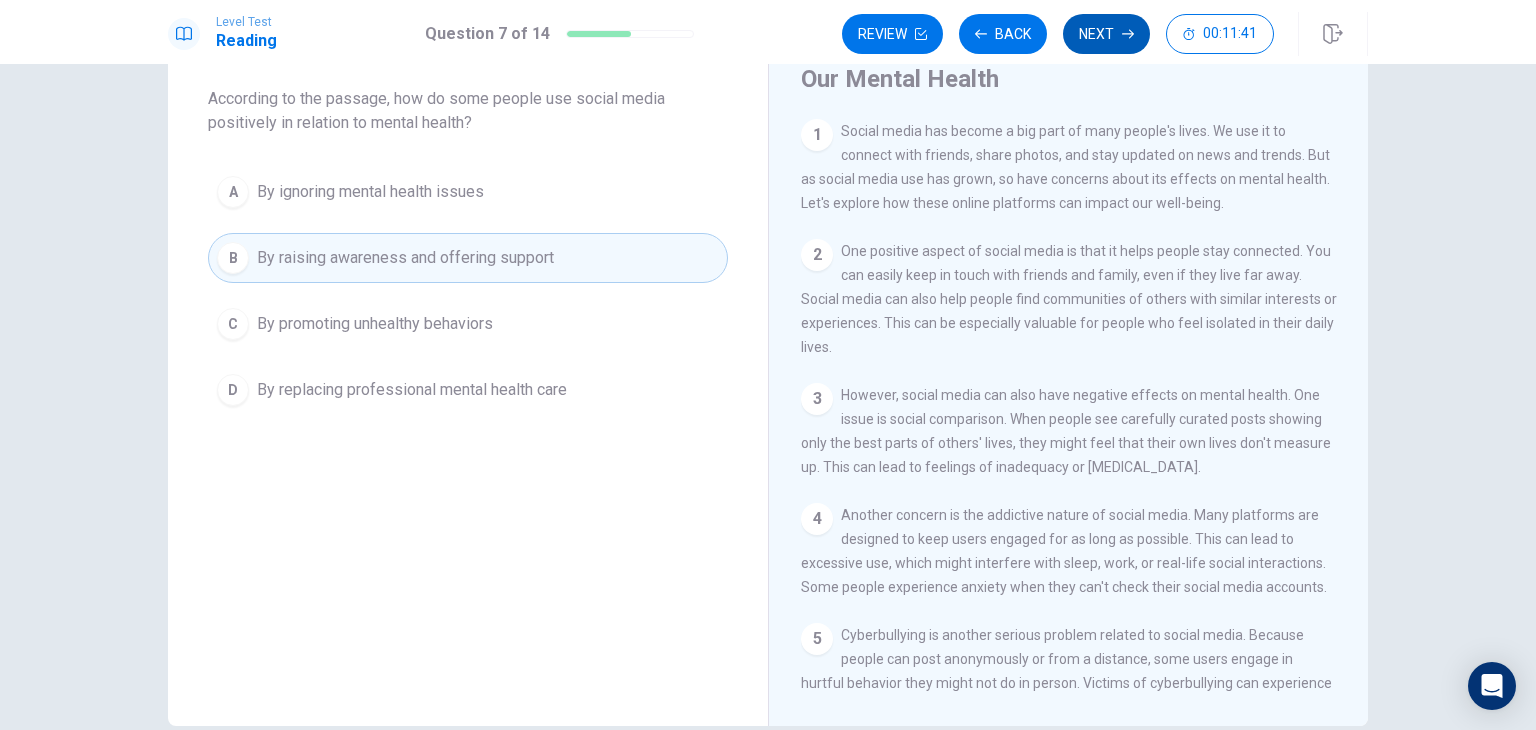 click on "Next" at bounding box center (1106, 34) 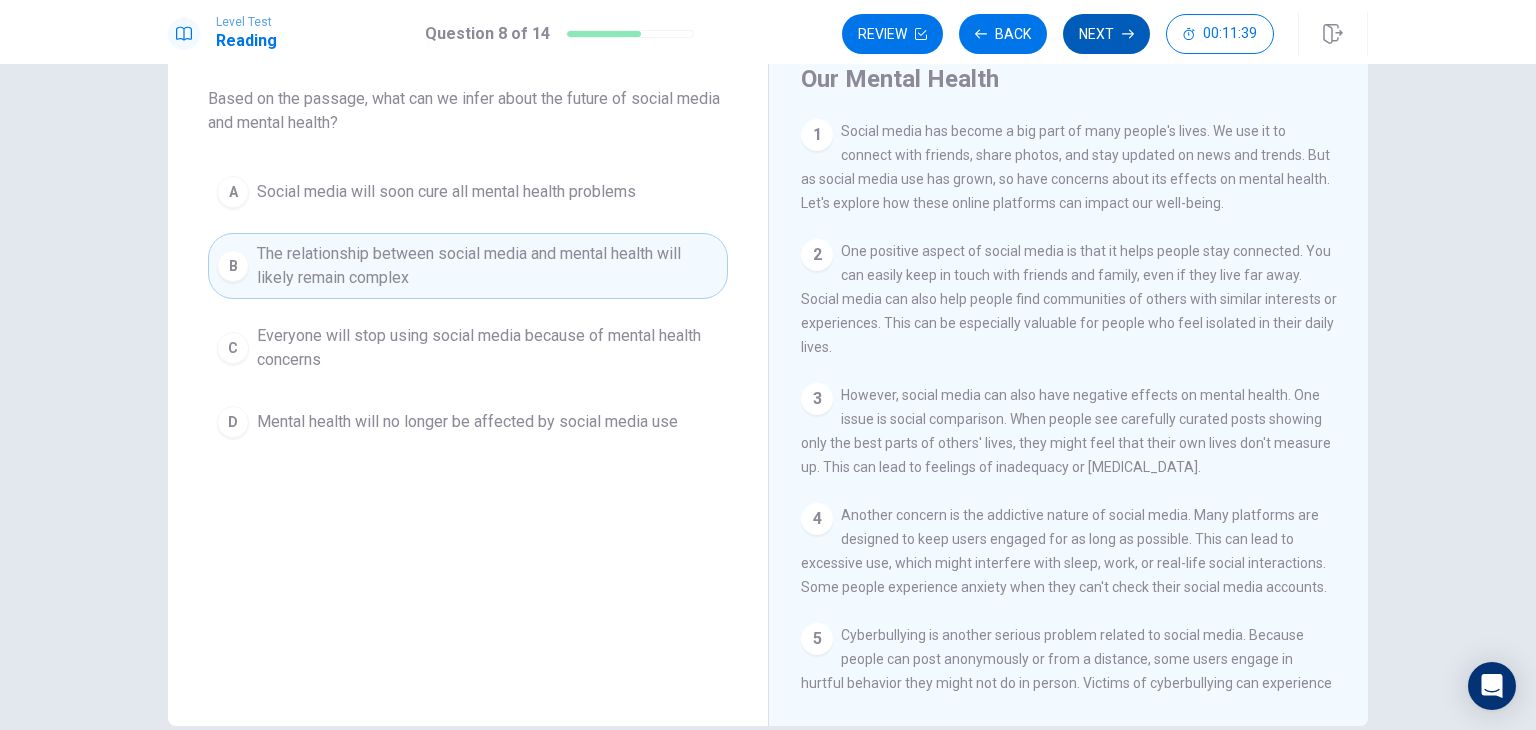 click on "Next" at bounding box center [1106, 34] 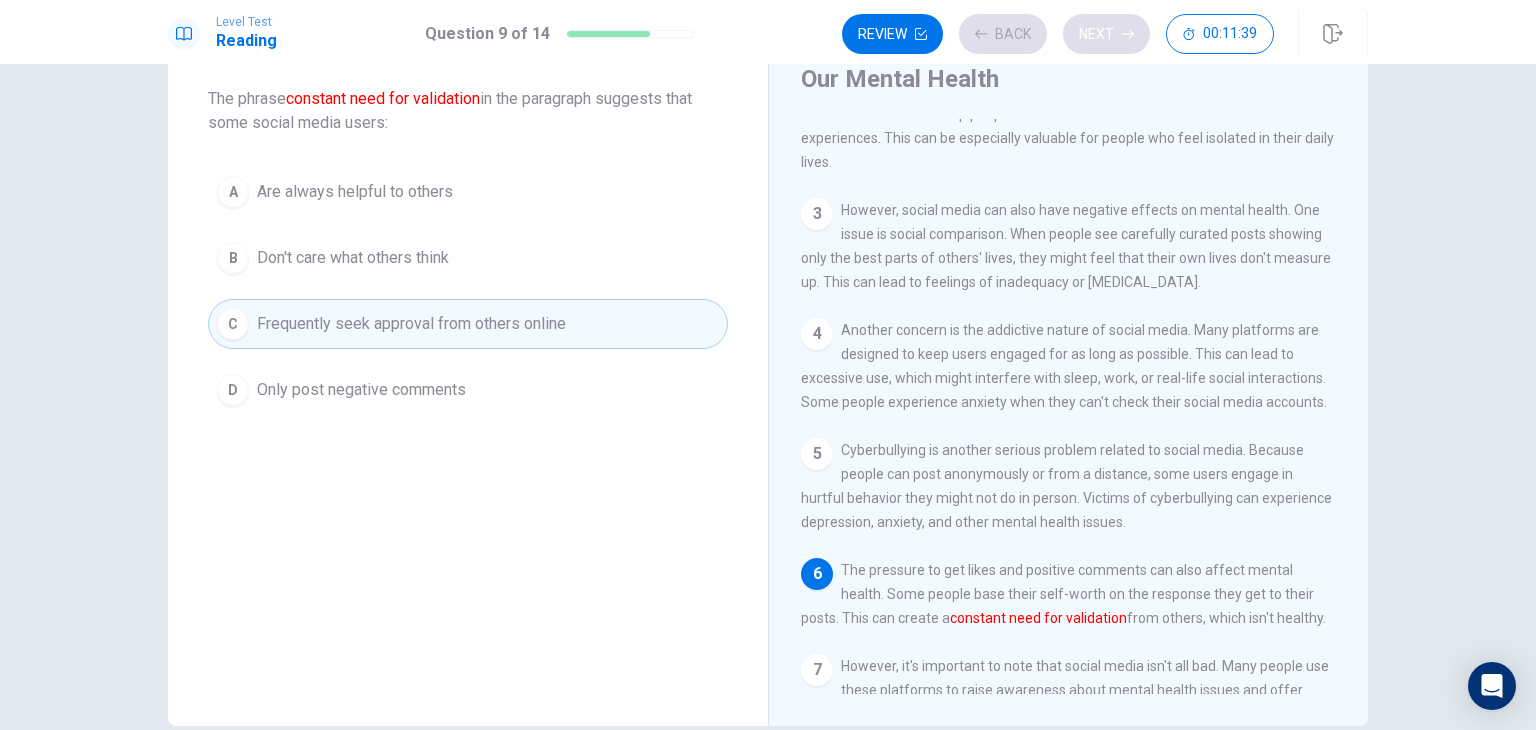 scroll, scrollTop: 340, scrollLeft: 0, axis: vertical 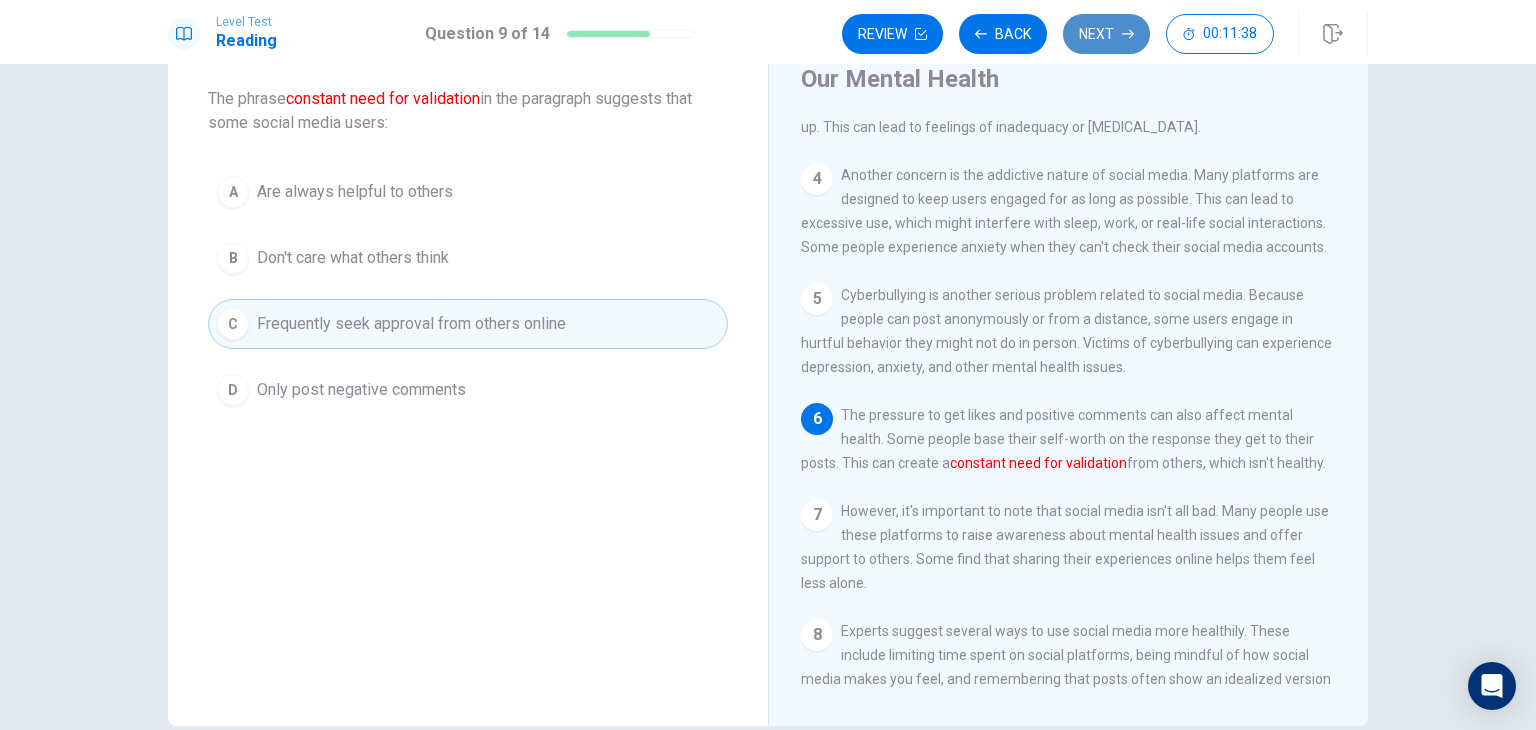 click on "Next" at bounding box center [1106, 34] 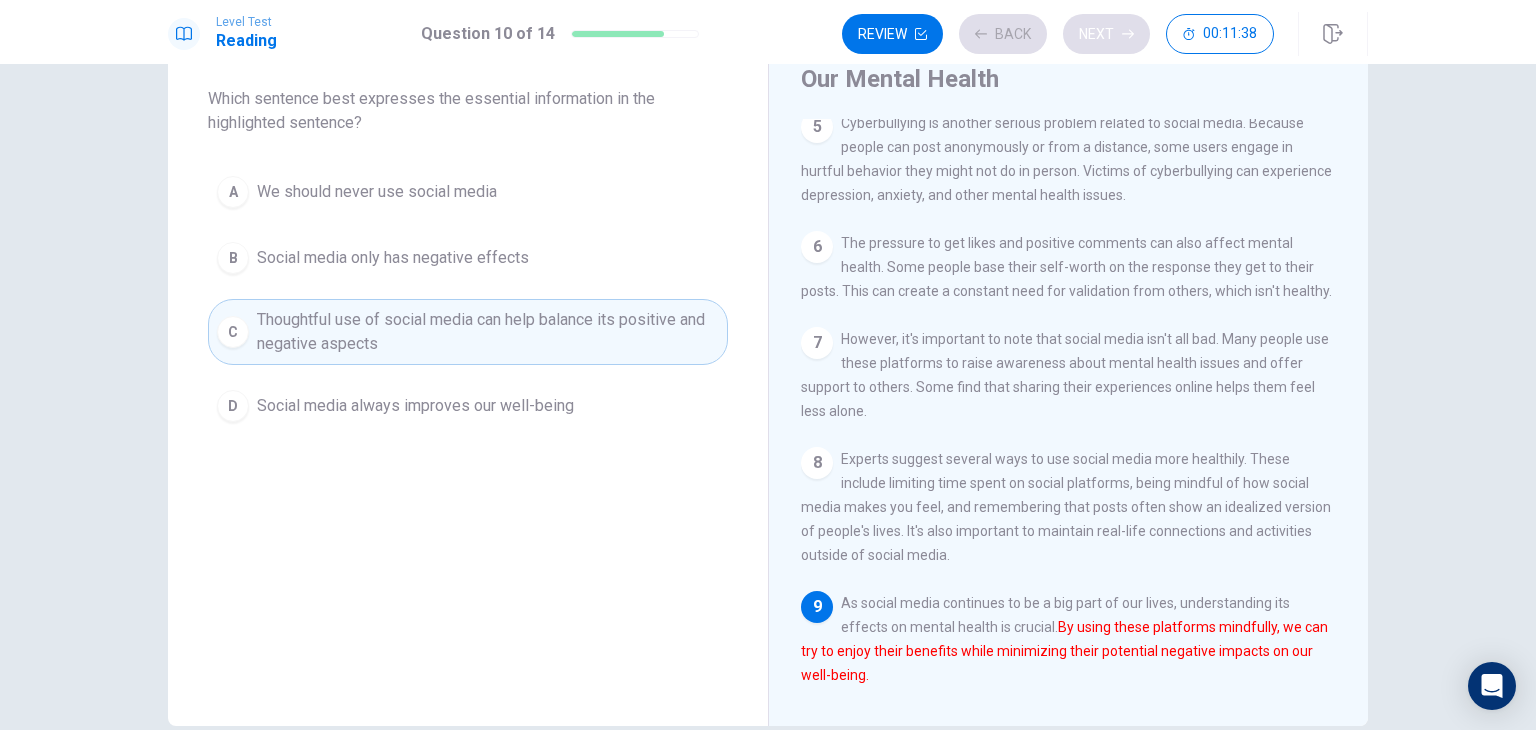 scroll, scrollTop: 558, scrollLeft: 0, axis: vertical 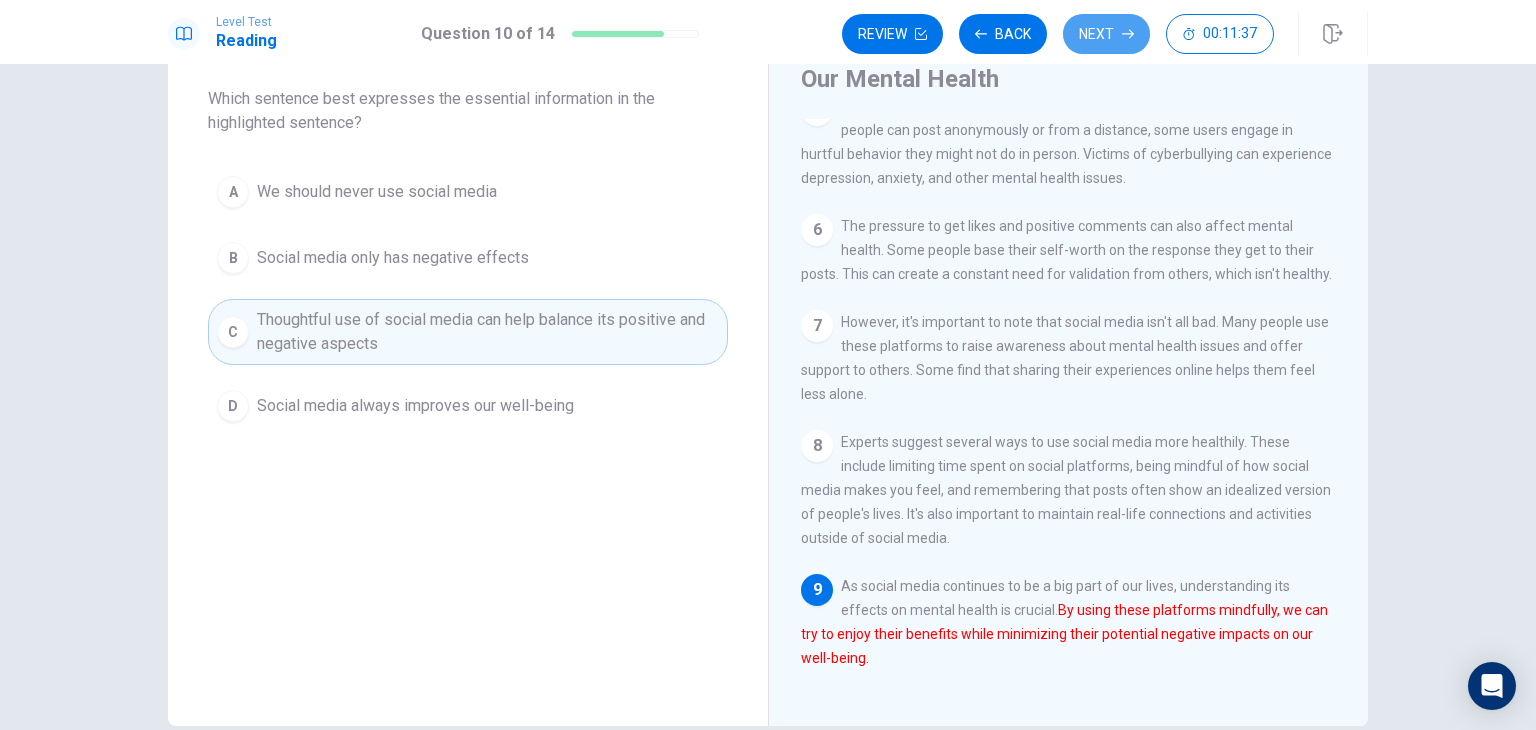 click on "Next" at bounding box center [1106, 34] 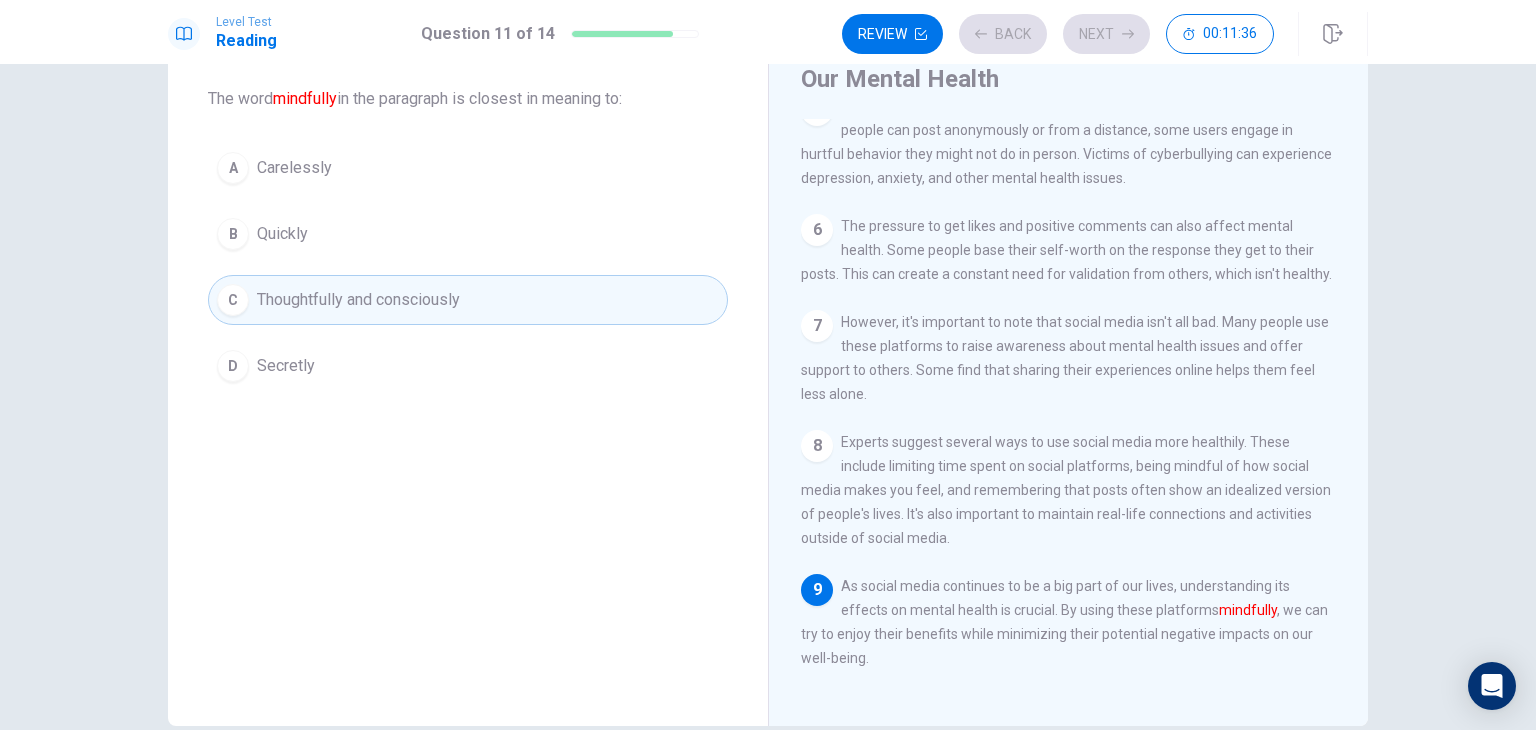click on "Review Back Next 00:11:36" at bounding box center (1058, 34) 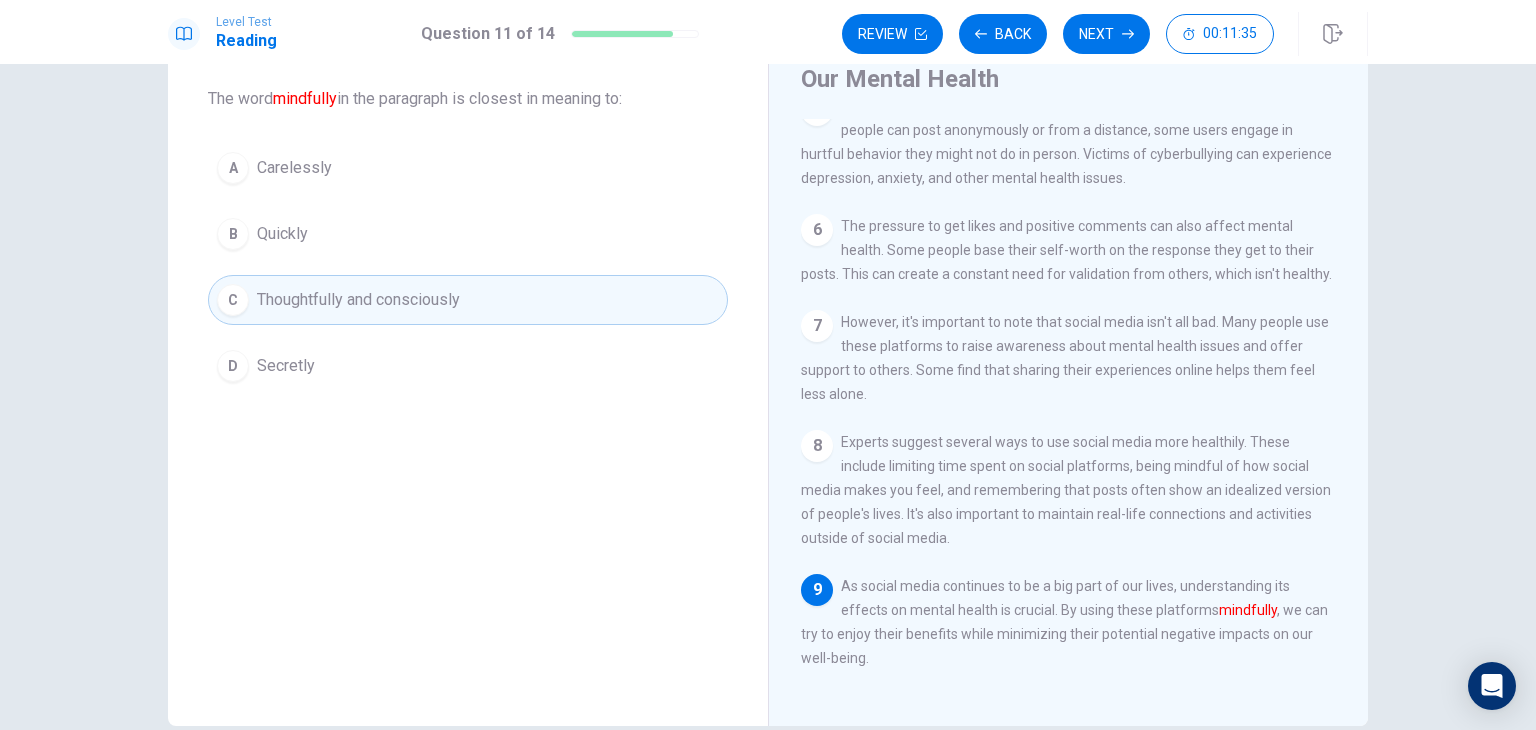 click on "Next" at bounding box center (1106, 34) 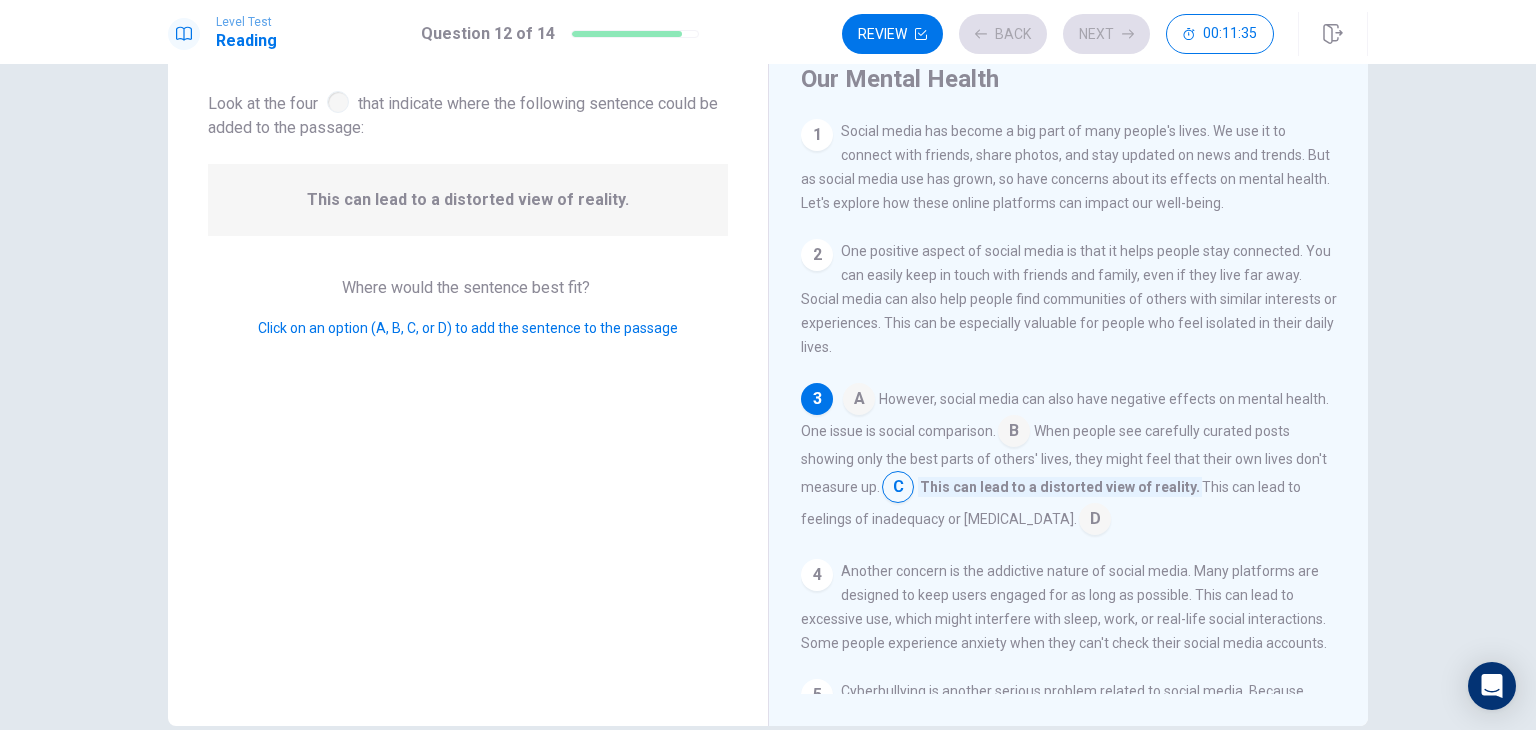 scroll, scrollTop: 48, scrollLeft: 0, axis: vertical 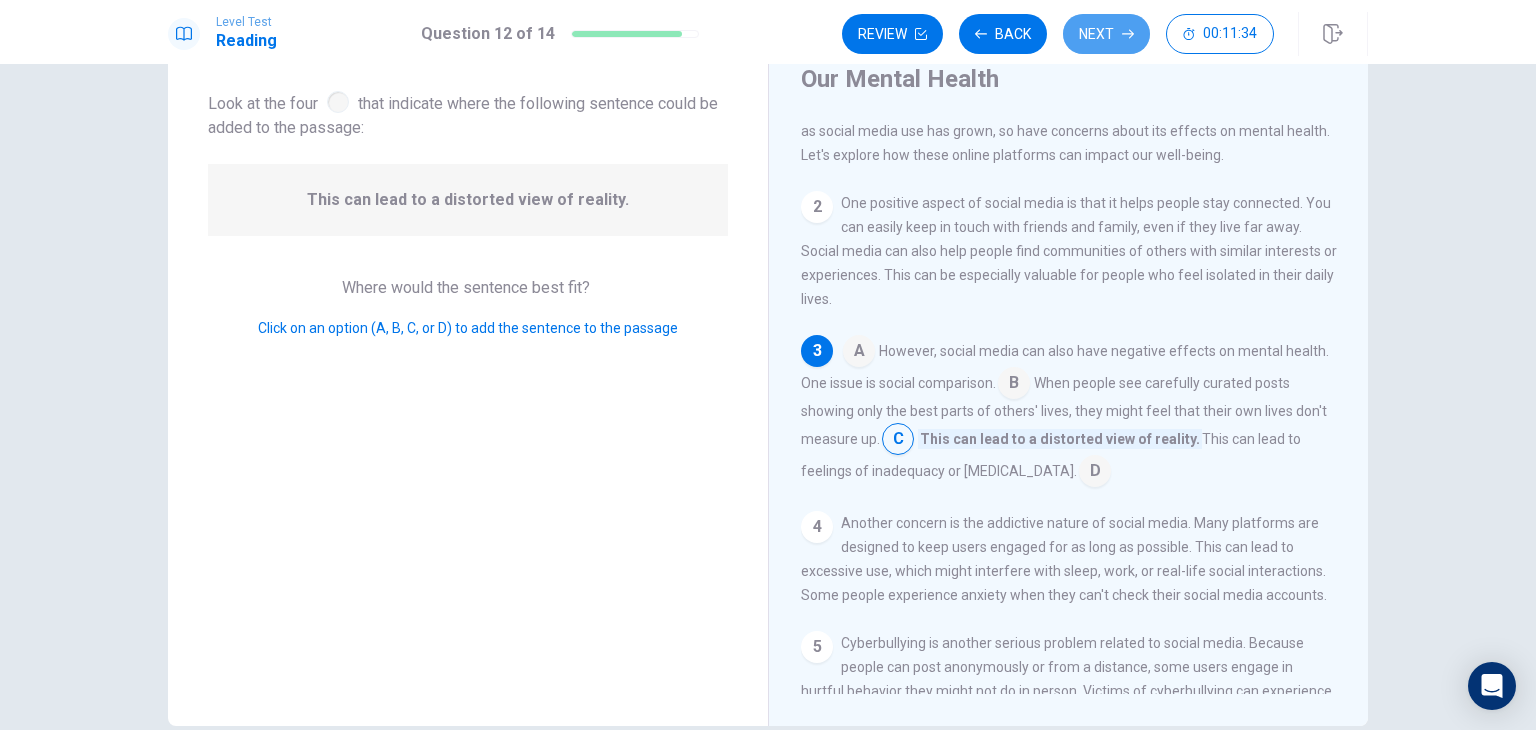 click on "Next" at bounding box center (1106, 34) 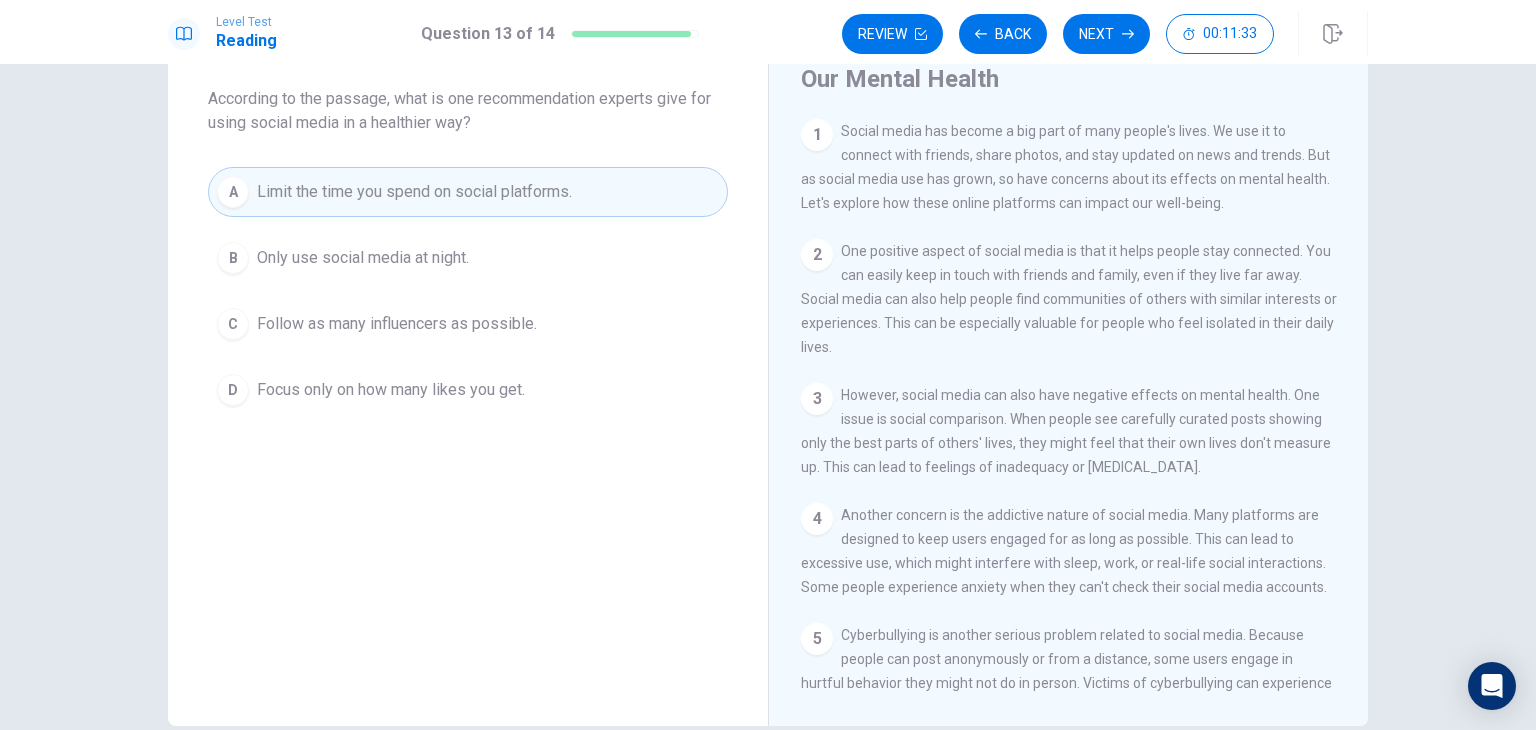 click on "Next" at bounding box center (1106, 34) 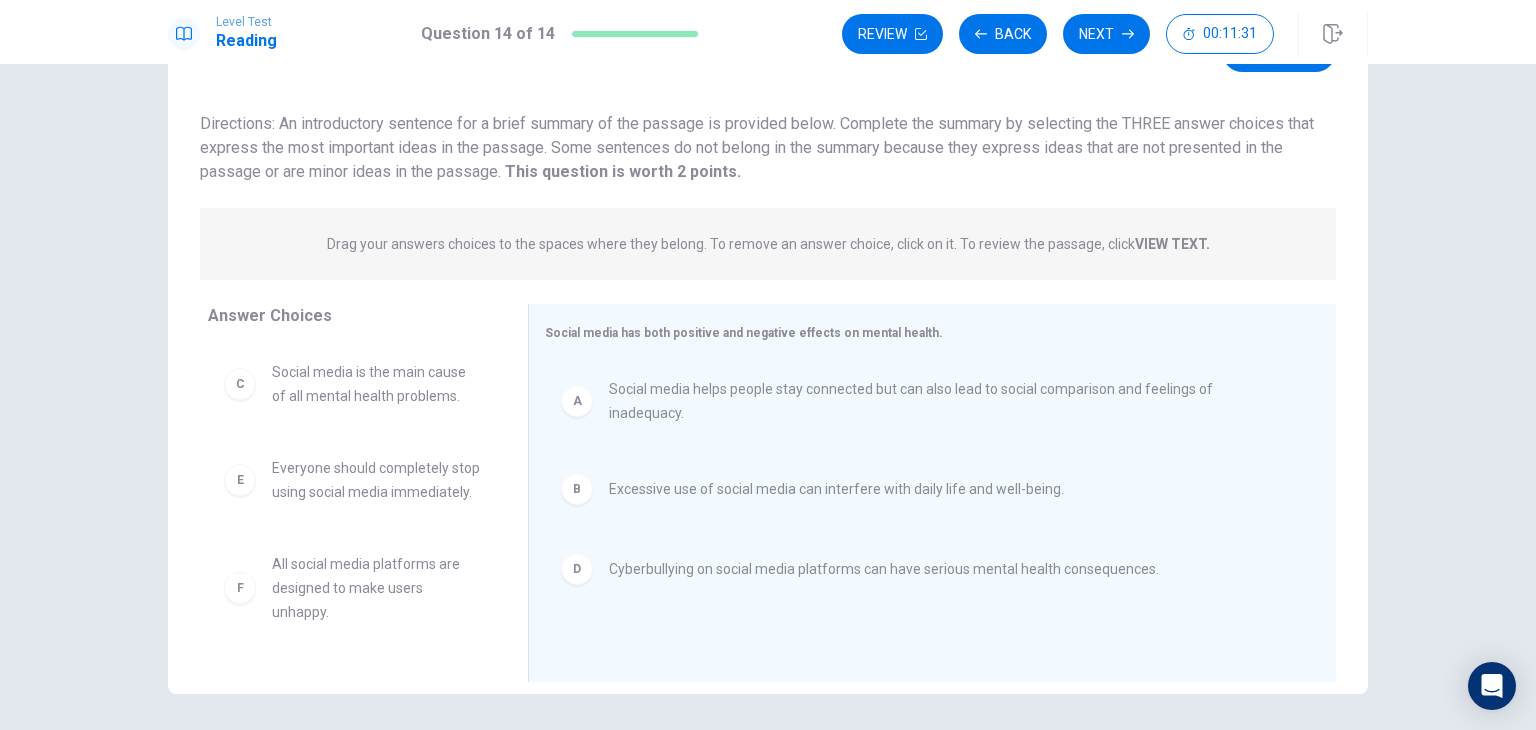 click on "Next" at bounding box center (1106, 34) 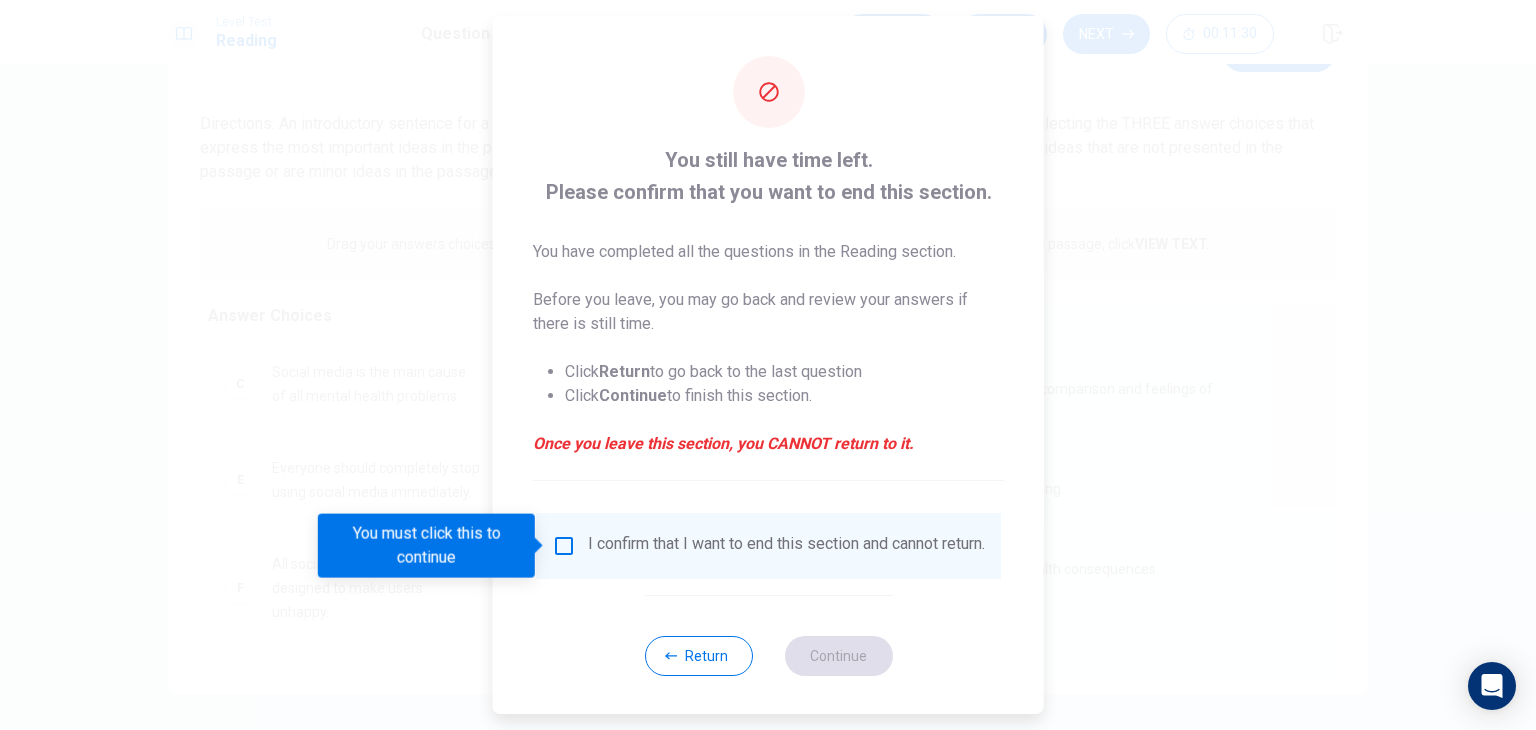 click on "I confirm that I want to end this section and cannot return." at bounding box center (768, 546) 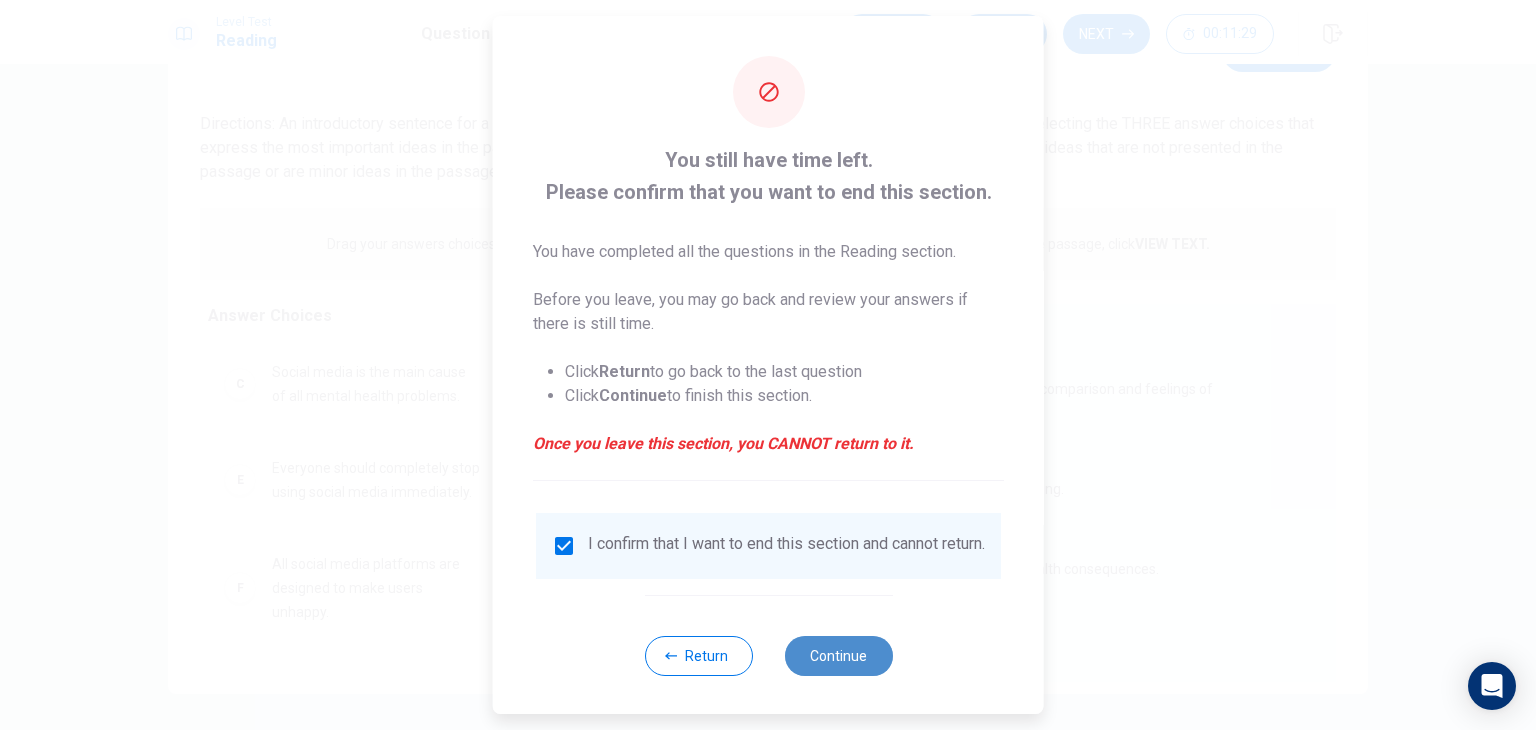 click on "Continue" at bounding box center [838, 656] 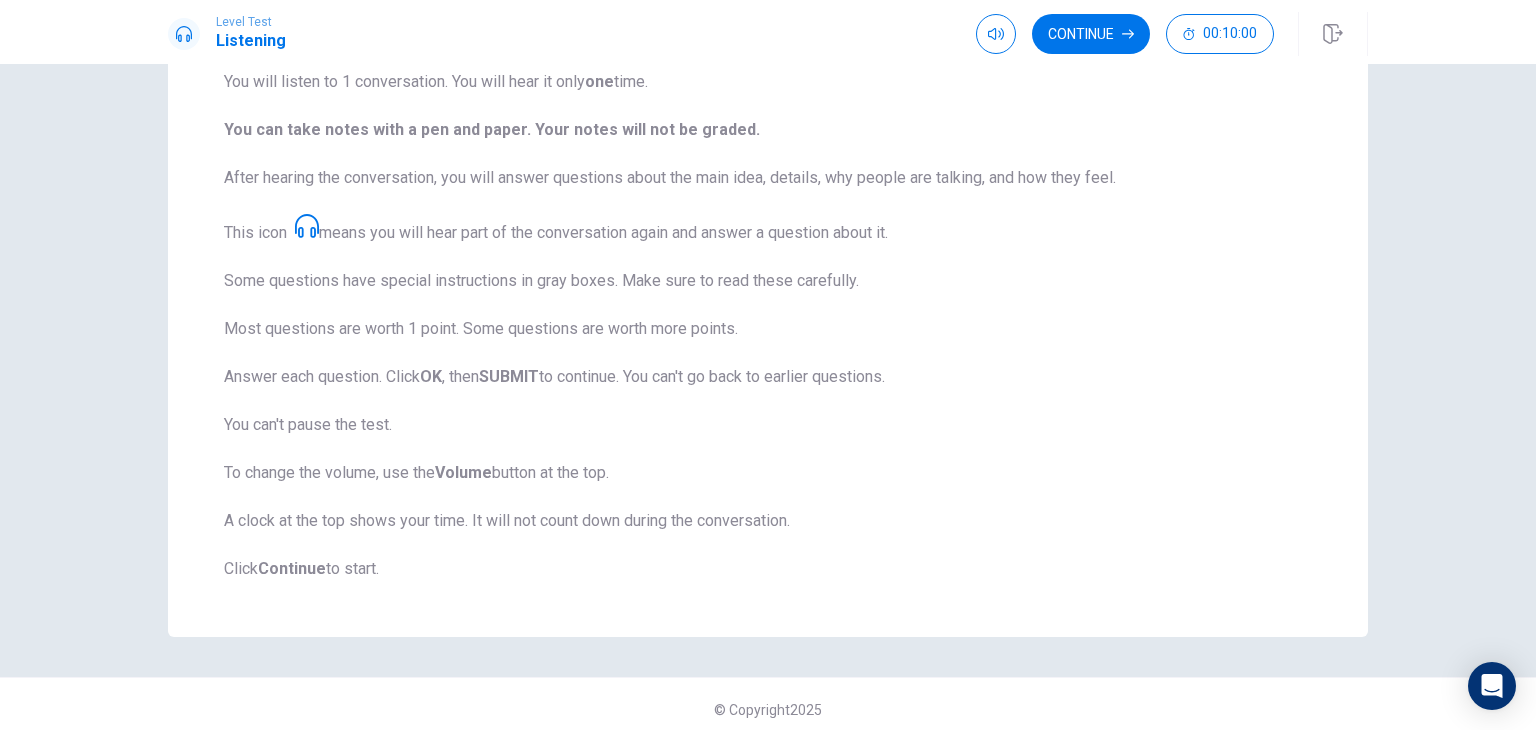 scroll, scrollTop: 228, scrollLeft: 0, axis: vertical 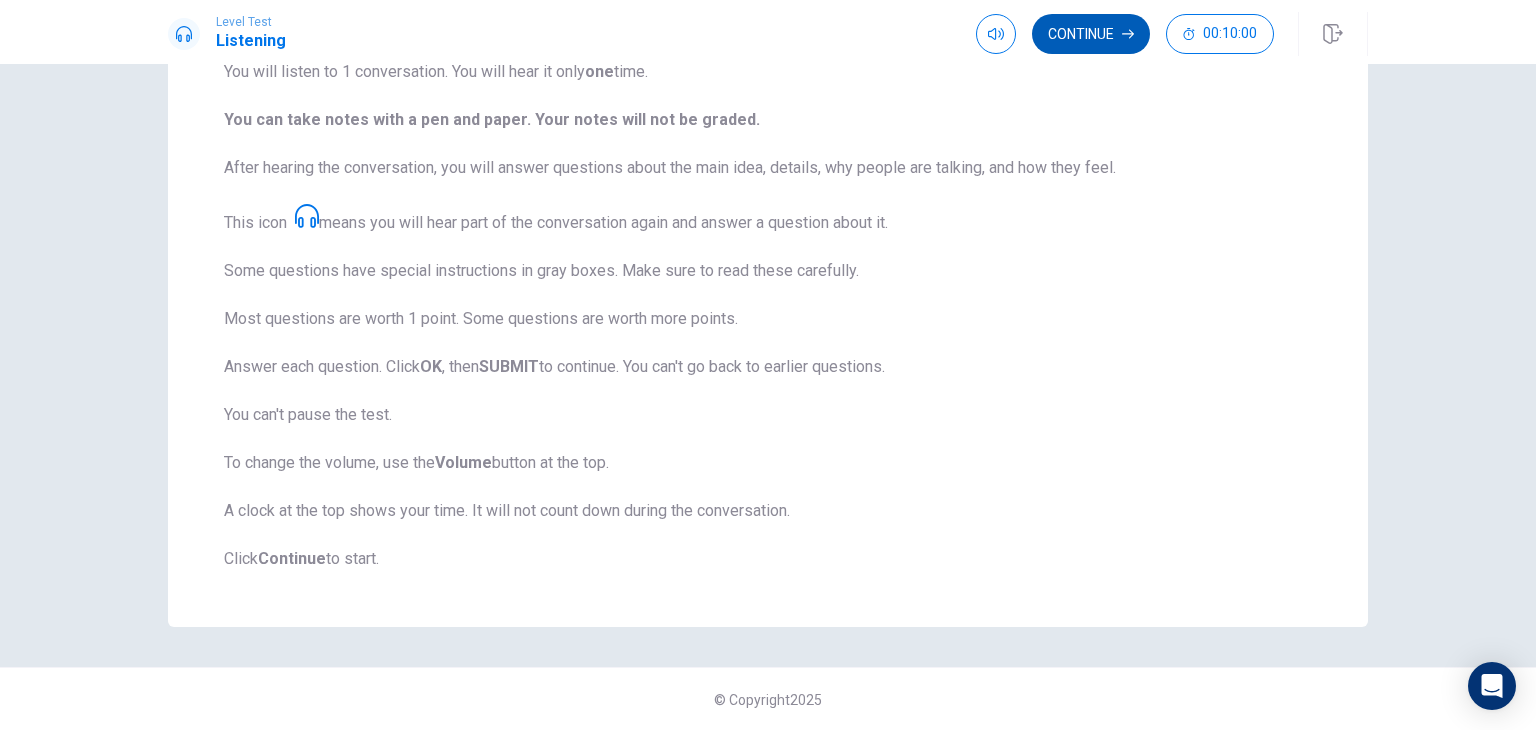 click on "Continue" at bounding box center [1091, 34] 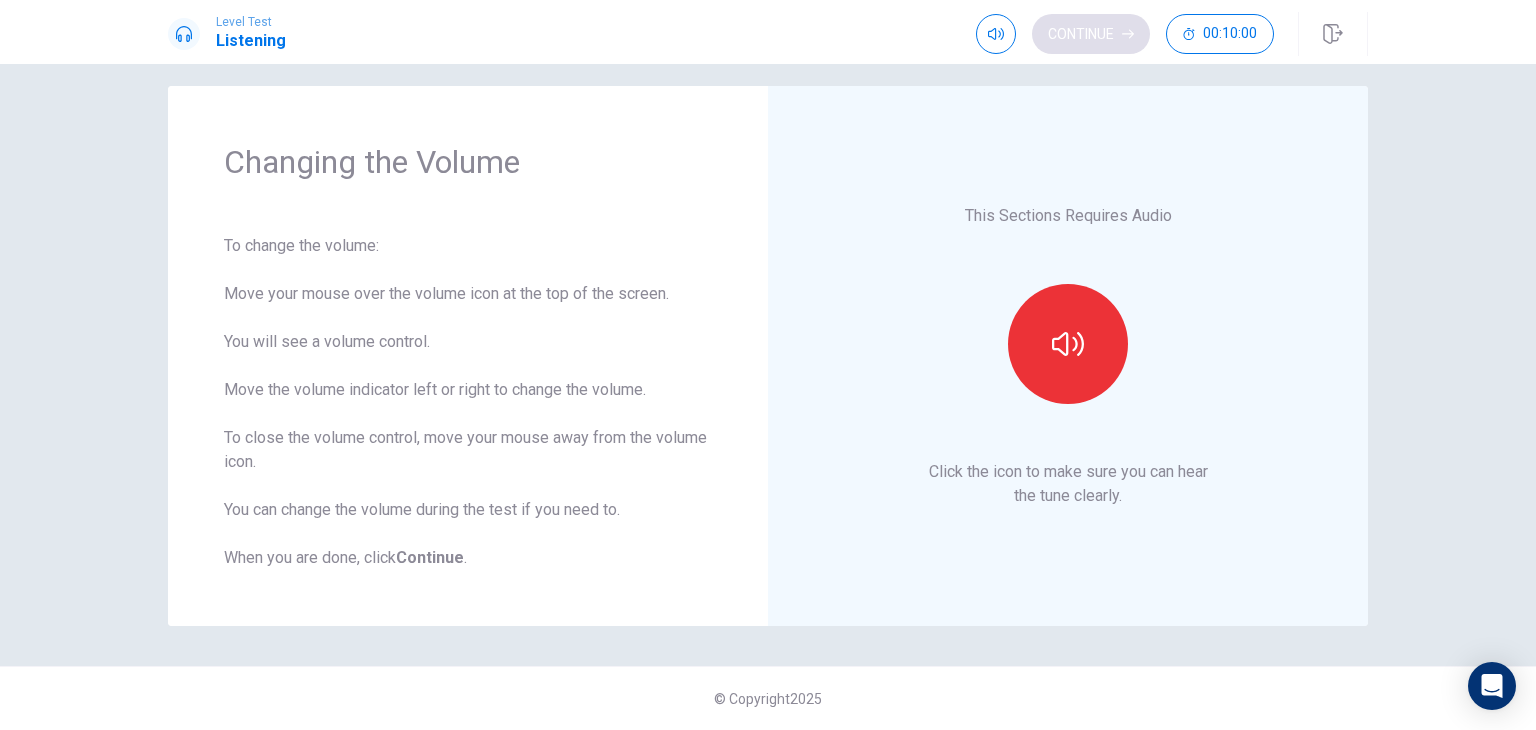 scroll, scrollTop: 18, scrollLeft: 0, axis: vertical 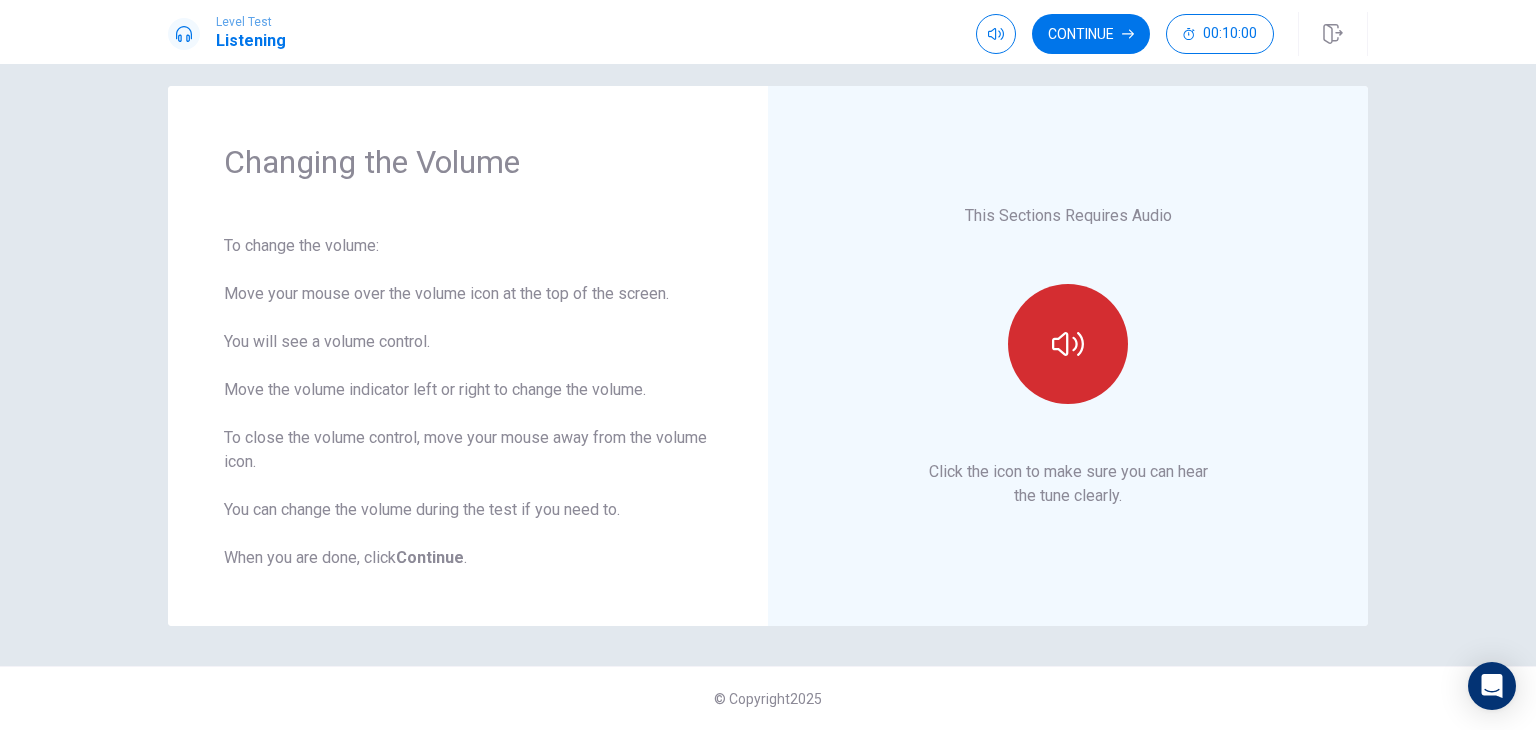 click 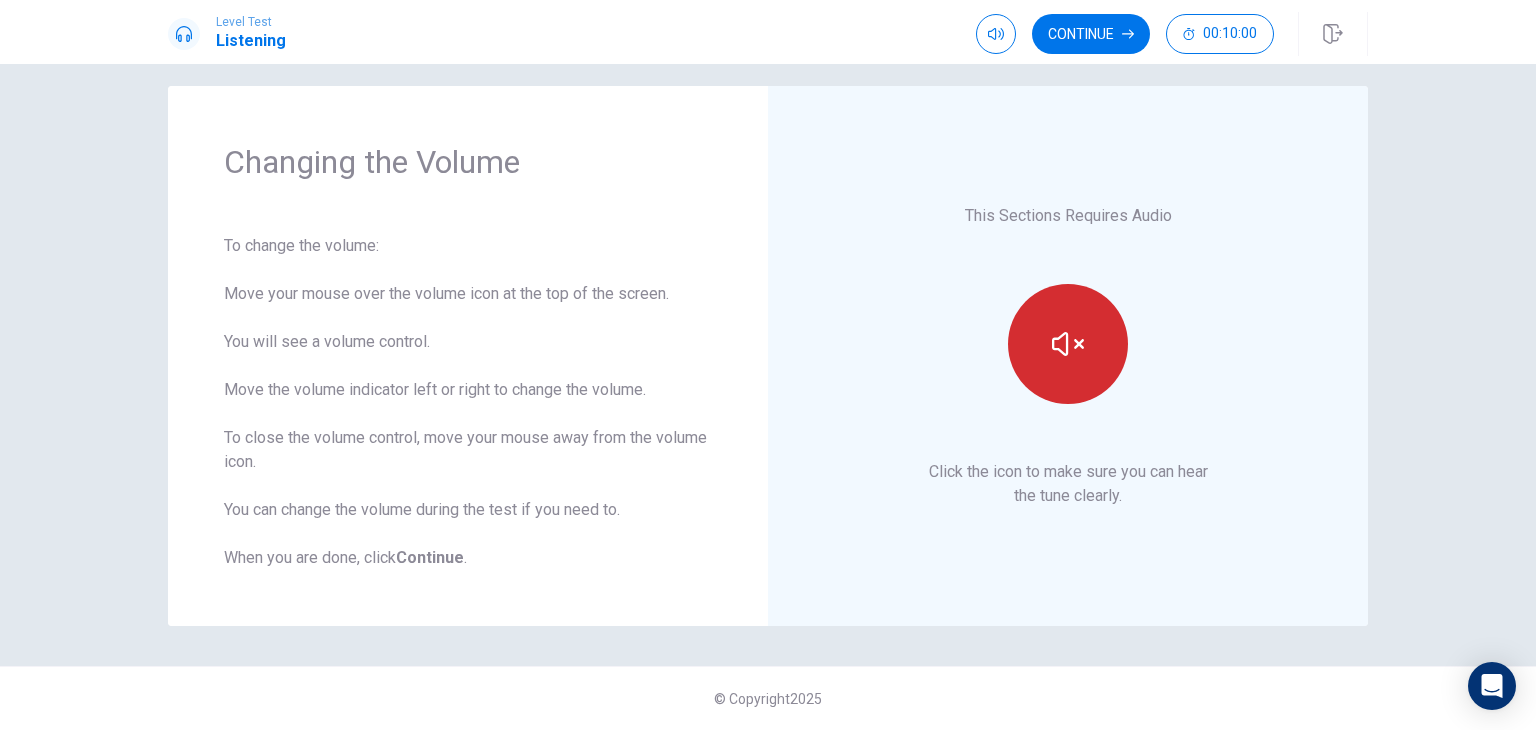 click 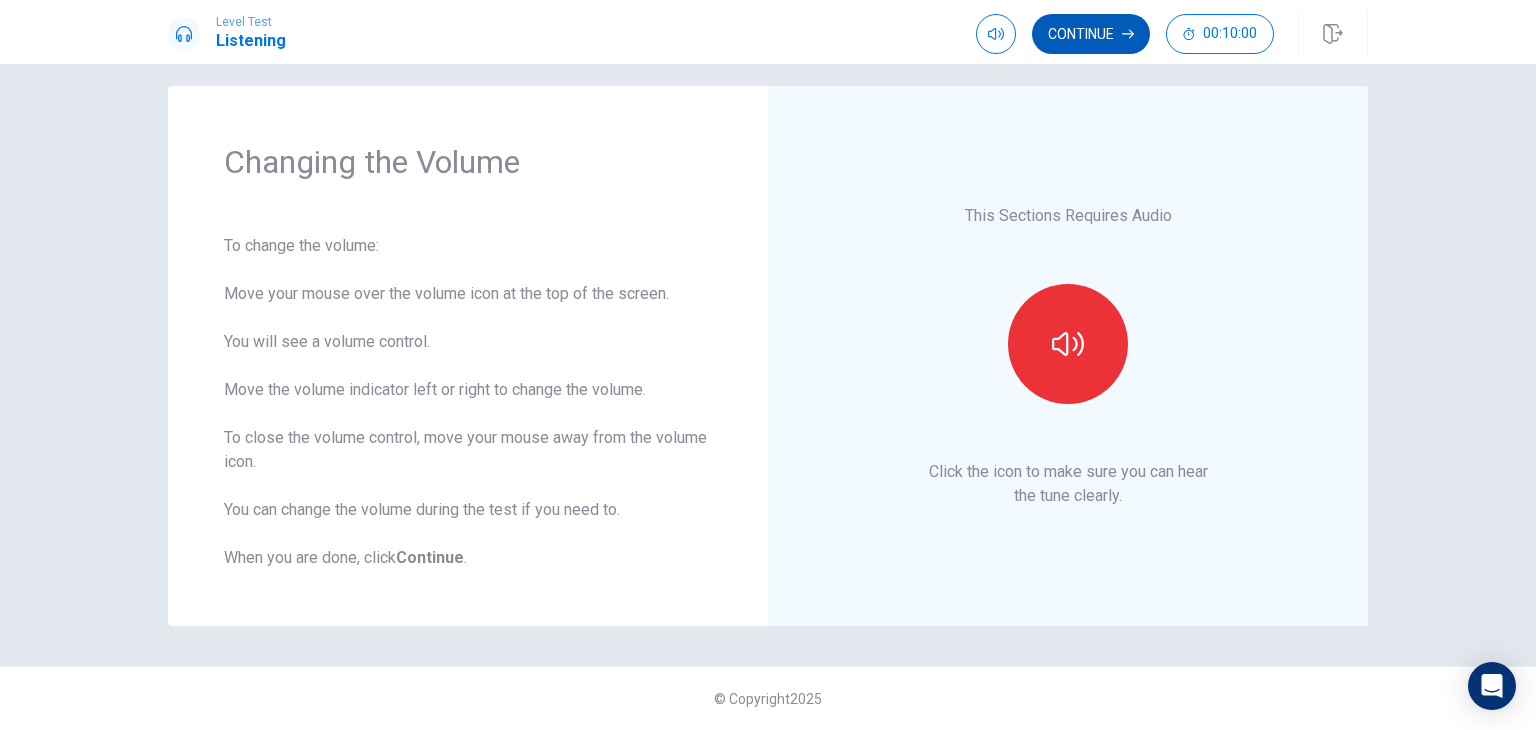 click on "Continue" at bounding box center [1091, 34] 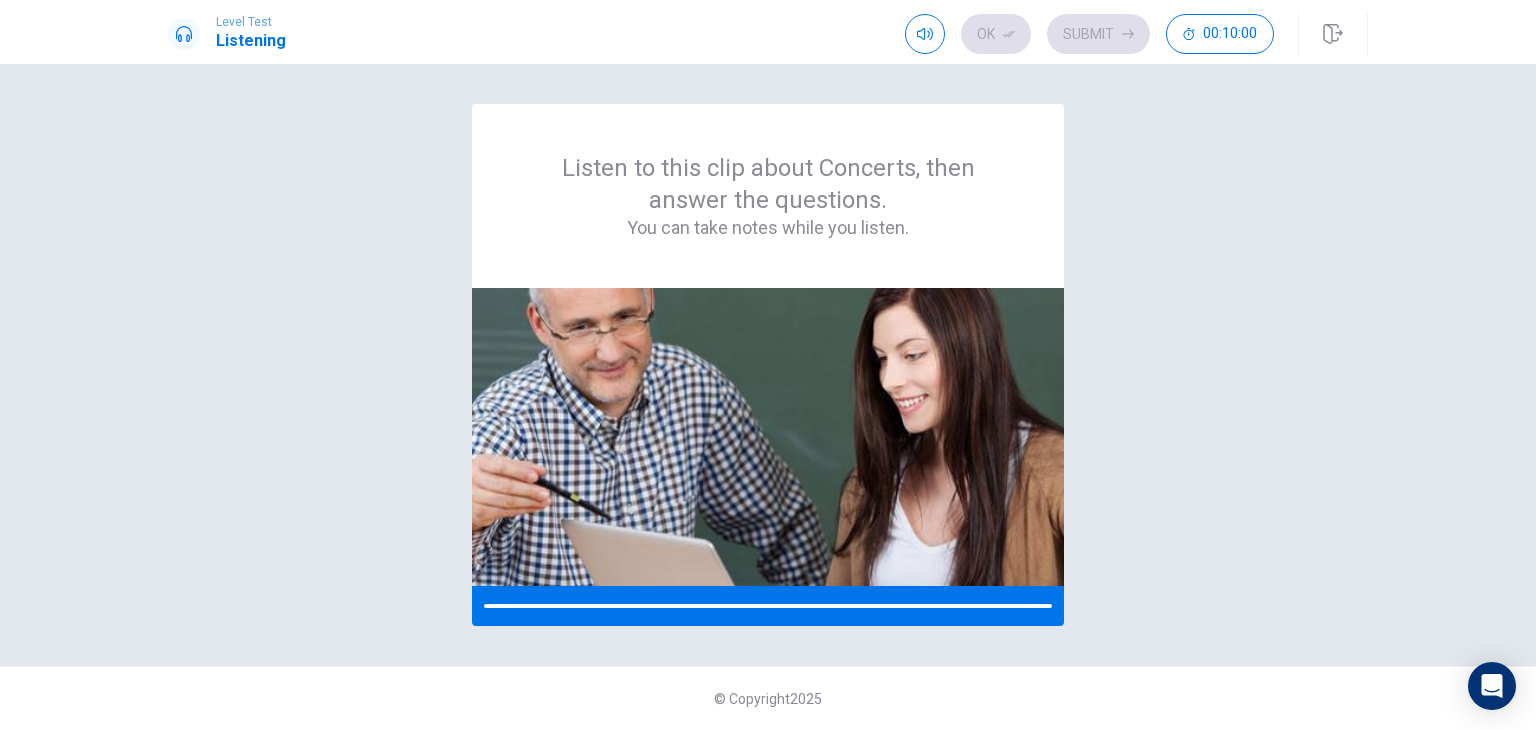 scroll, scrollTop: 0, scrollLeft: 0, axis: both 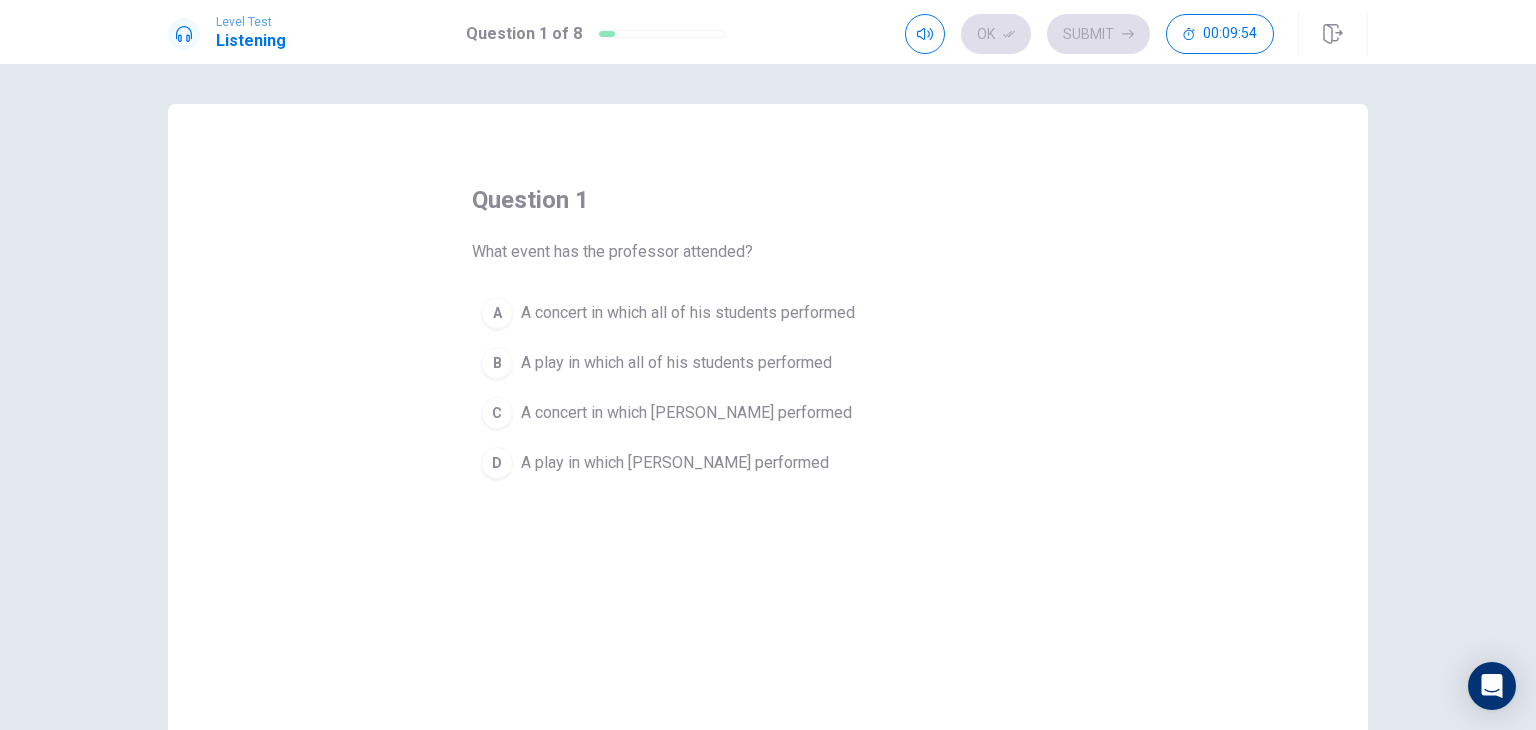 click on "A concert in which [PERSON_NAME] performed" at bounding box center (686, 413) 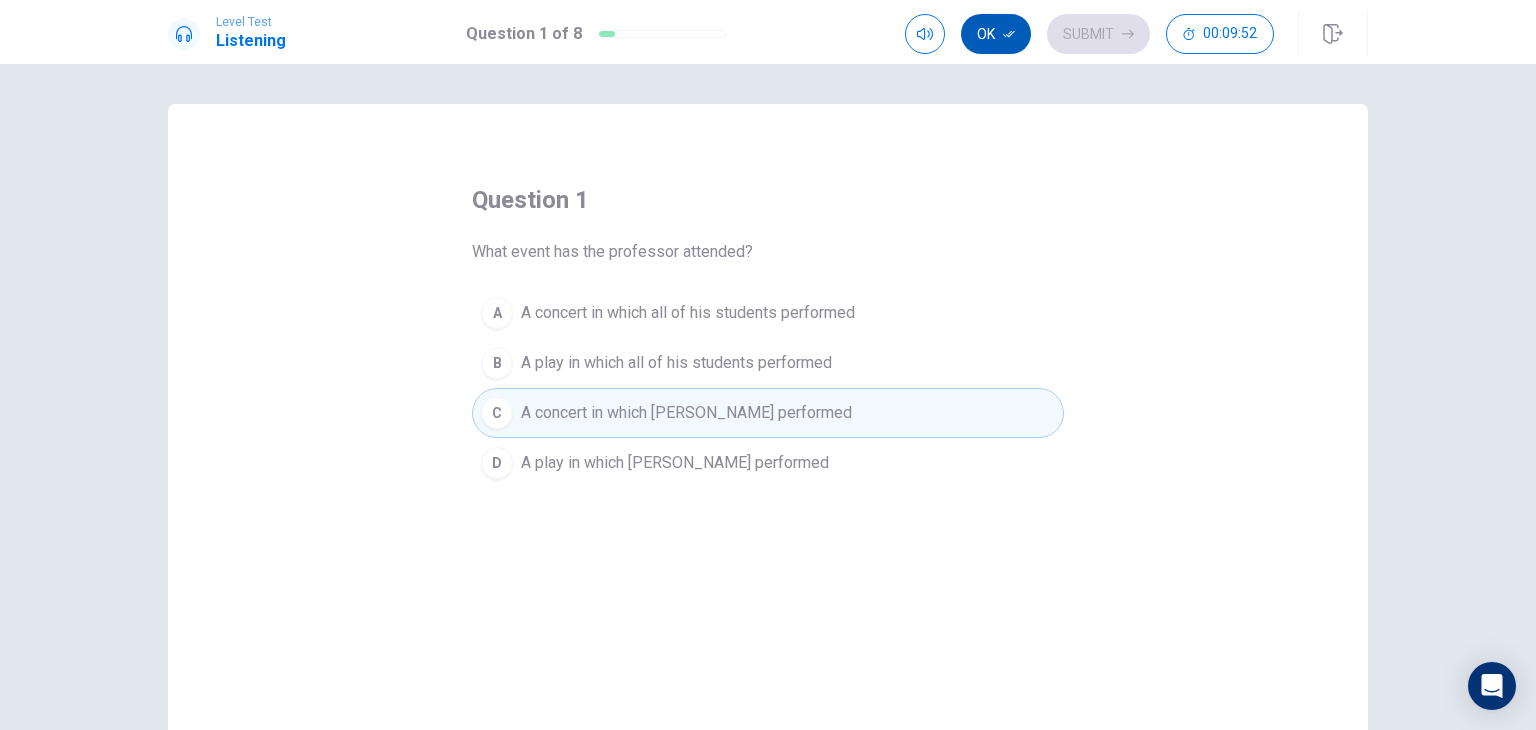 click 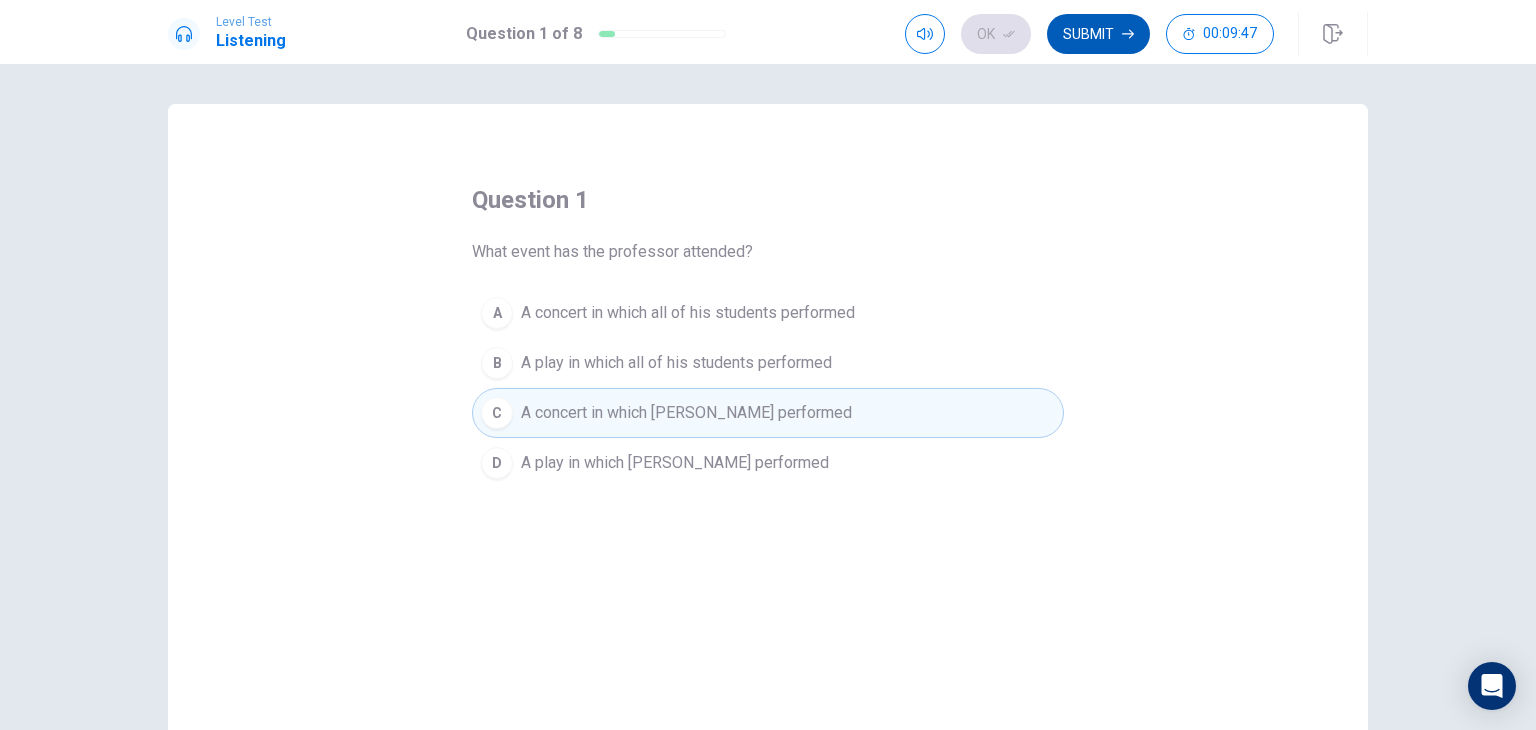 click on "Submit" at bounding box center [1098, 34] 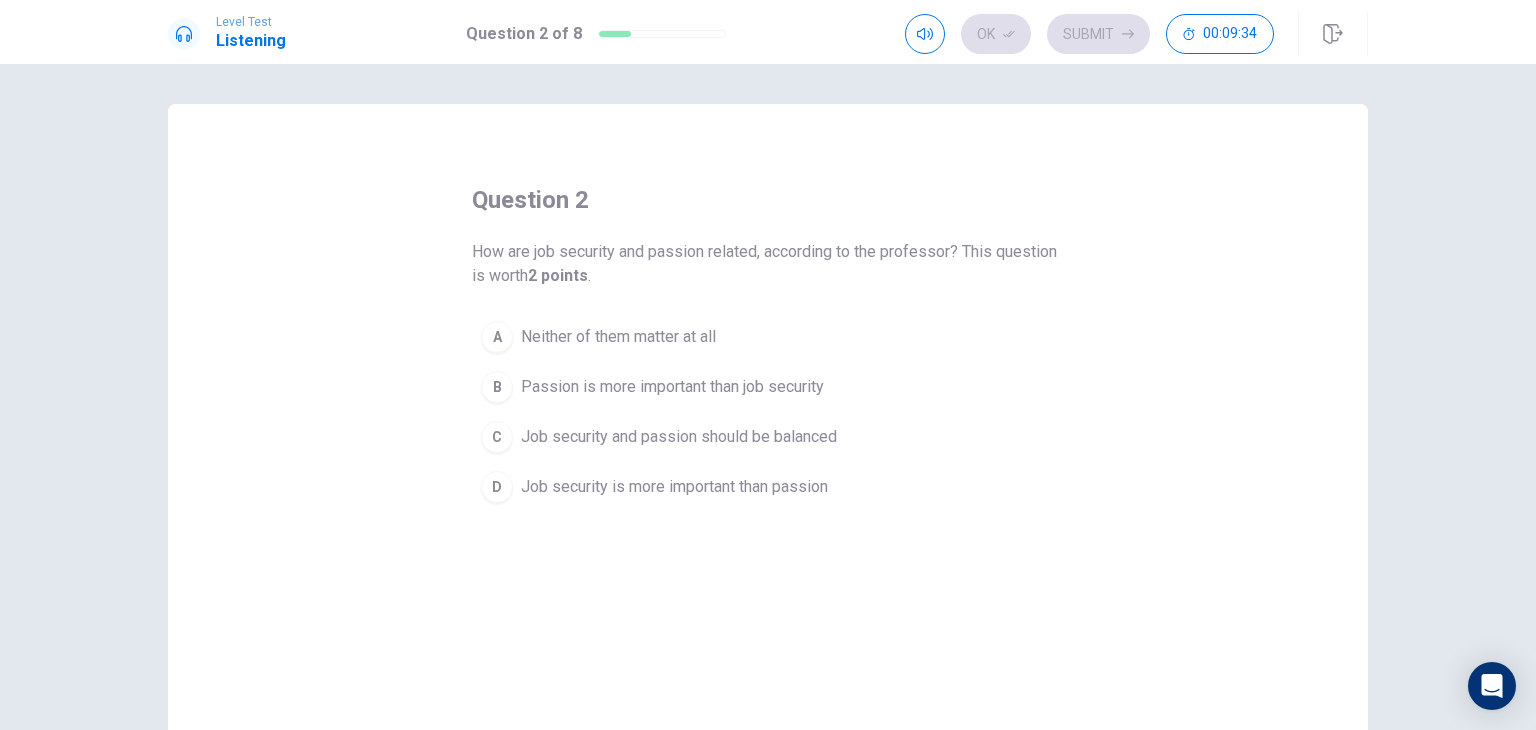 click on "Job security and passion should be balanced" at bounding box center [679, 437] 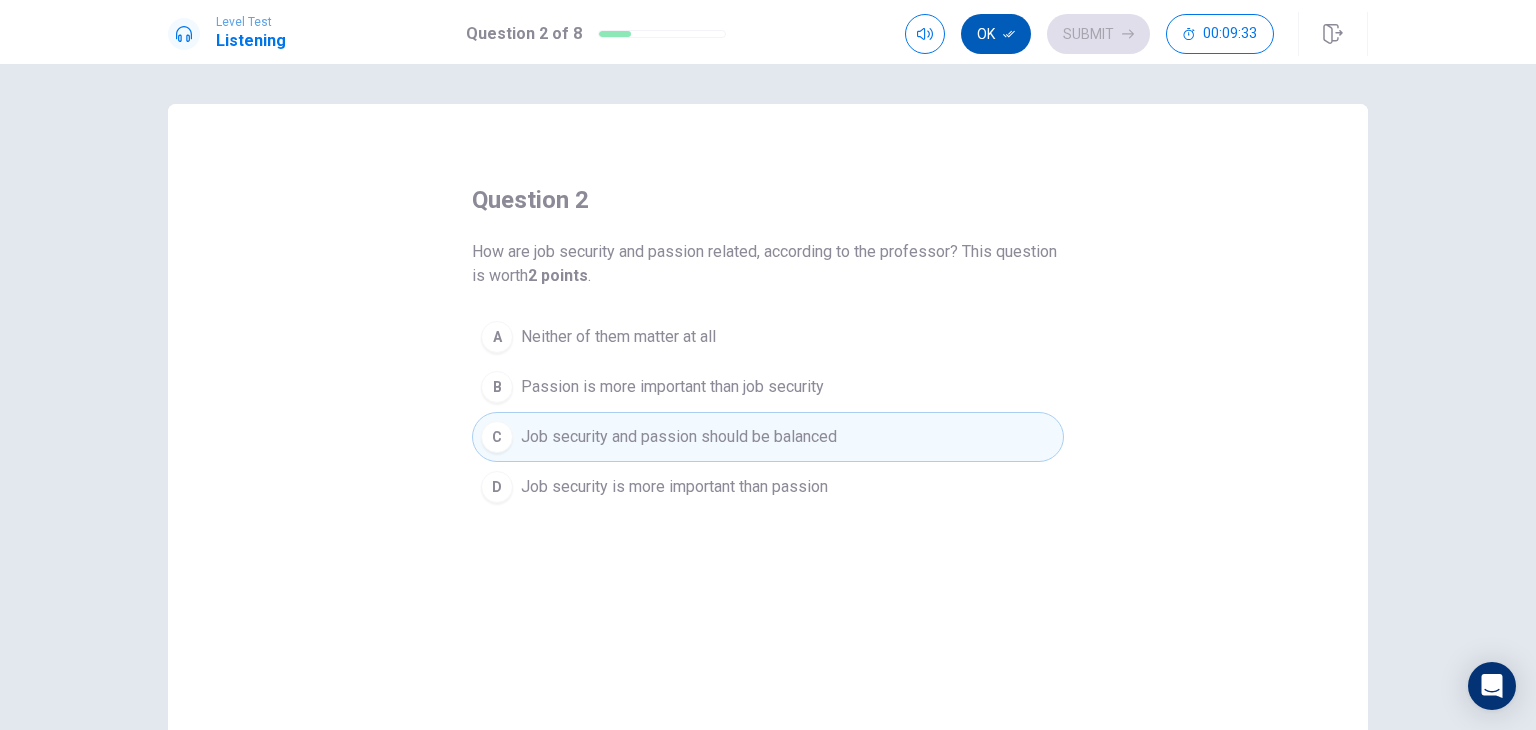 click 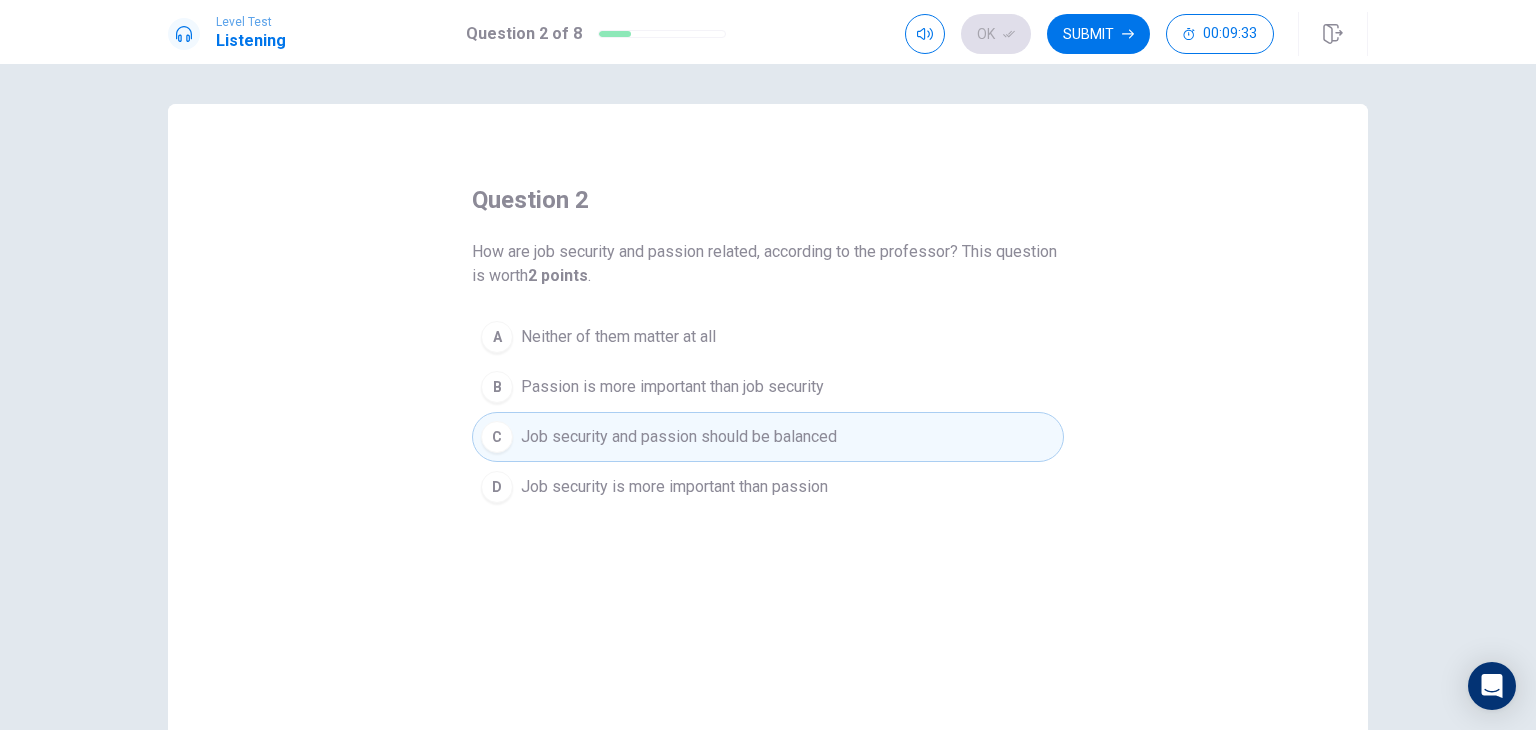 click on "Ok Submit 00:09:33" at bounding box center [1089, 34] 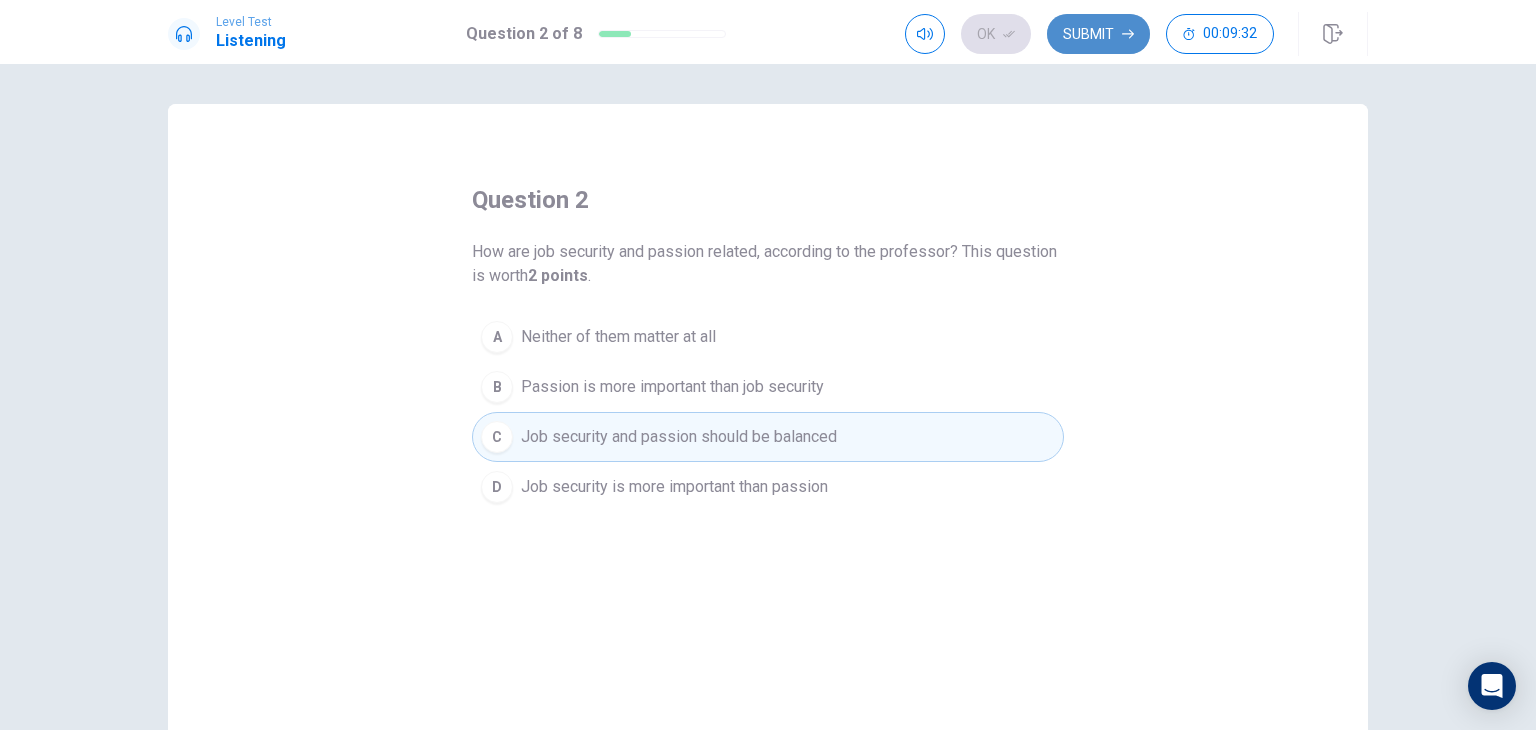click 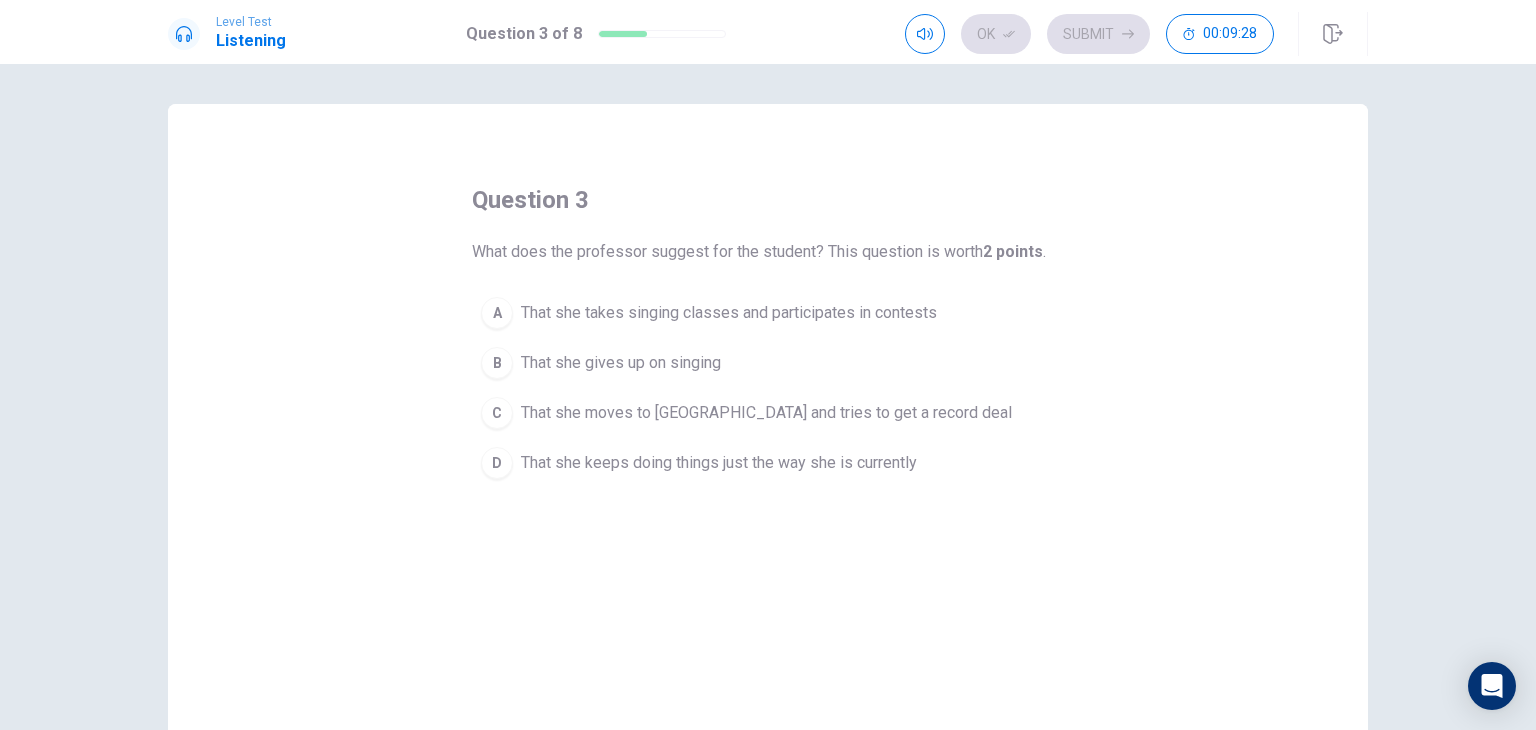 click on "That she takes singing classes and participates in contests" at bounding box center (729, 313) 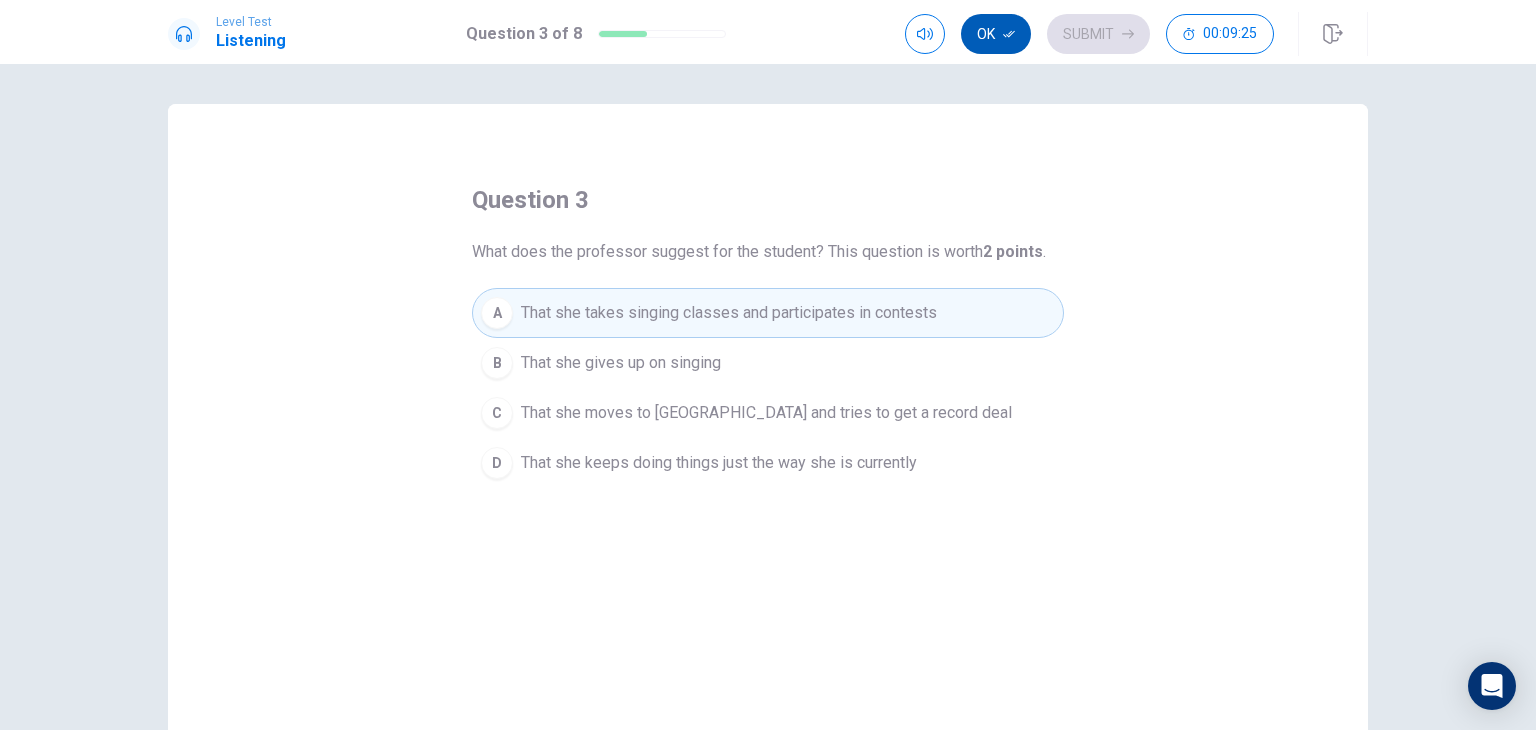 click on "Ok" at bounding box center (996, 34) 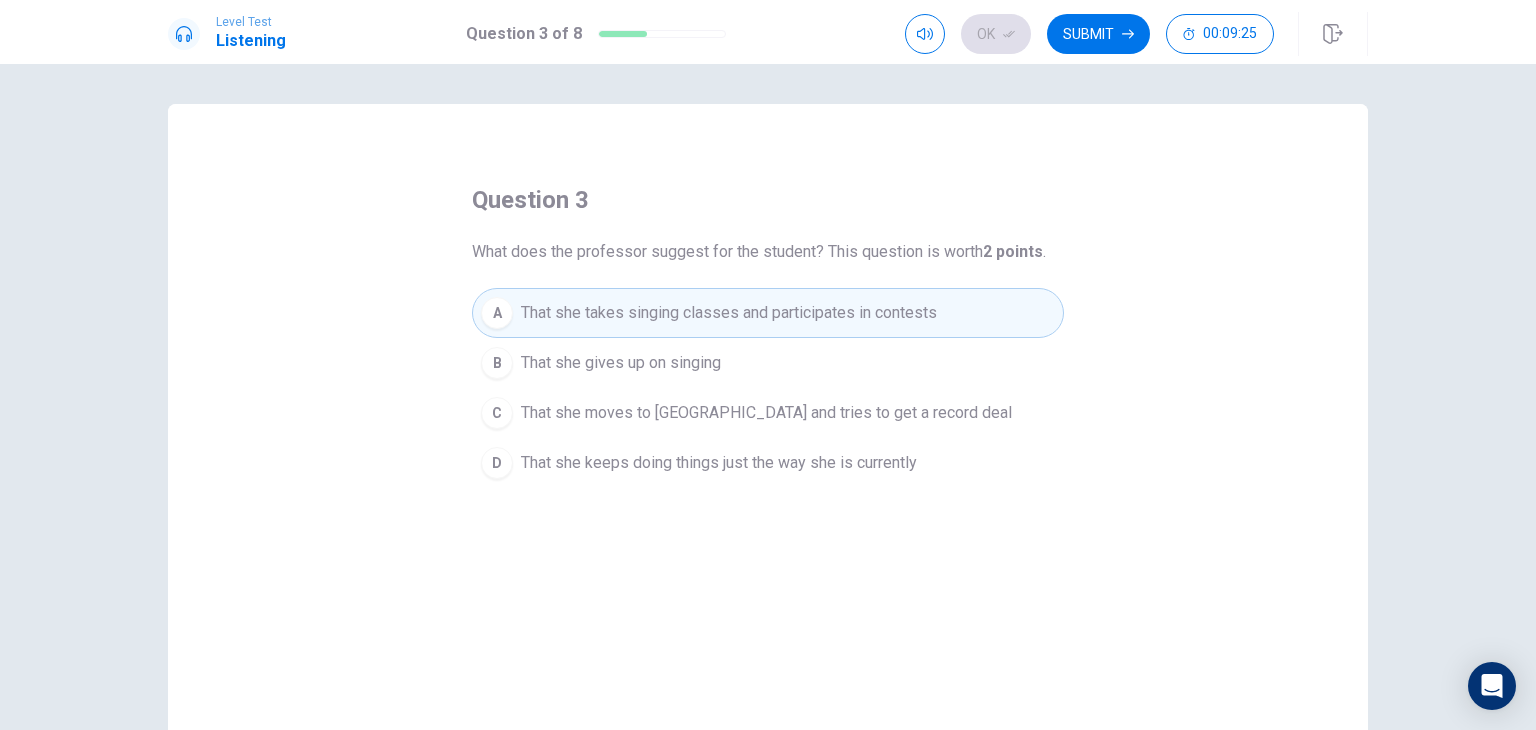 drag, startPoint x: 1081, startPoint y: 37, endPoint x: 1068, endPoint y: 41, distance: 13.601471 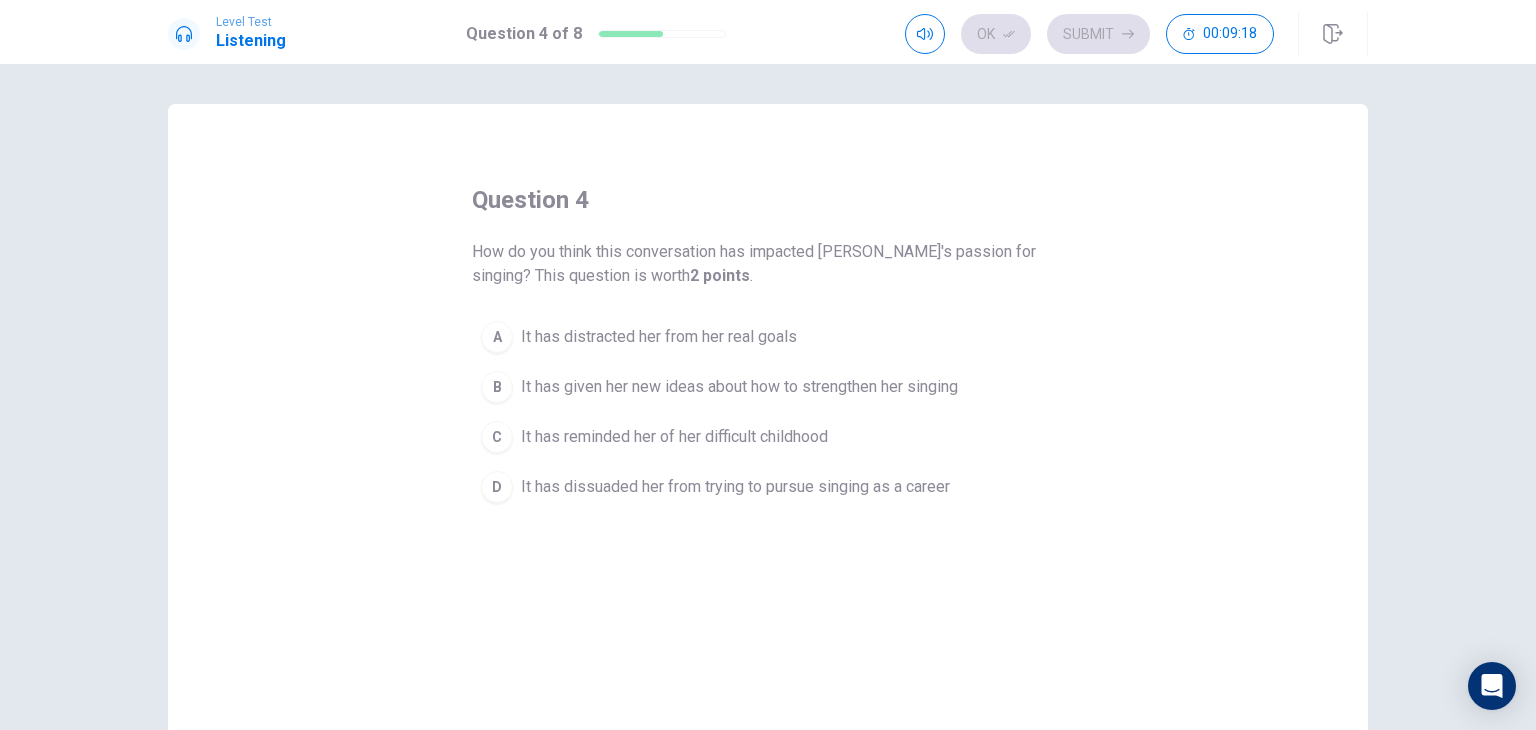 click on "It has given her new ideas about how to strengthen her singing" at bounding box center [739, 387] 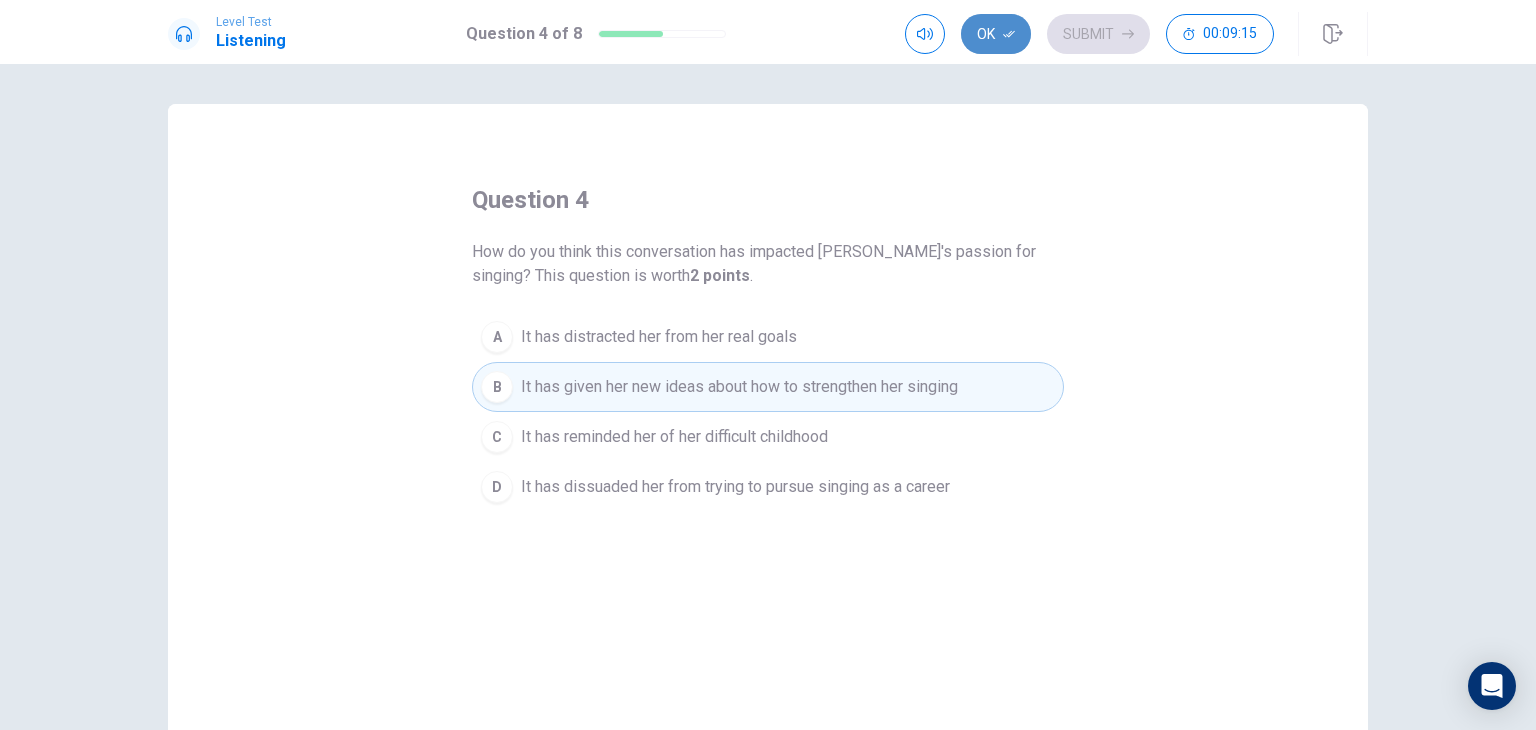 drag, startPoint x: 1015, startPoint y: 37, endPoint x: 1100, endPoint y: 24, distance: 85.98837 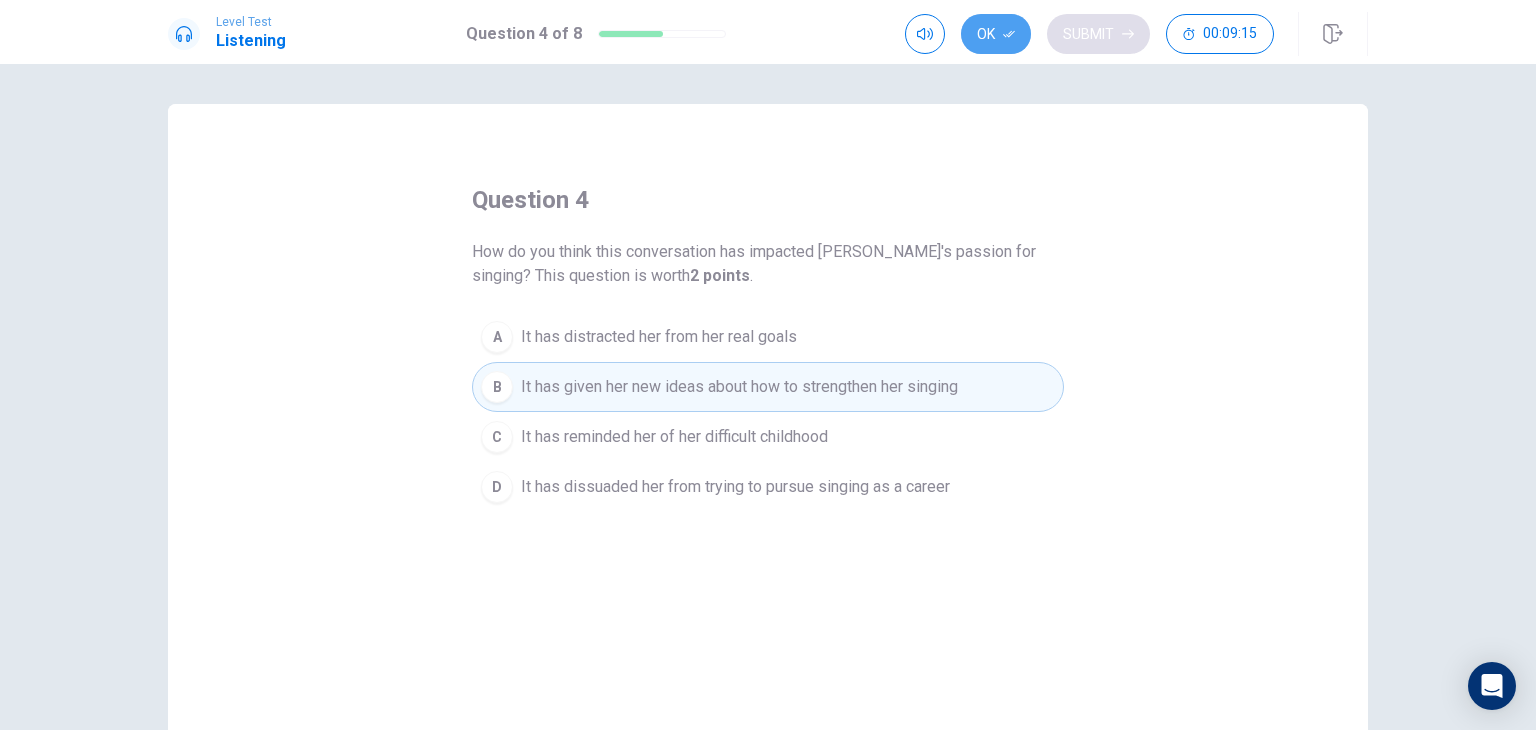 click 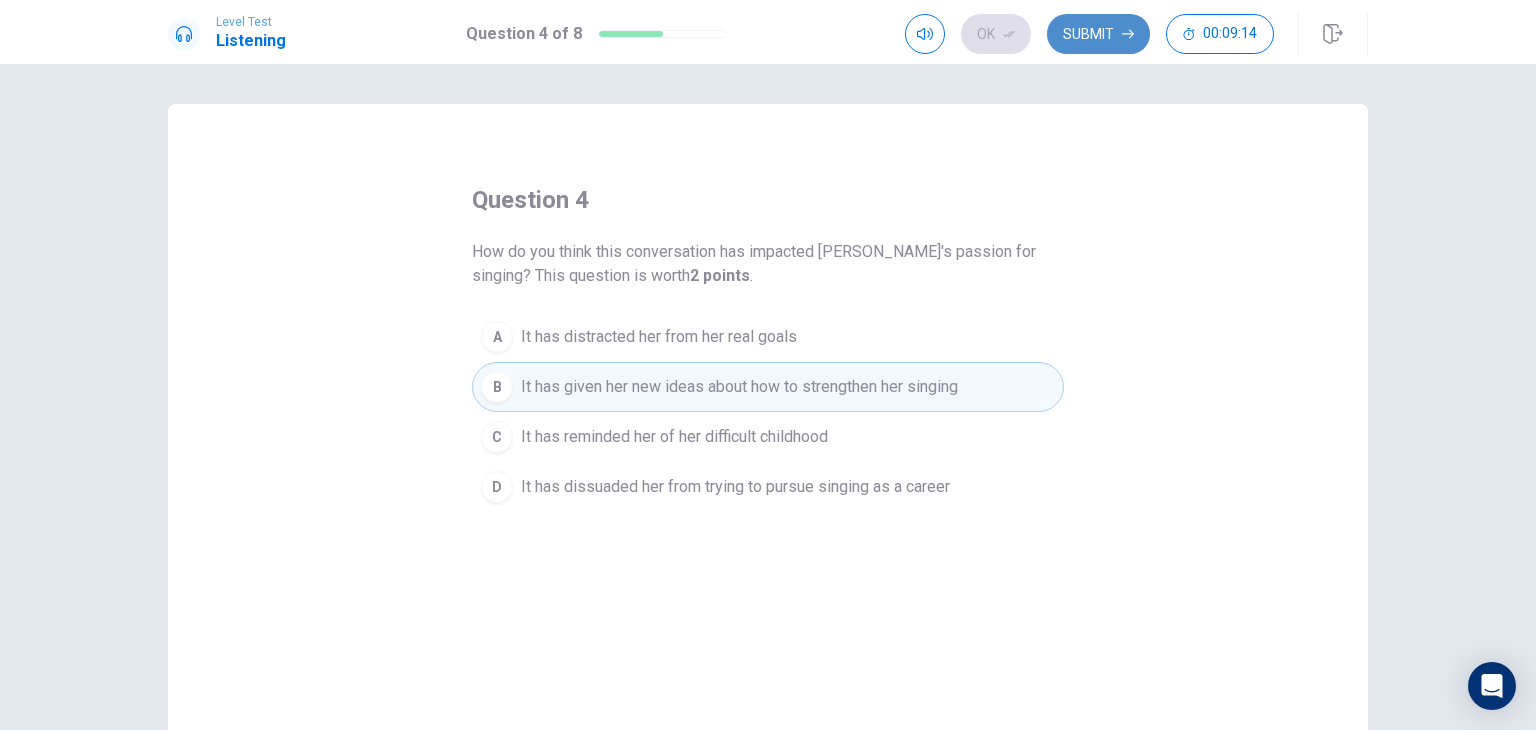 click on "Submit" at bounding box center (1098, 34) 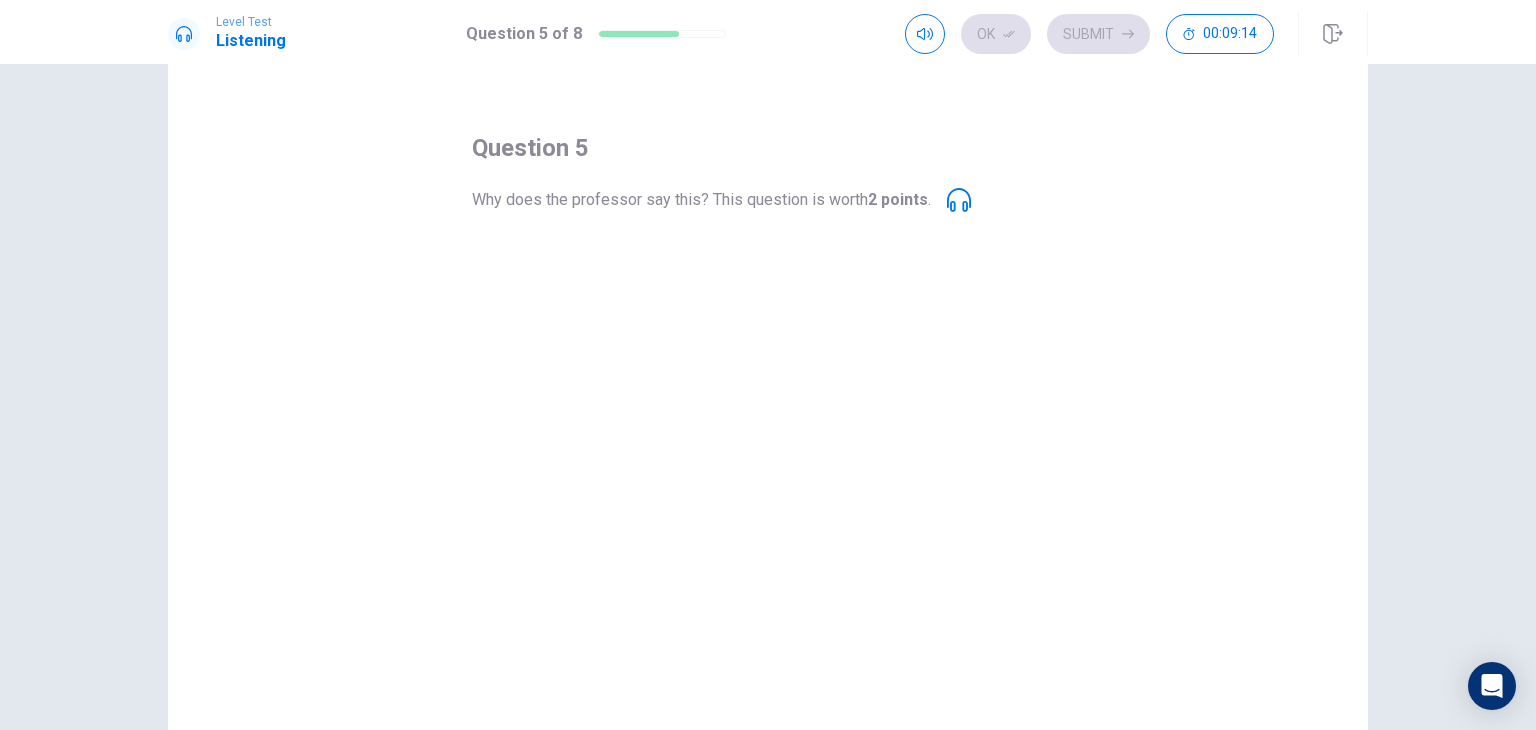 scroll, scrollTop: 0, scrollLeft: 0, axis: both 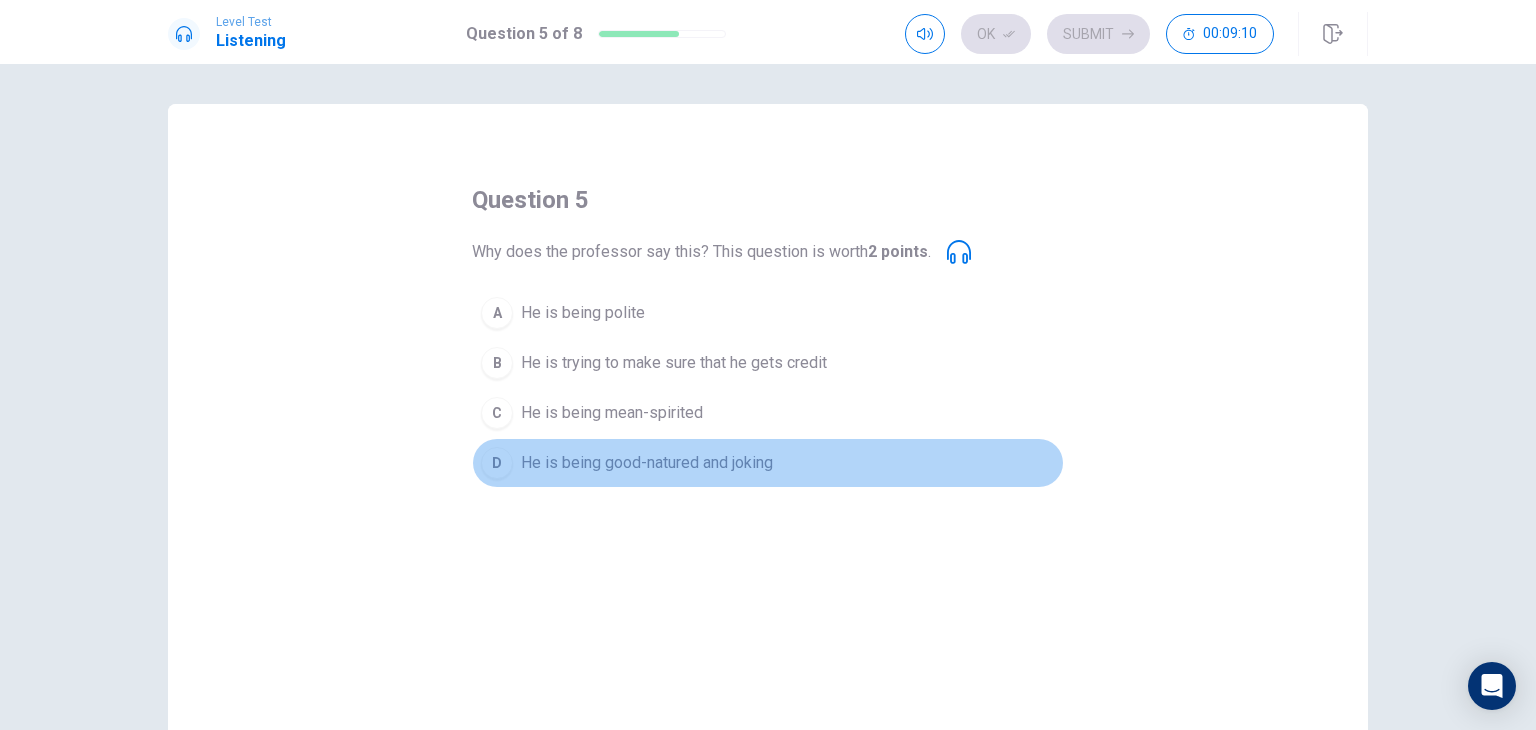 click on "He is being good-natured and joking" at bounding box center [647, 463] 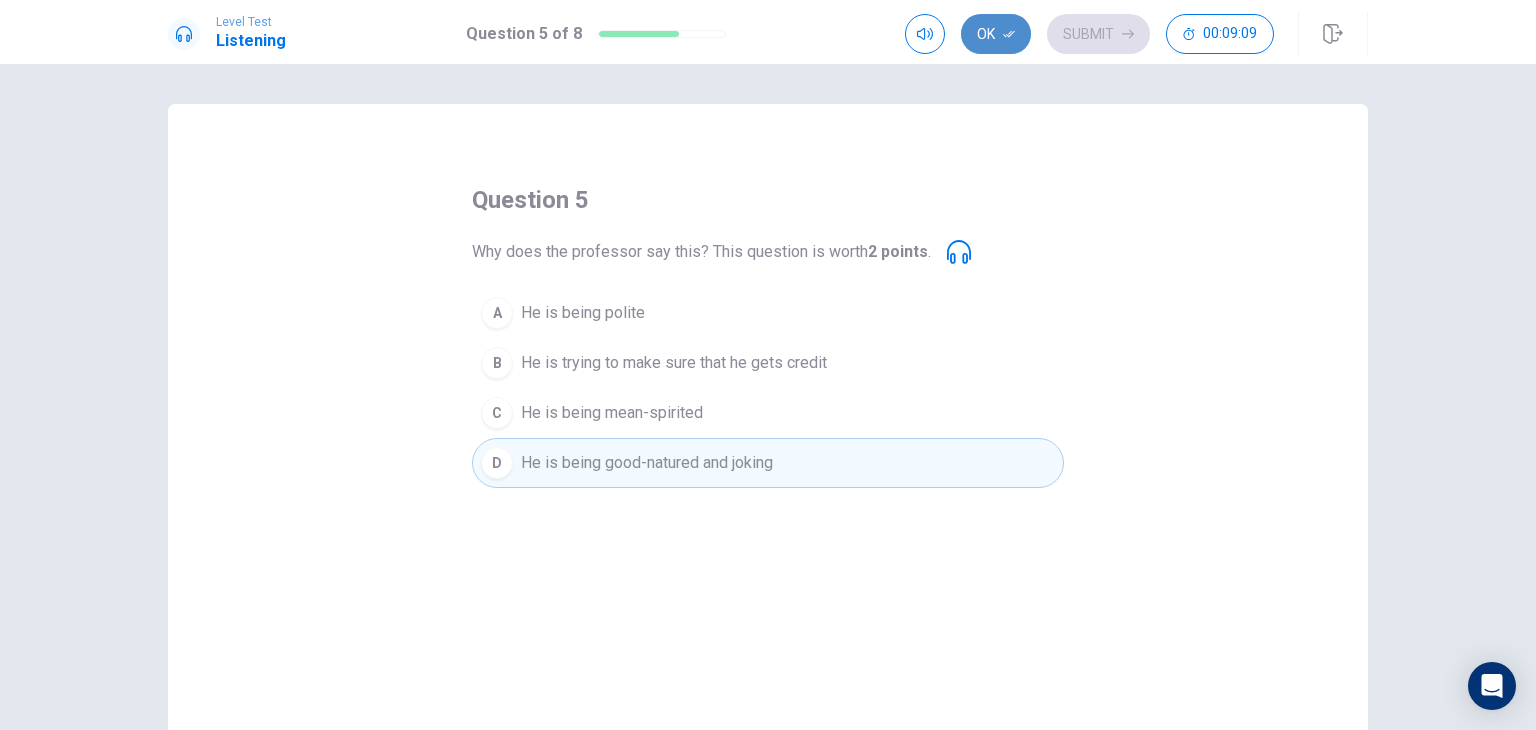 click 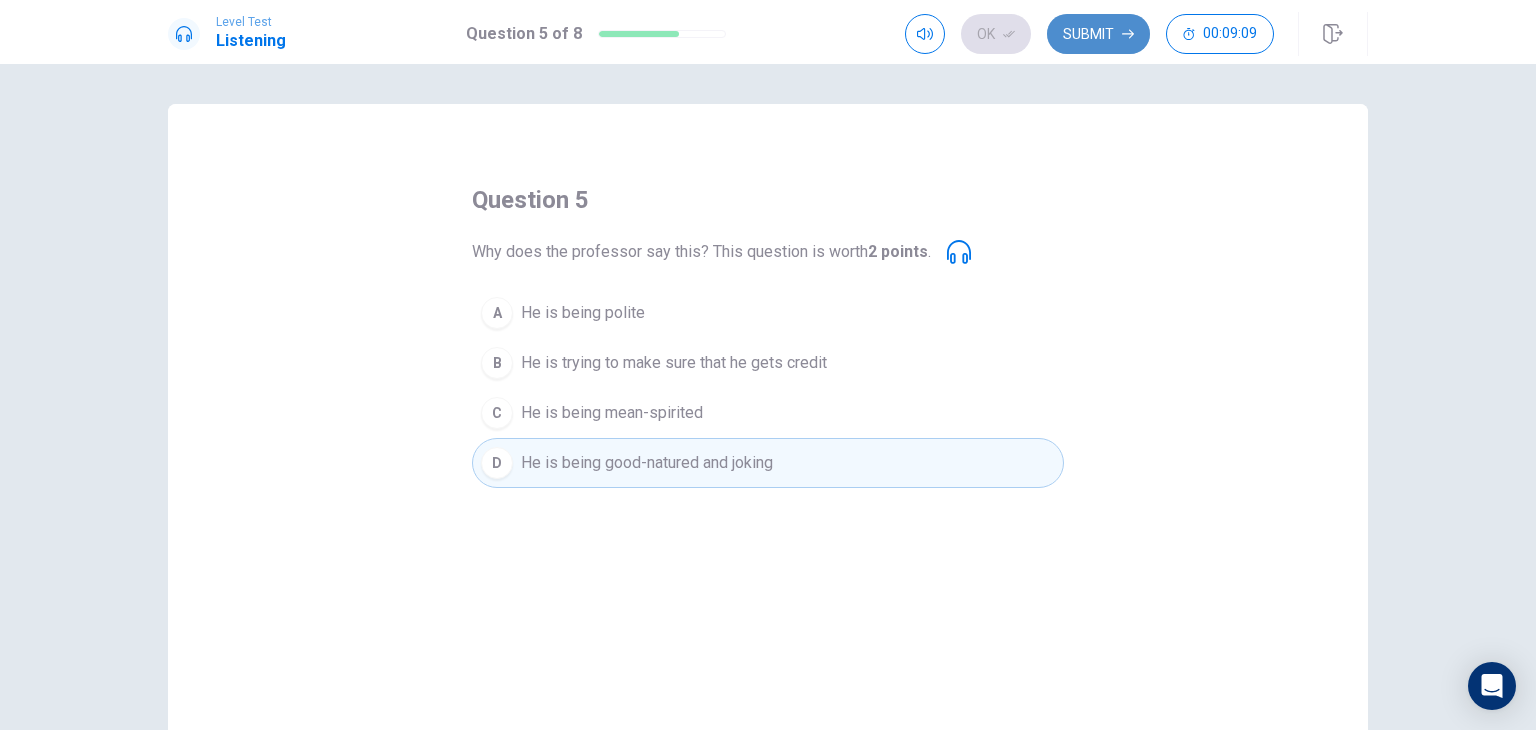 click 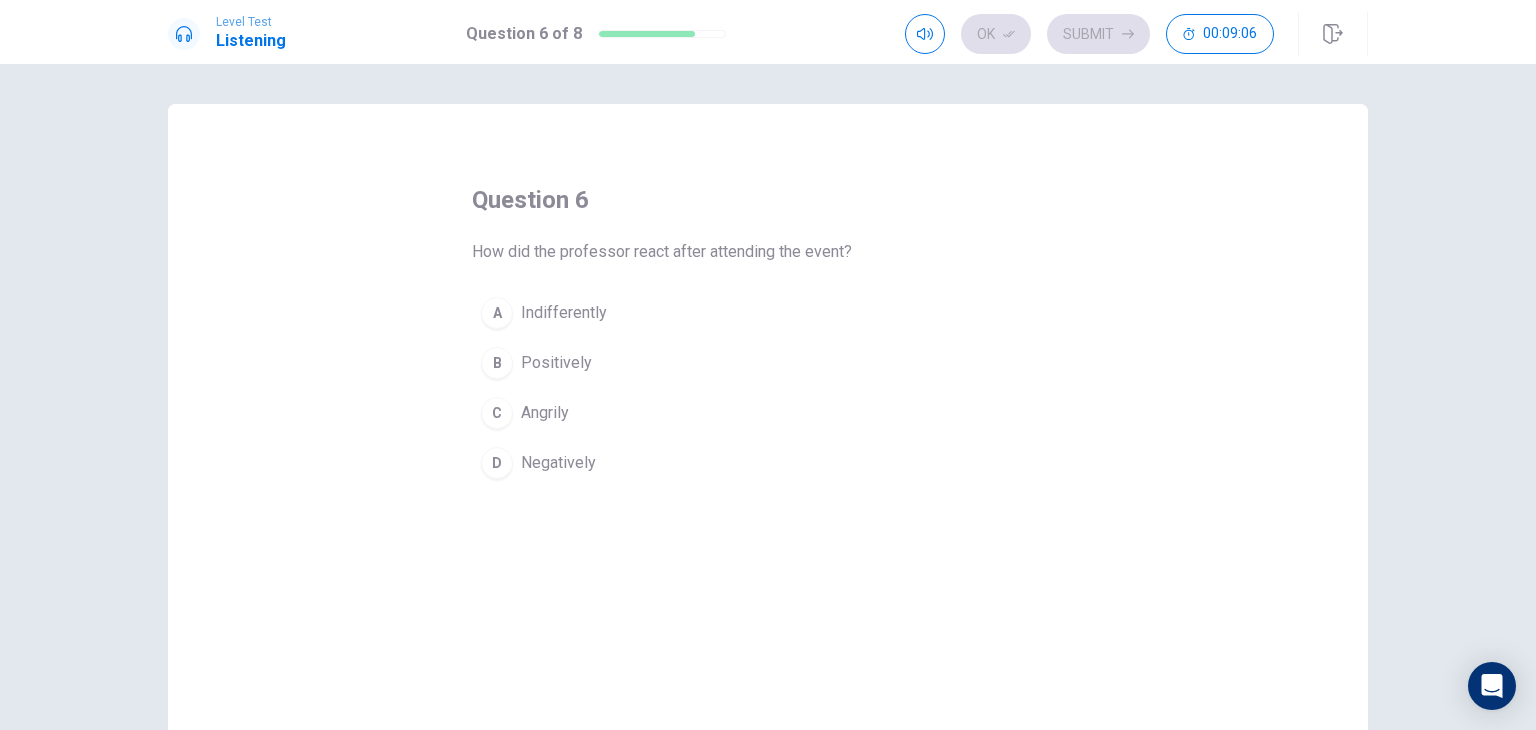 click on "Positively" at bounding box center [556, 363] 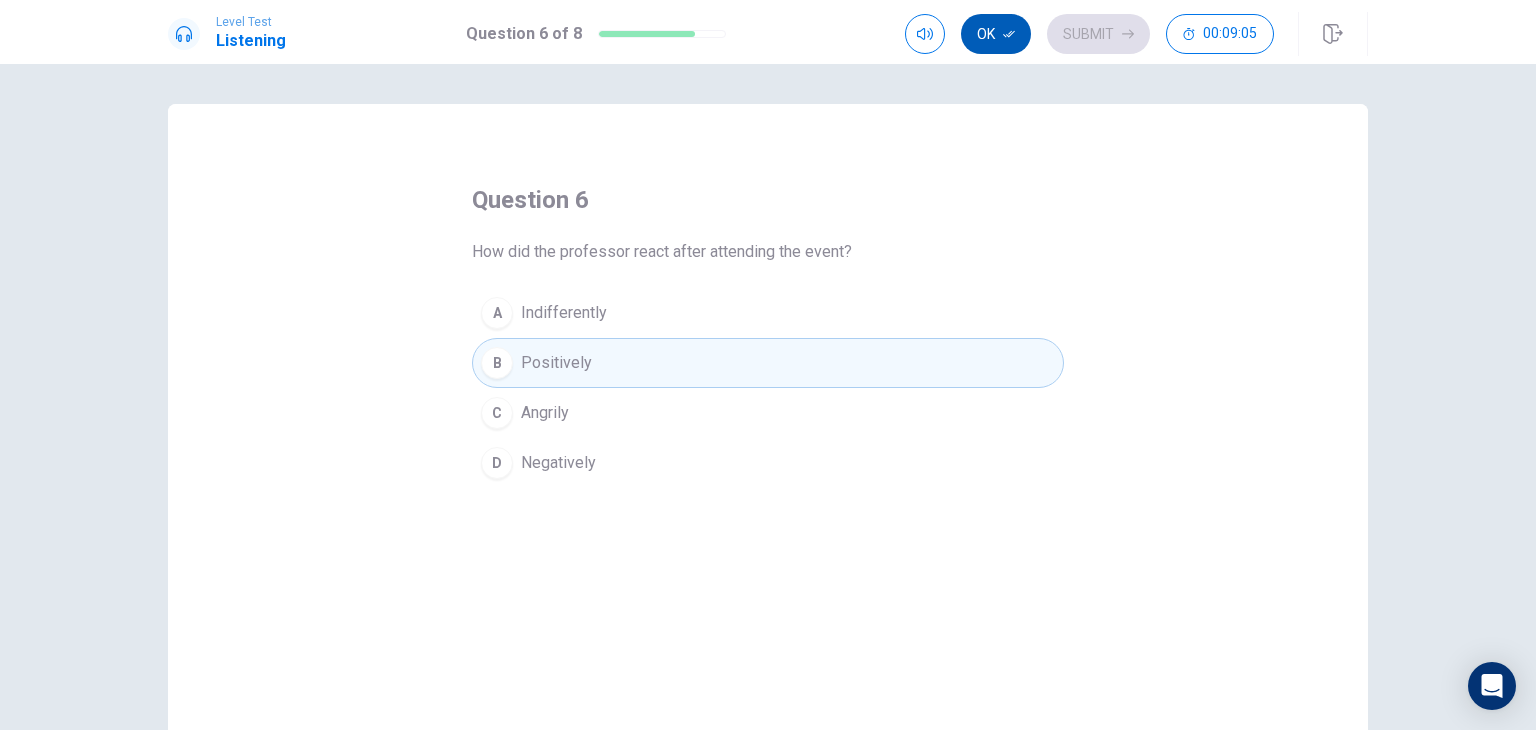 click 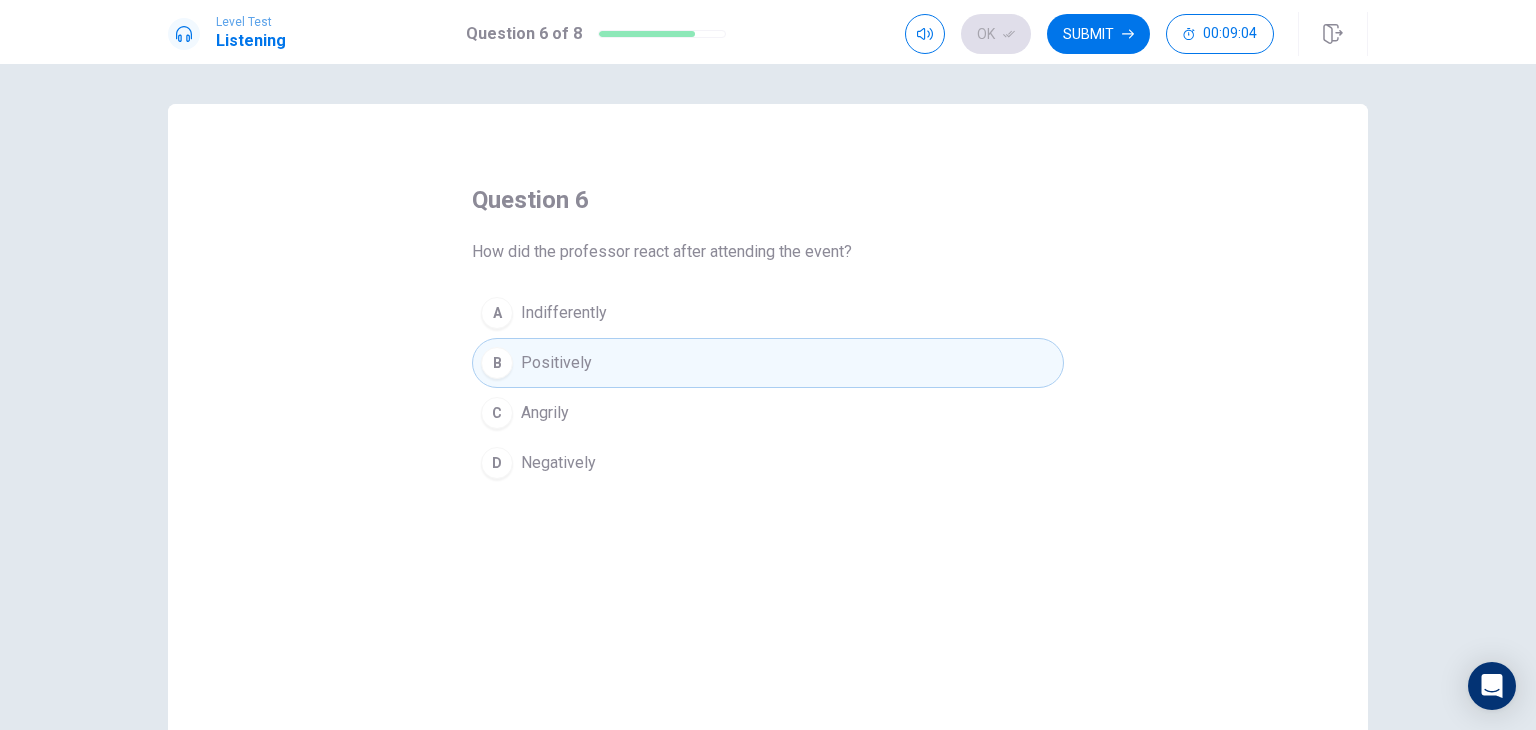 click on "Submit" at bounding box center (1098, 34) 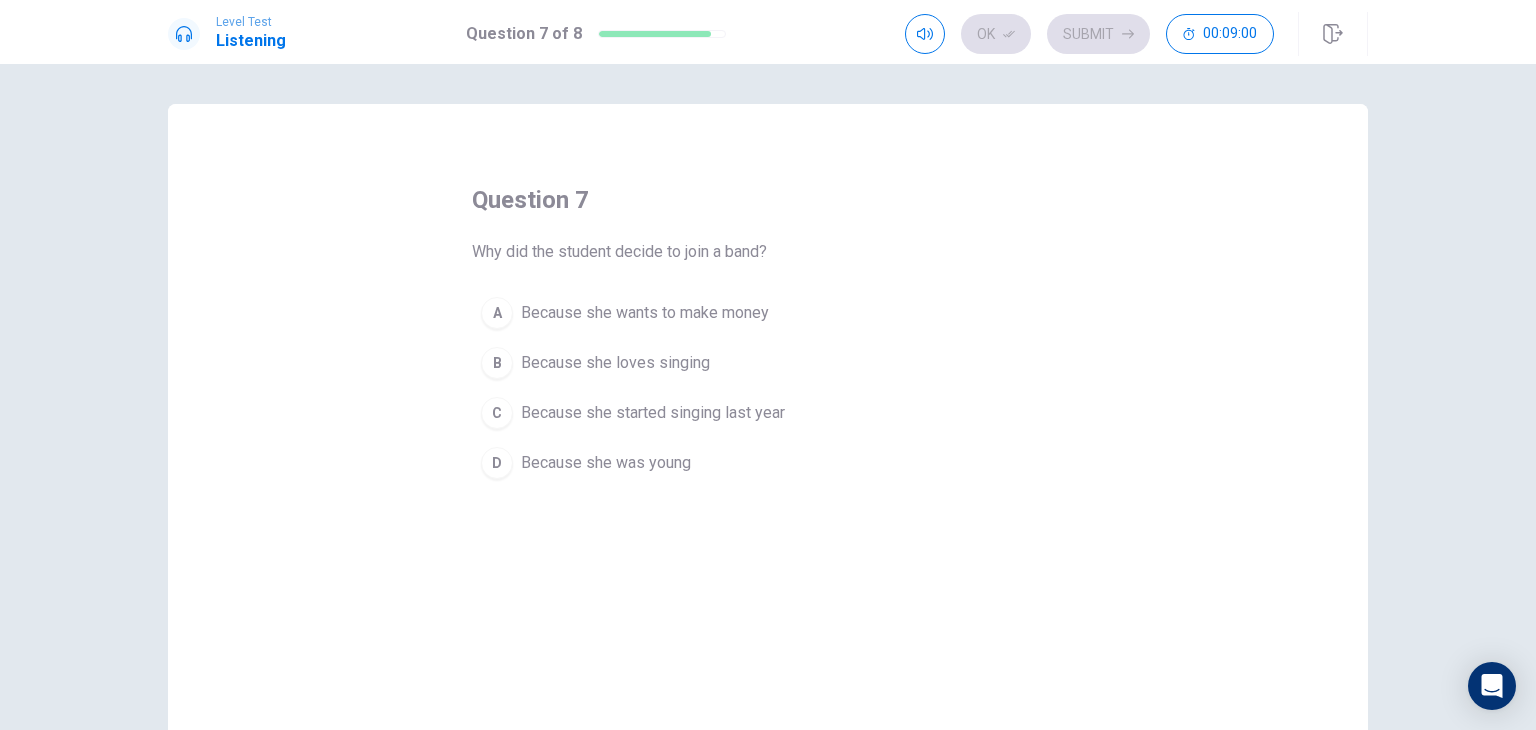 click on "Because she loves singing" at bounding box center (615, 363) 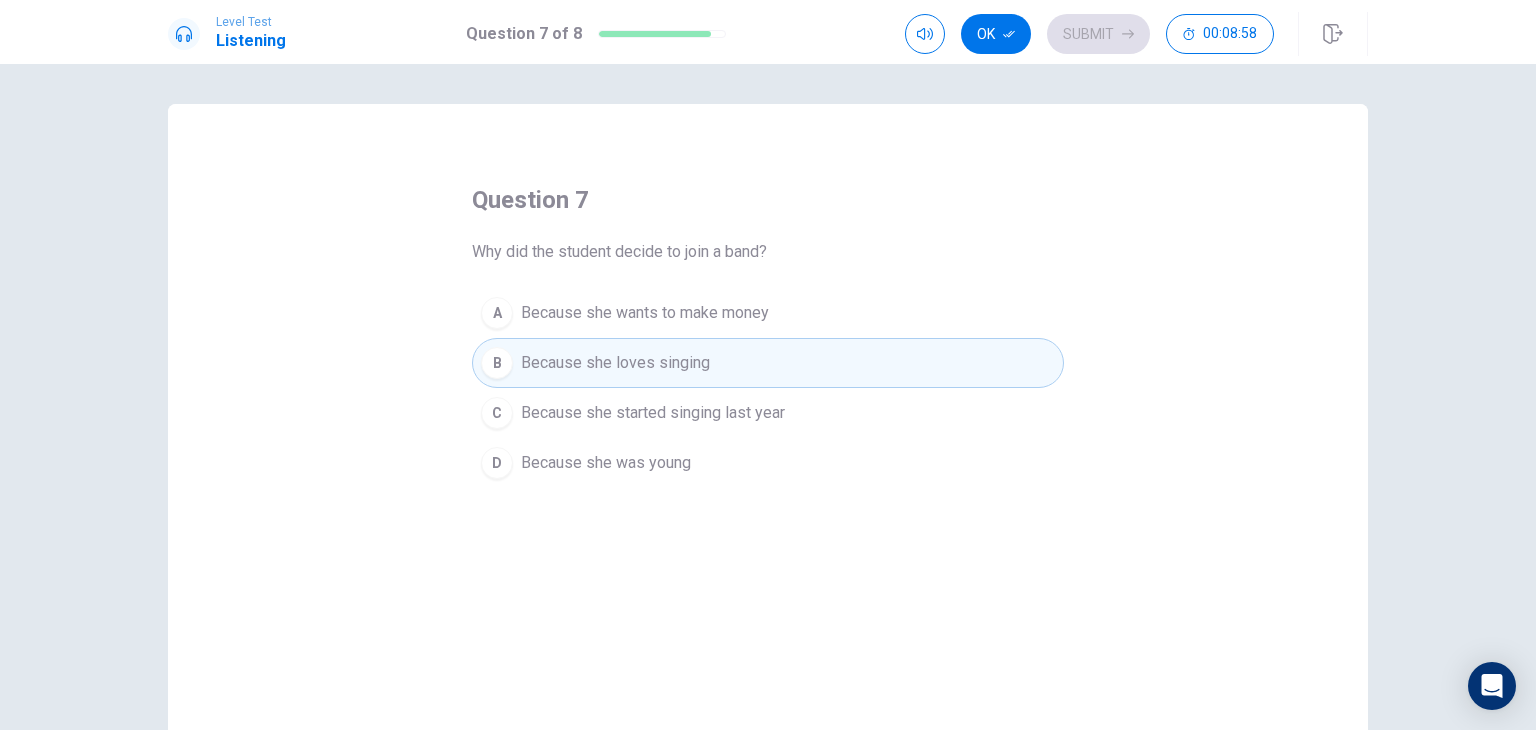 drag, startPoint x: 1005, startPoint y: 42, endPoint x: 1032, endPoint y: 41, distance: 27.018513 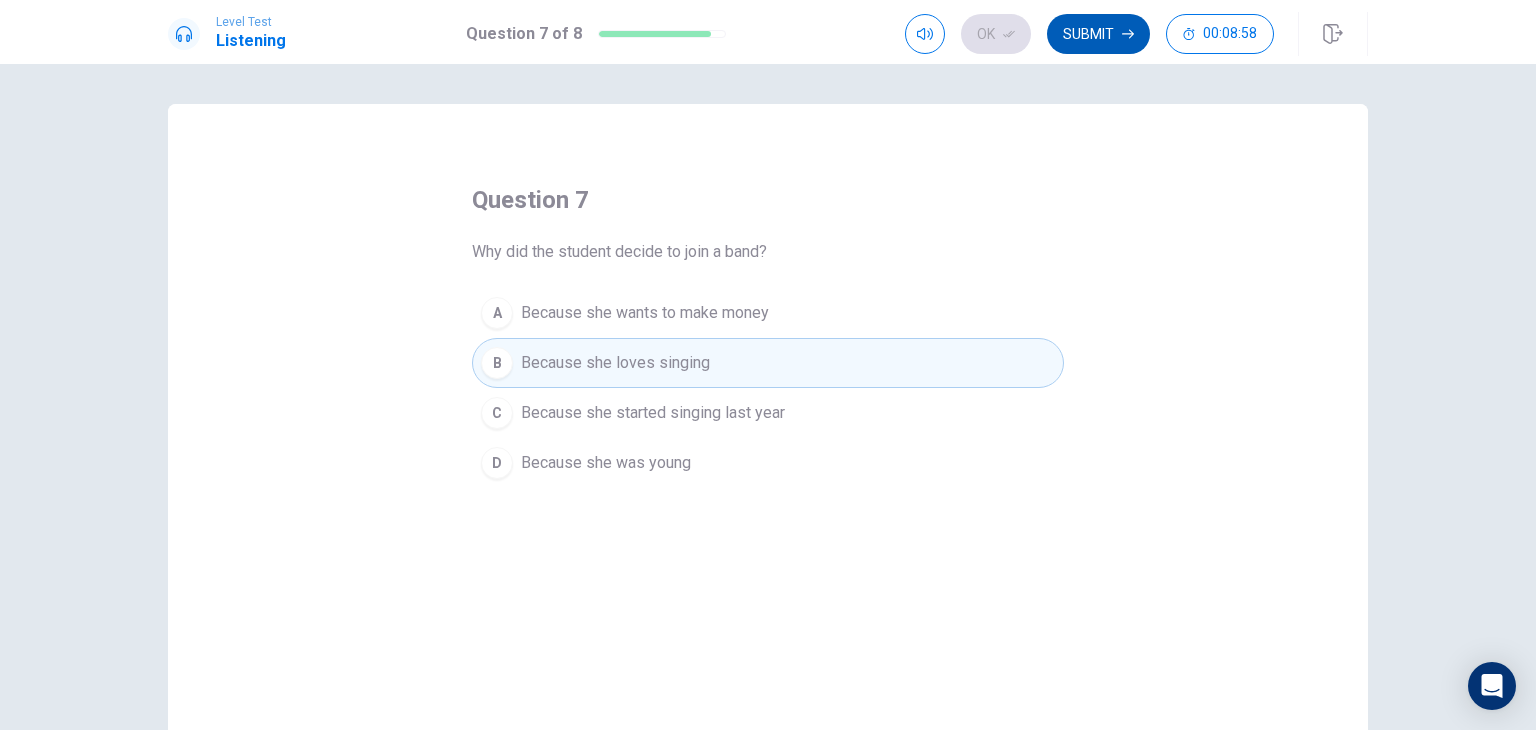 click on "Submit" at bounding box center (1098, 34) 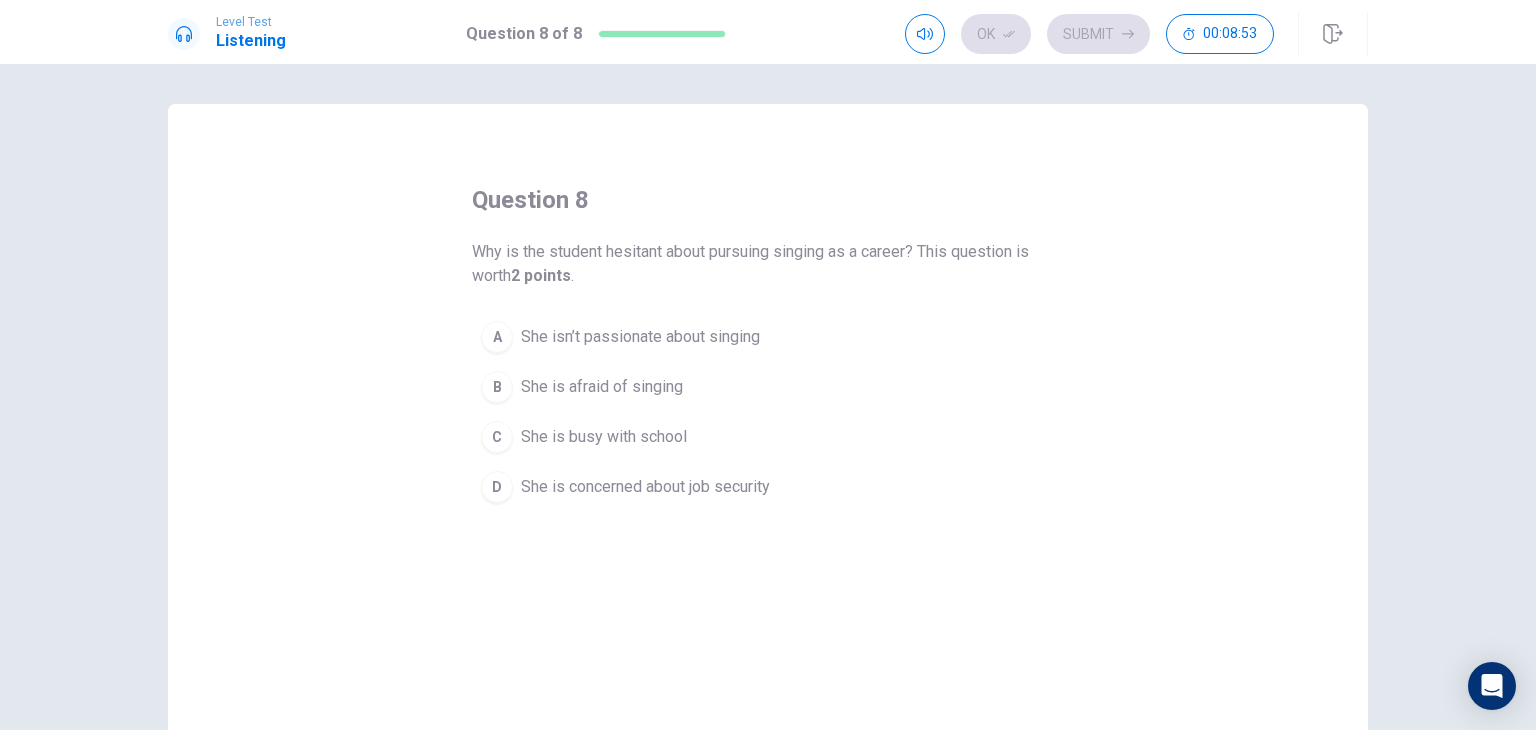click on "She is concerned about job security" at bounding box center (645, 487) 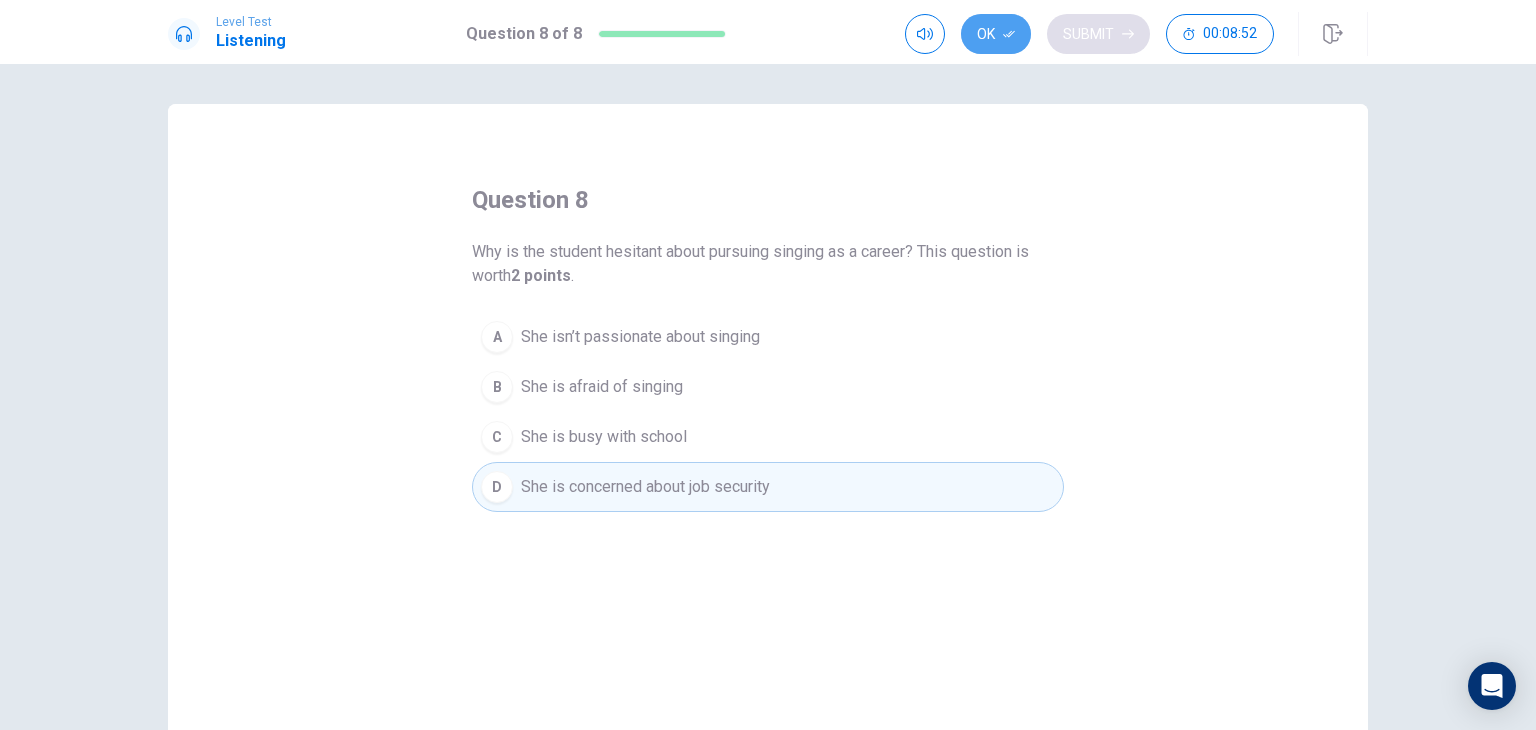 drag, startPoint x: 1001, startPoint y: 42, endPoint x: 1101, endPoint y: 45, distance: 100.04499 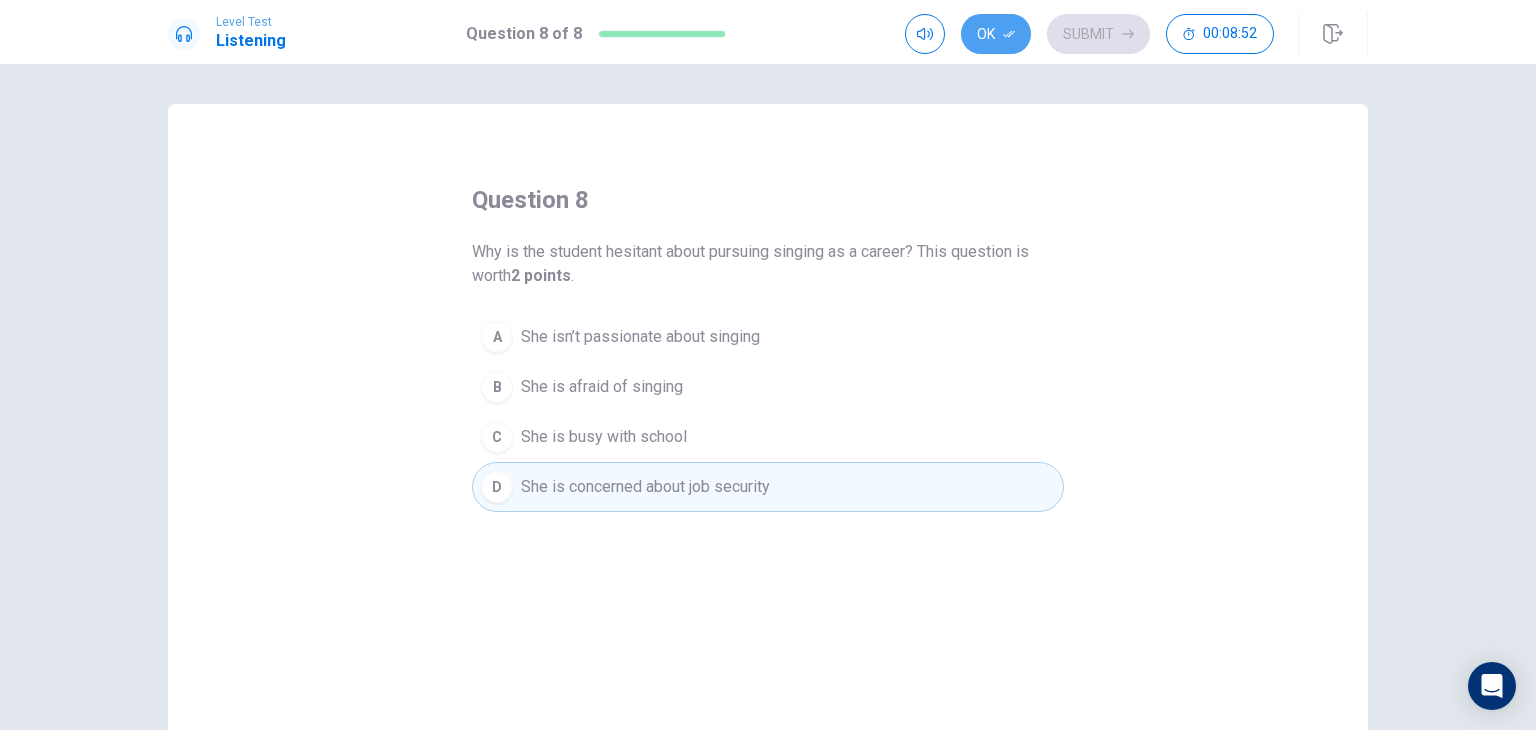 click on "Submit" at bounding box center (1098, 34) 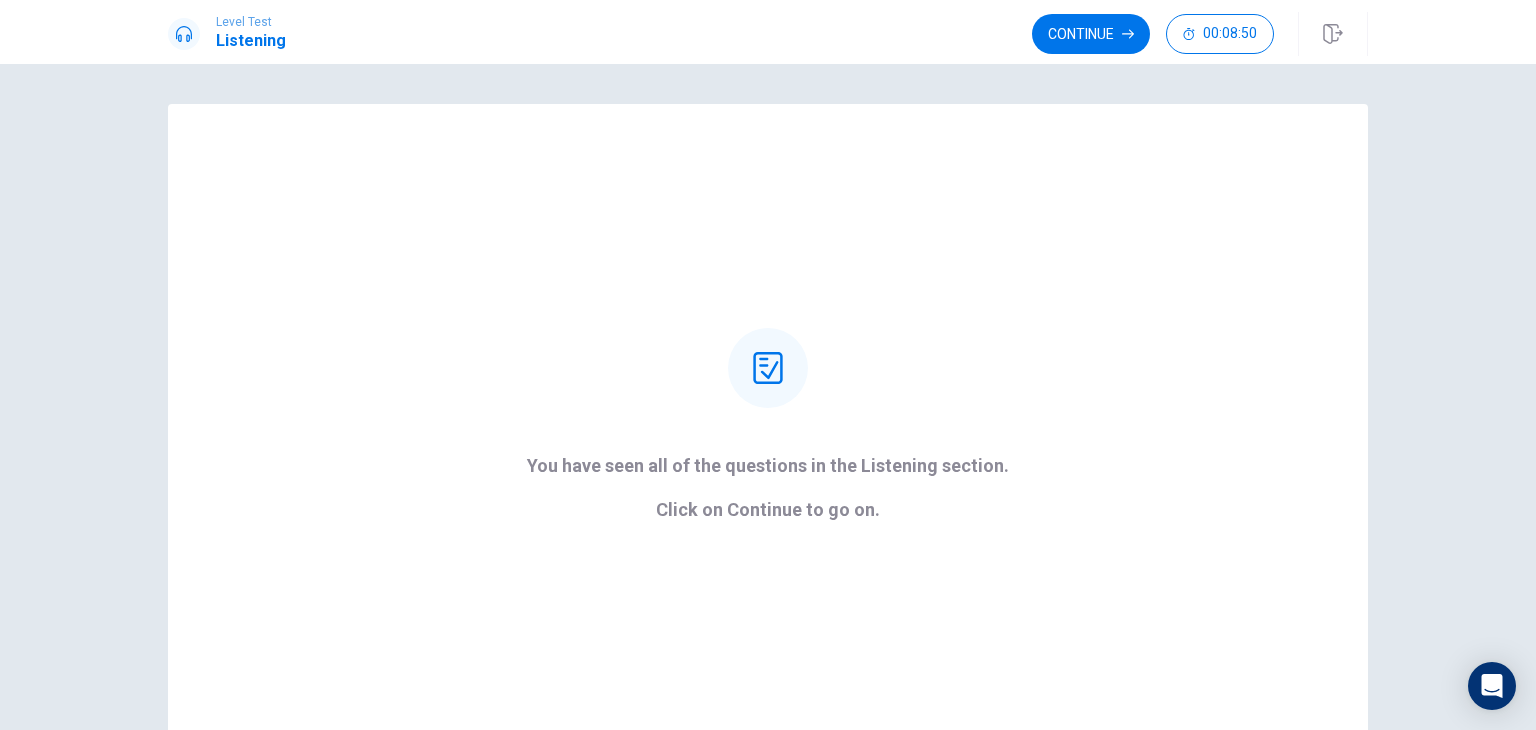 click on "Continue" at bounding box center [1091, 34] 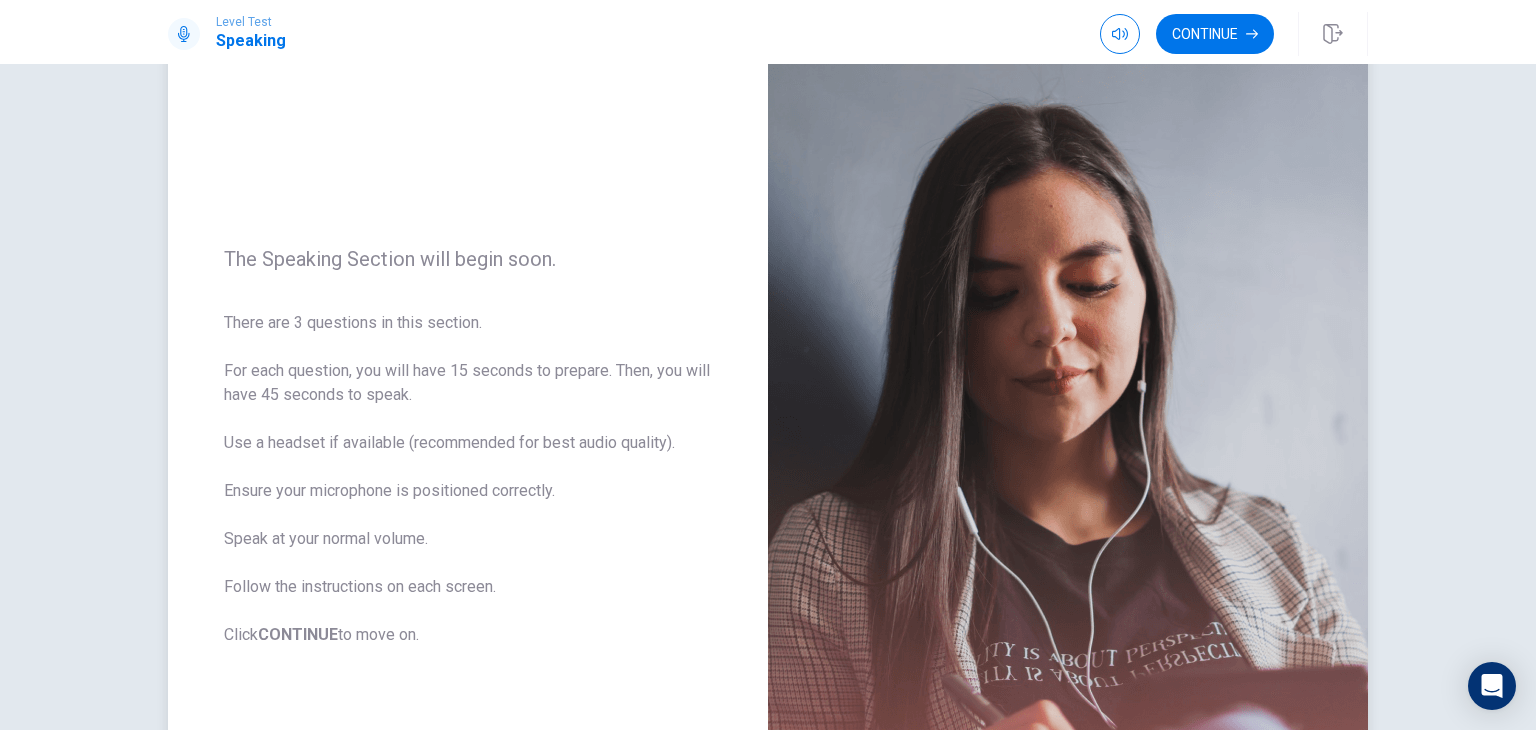 scroll, scrollTop: 100, scrollLeft: 0, axis: vertical 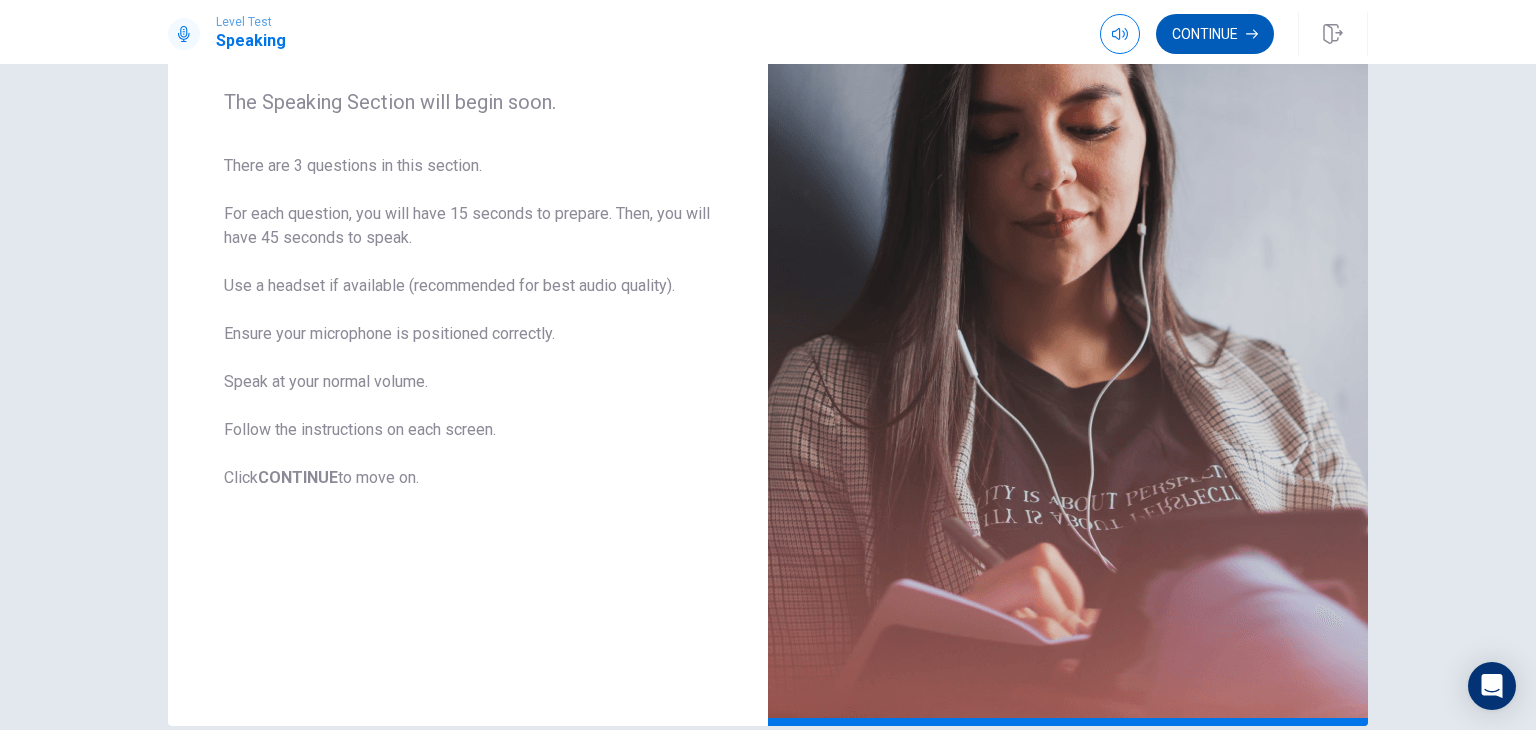 click on "Continue" at bounding box center (1215, 34) 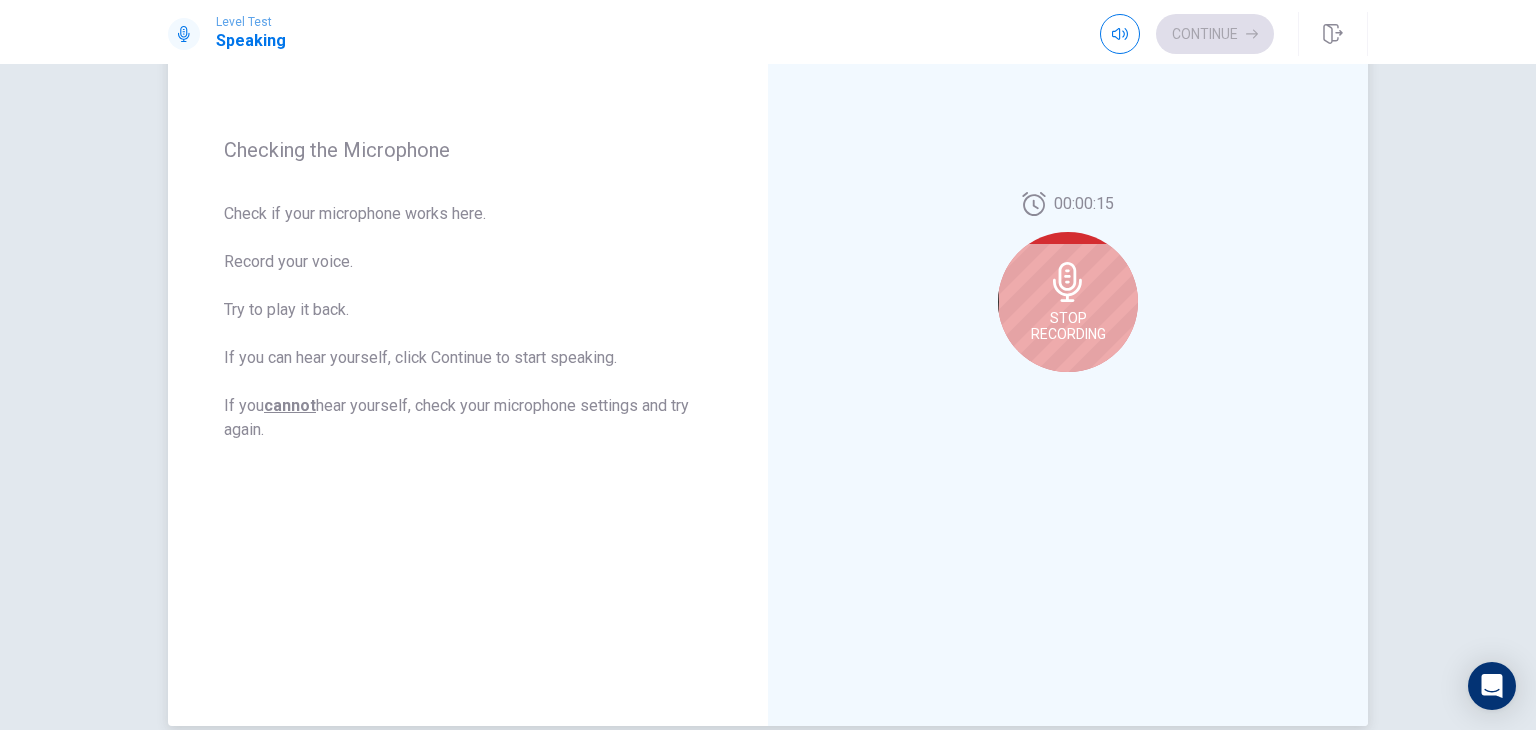click on "Stop   Recording" at bounding box center (1068, 326) 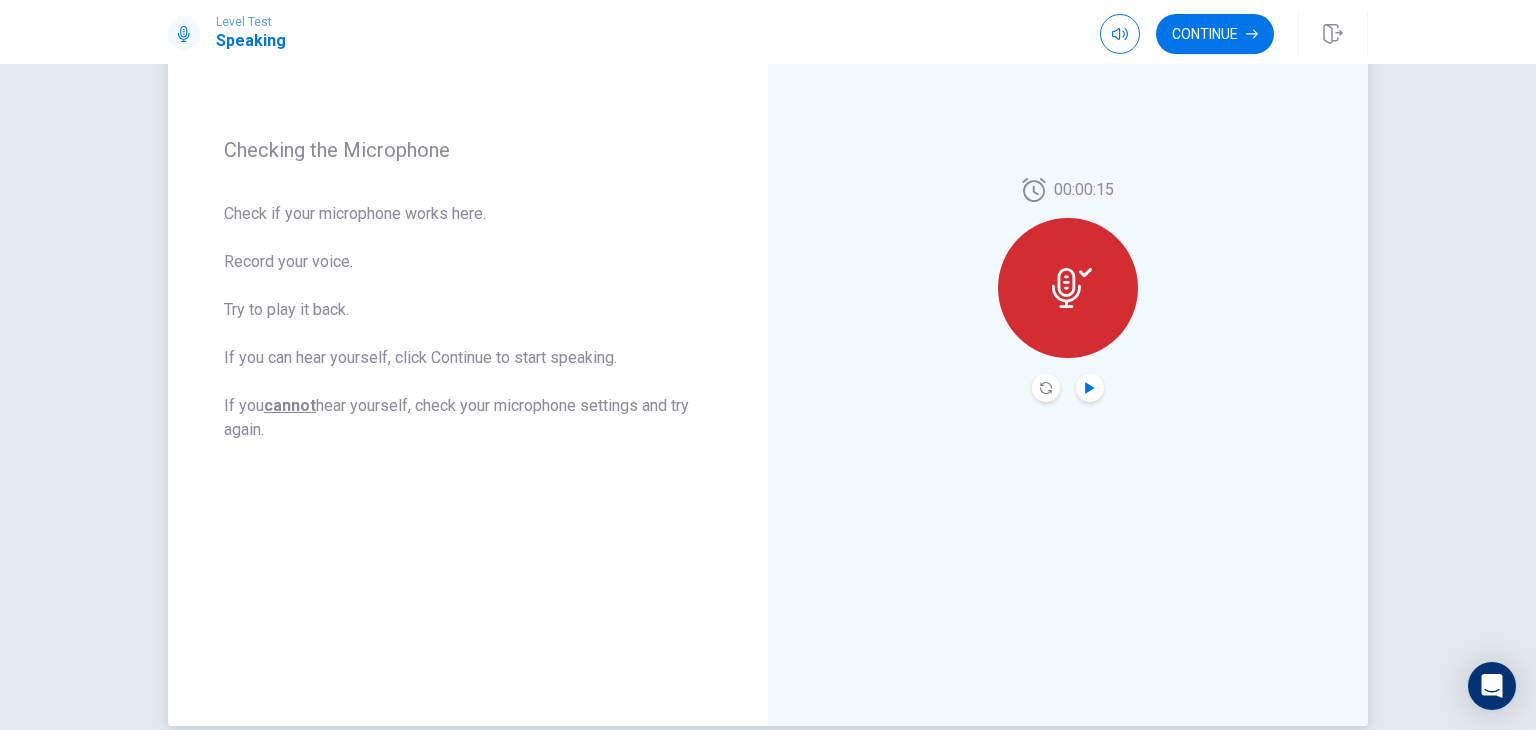 click 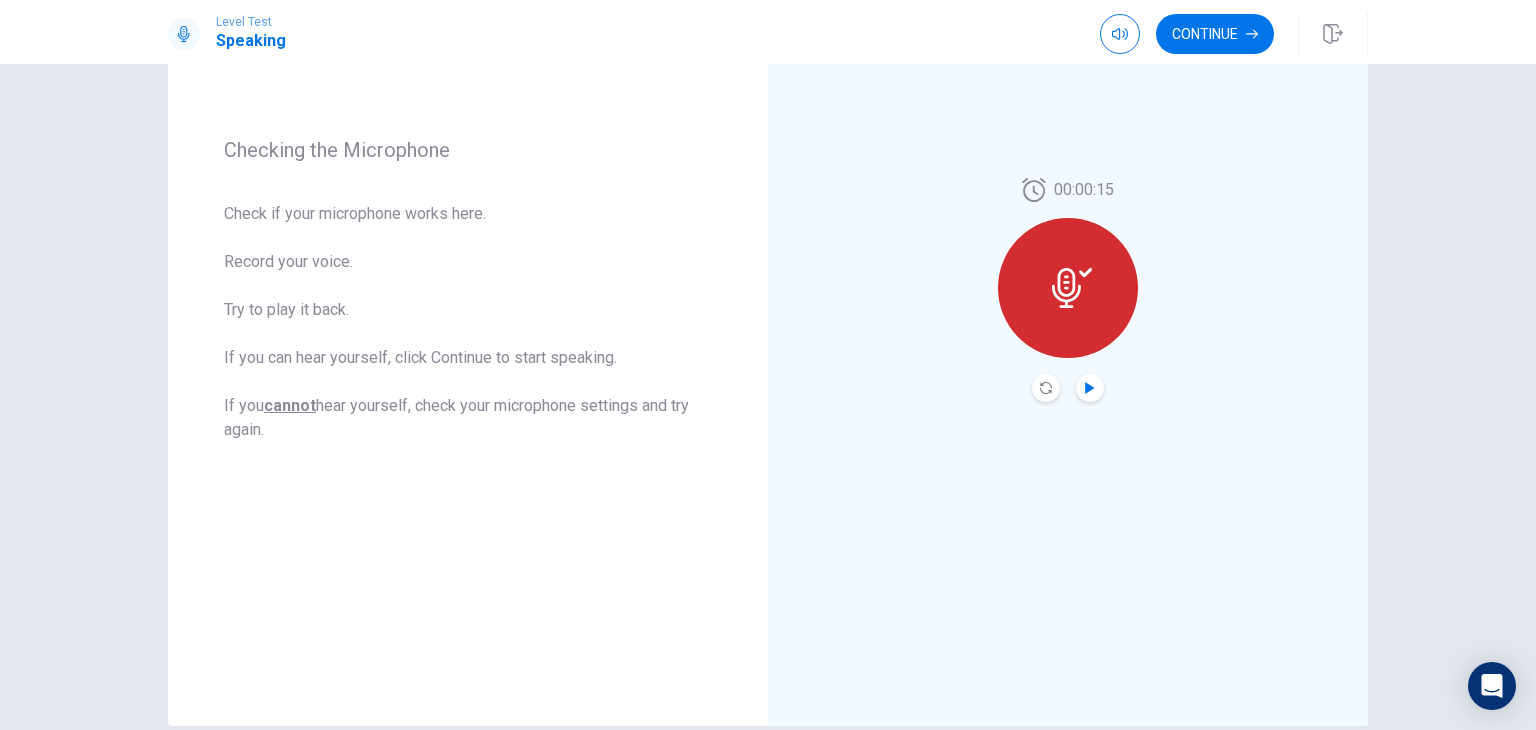 click 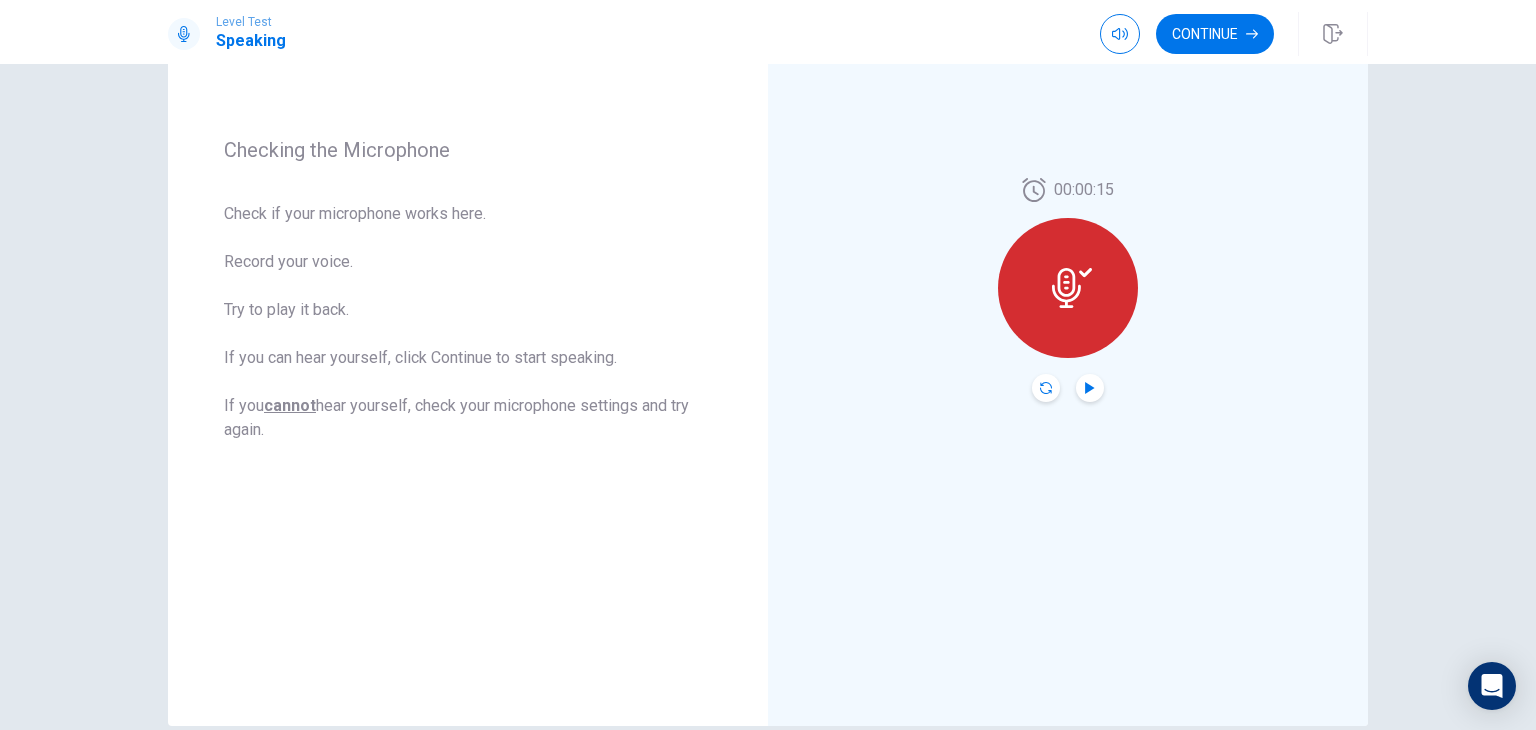 click 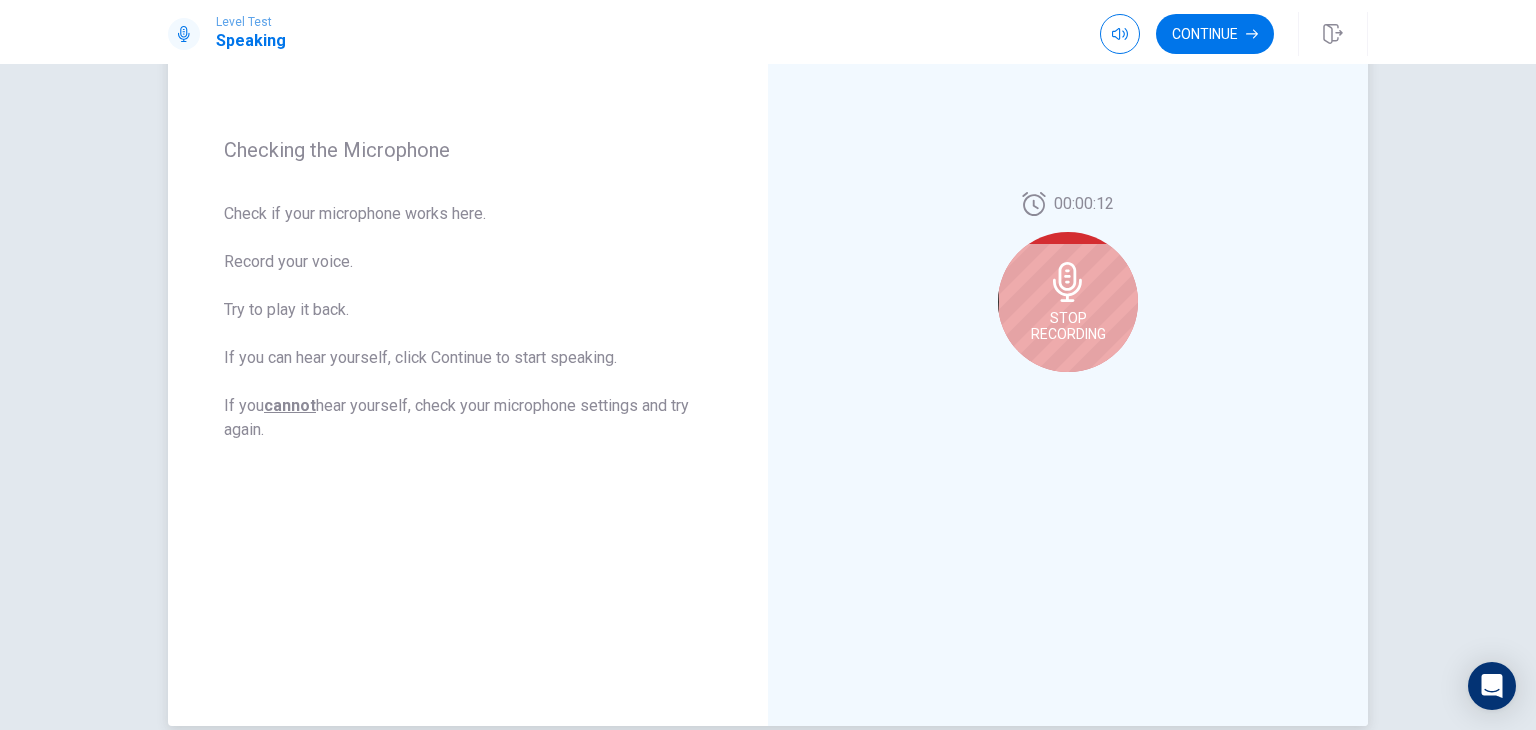 click 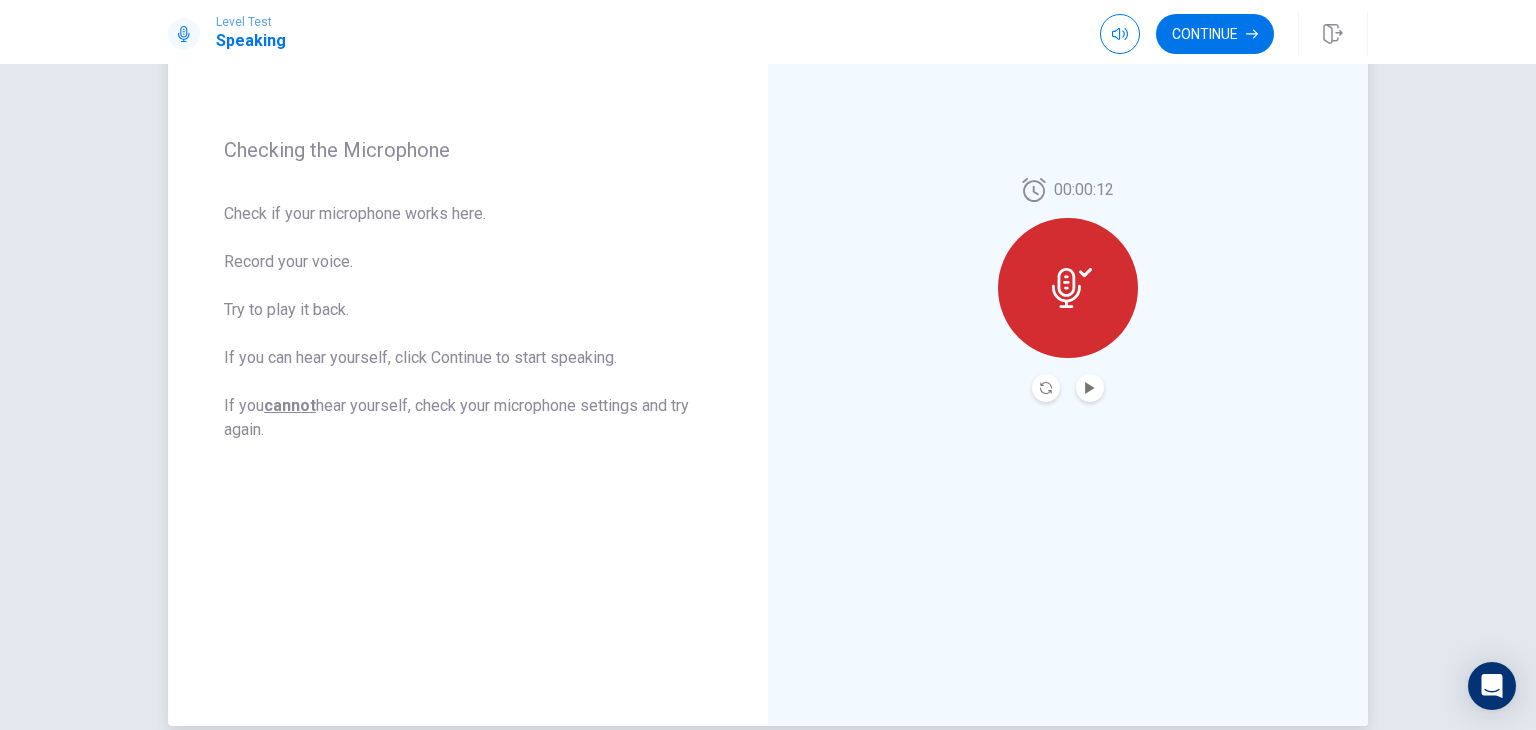 click at bounding box center [1090, 388] 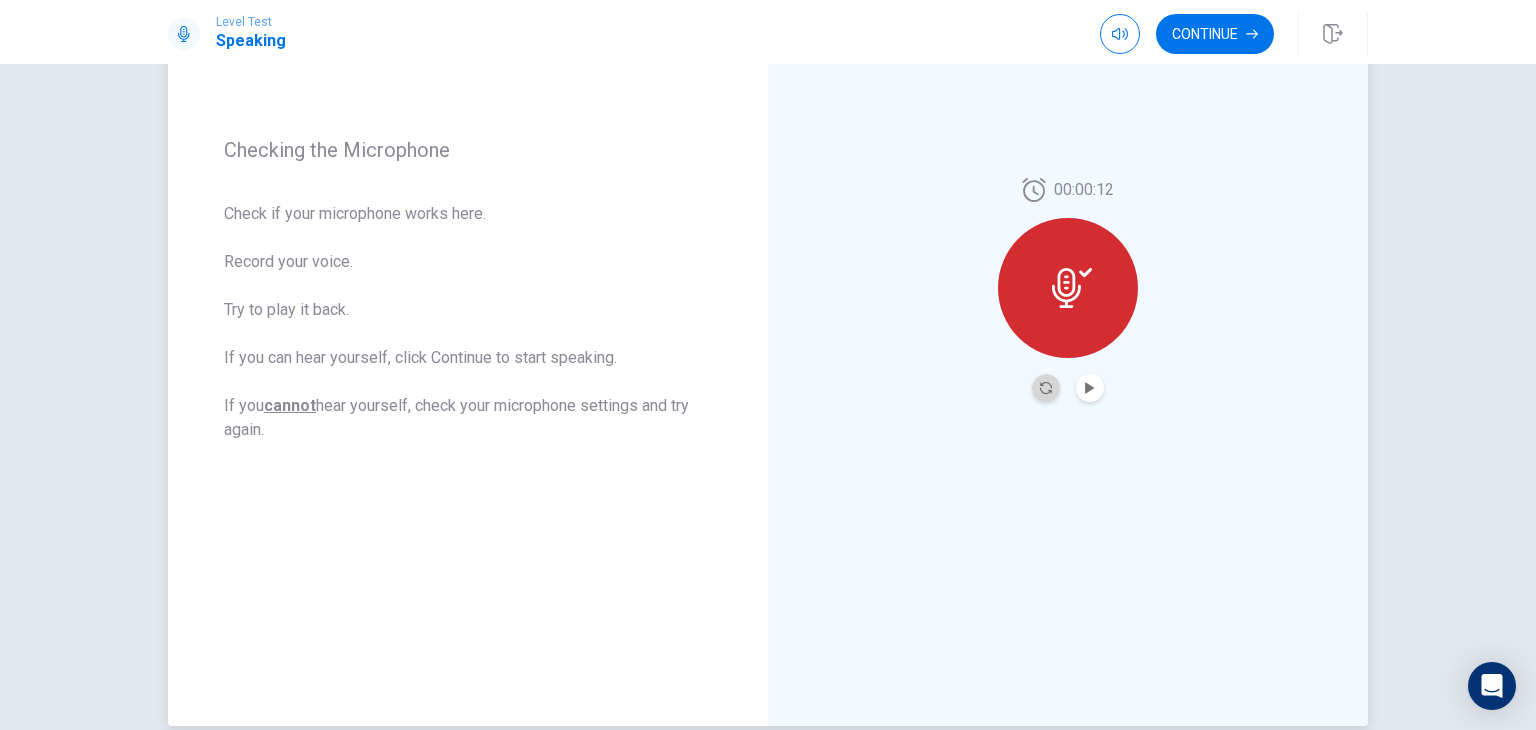 click at bounding box center (1046, 388) 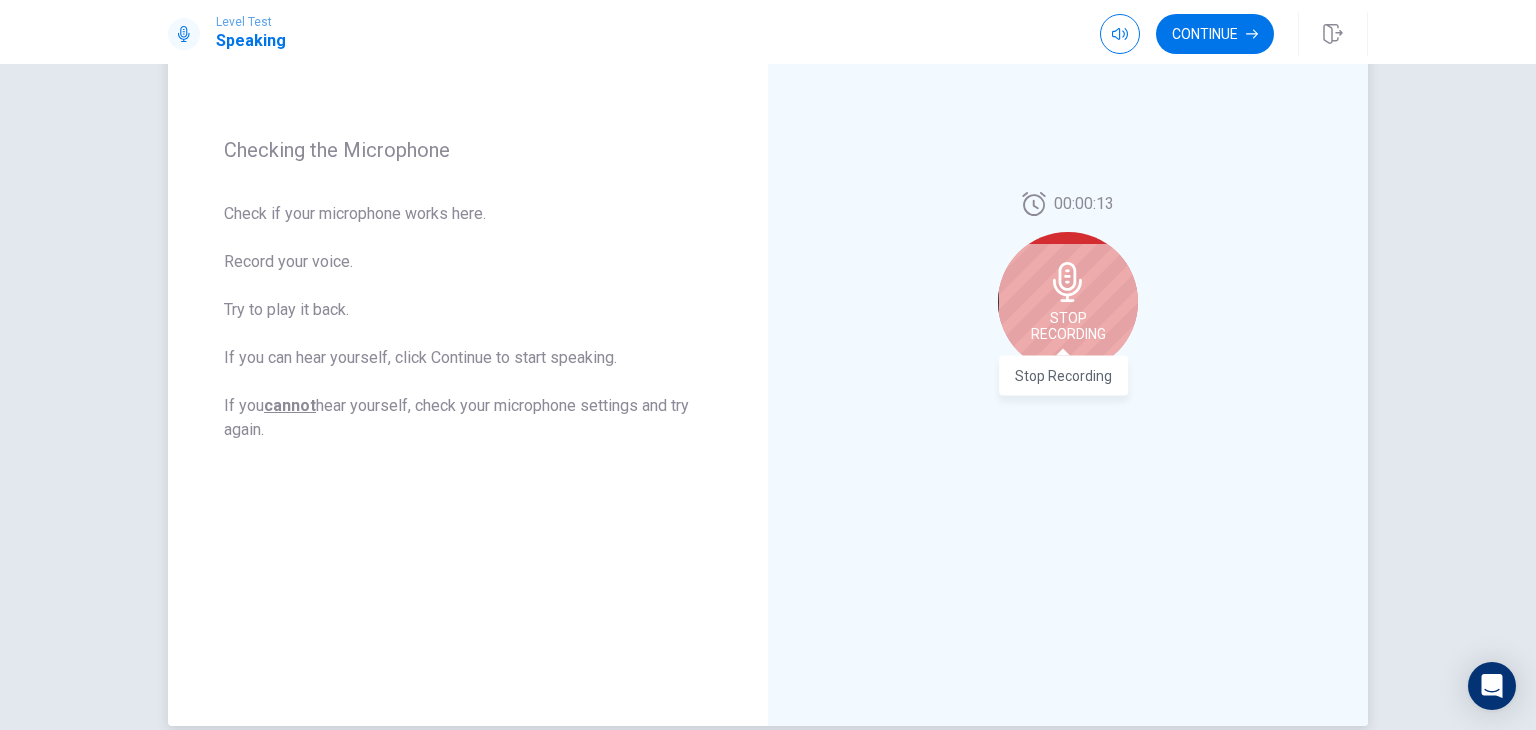click on "Stop   Recording" at bounding box center [1068, 326] 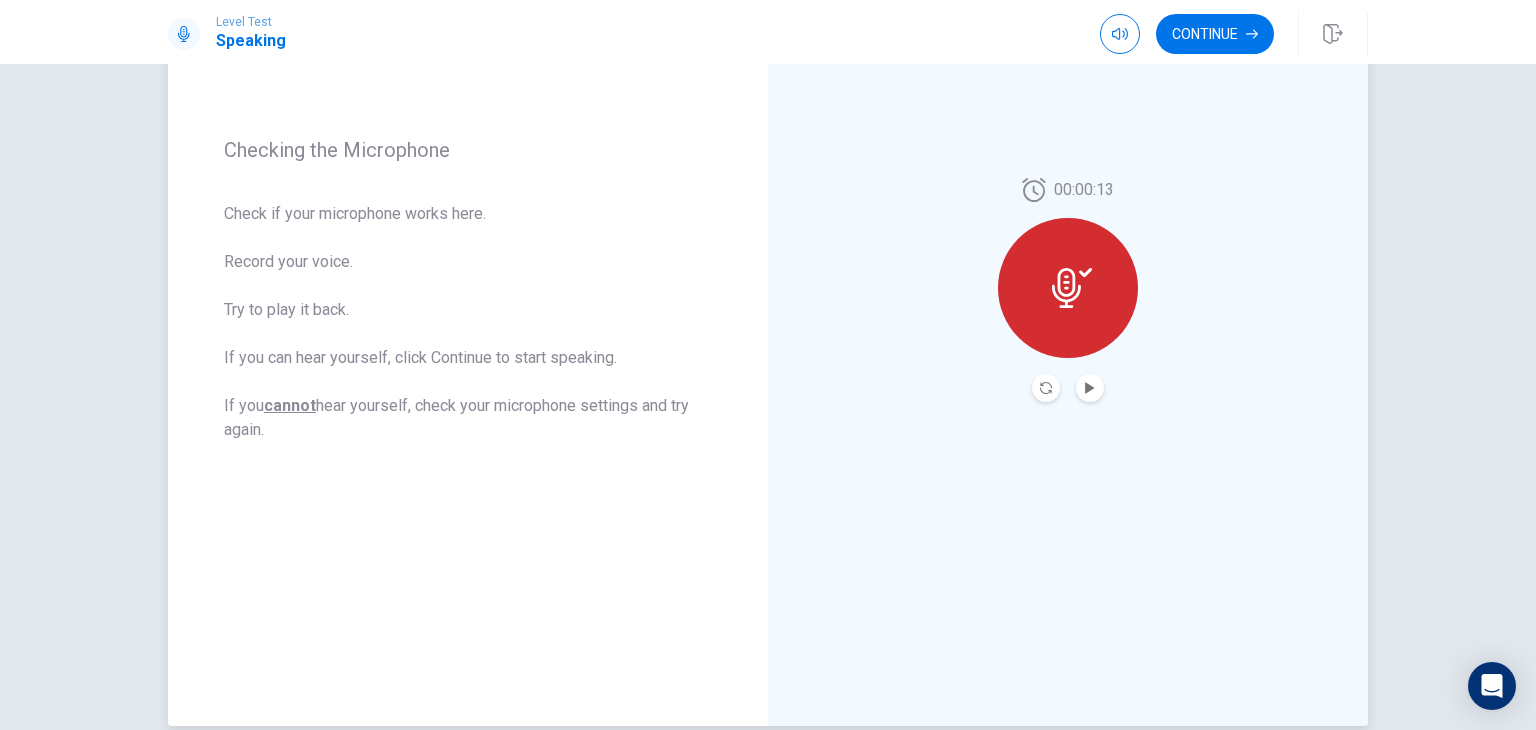 click 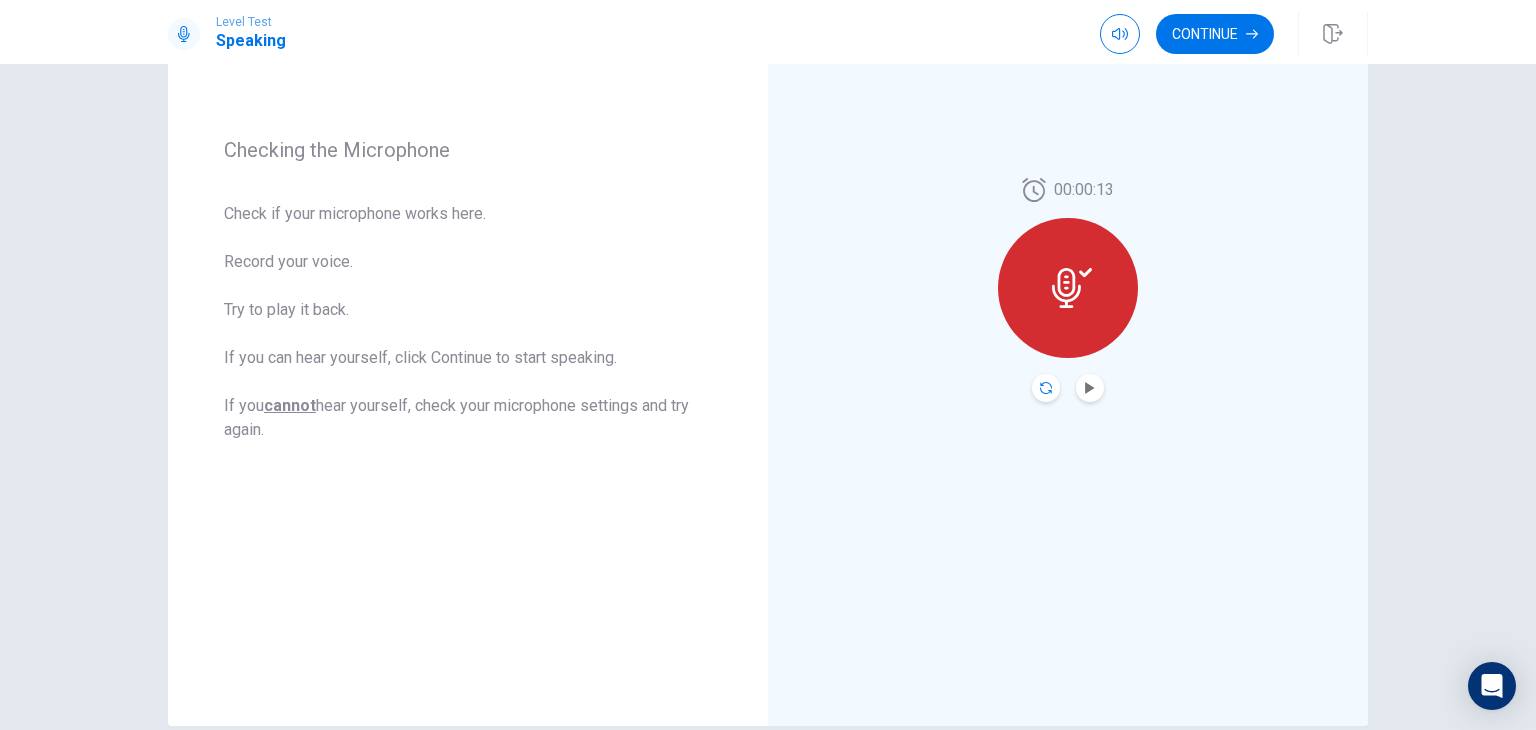 click 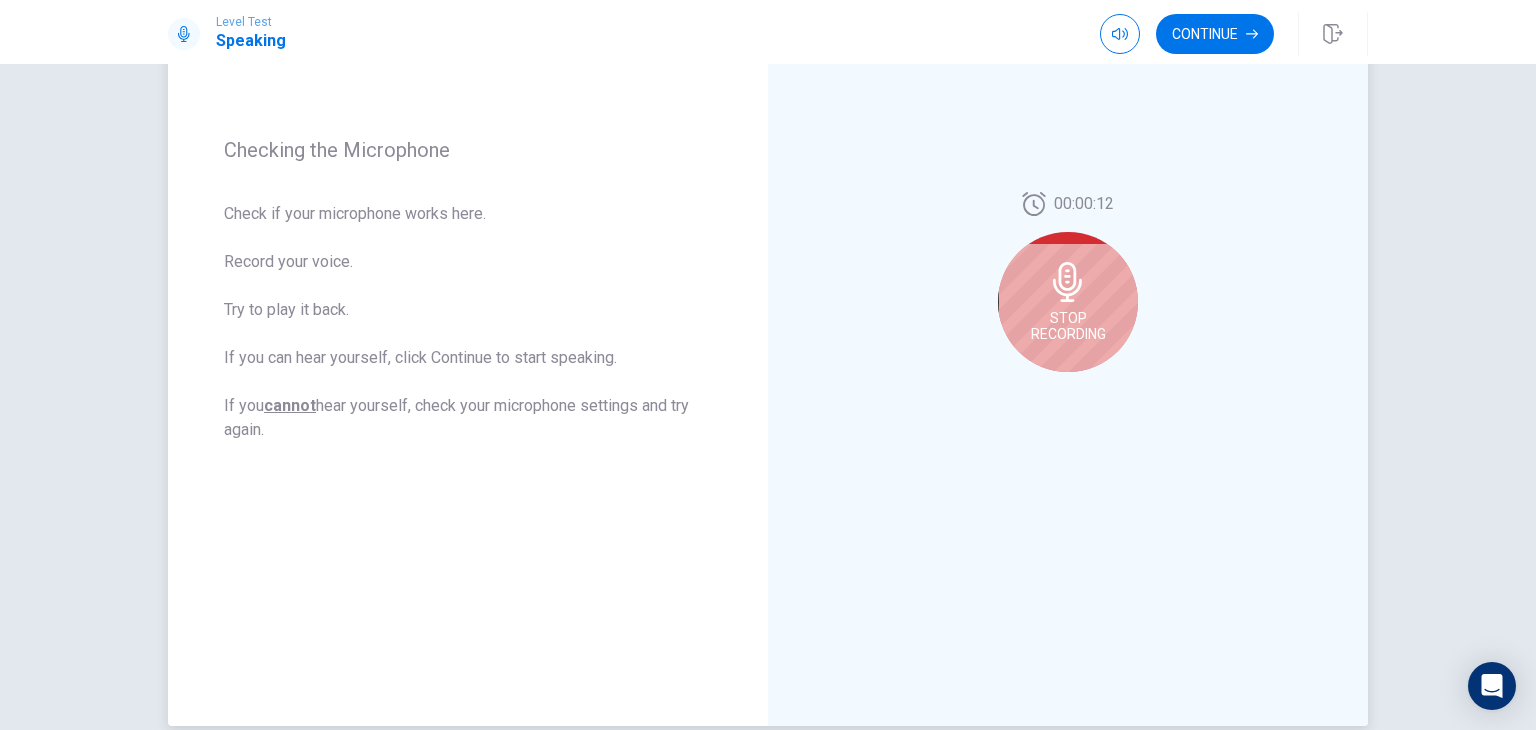 click 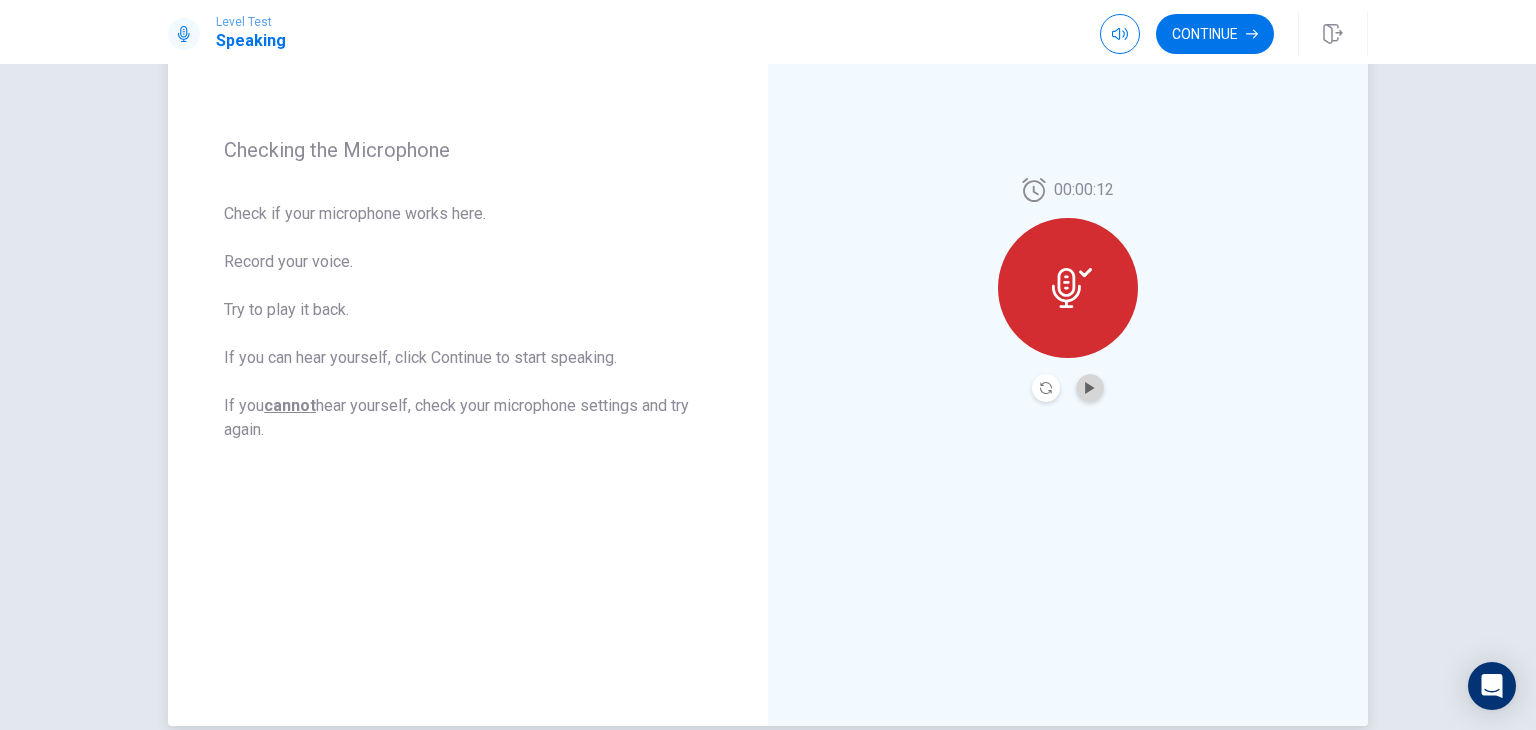 click at bounding box center [1090, 388] 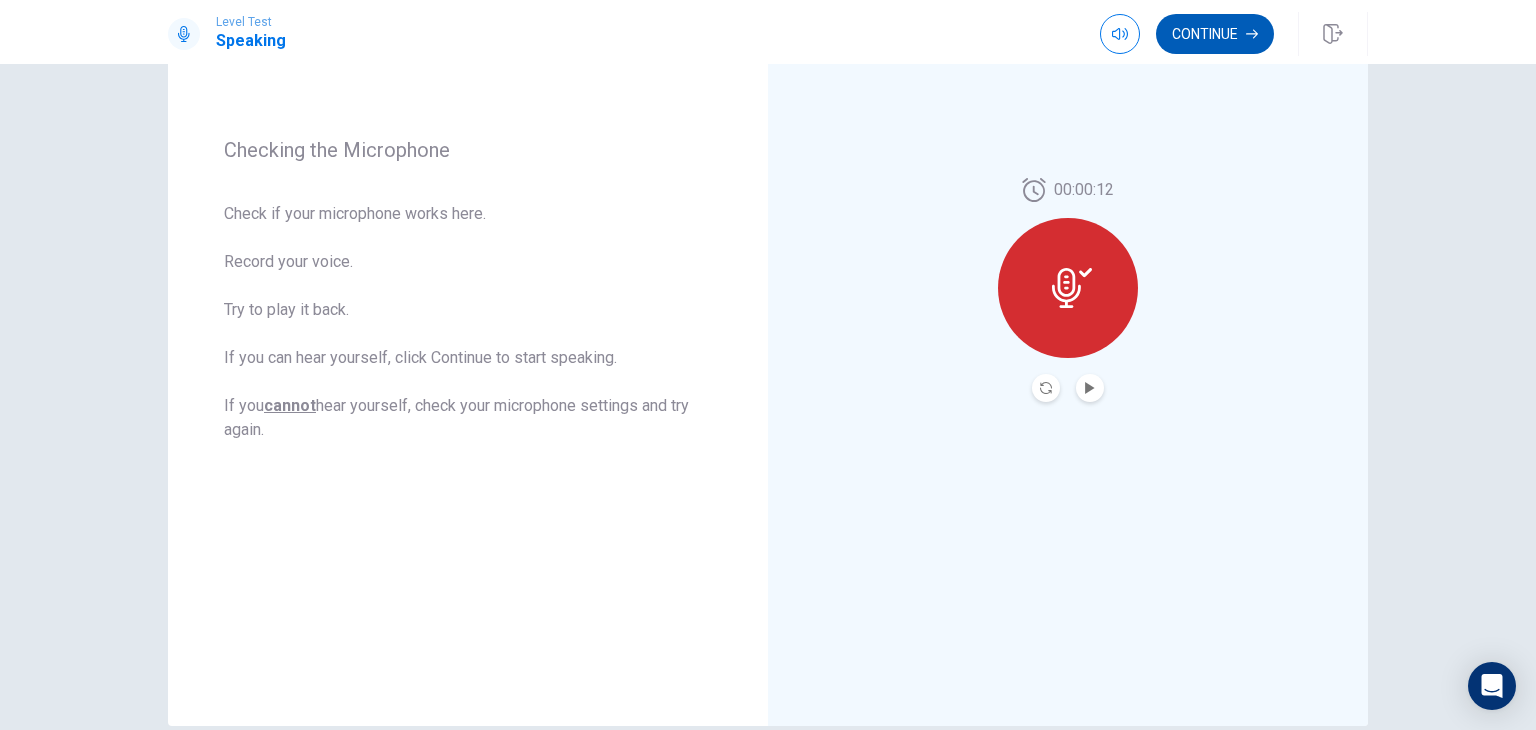 click on "Continue" at bounding box center [1215, 34] 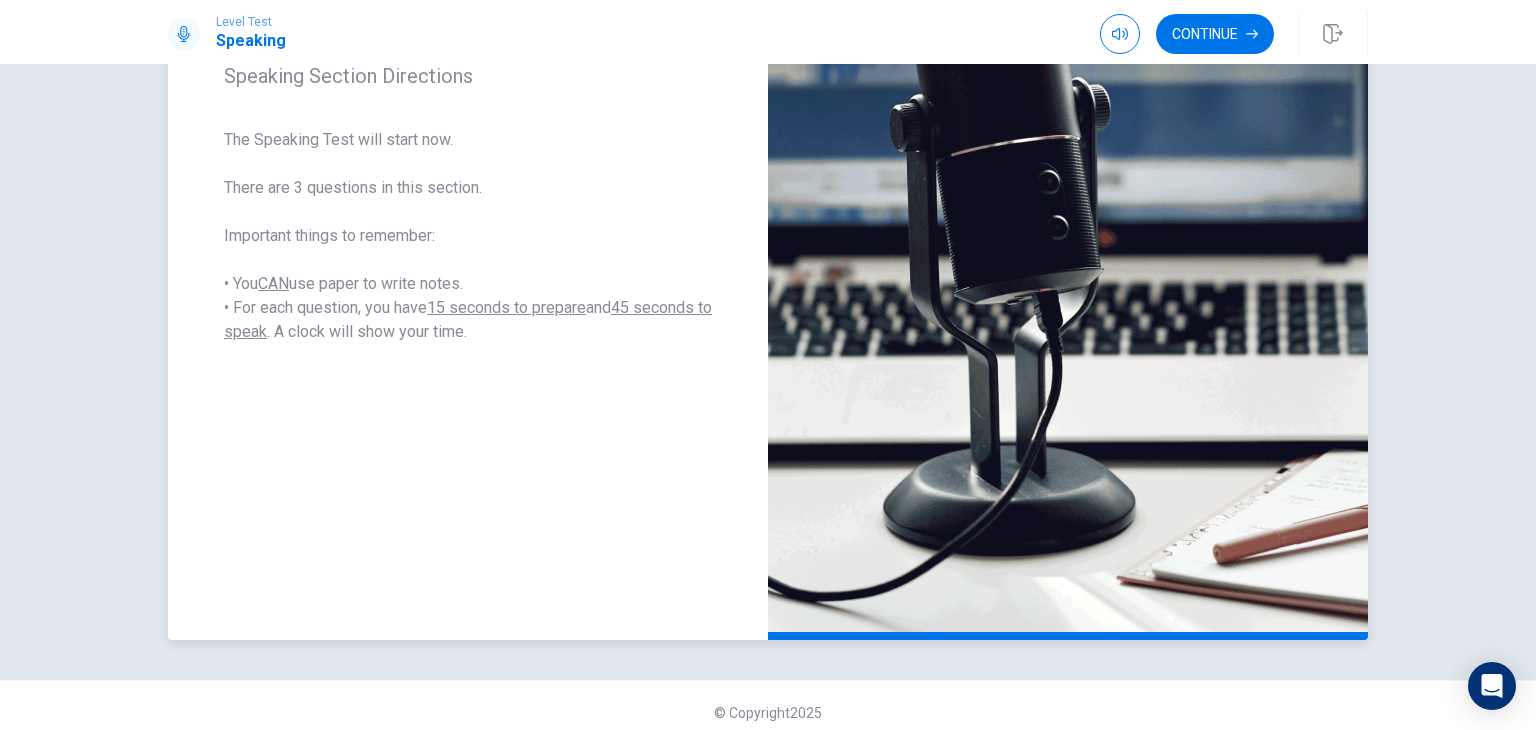 scroll, scrollTop: 350, scrollLeft: 0, axis: vertical 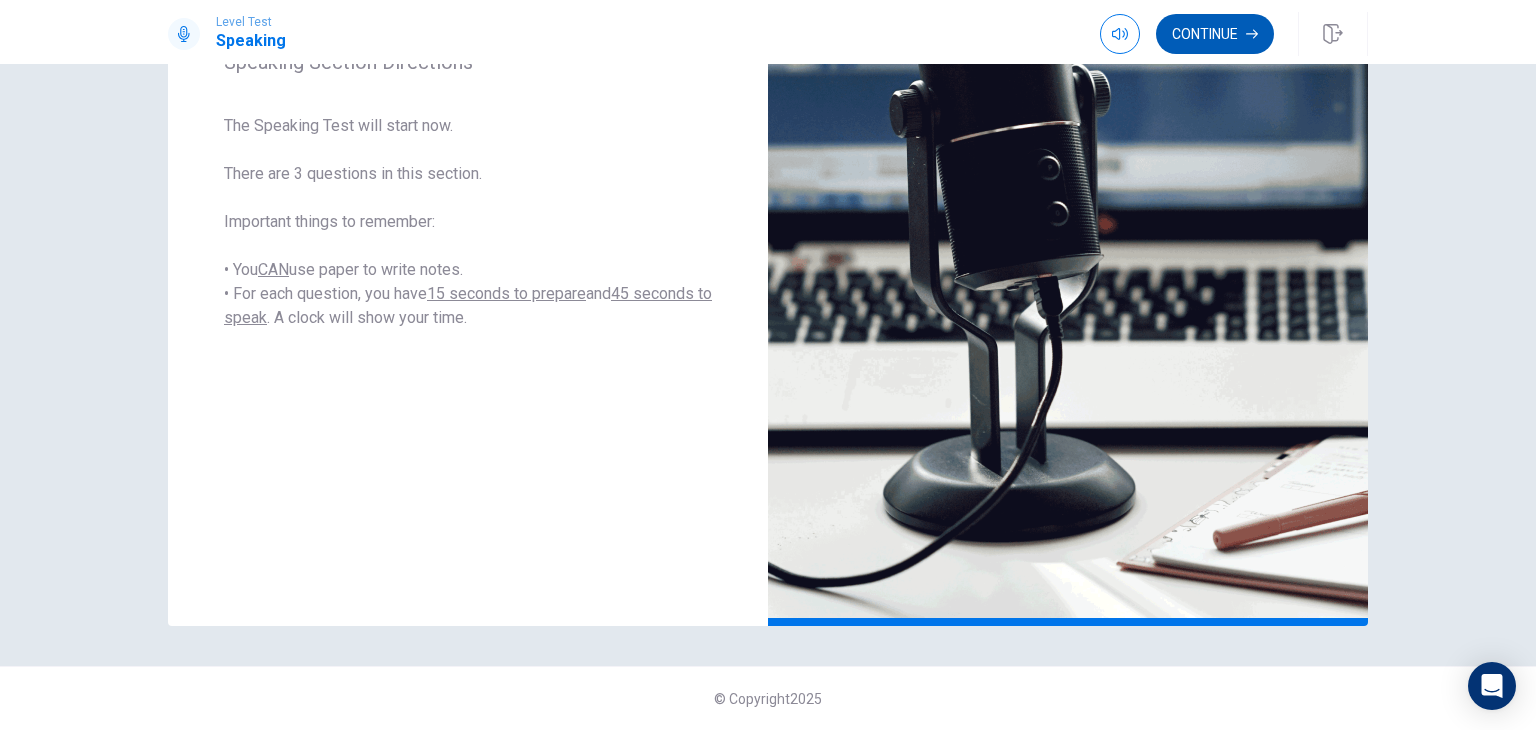 click on "Continue" at bounding box center [1215, 34] 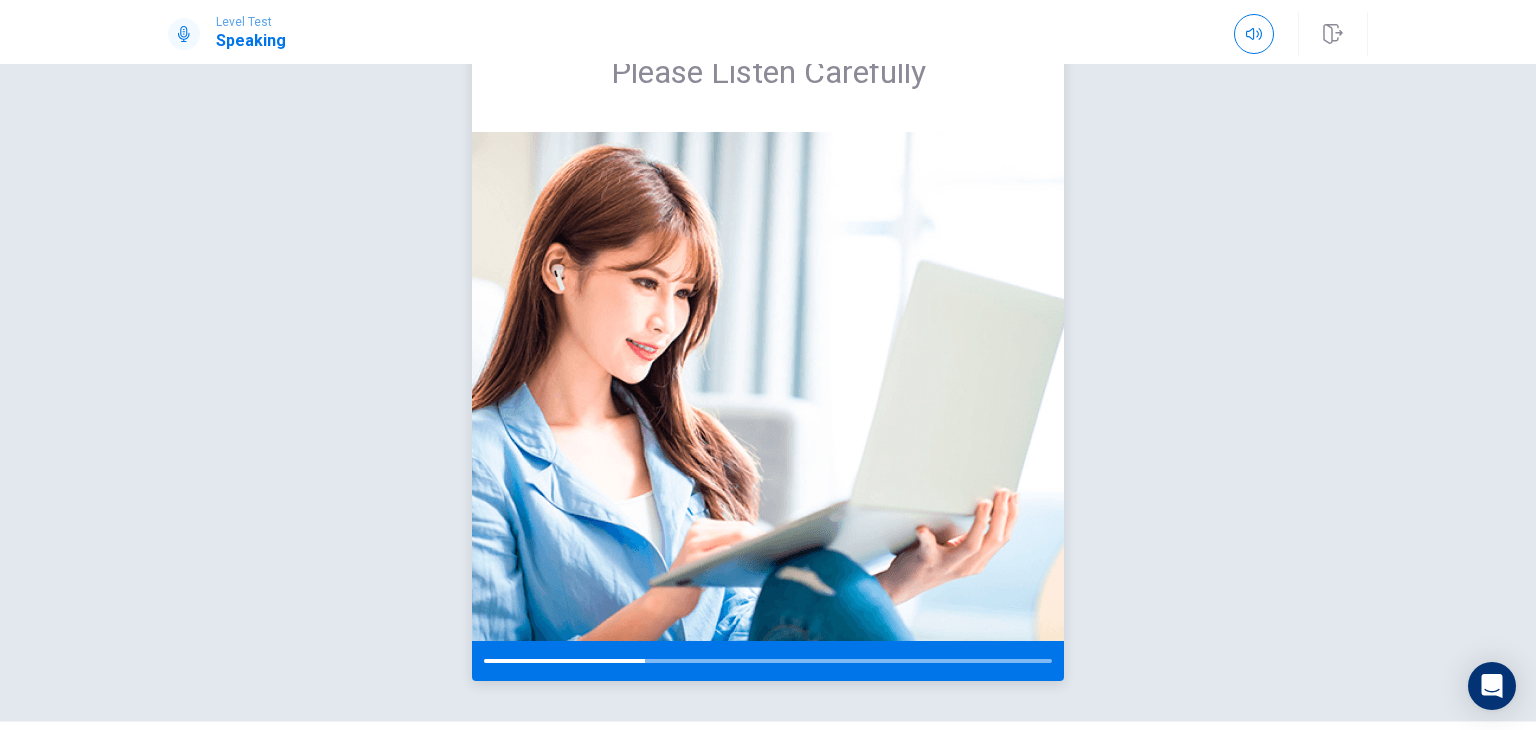 scroll, scrollTop: 100, scrollLeft: 0, axis: vertical 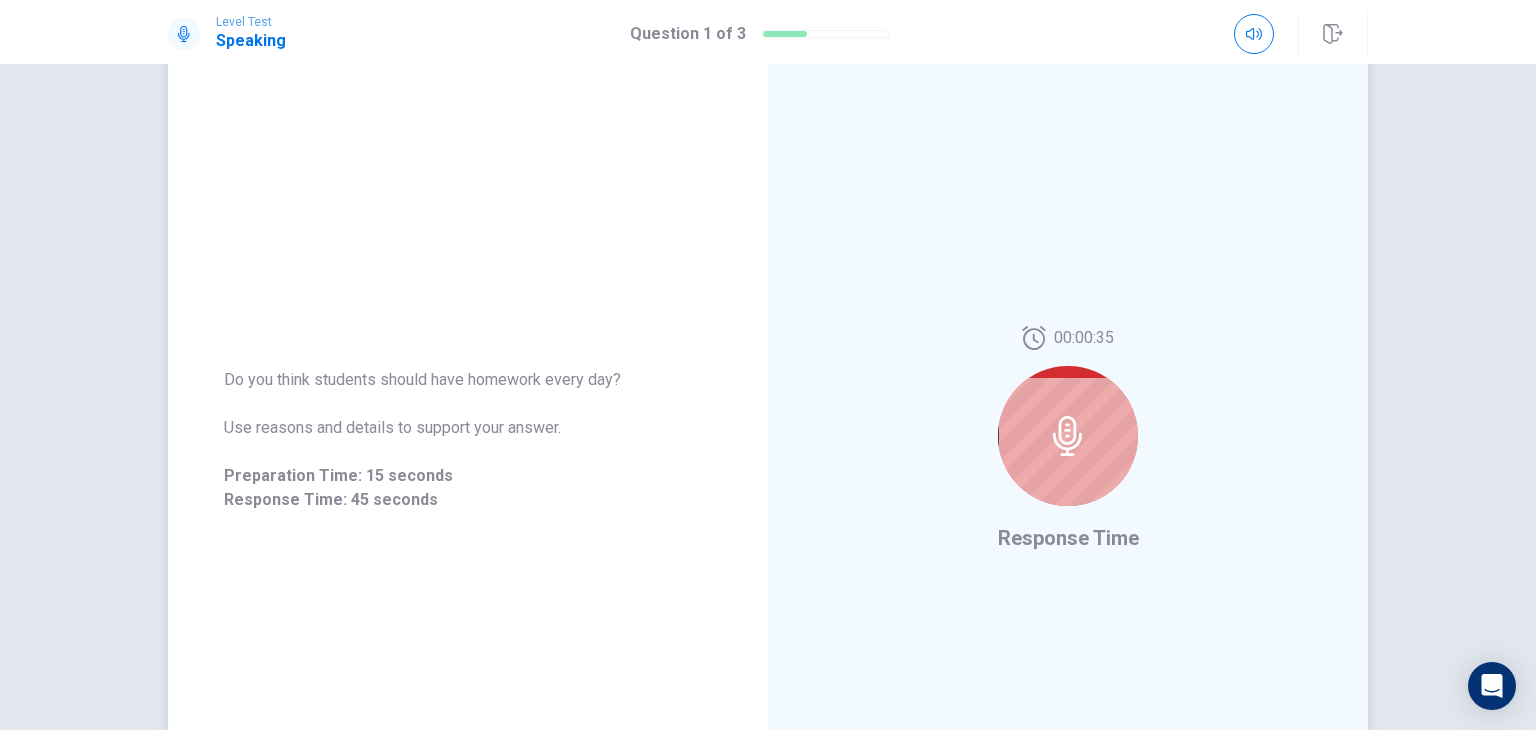 click 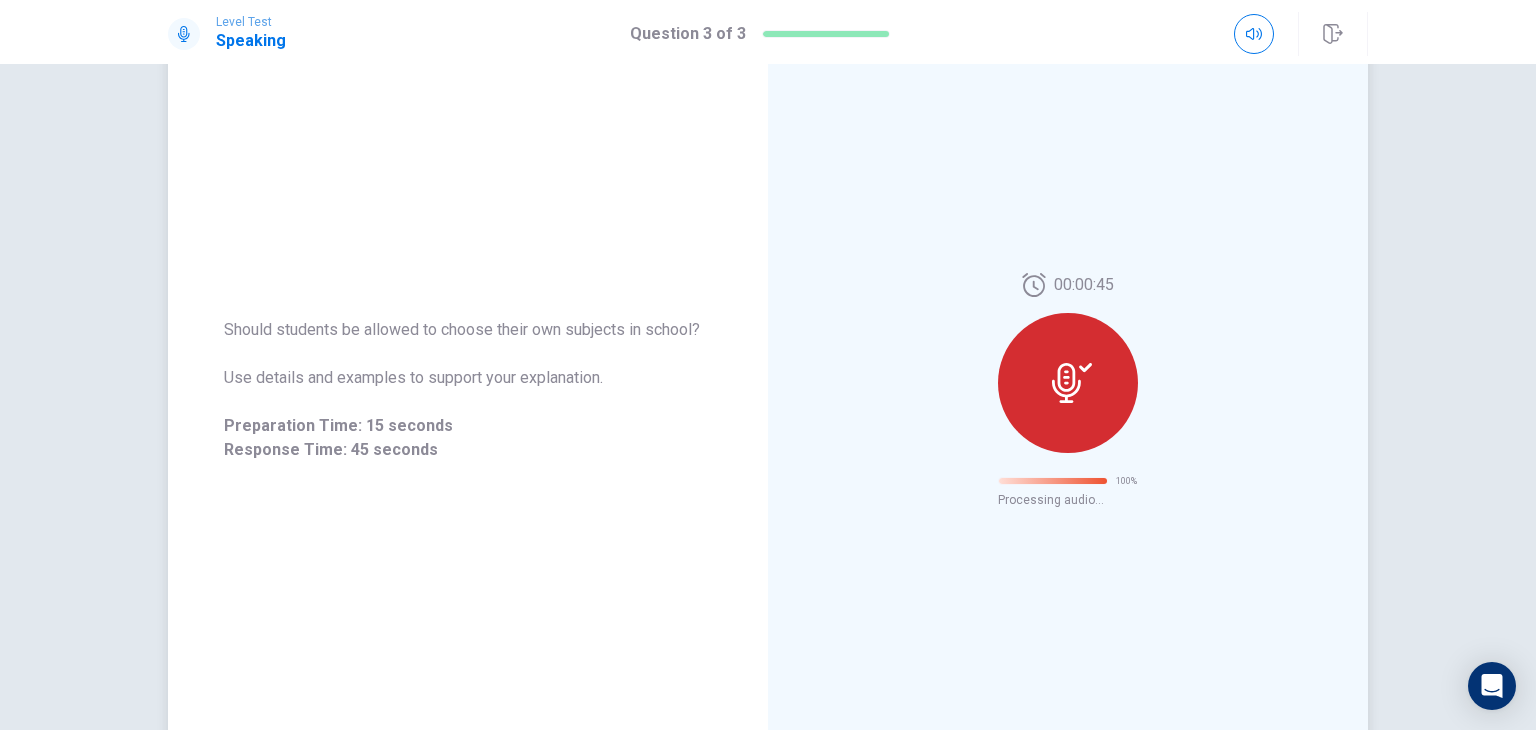 scroll, scrollTop: 0, scrollLeft: 0, axis: both 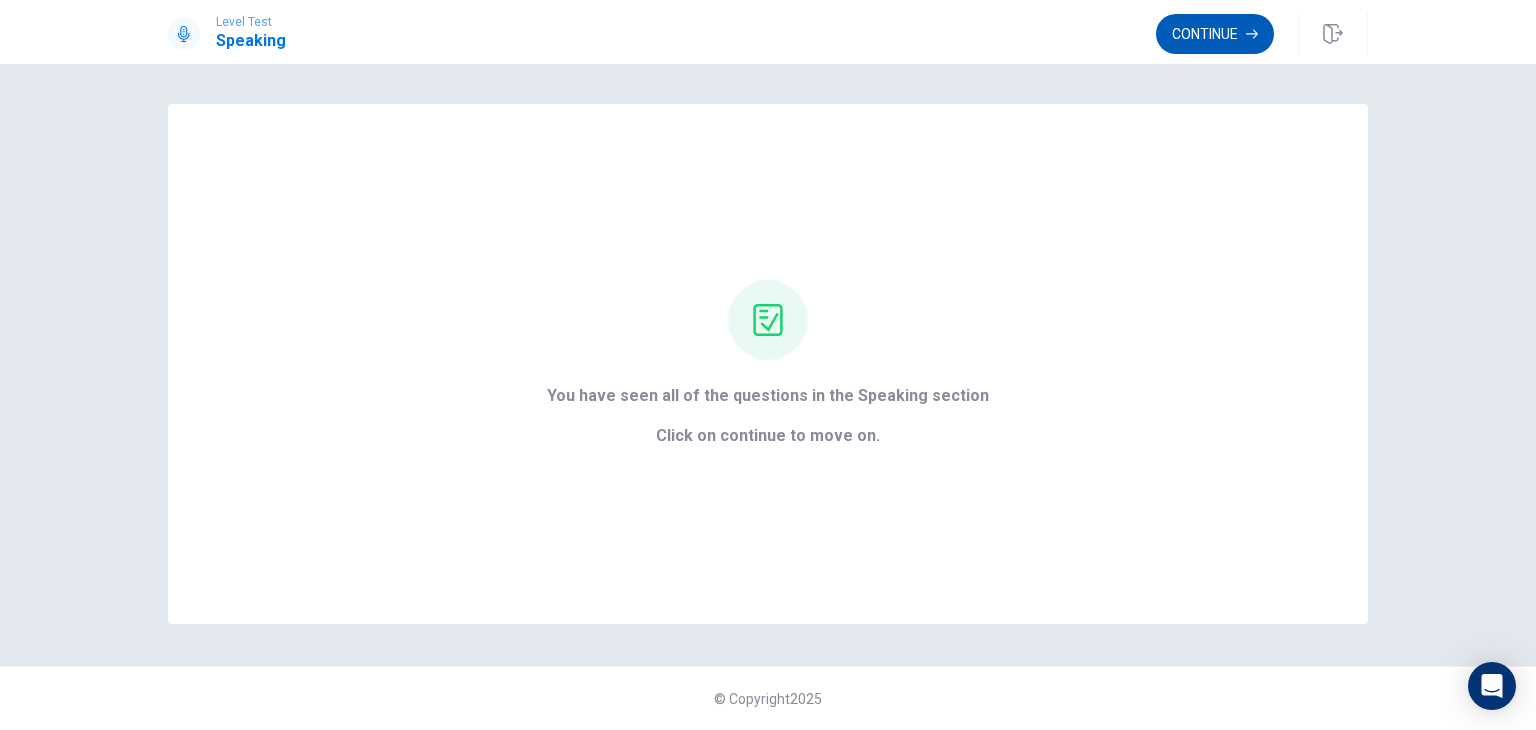 click on "Continue" at bounding box center (1215, 34) 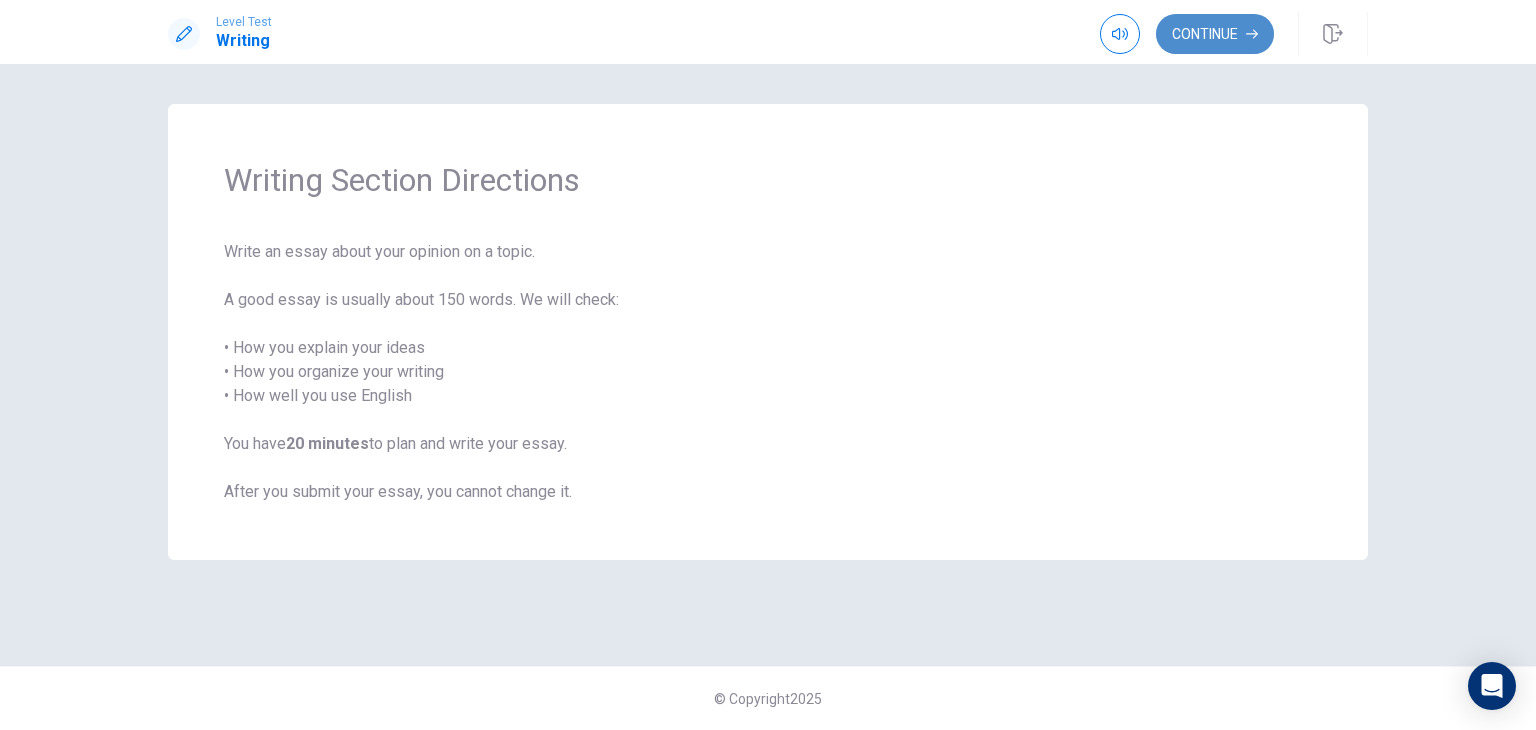 click on "Continue" at bounding box center (1215, 34) 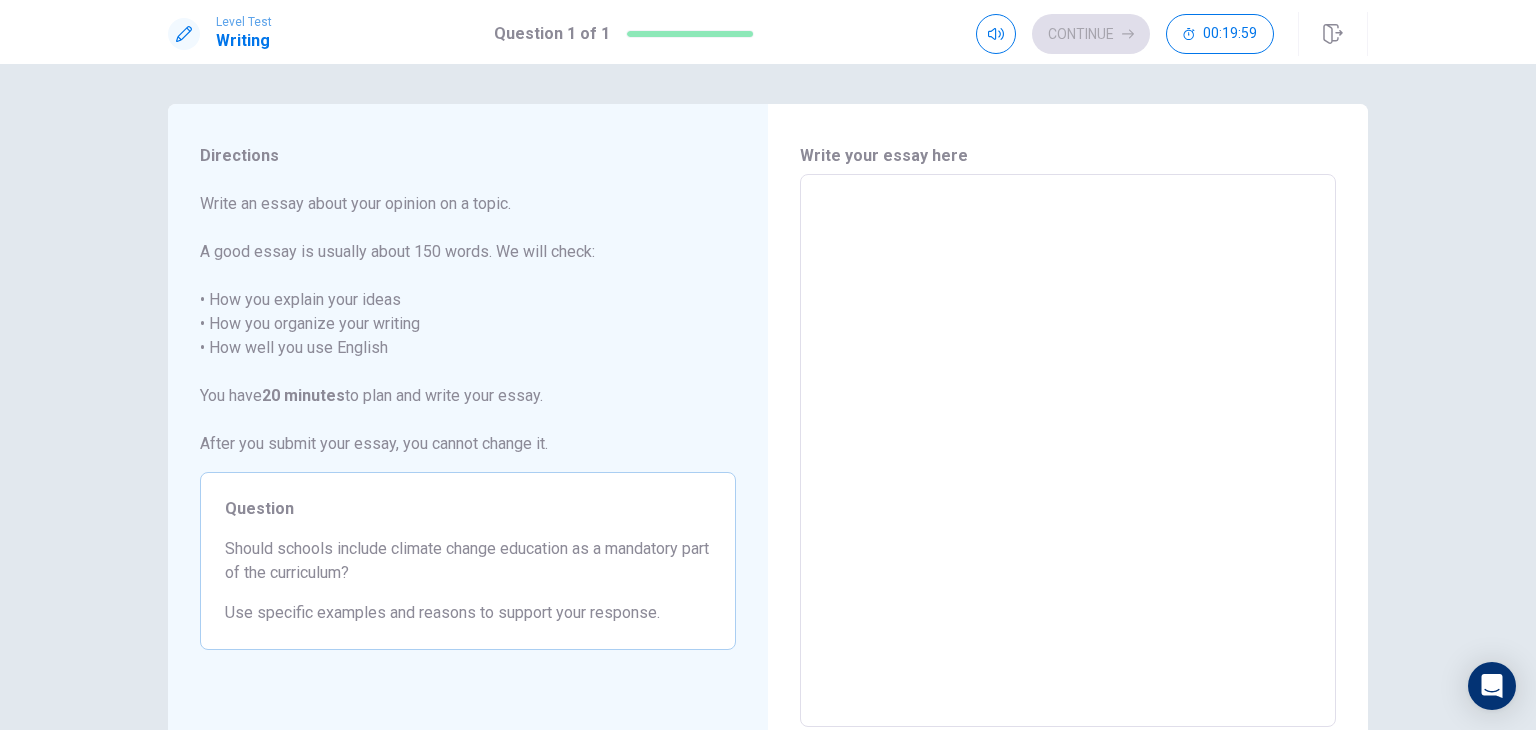 drag, startPoint x: 892, startPoint y: 271, endPoint x: 902, endPoint y: 266, distance: 11.18034 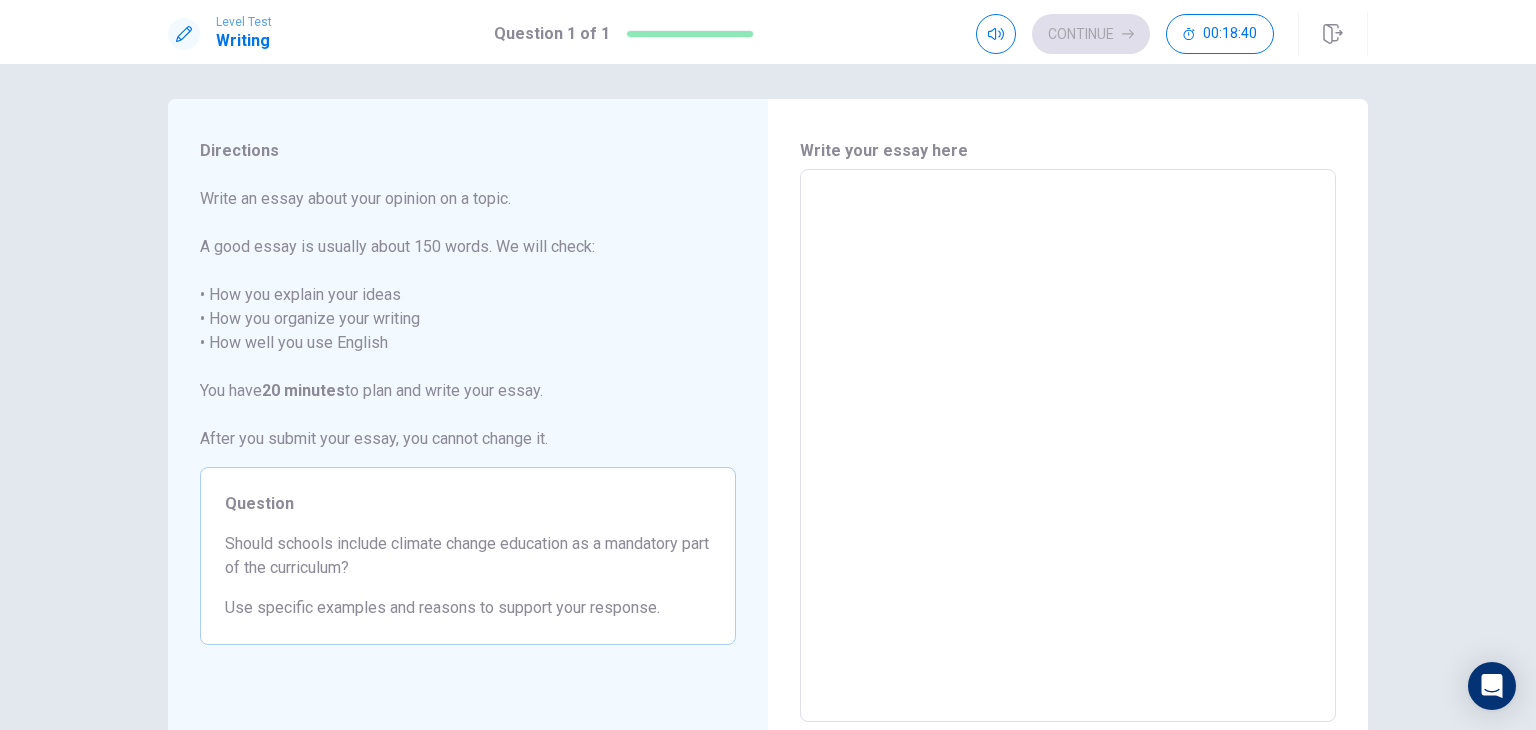 scroll, scrollTop: 0, scrollLeft: 0, axis: both 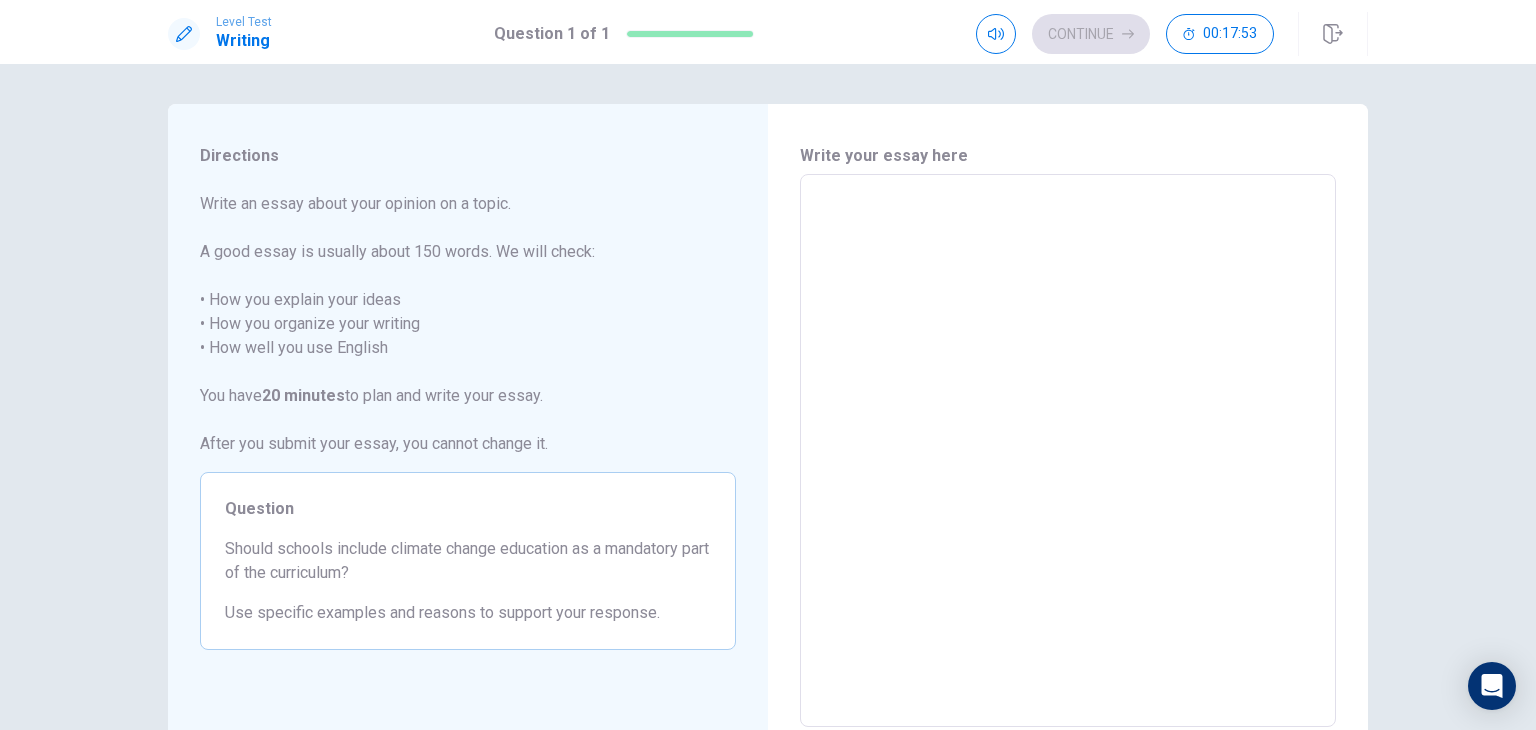 type on "Y" 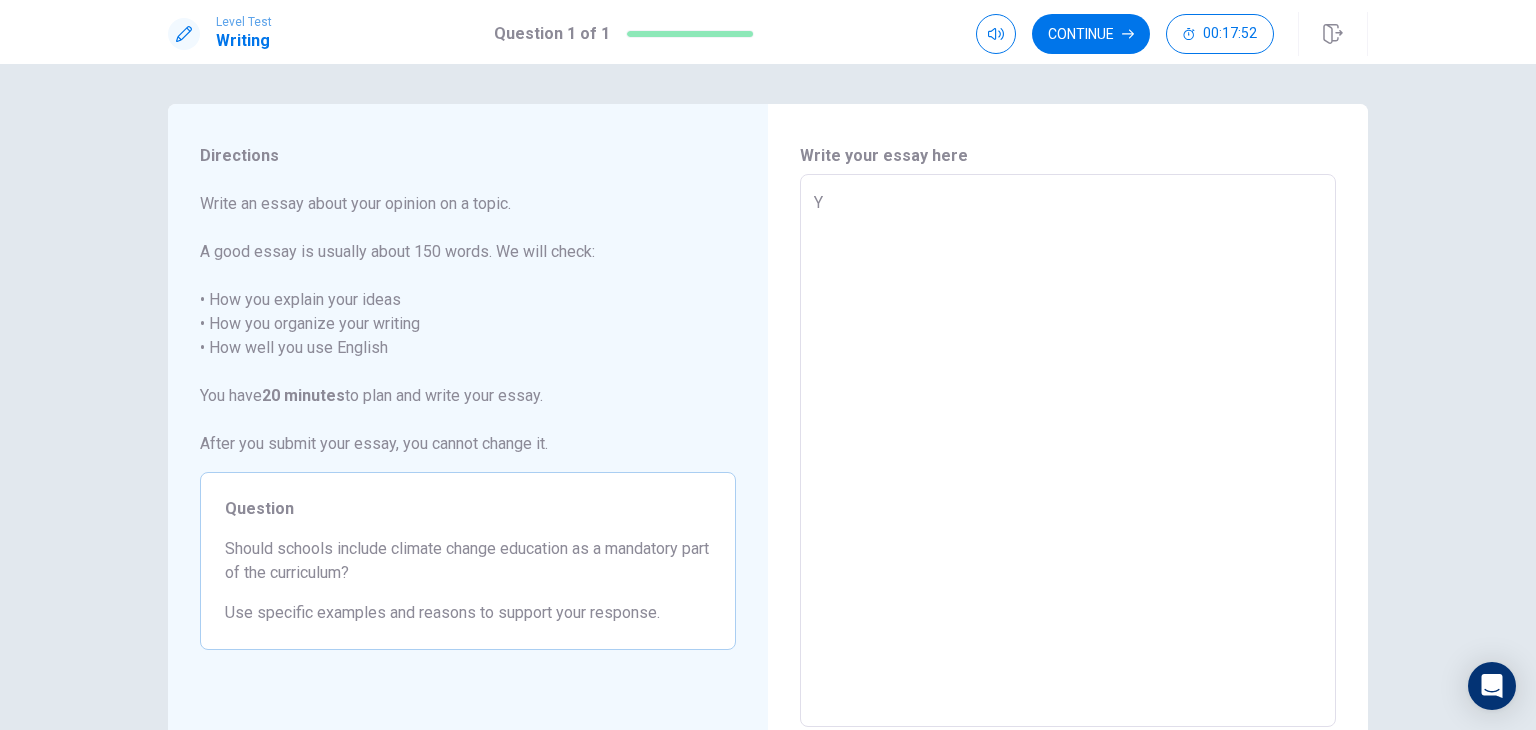 type on "Ye" 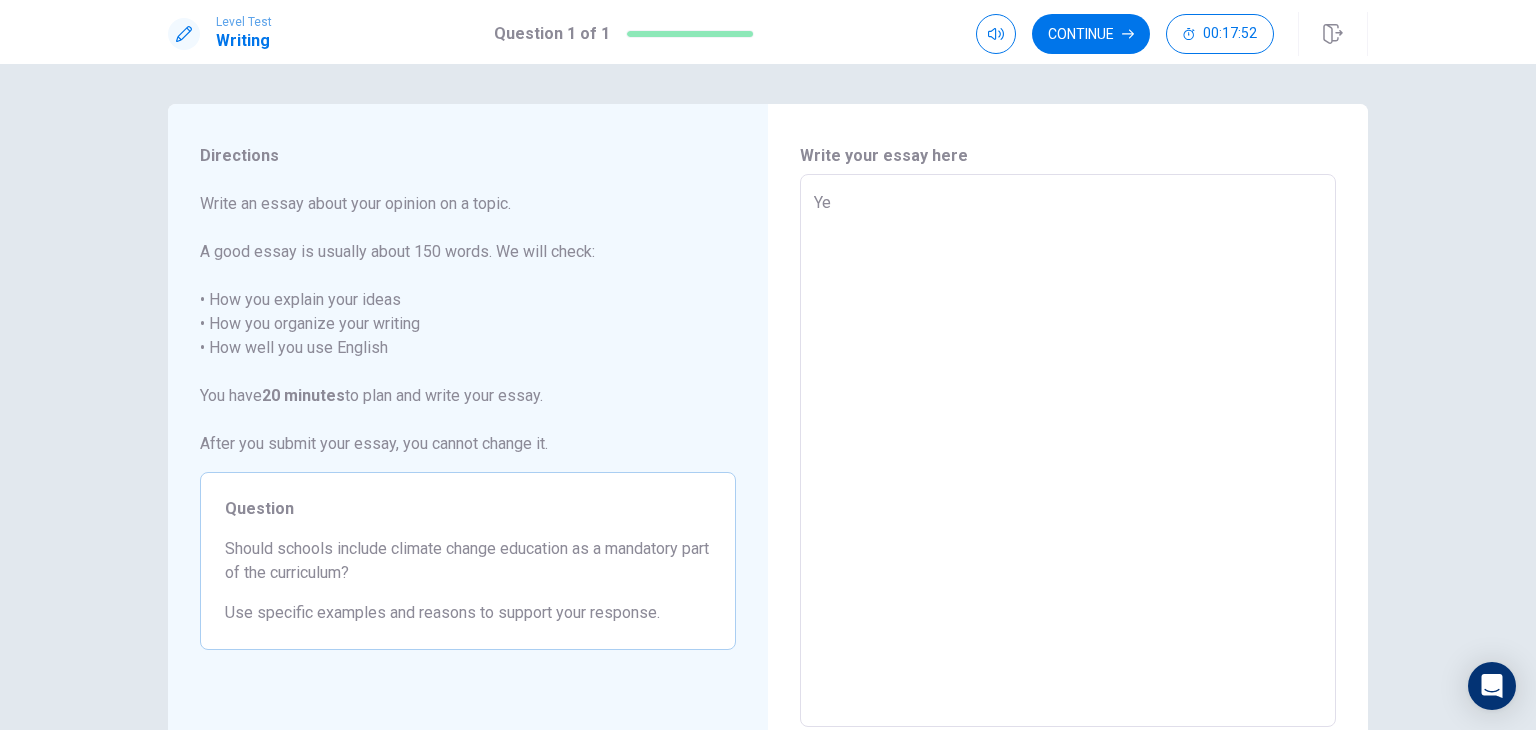 type on "x" 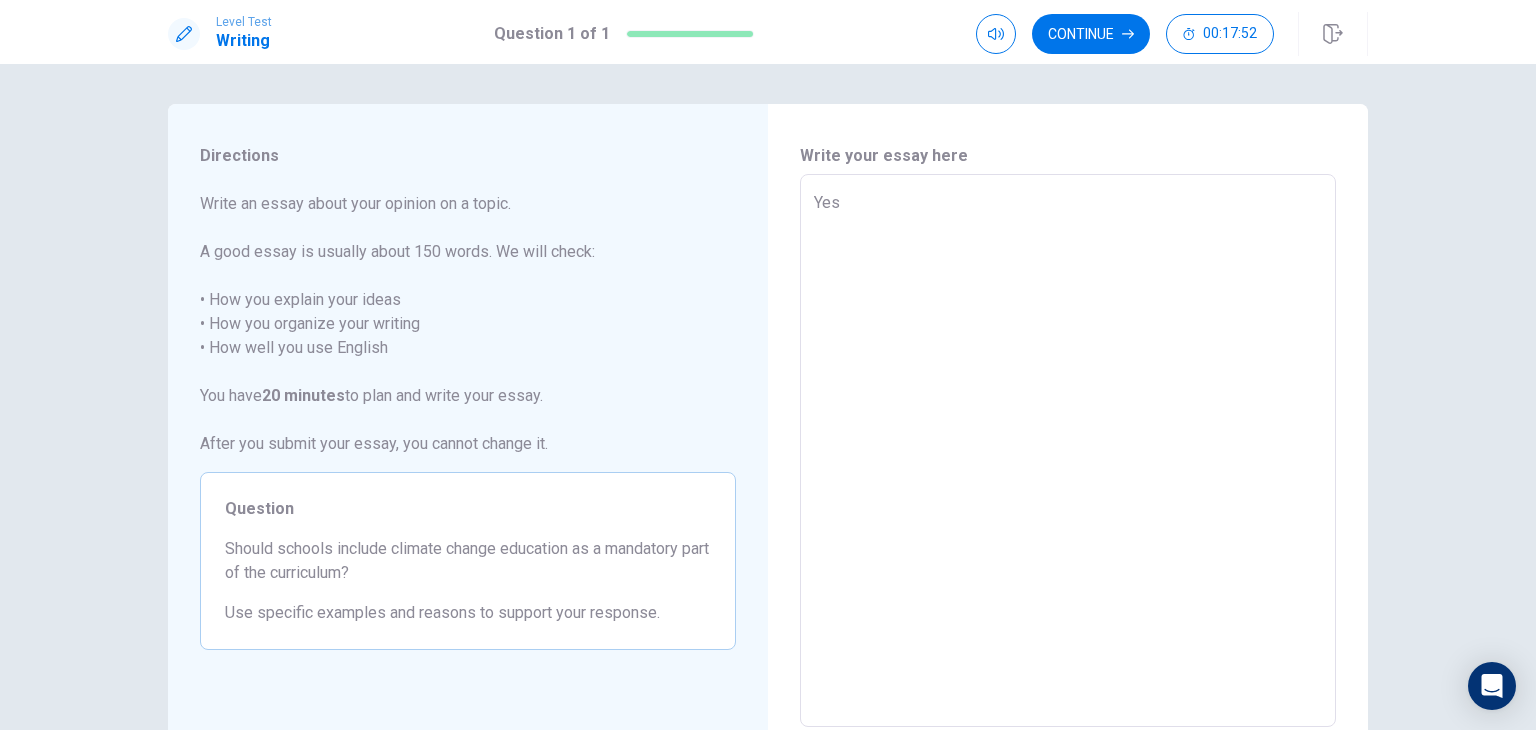 type on "x" 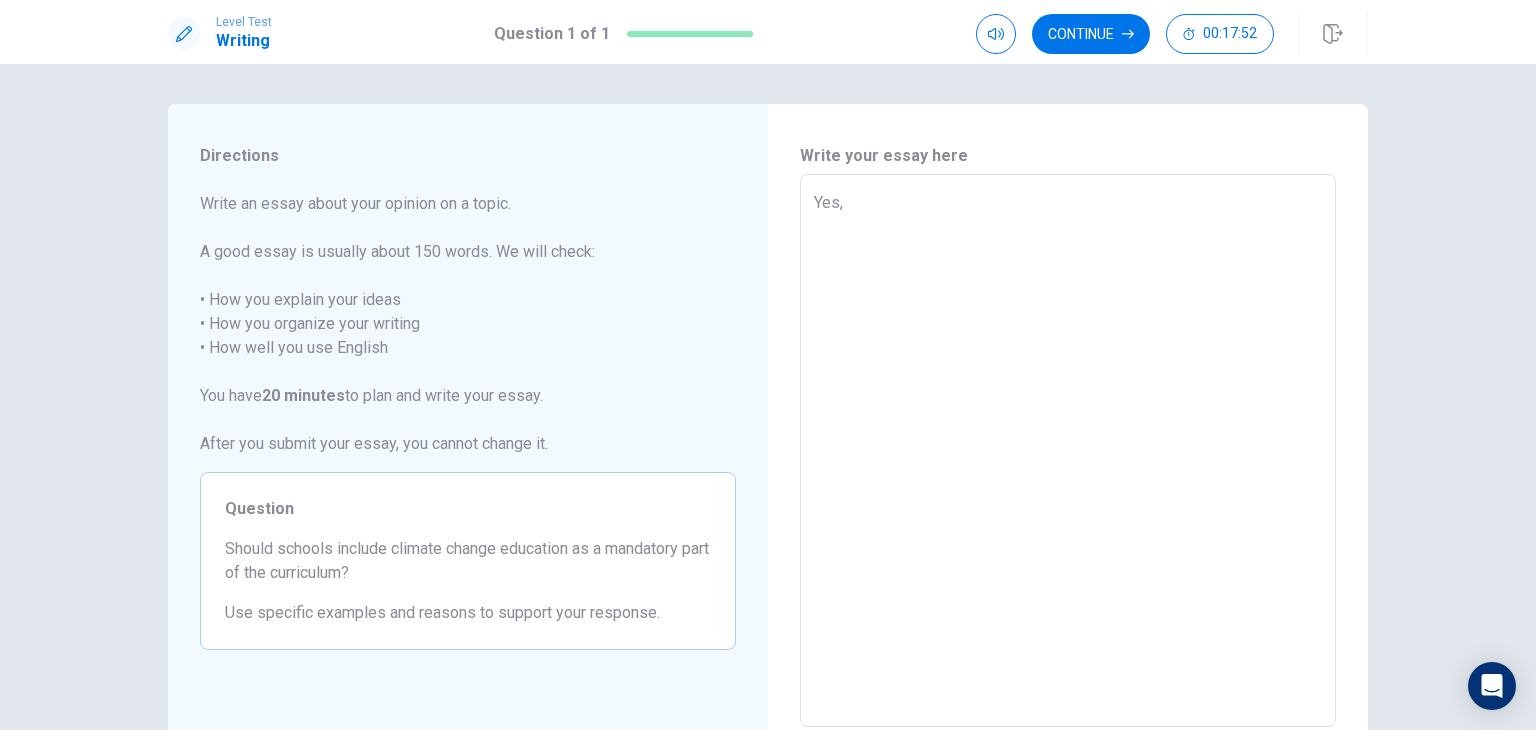 type on "x" 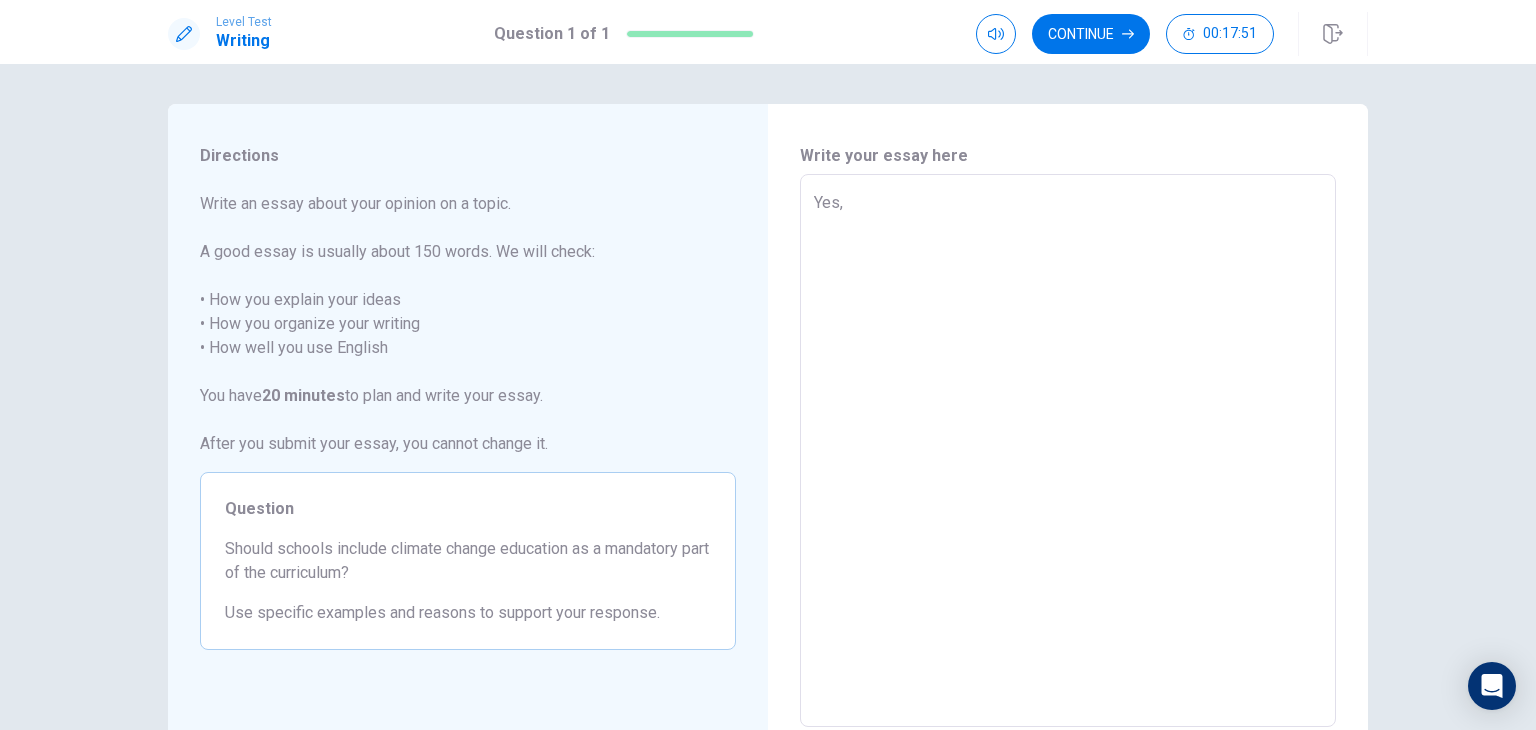 type on "Yes," 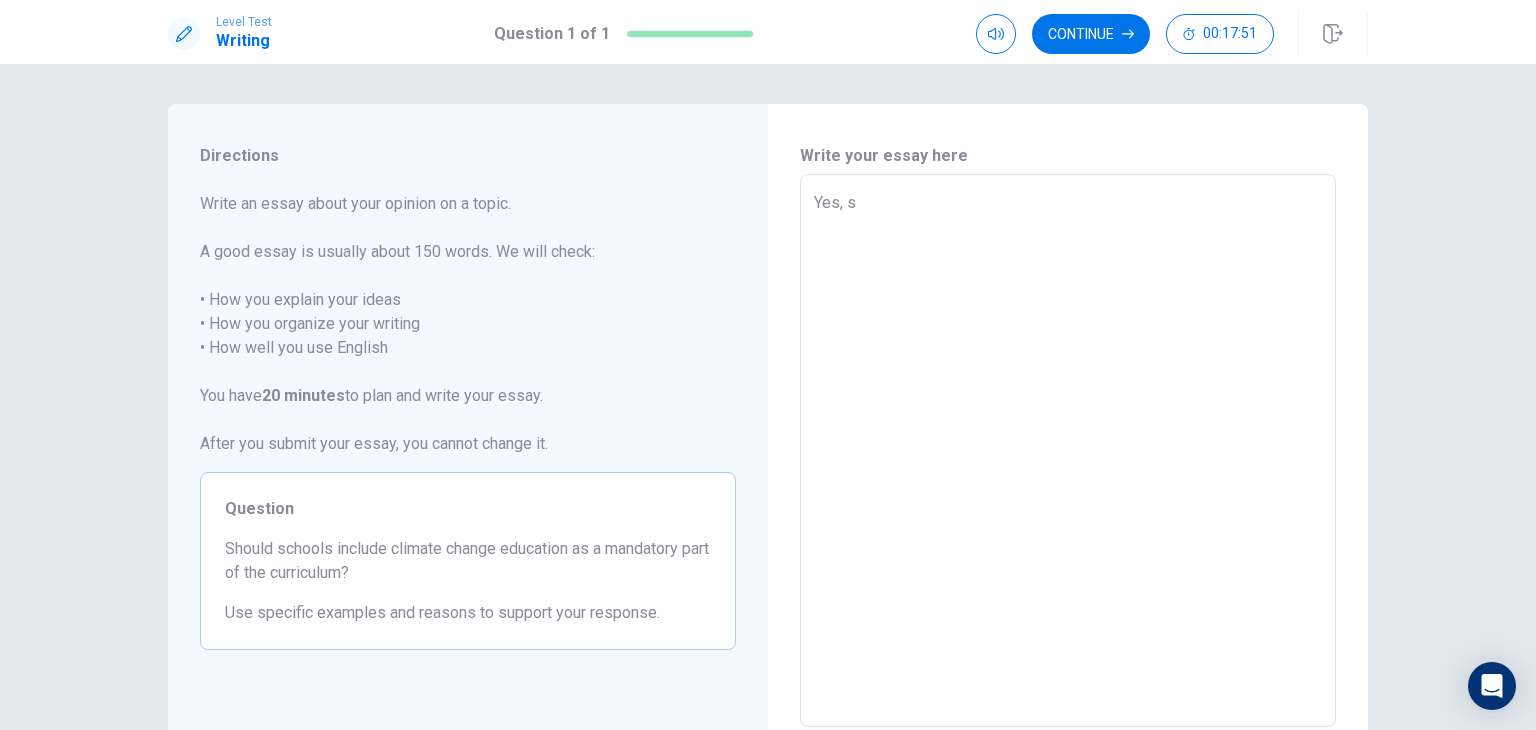 type on "x" 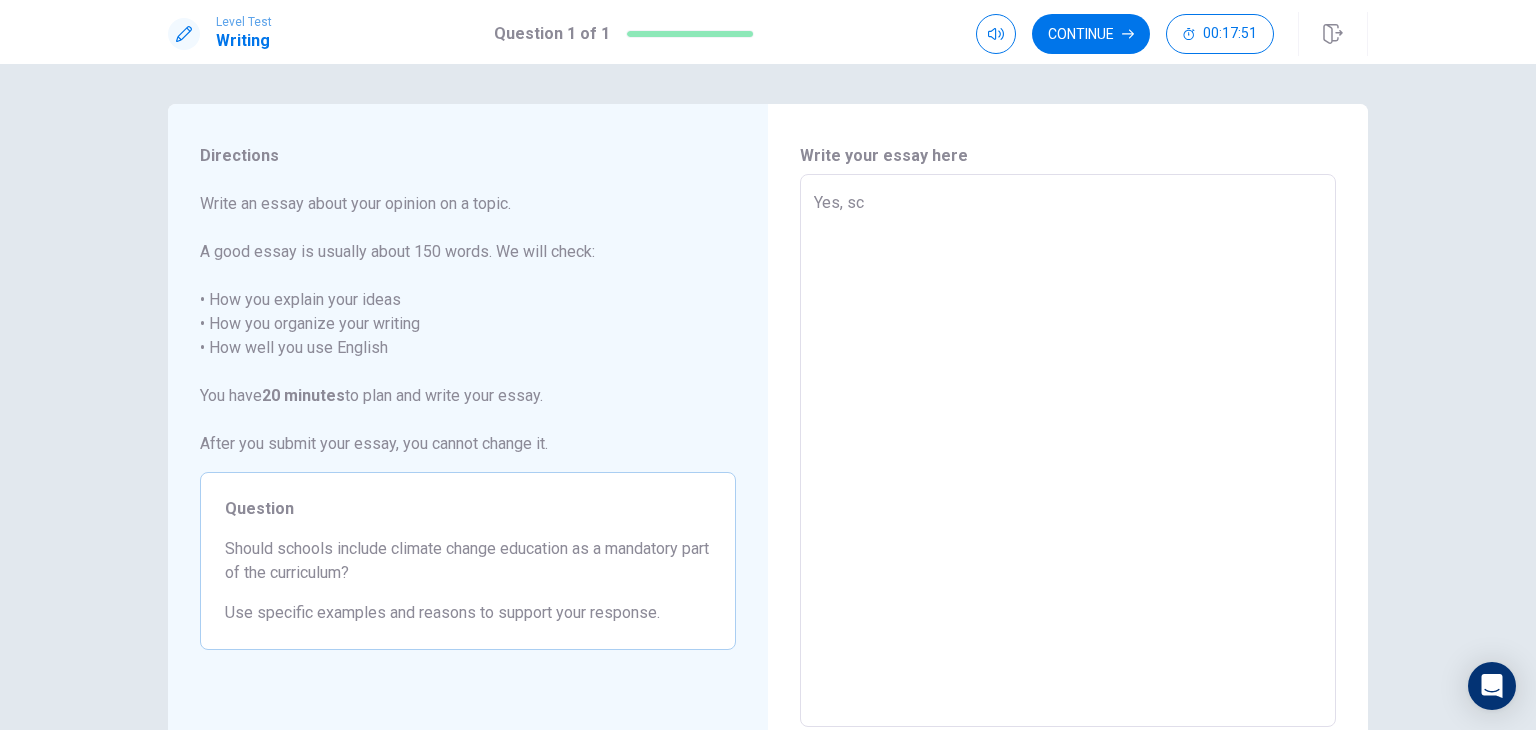 type on "x" 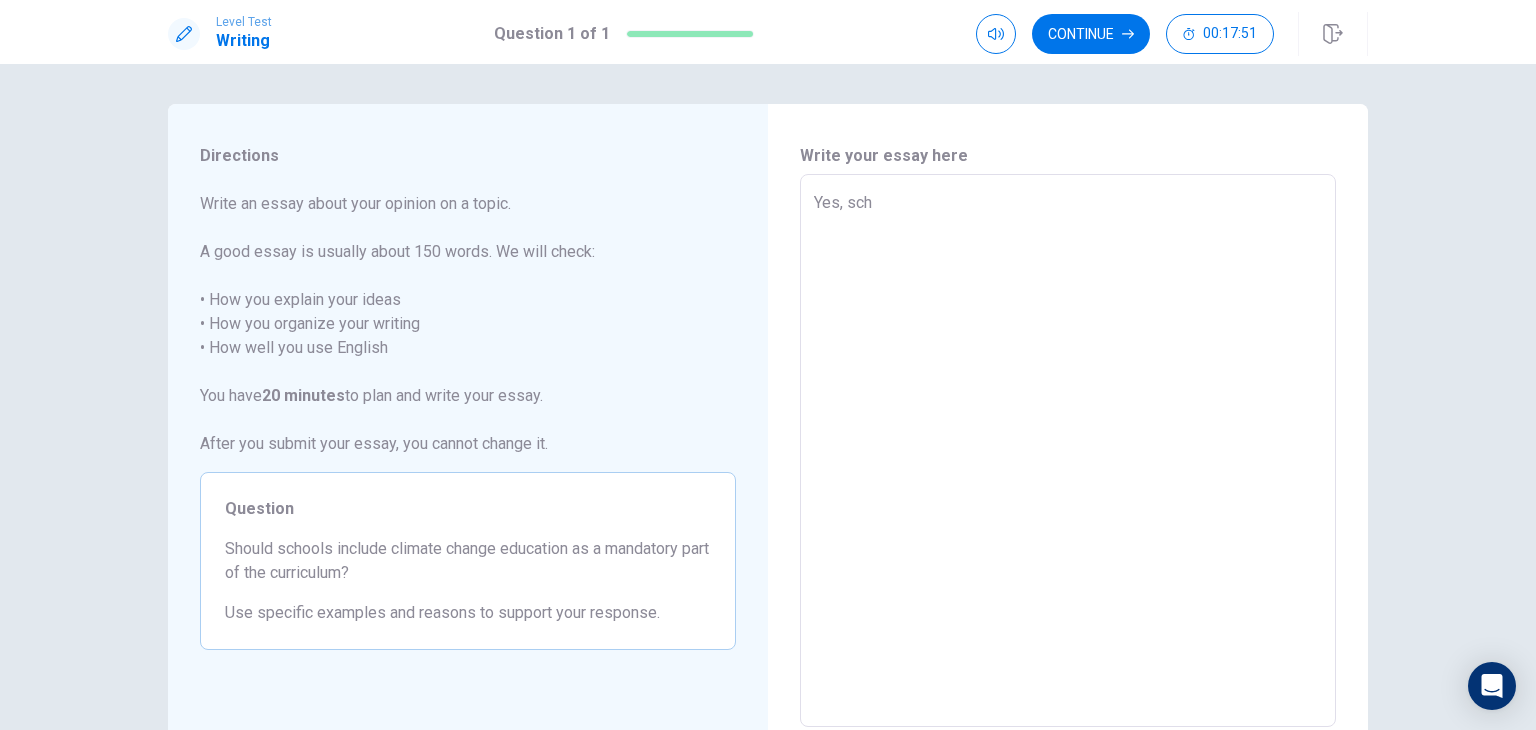 type on "x" 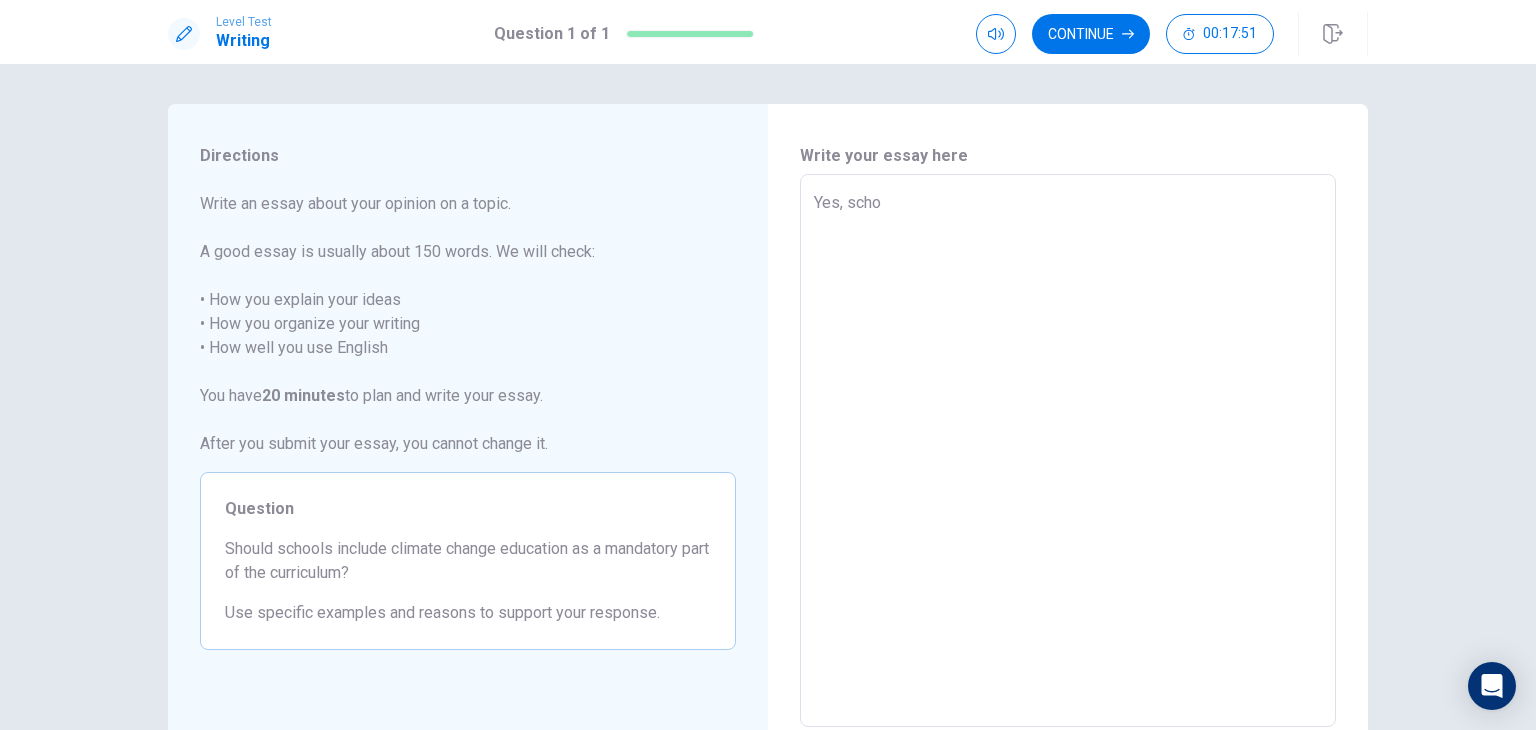 type on "x" 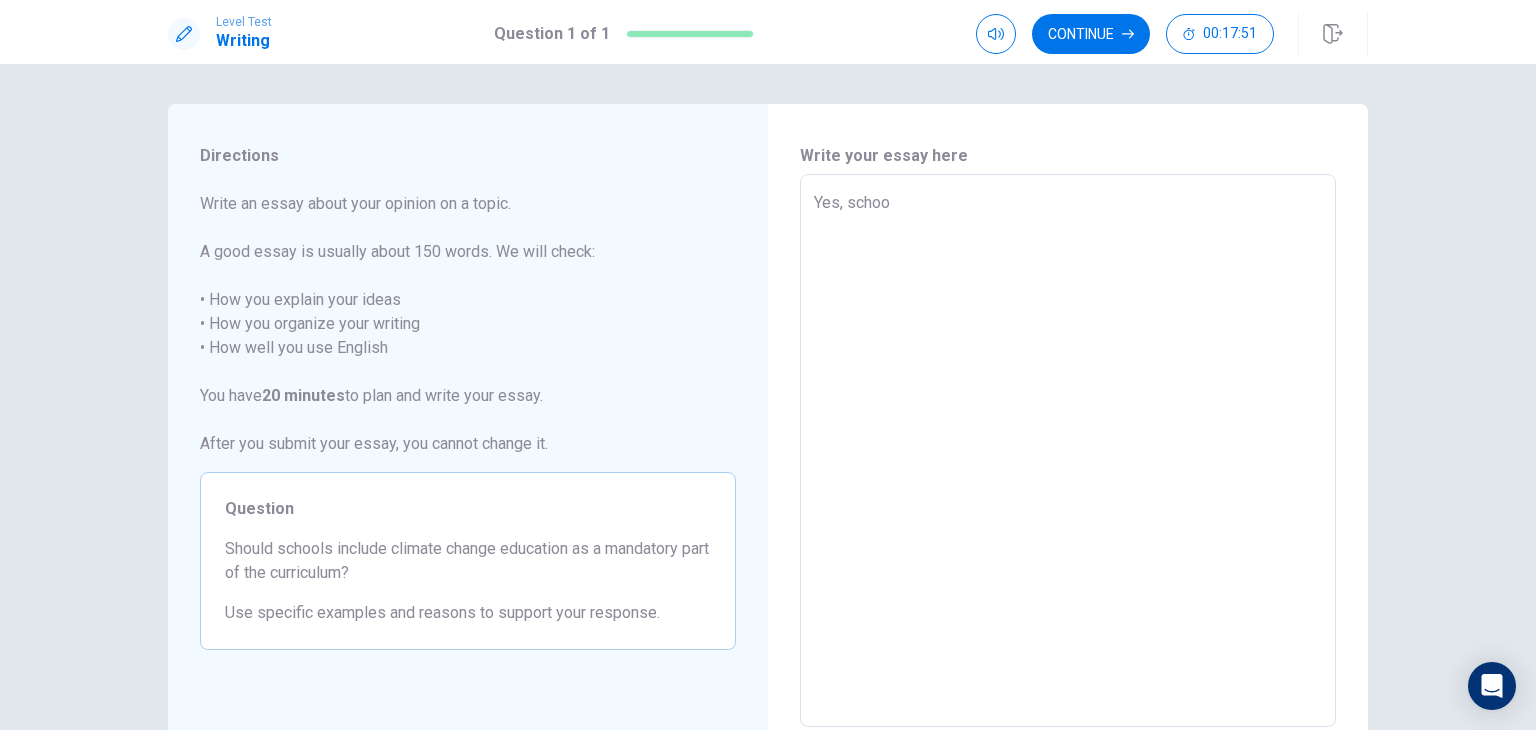 type on "x" 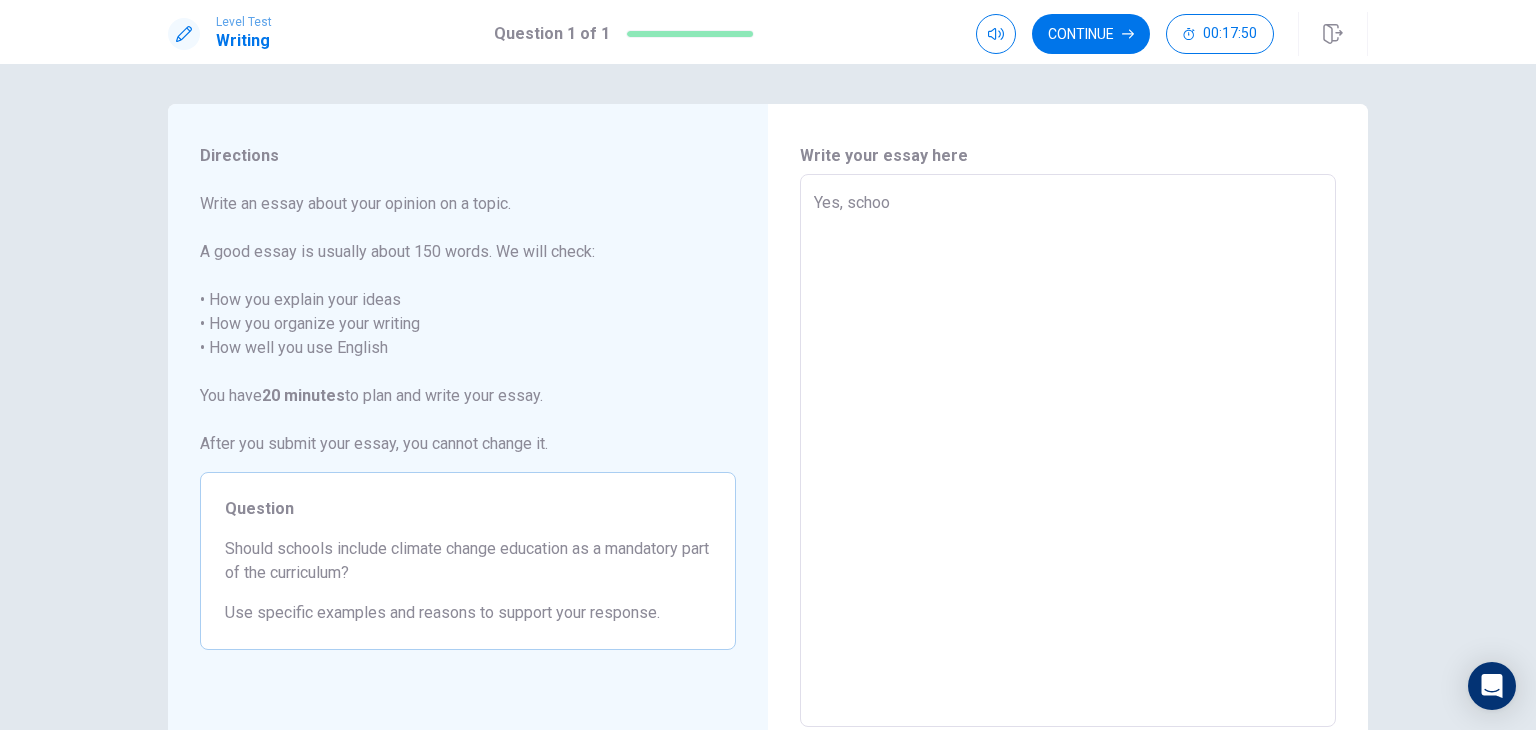 type on "Yes, school" 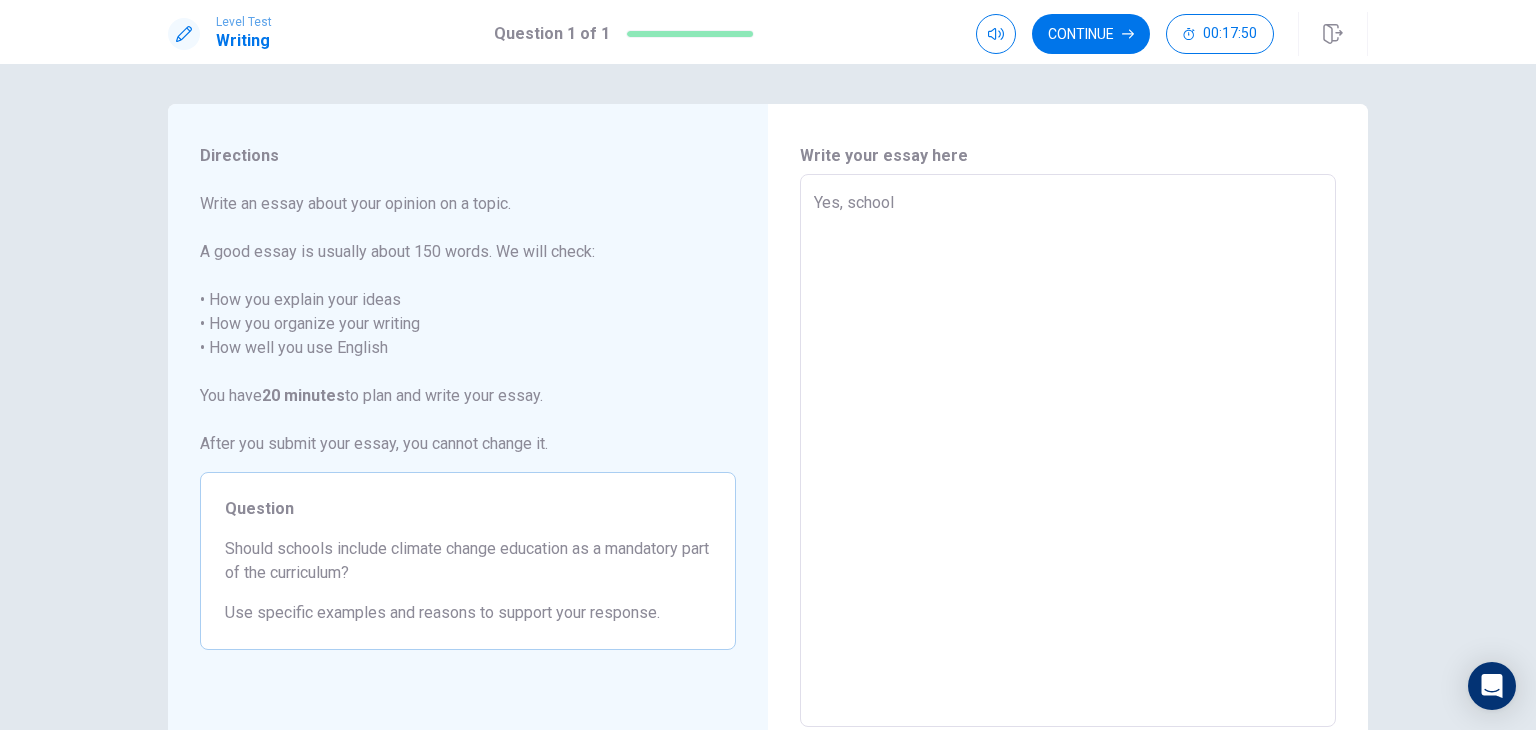 type on "x" 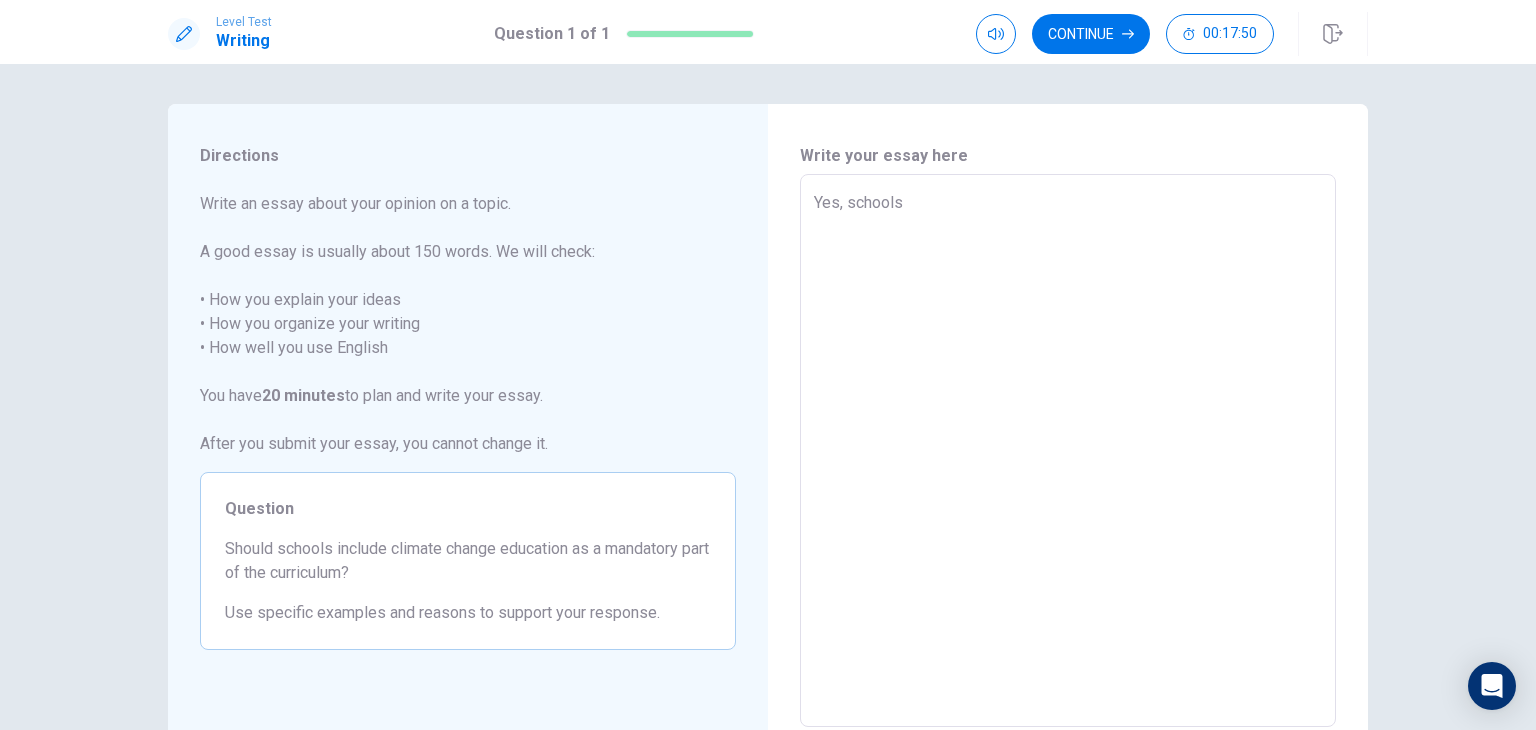 type on "x" 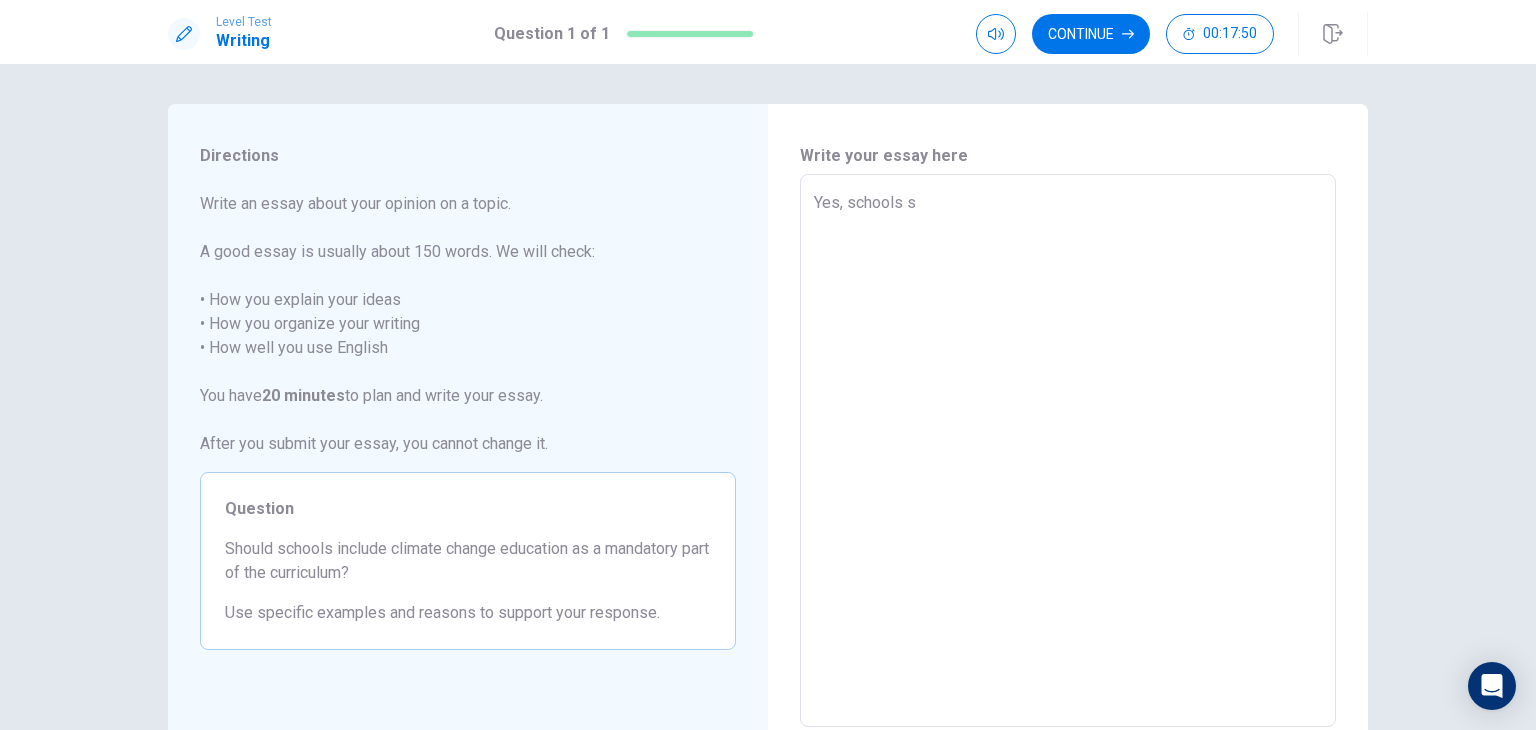 type on "x" 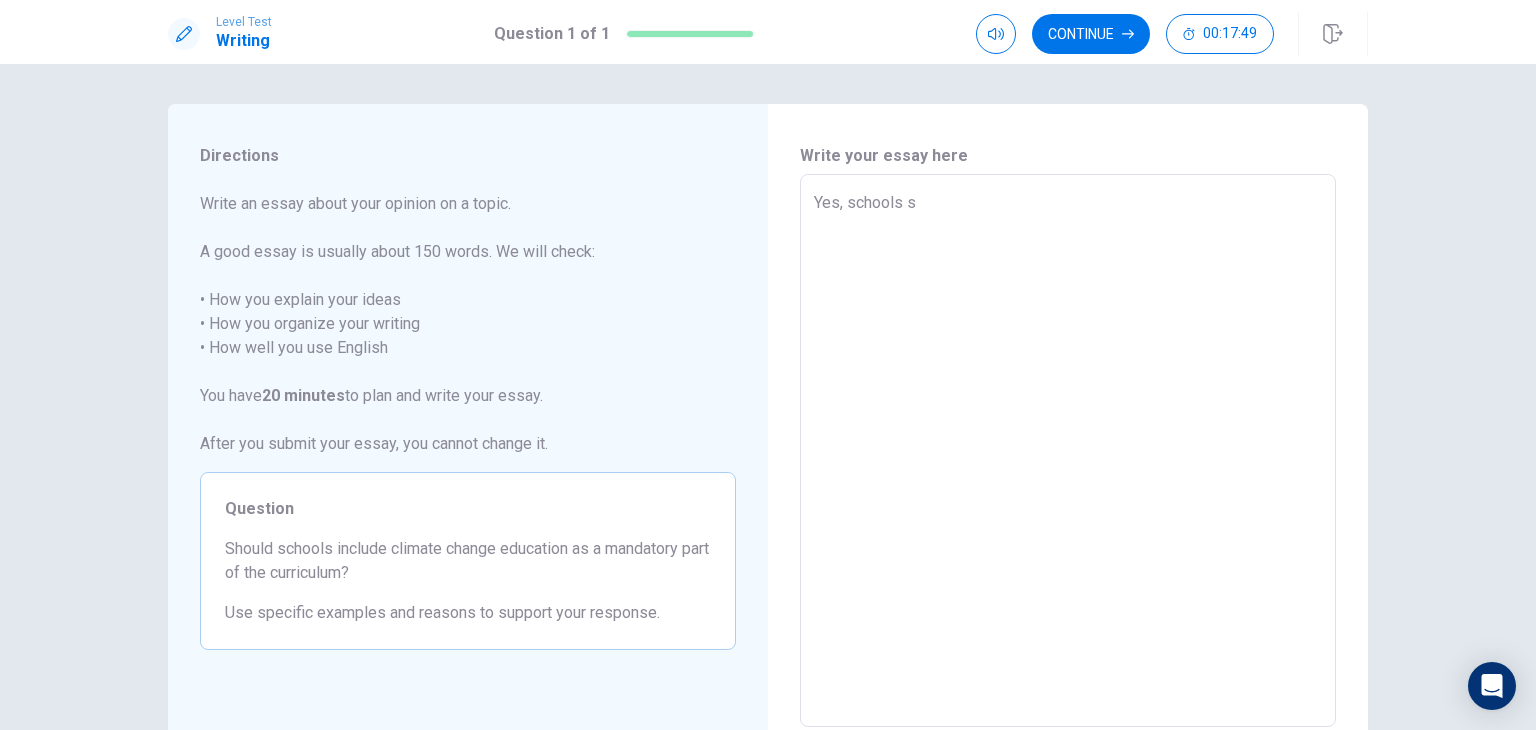 type on "Yes, schools sh" 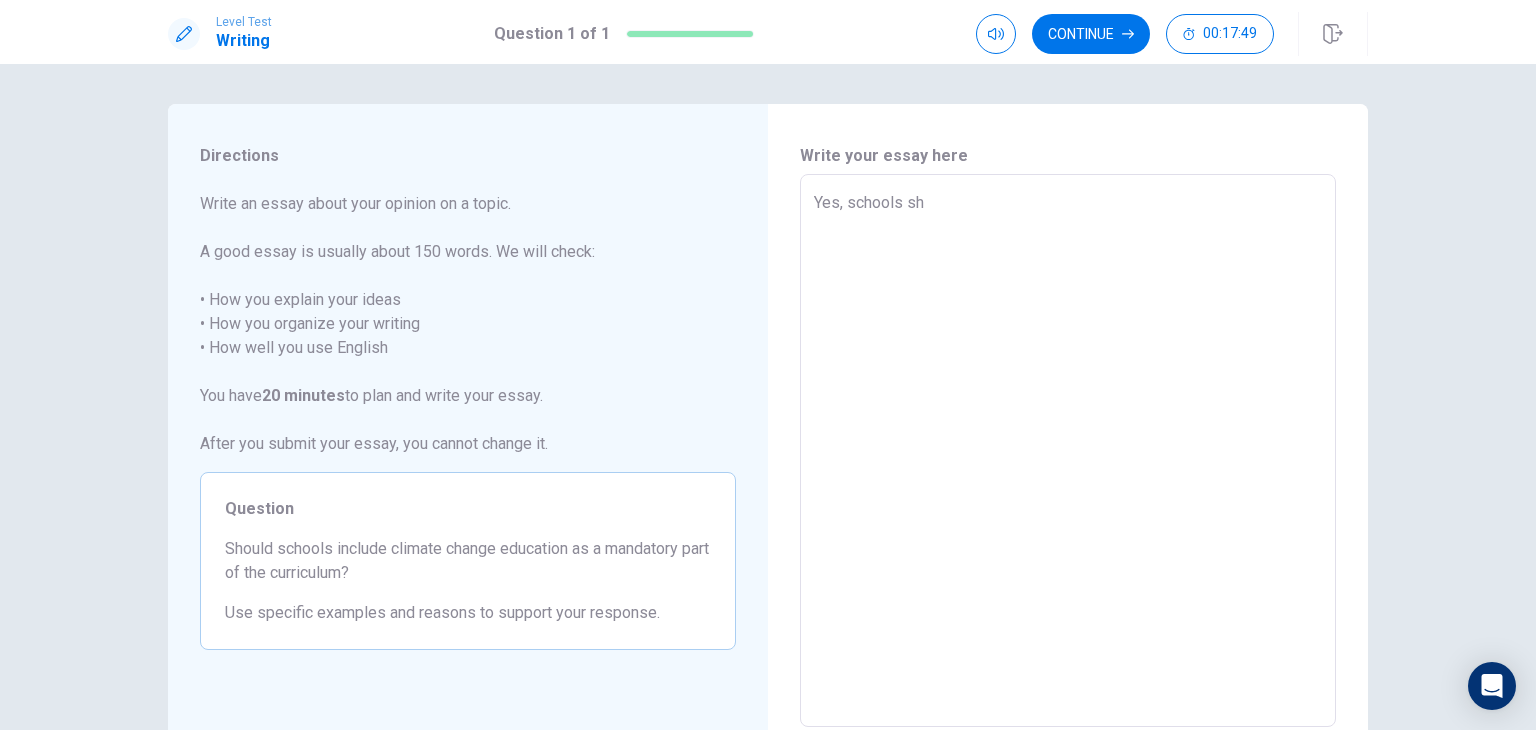 type on "x" 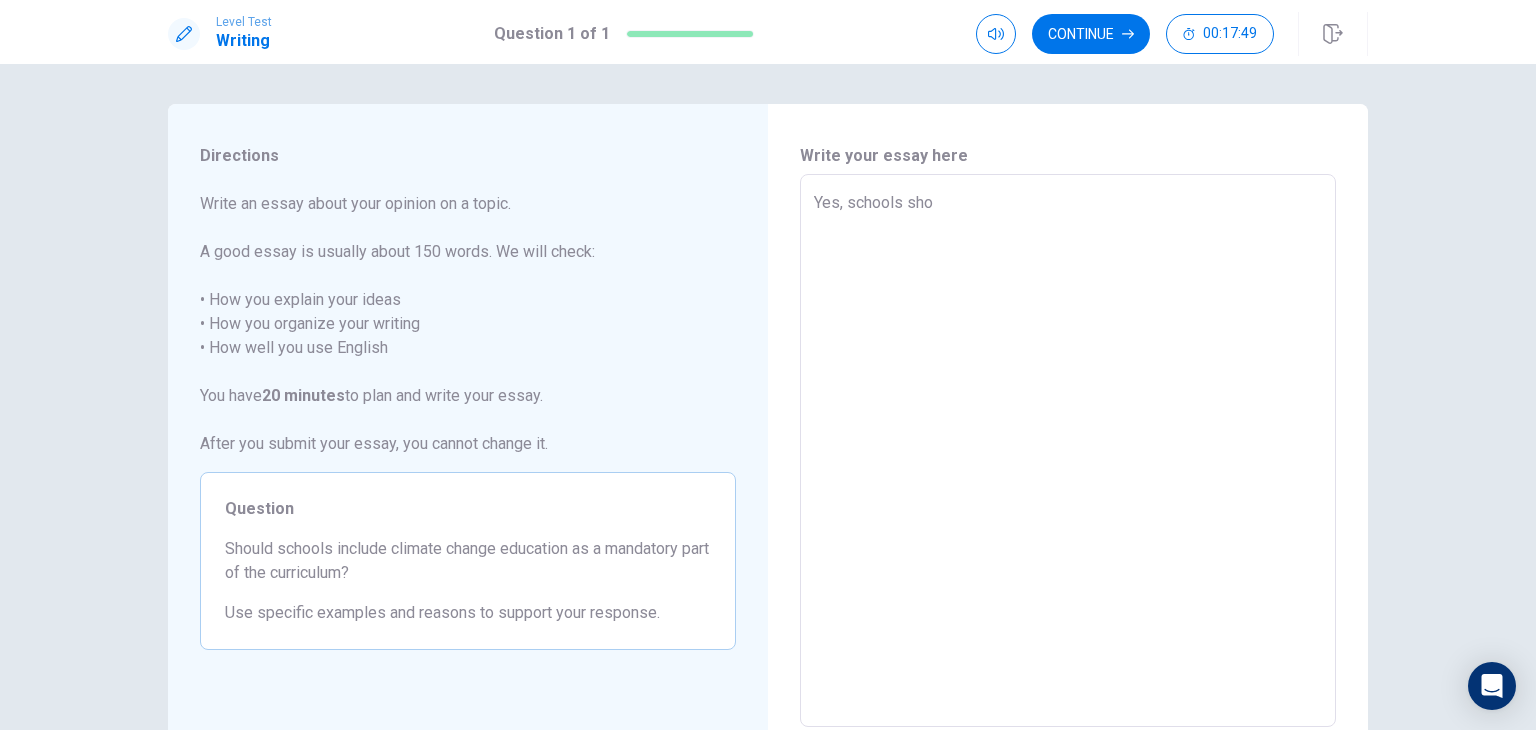 type on "x" 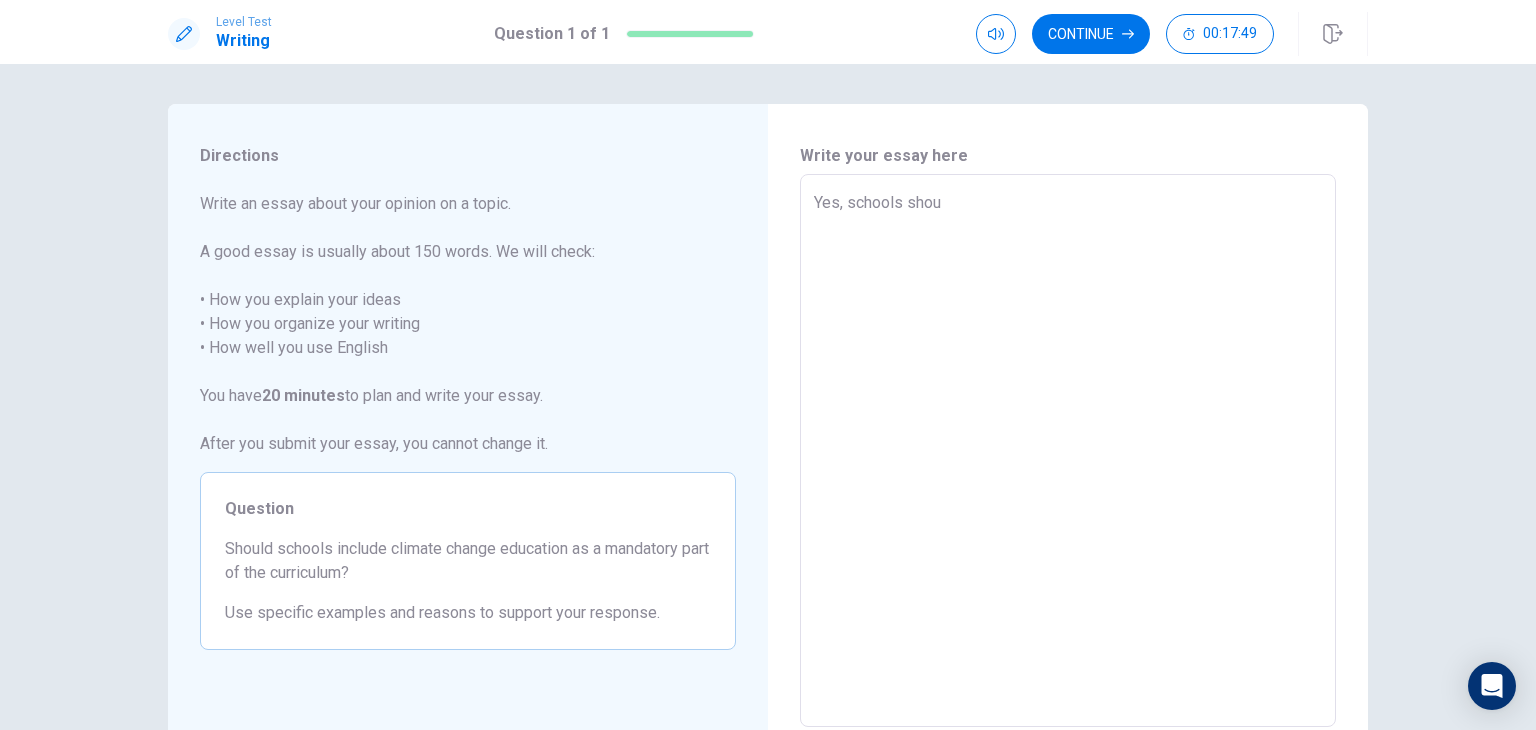type on "x" 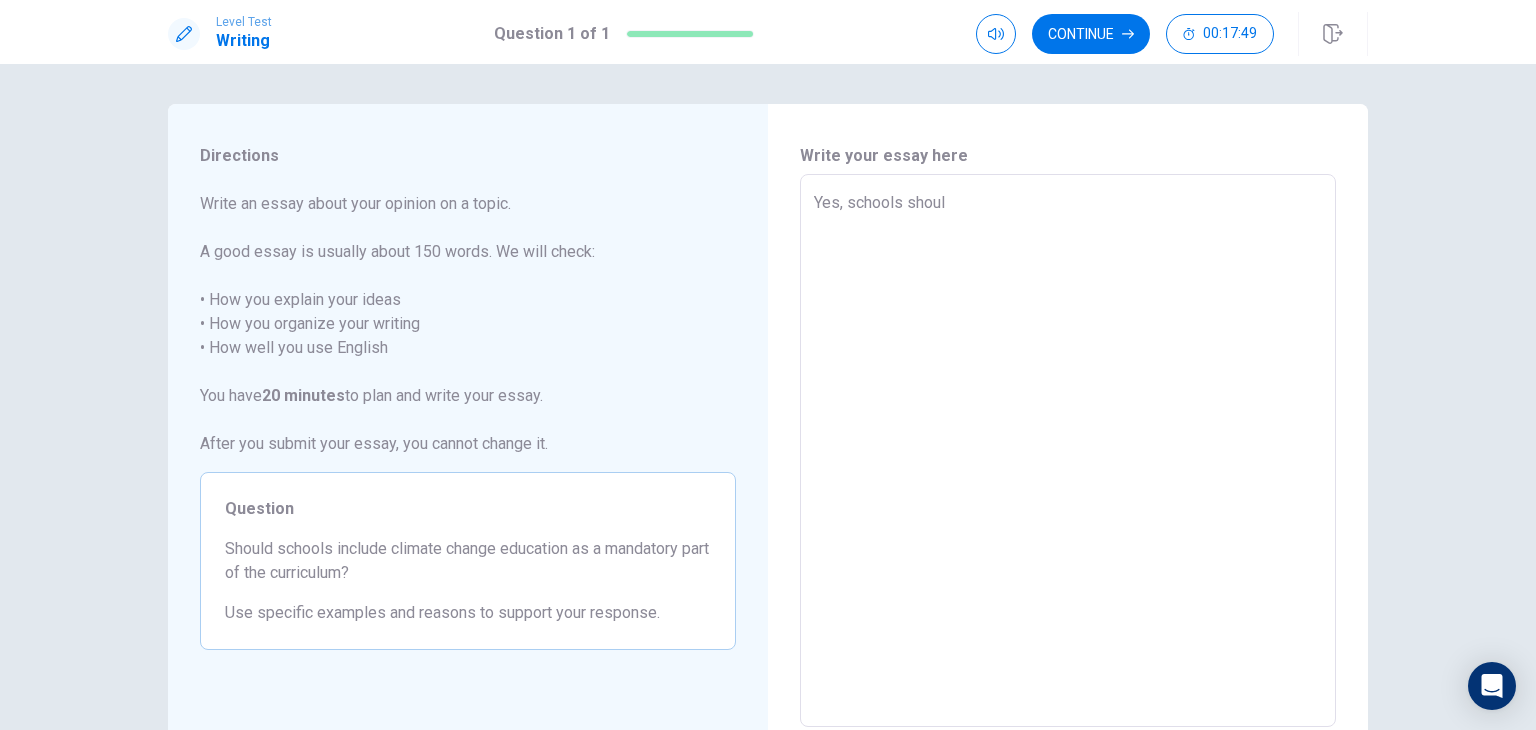 type on "x" 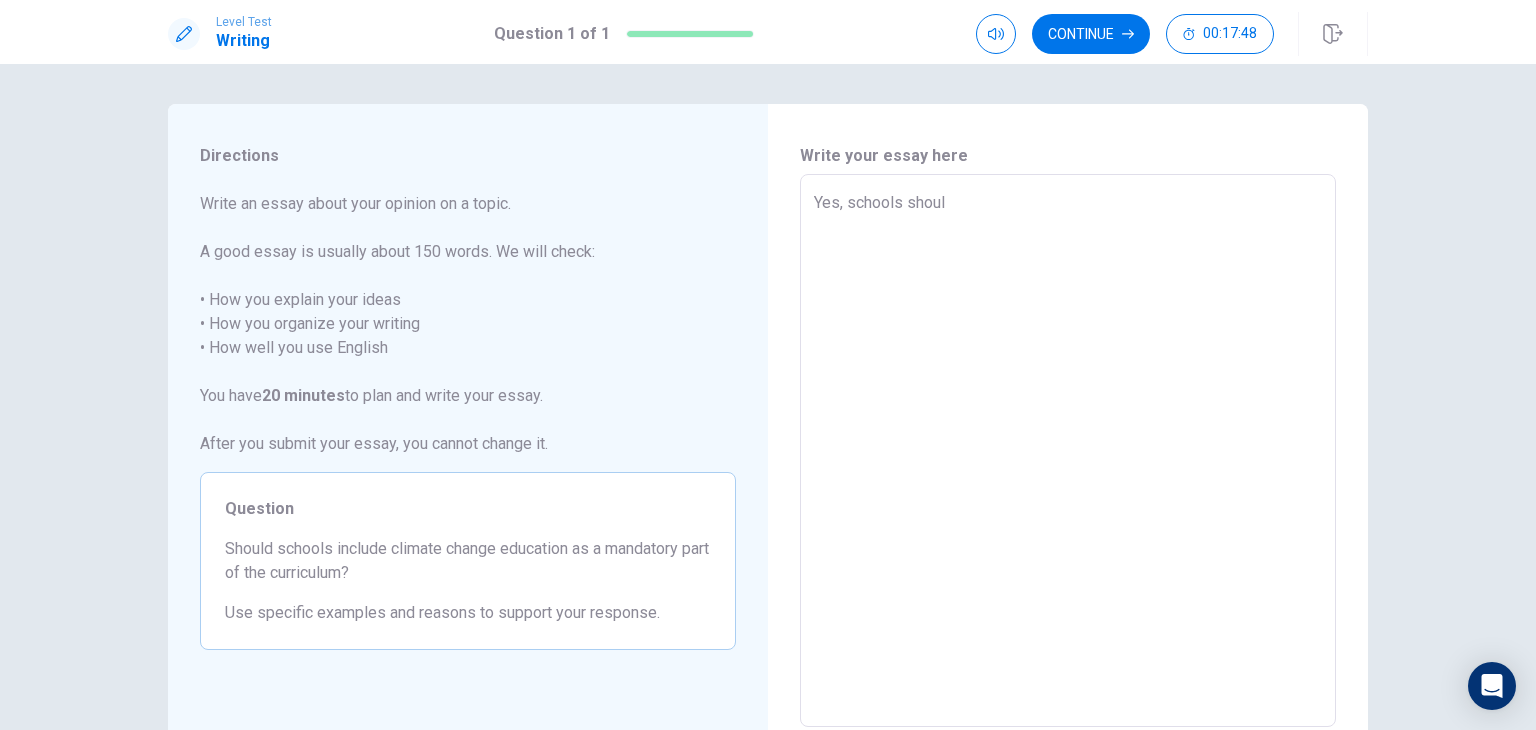 type on "Yes, schools should" 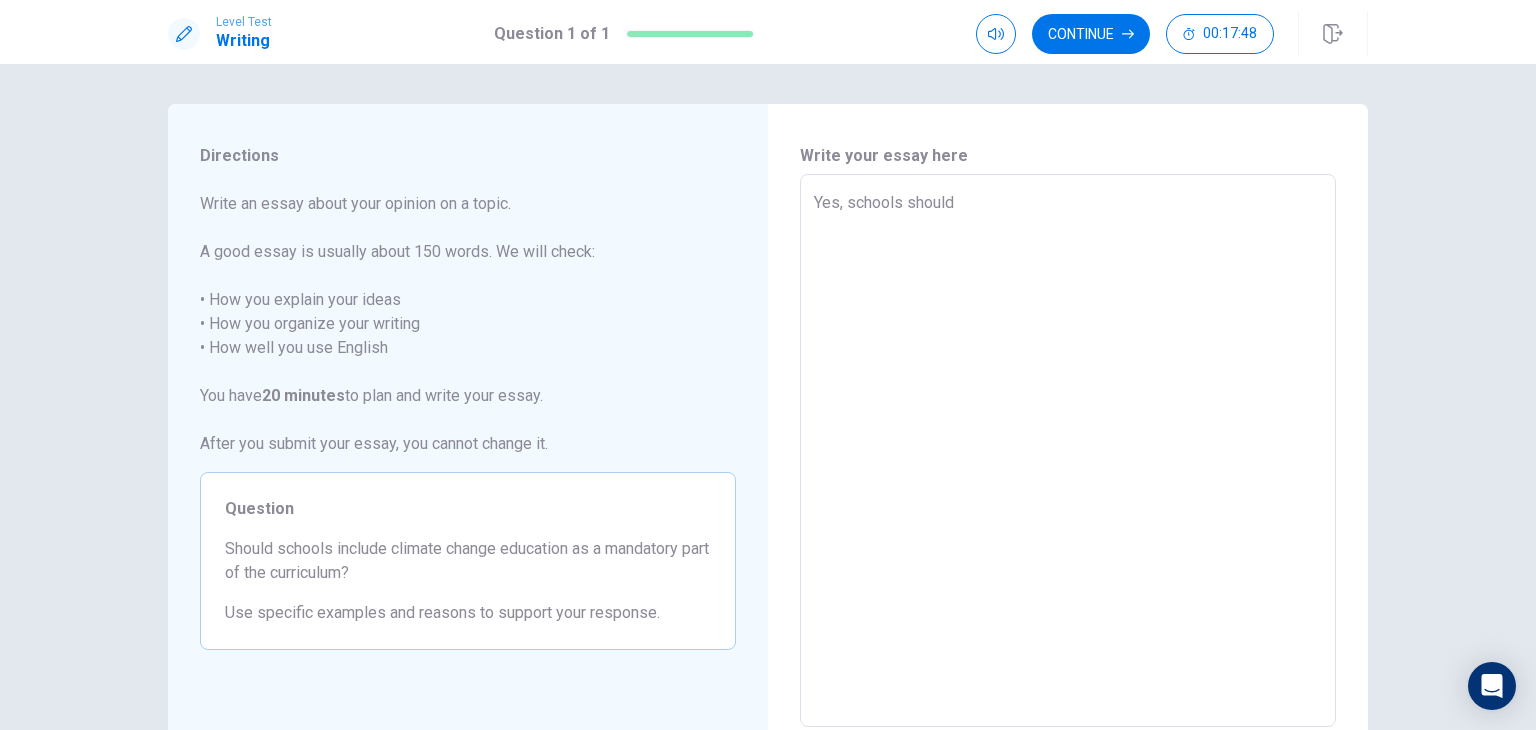 type on "Yes, schools should" 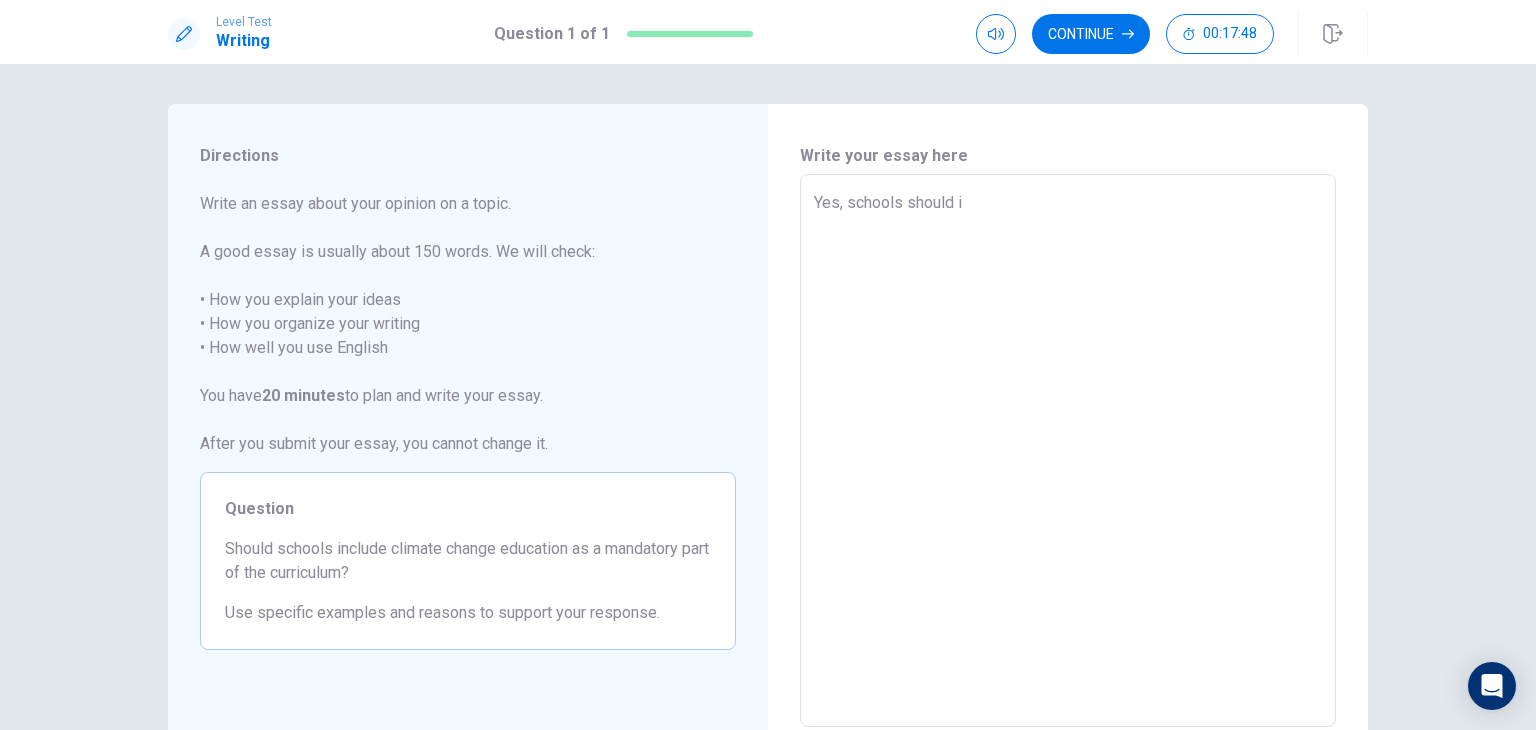 type on "x" 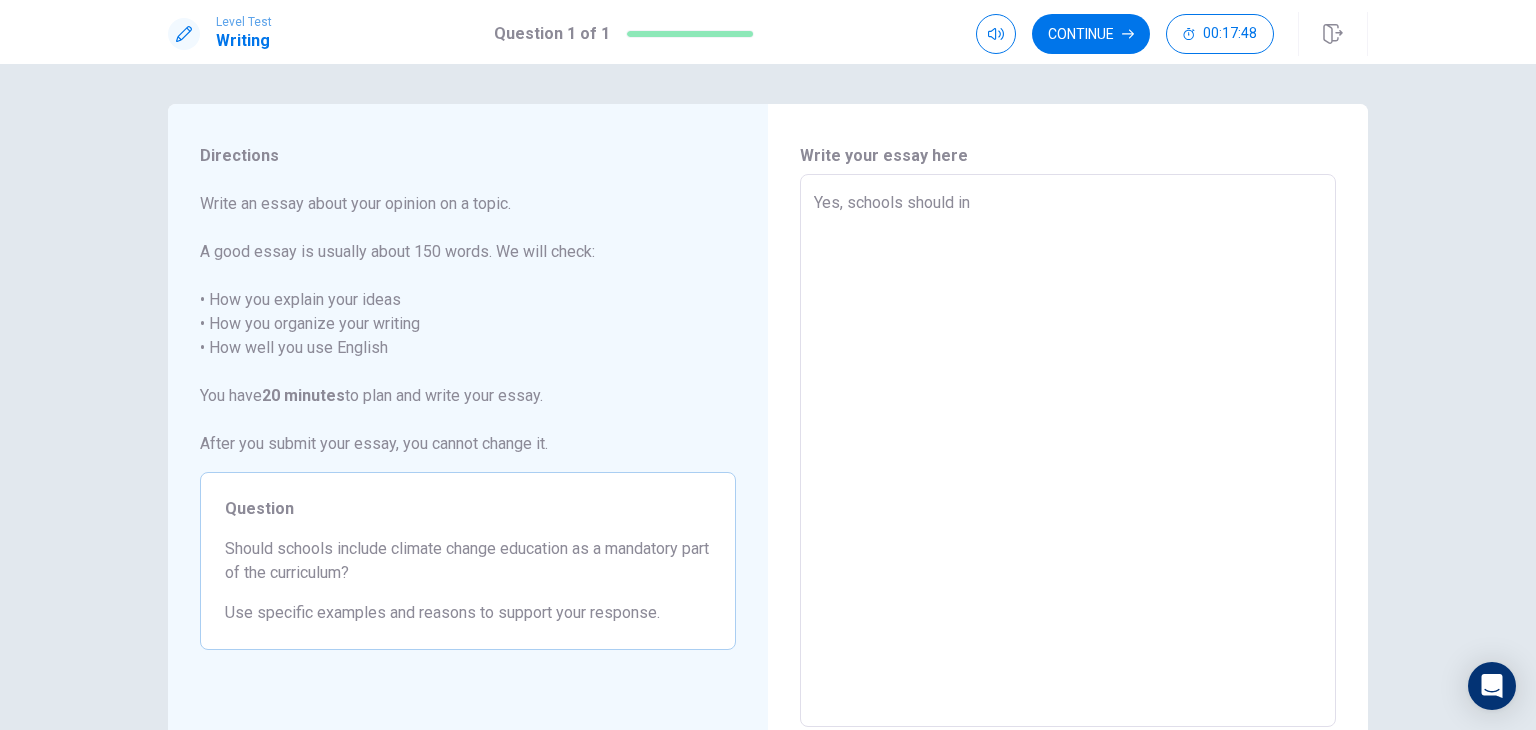 type on "x" 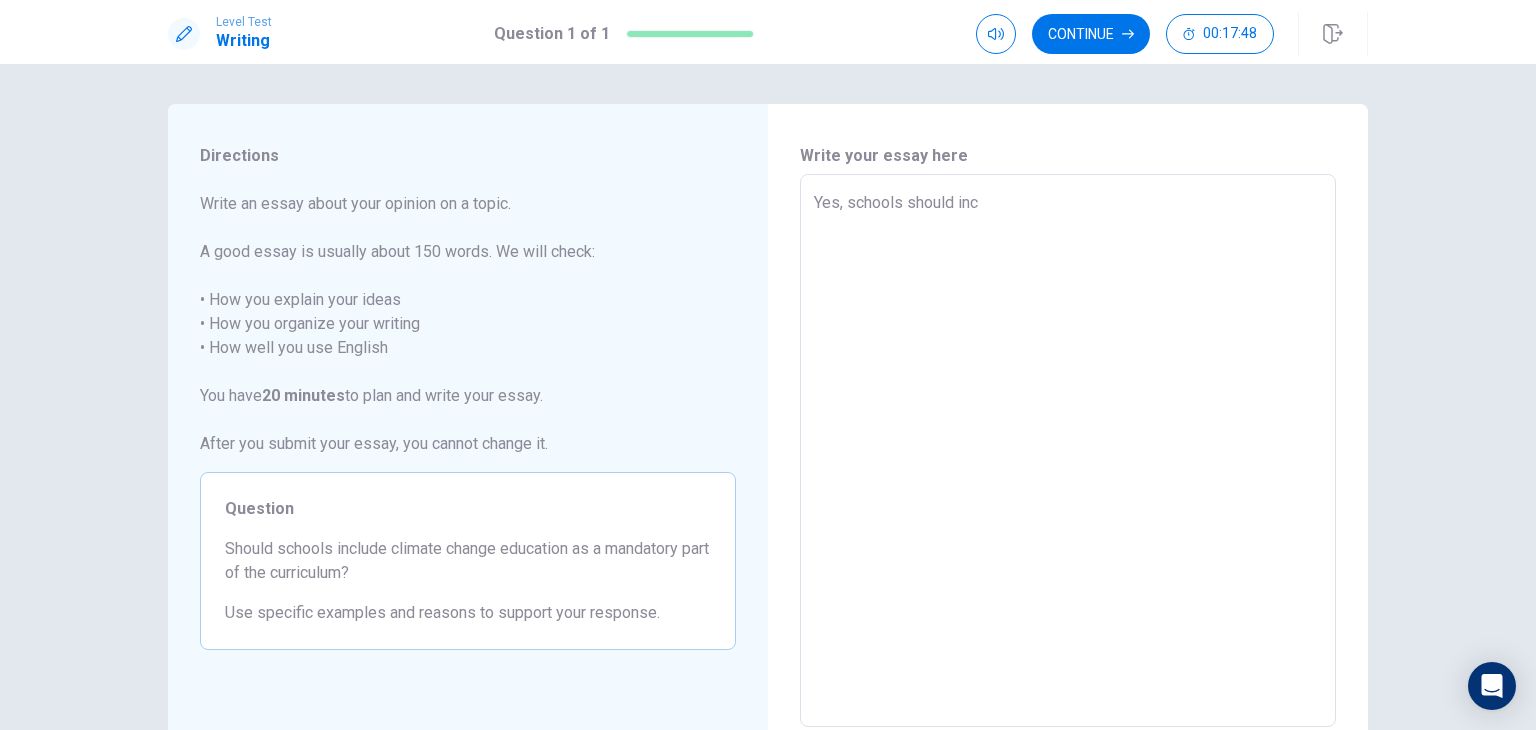 type on "x" 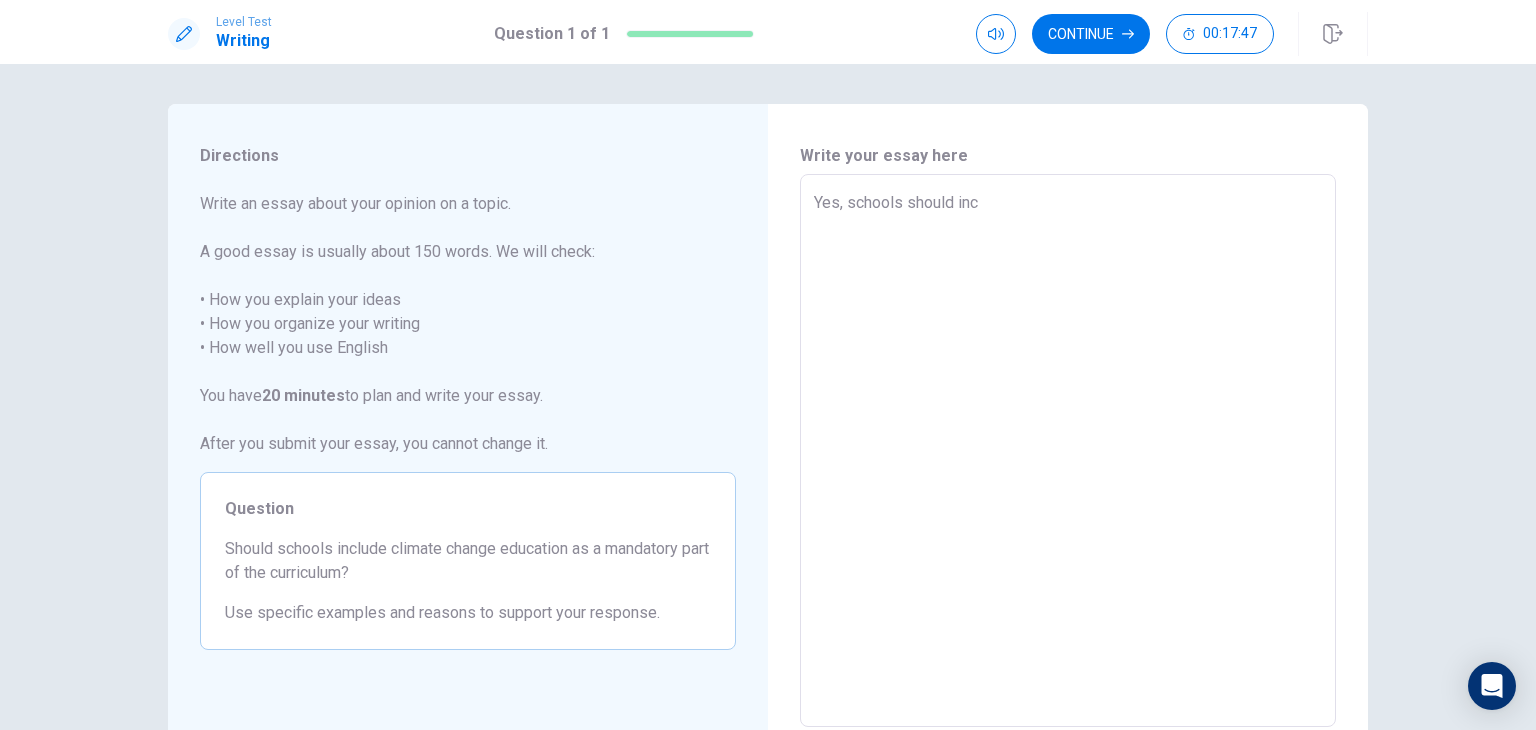 type on "Yes, schools should inco" 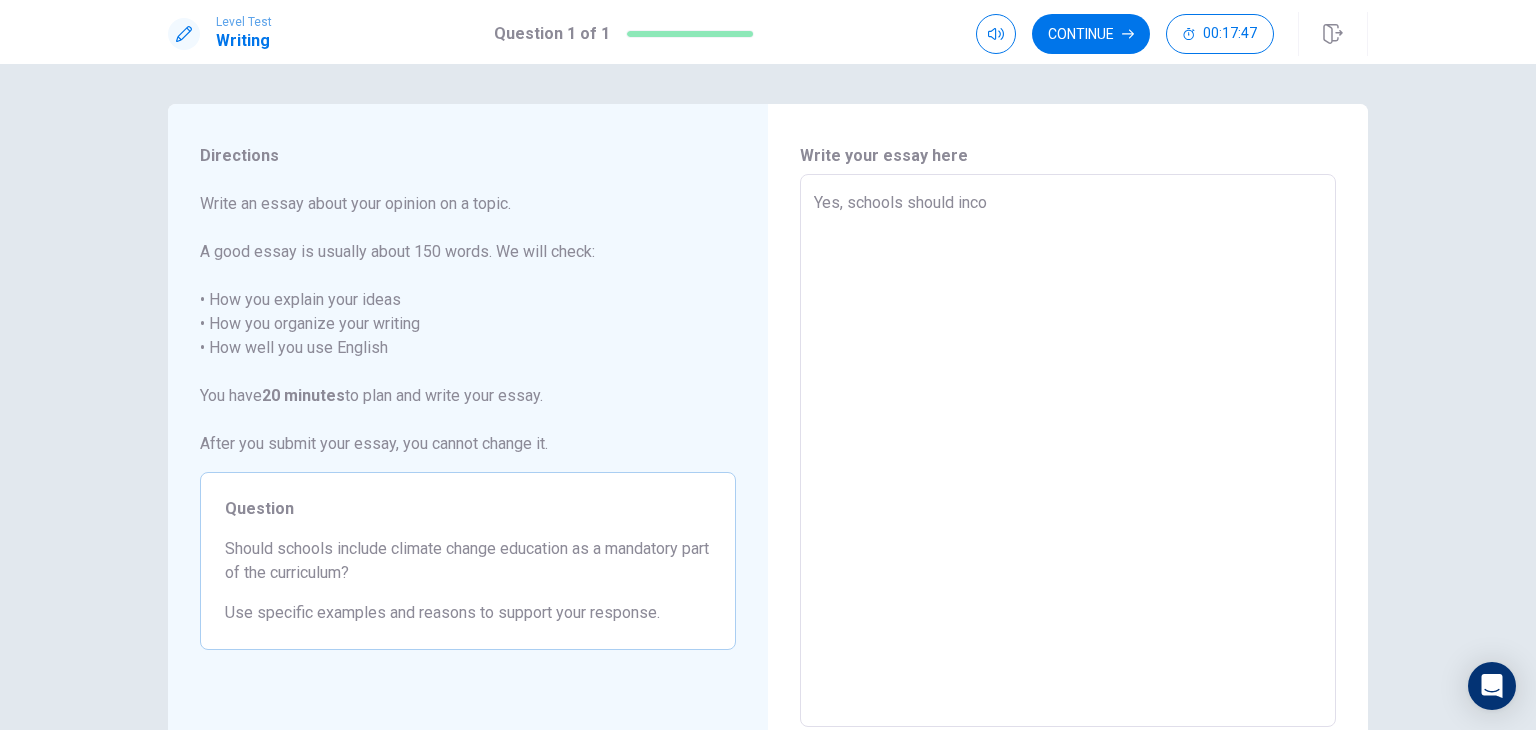 type on "x" 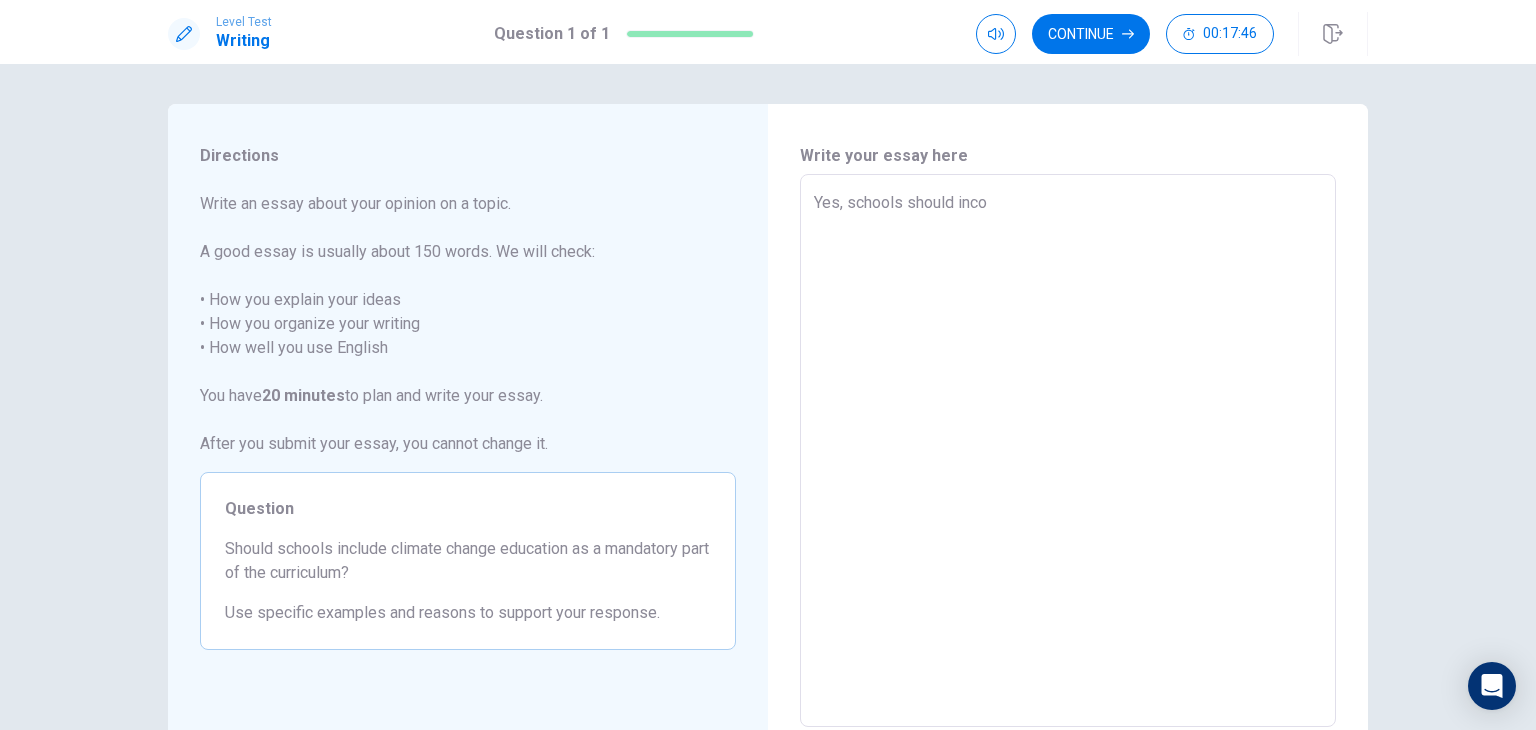 type on "Yes, schools should incor" 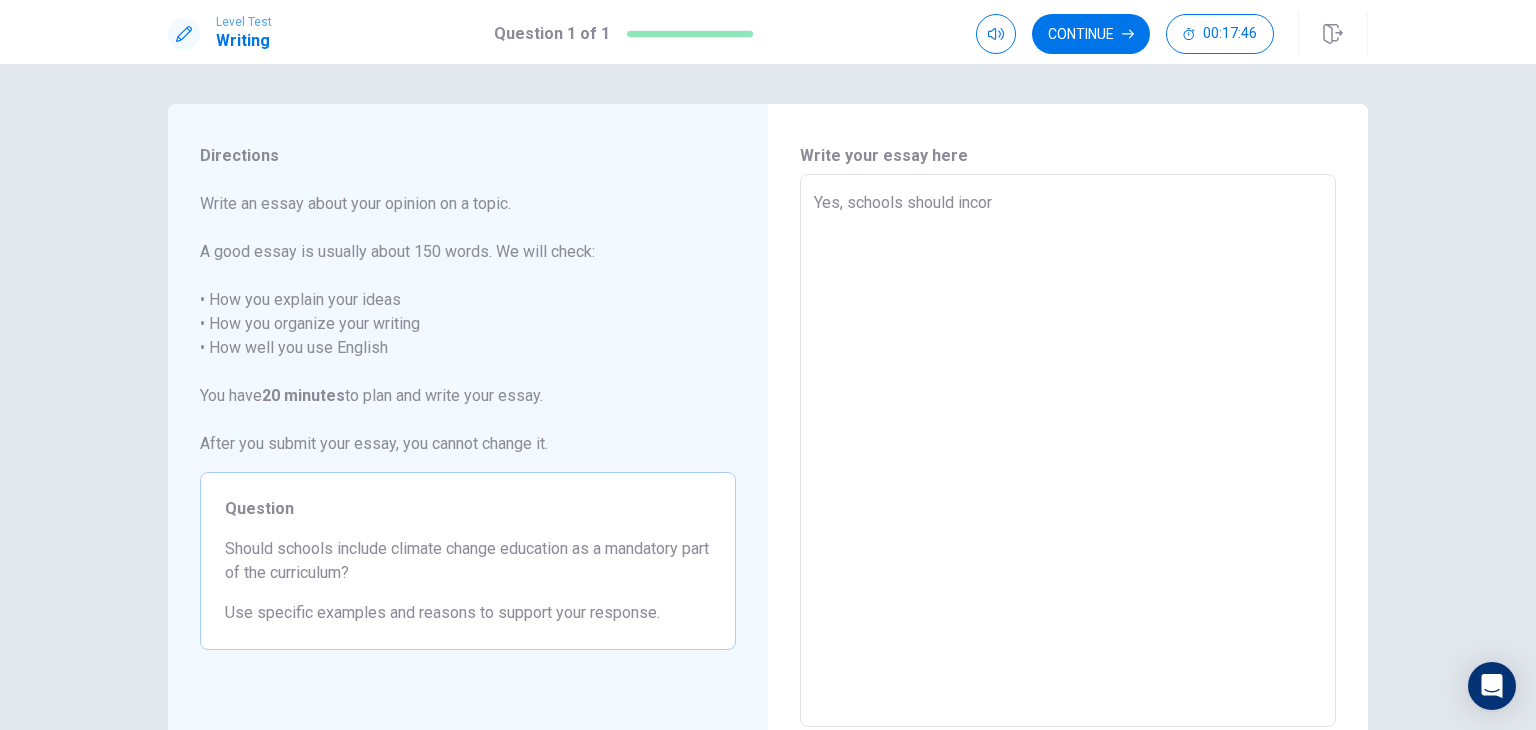 type on "x" 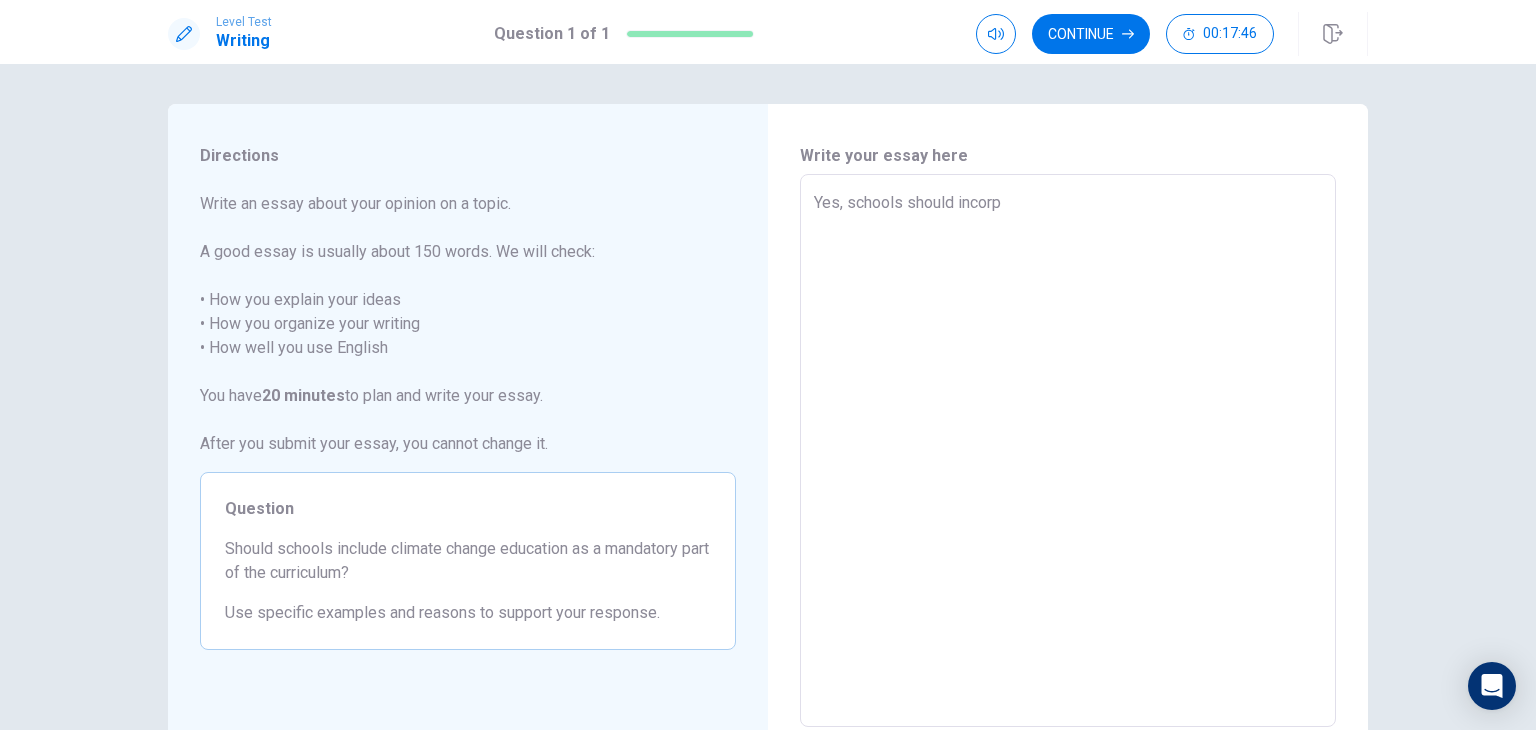 type on "x" 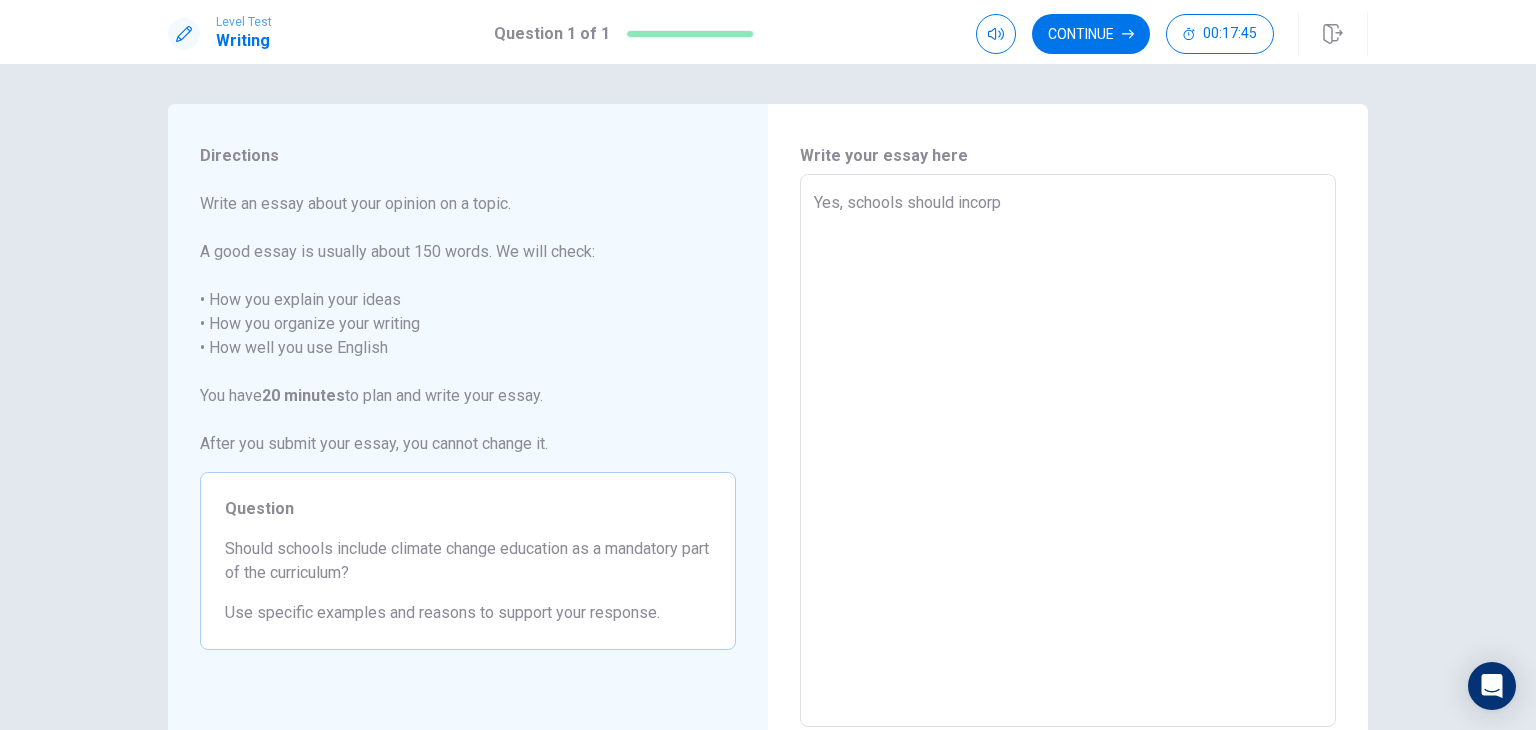 type on "Yes, schools should incorpo" 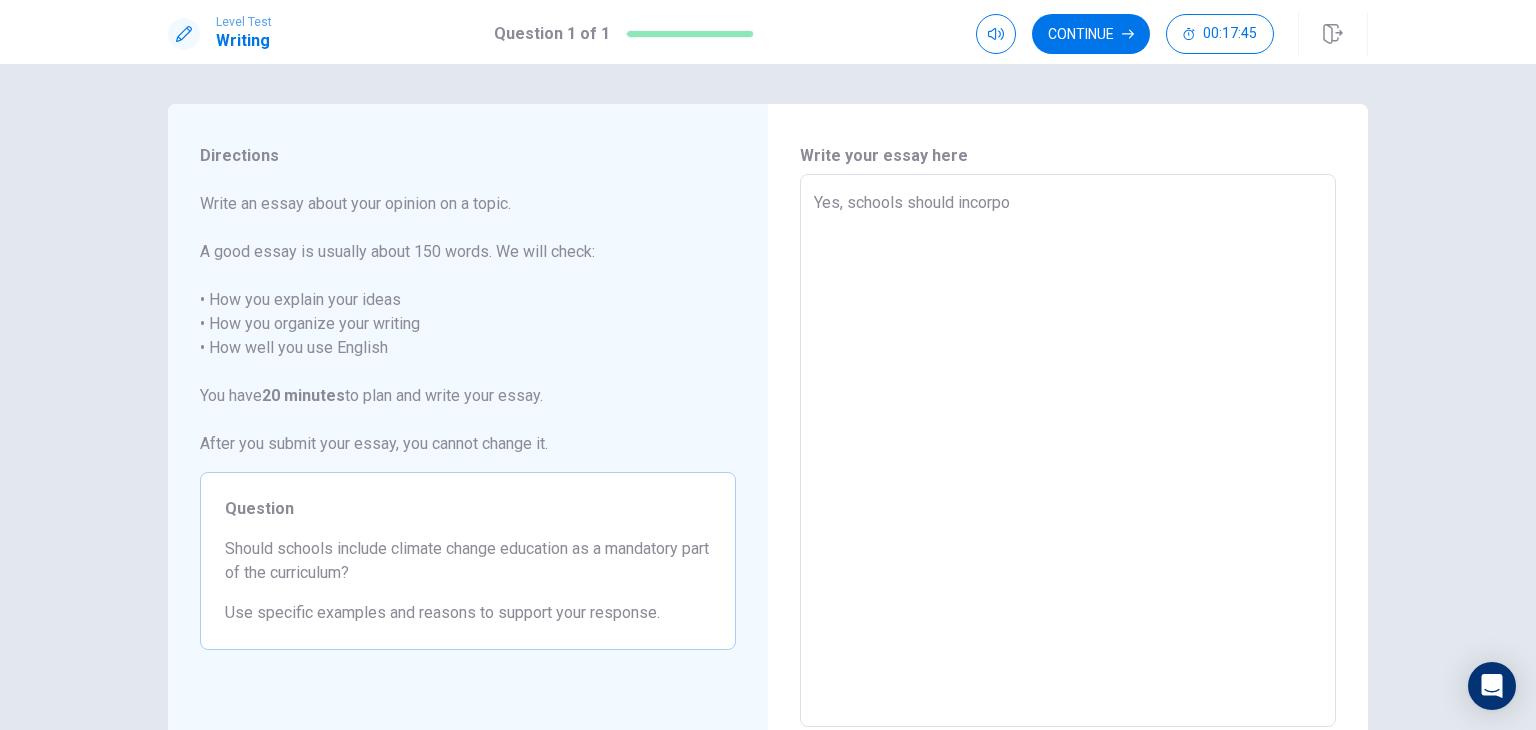 type on "x" 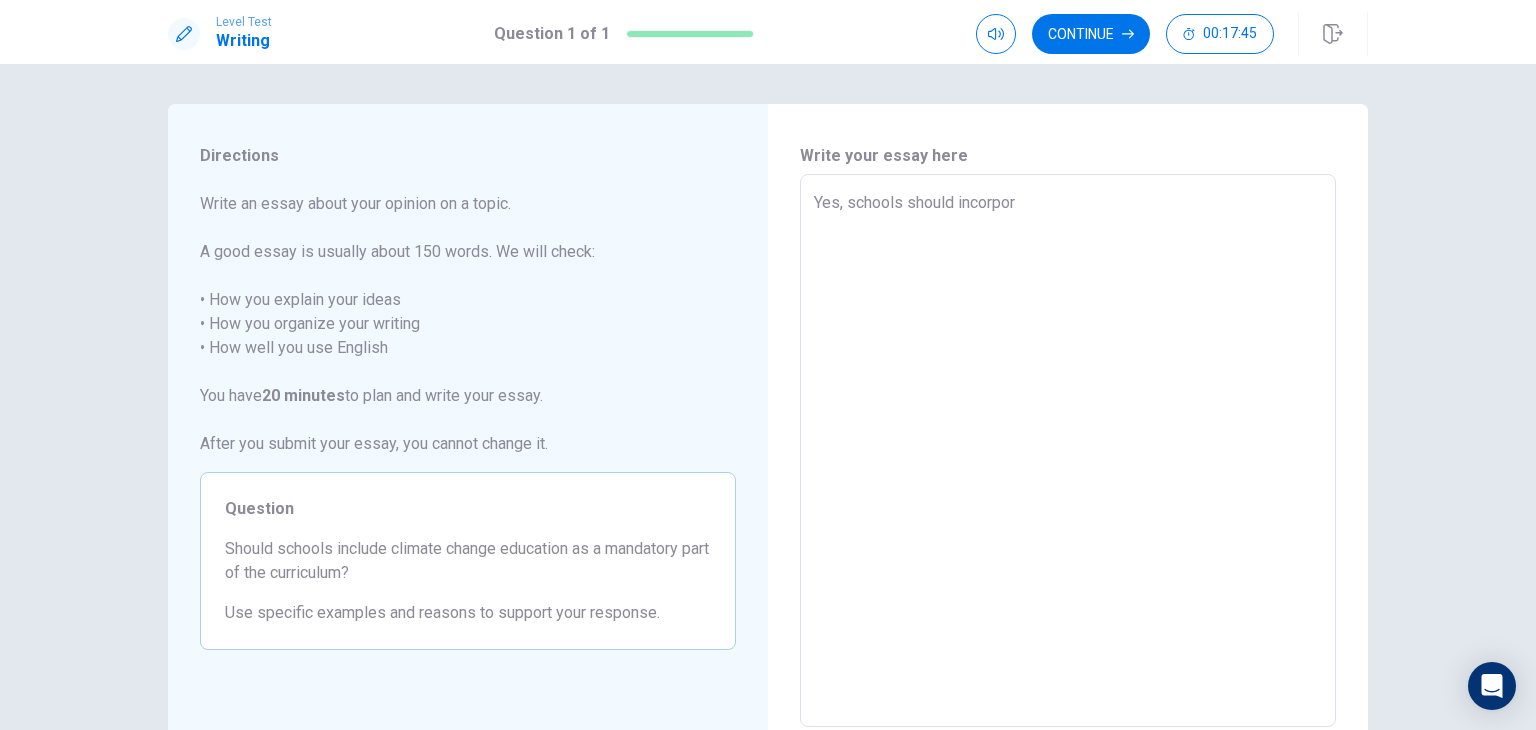 type on "x" 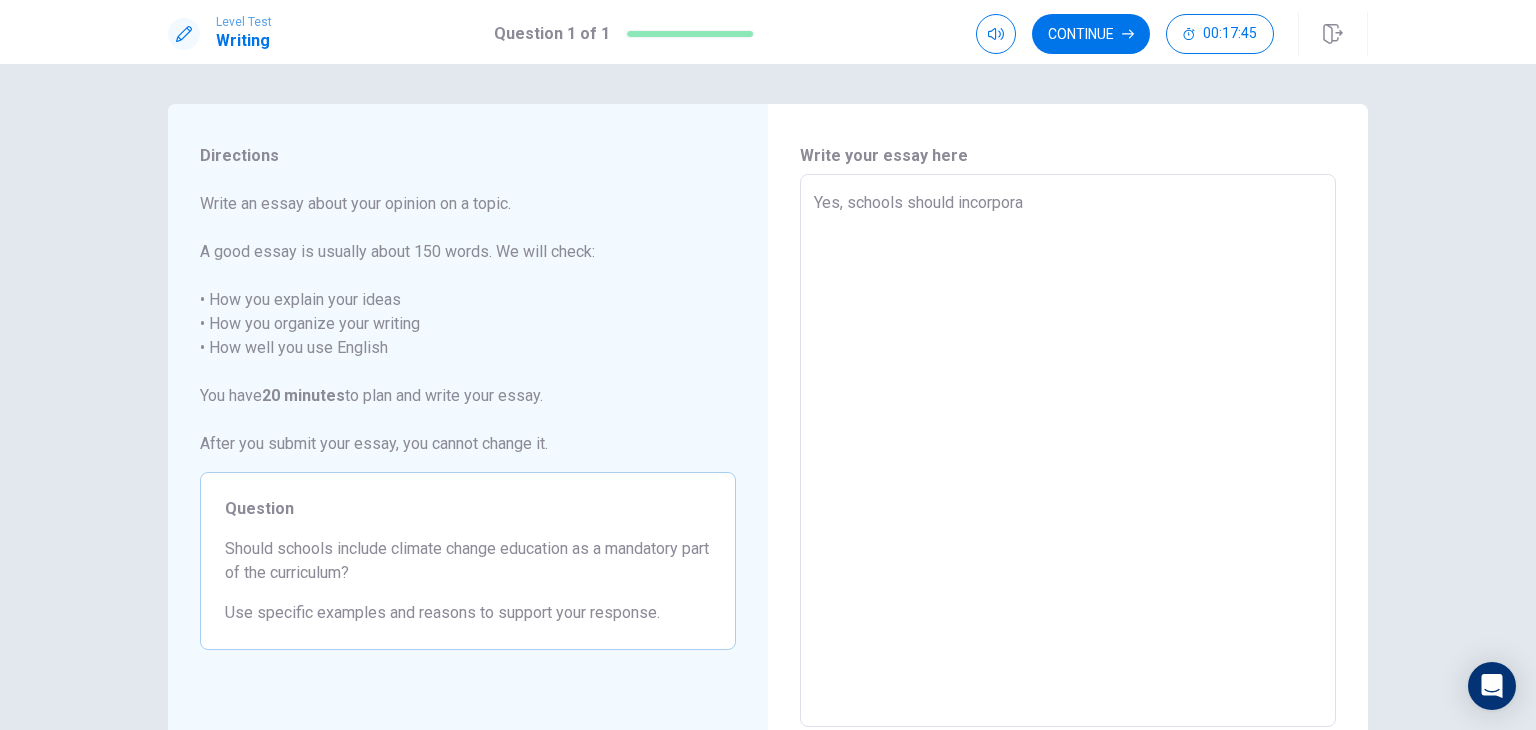 type on "x" 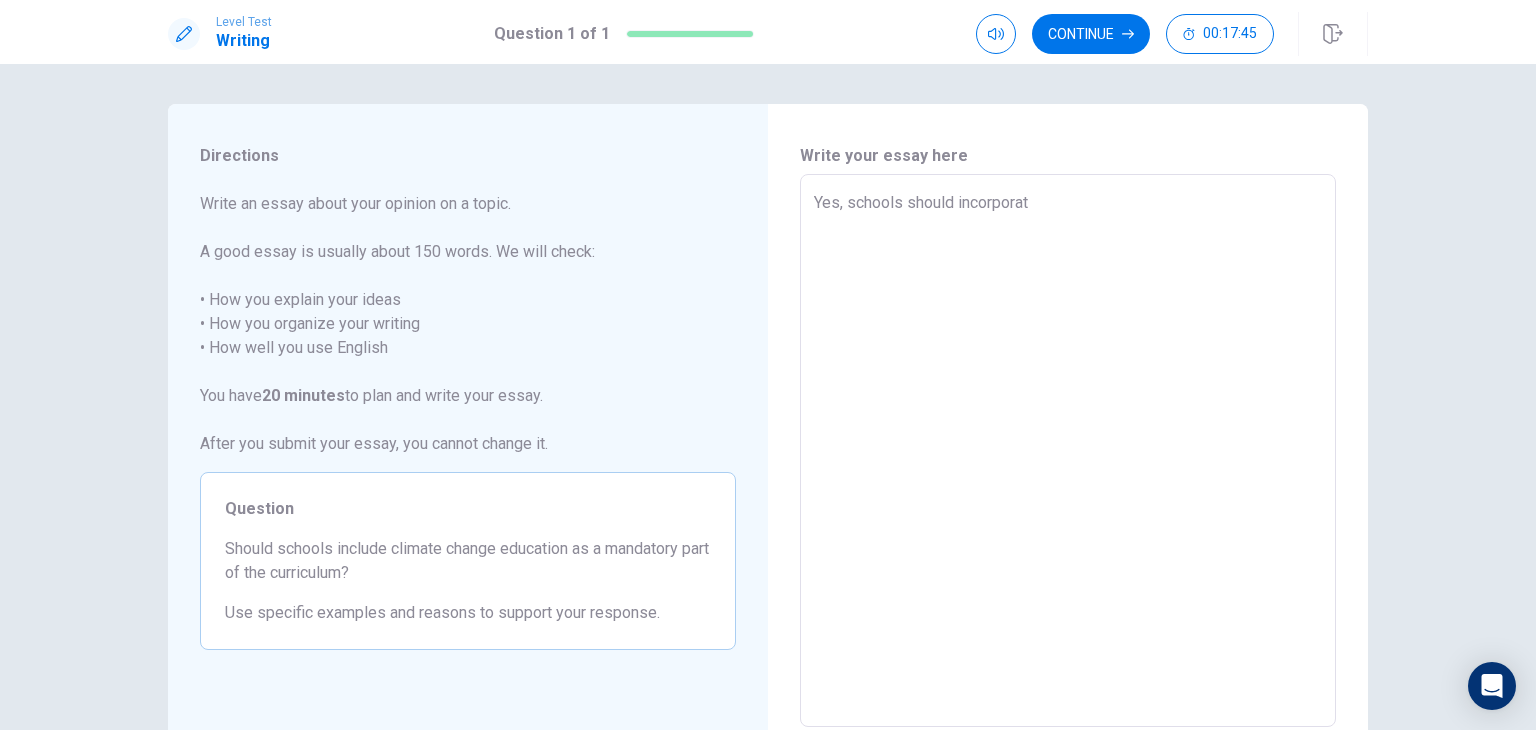 type on "x" 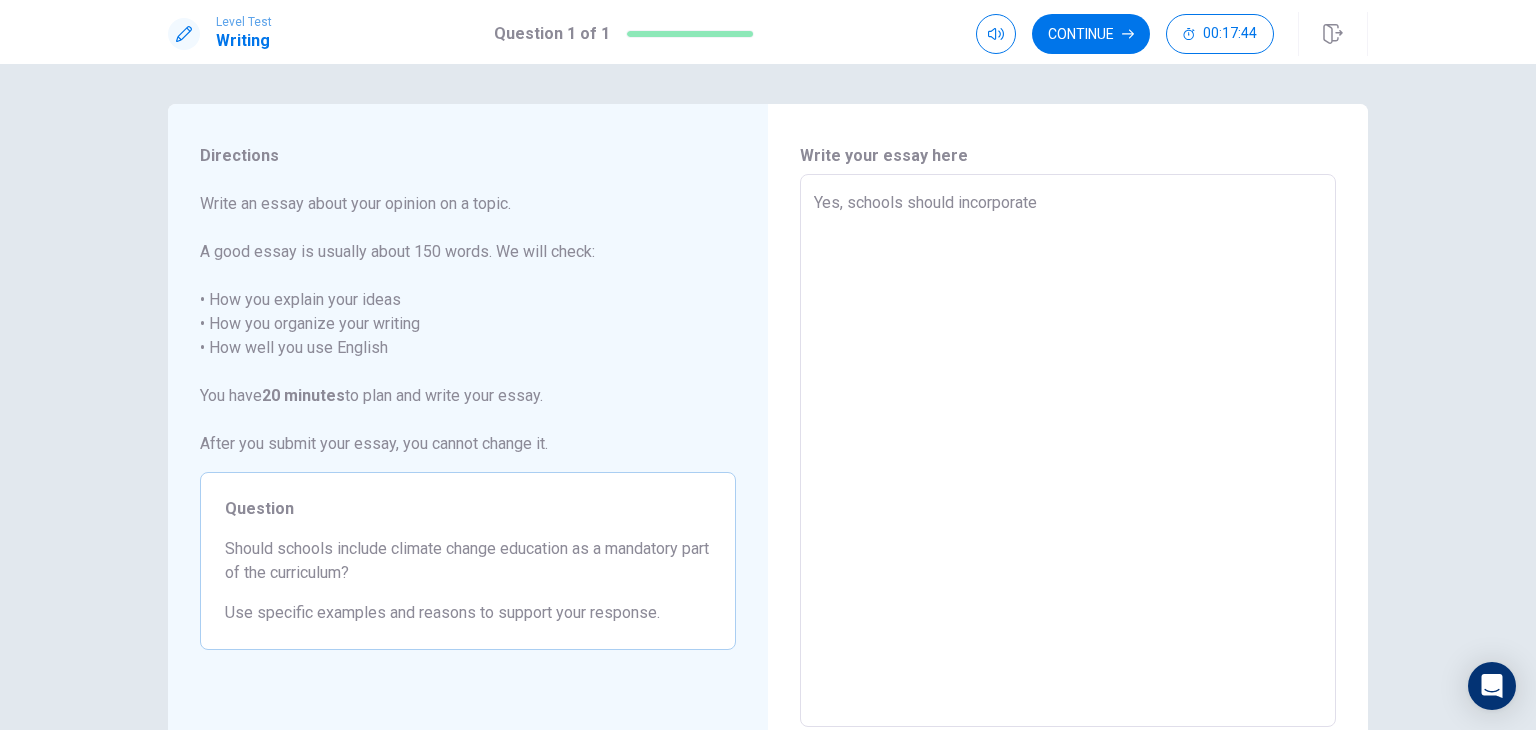 type on "x" 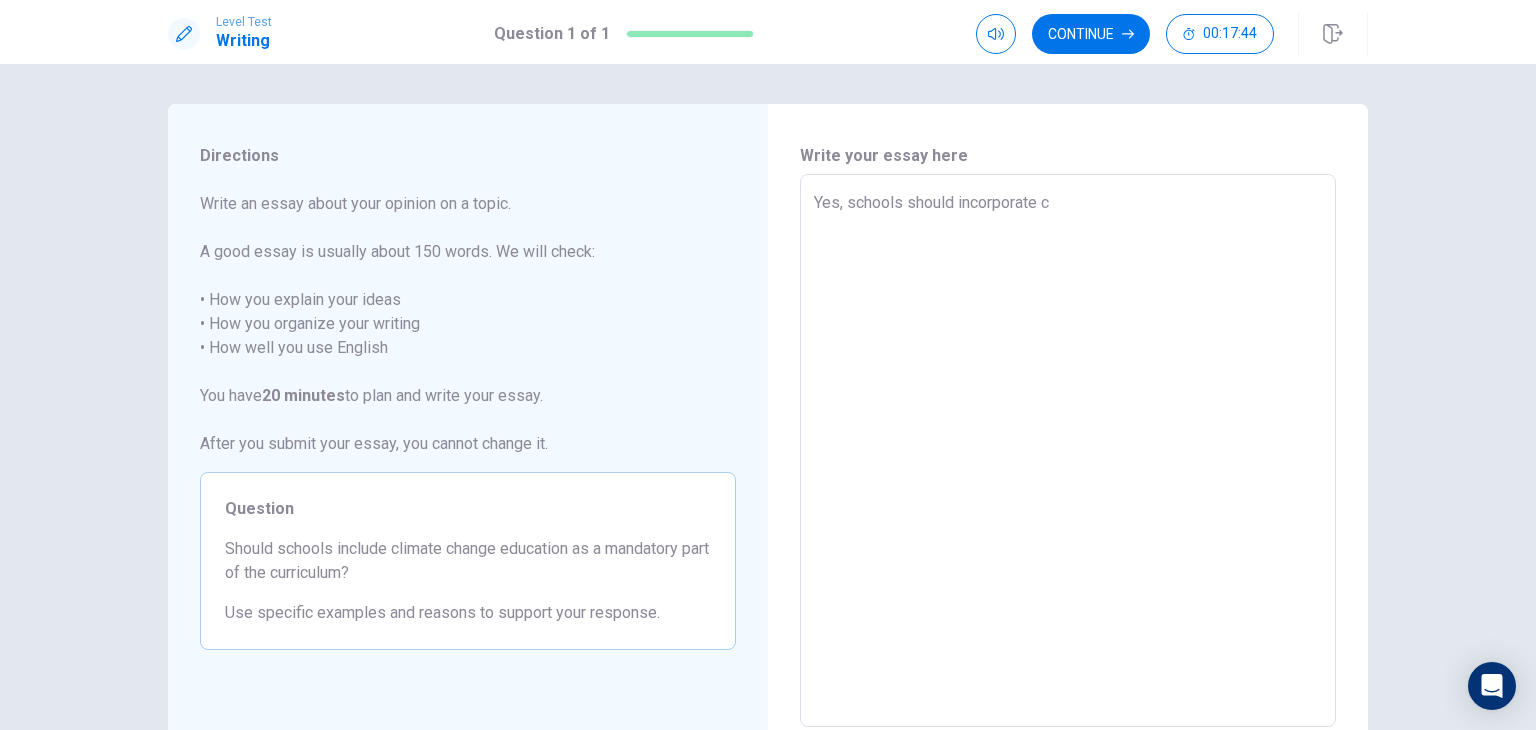 type on "x" 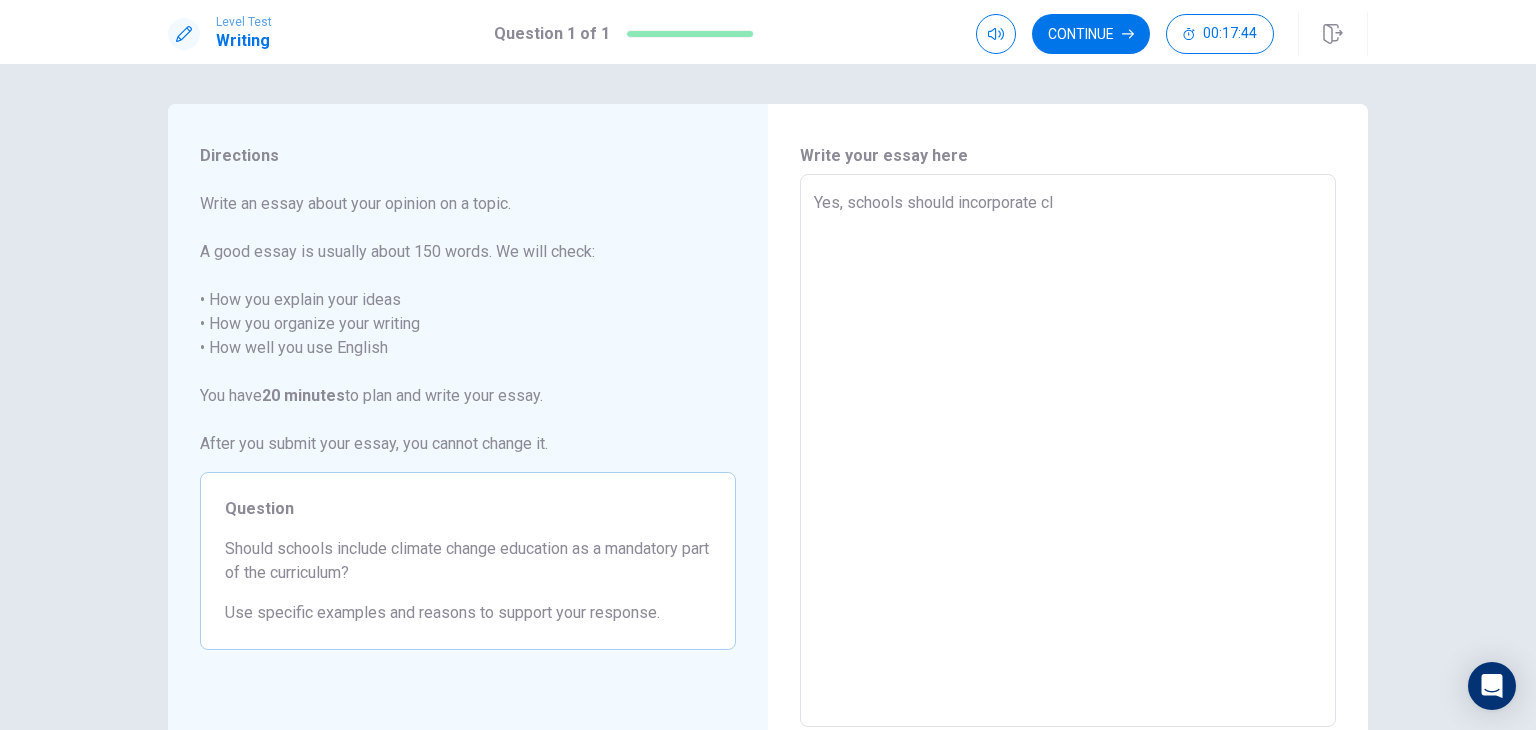 type on "x" 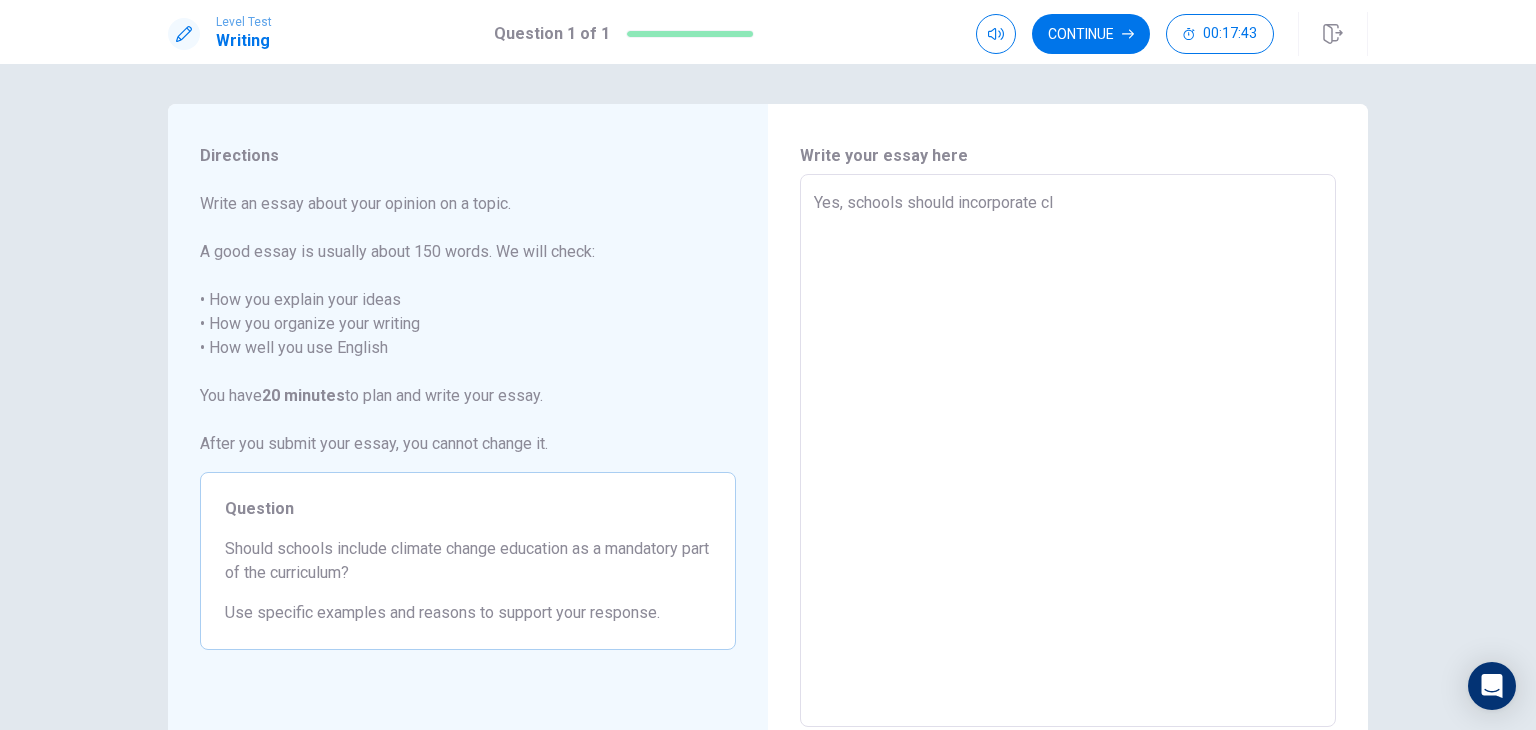 type on "Yes, schools should incorporate cli" 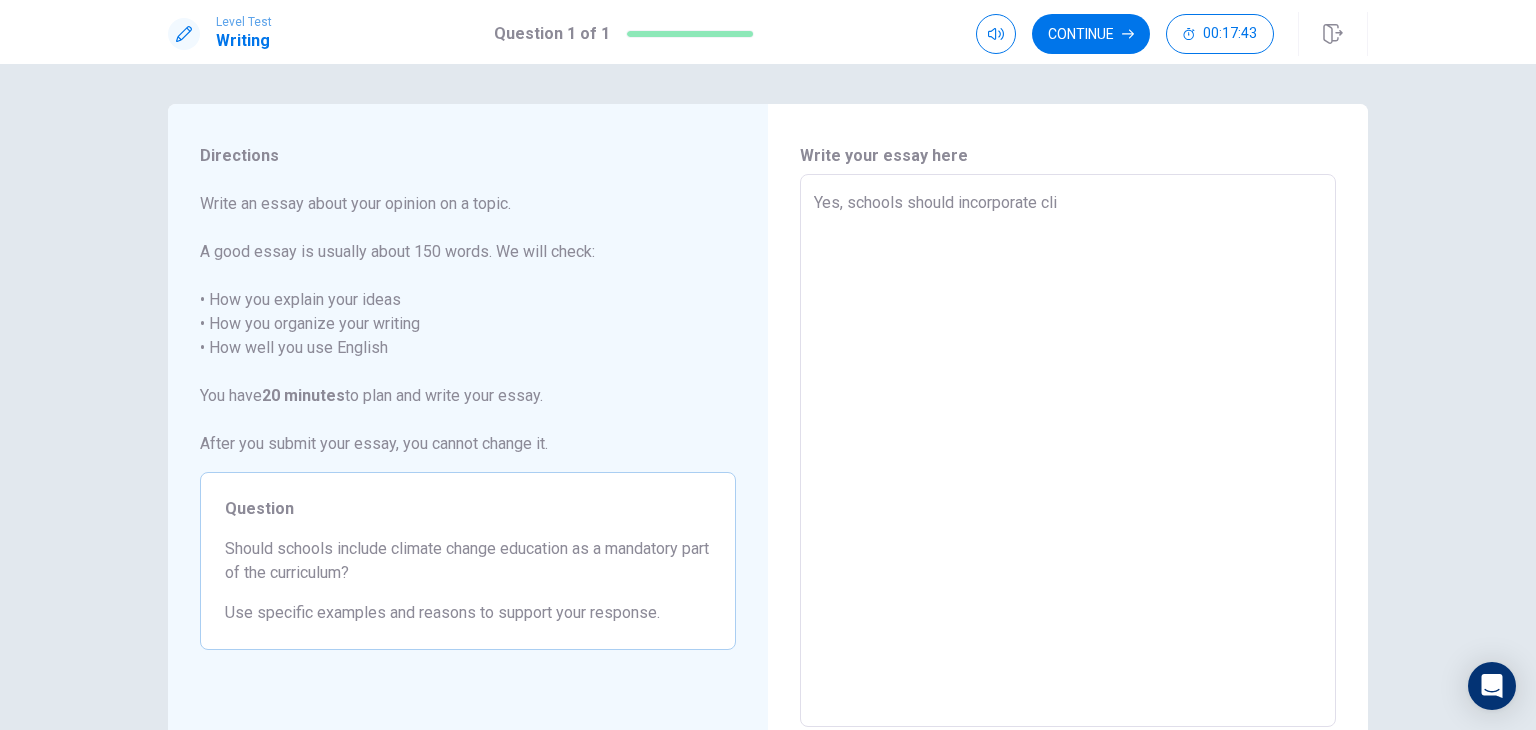 type on "x" 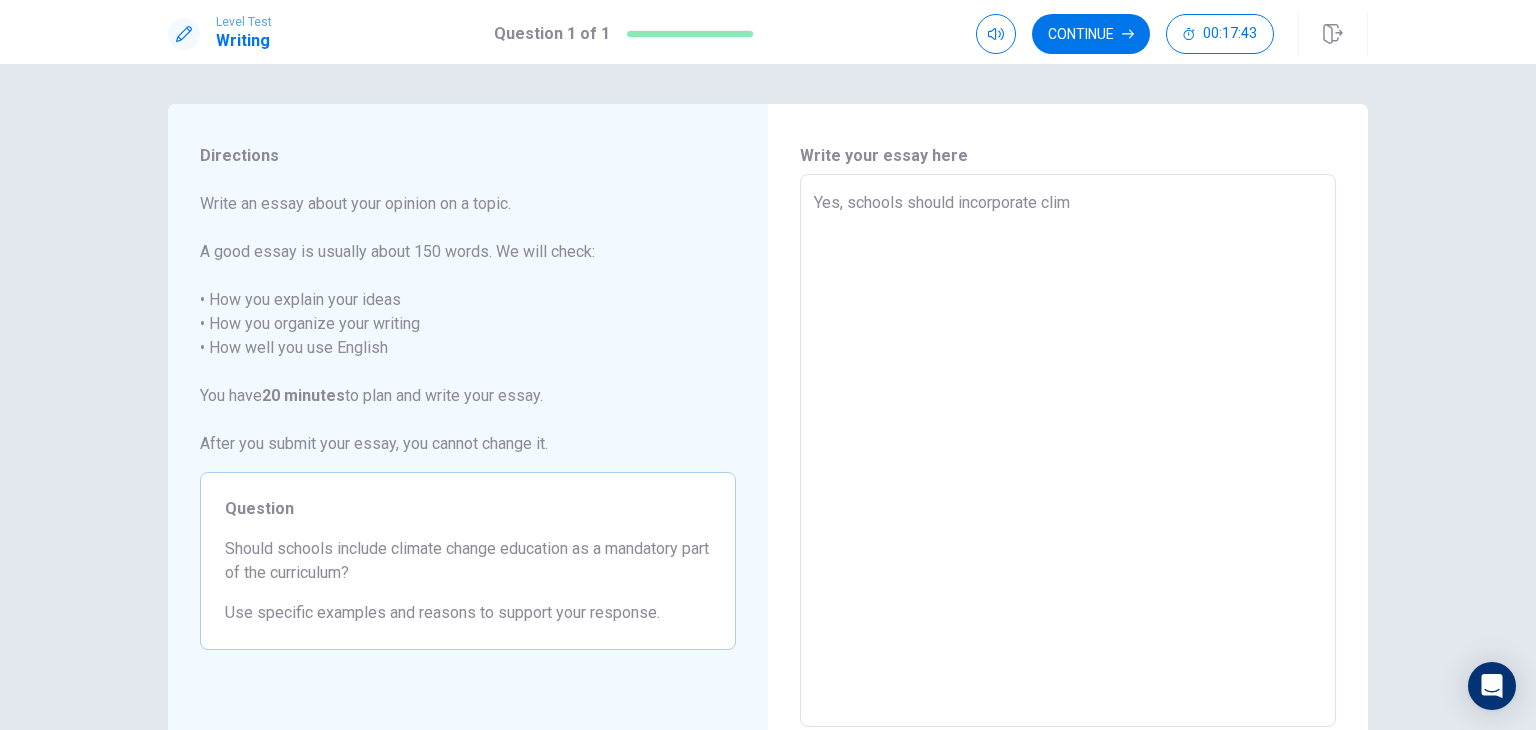 type on "x" 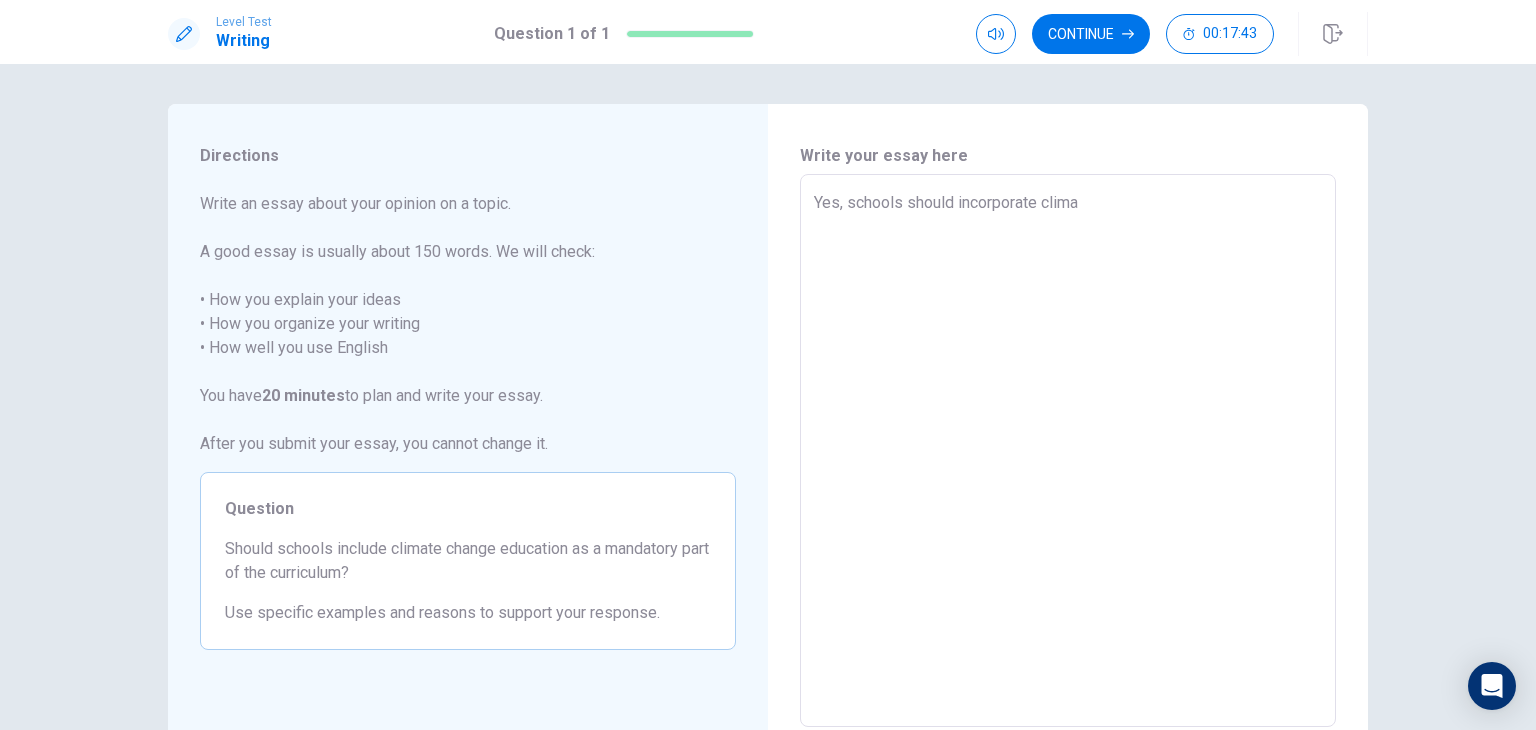 type on "x" 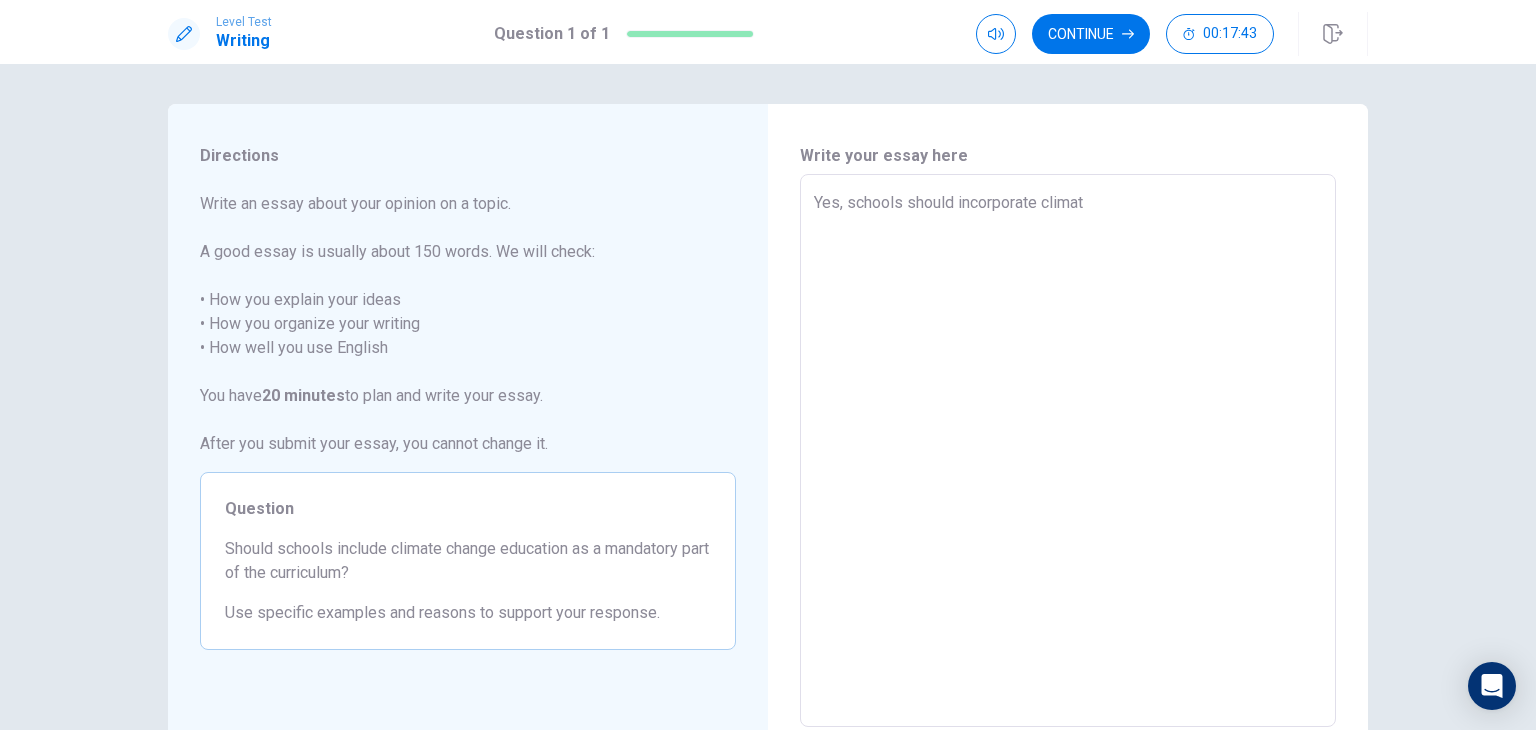 type on "x" 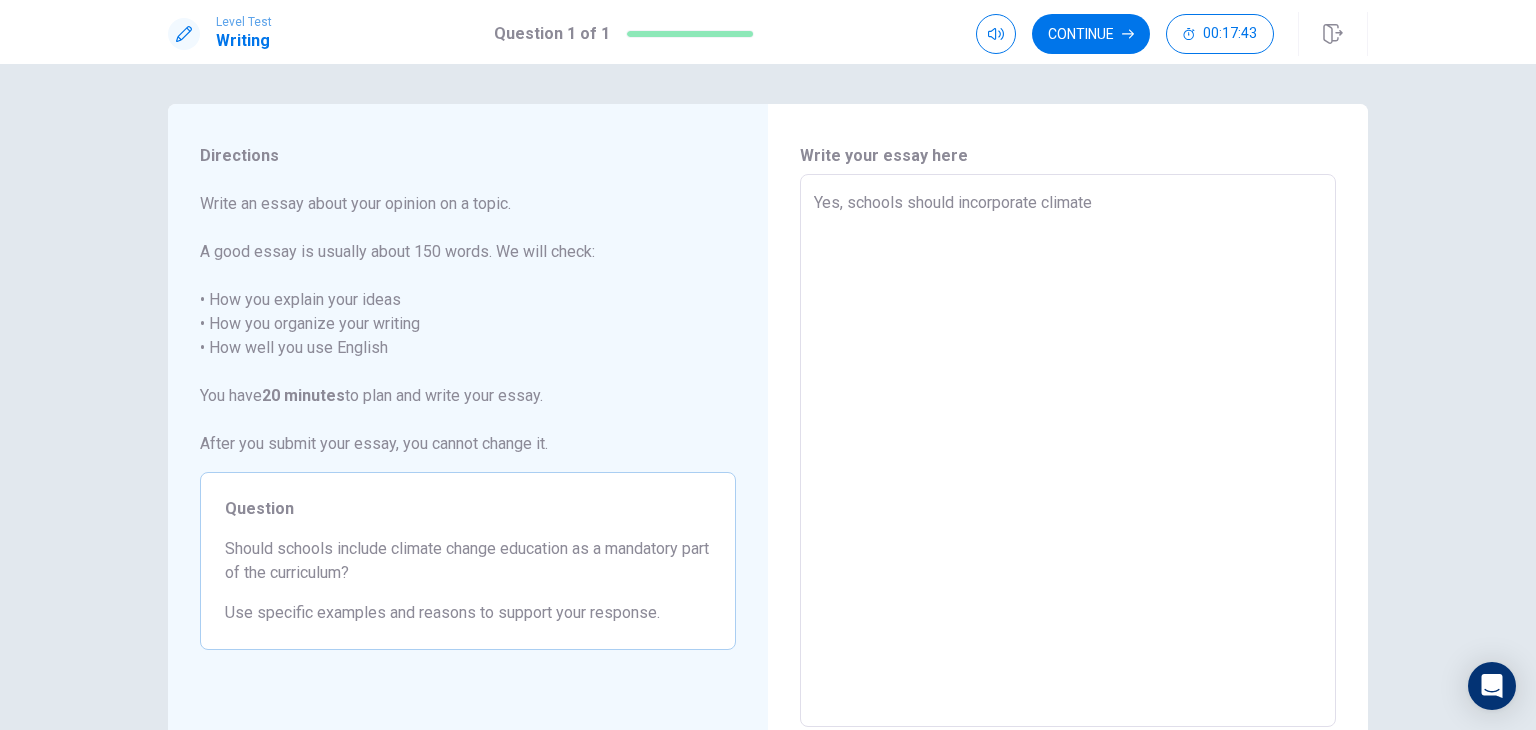 type on "x" 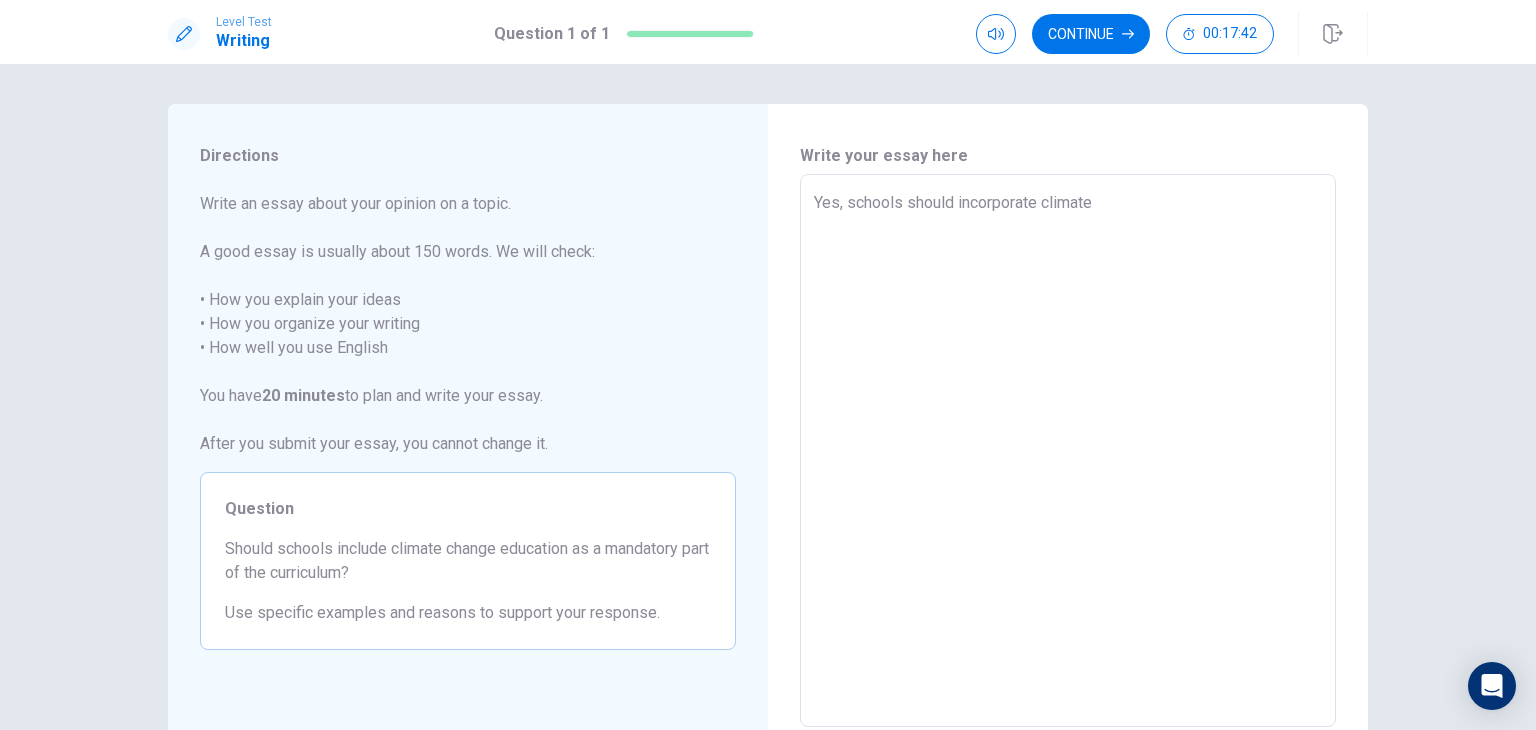 type on "Yes, schools should incorporate climate" 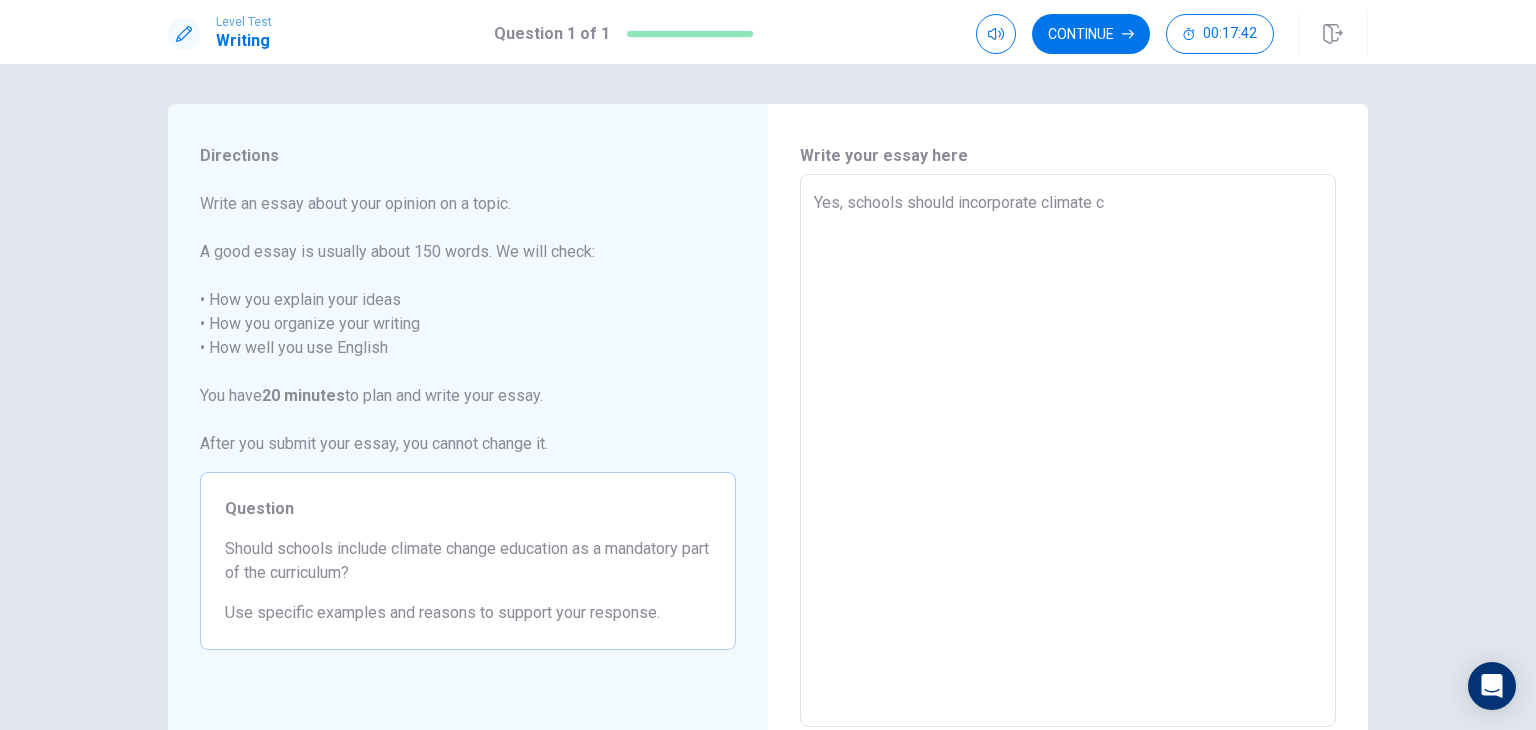 type on "x" 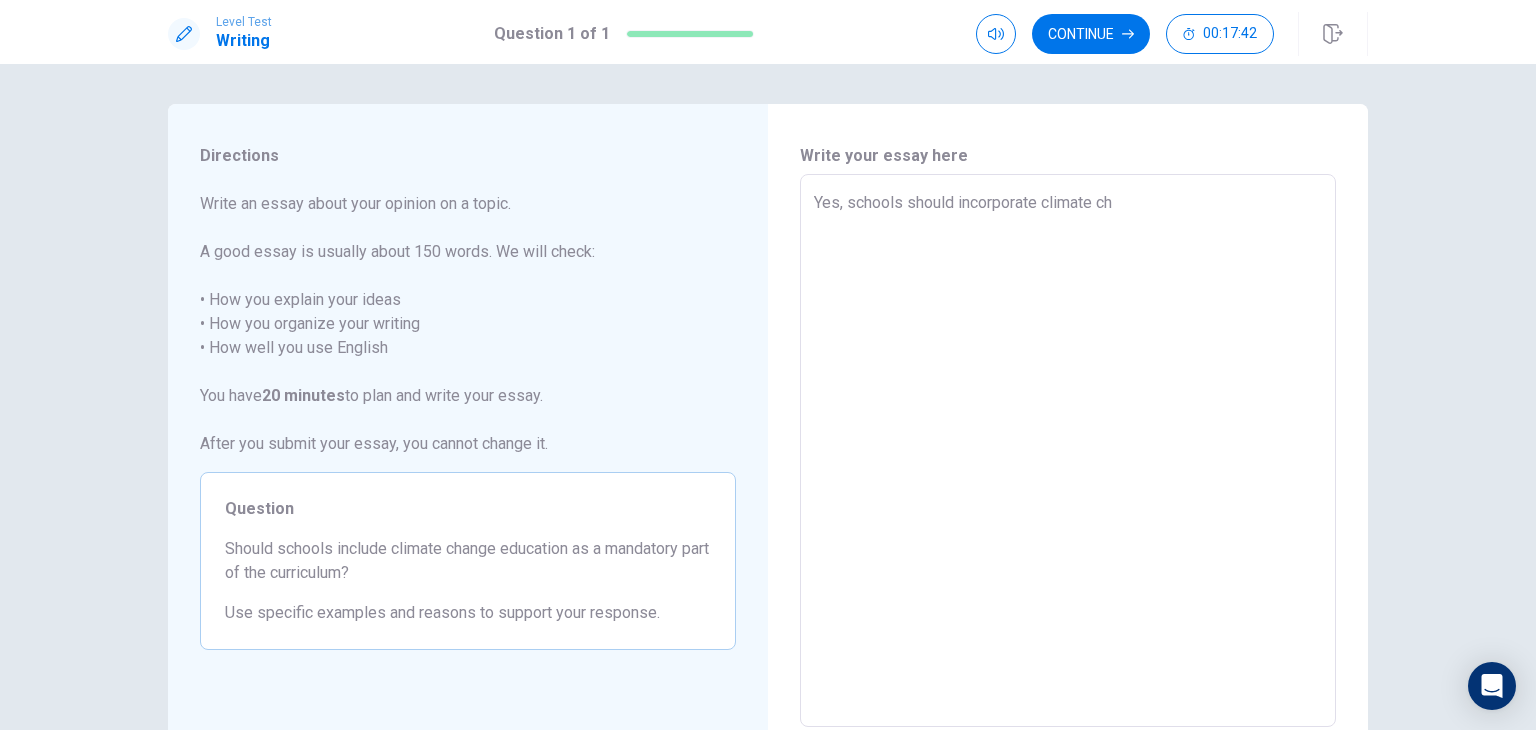 type on "Yes, schools should incorporate climate cha" 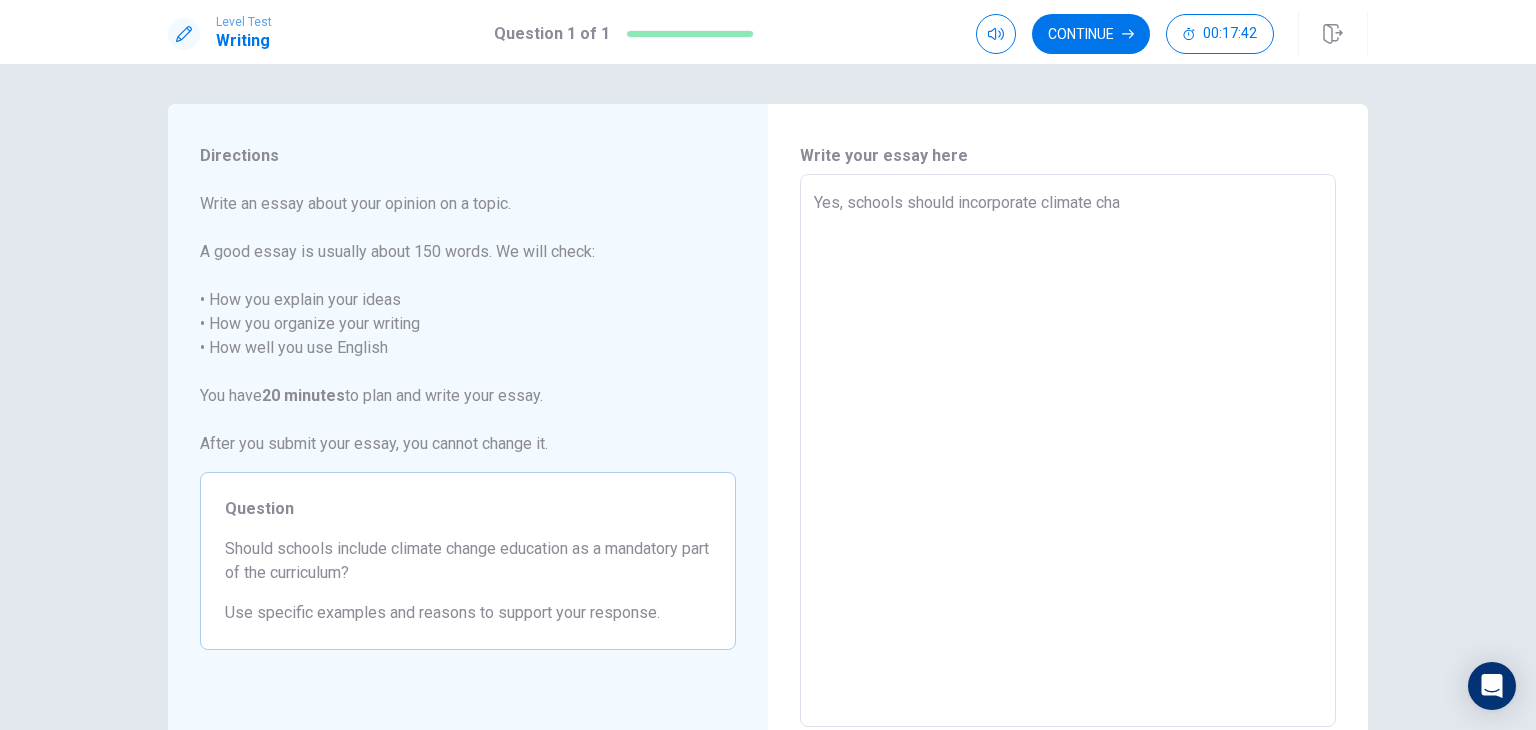 type on "x" 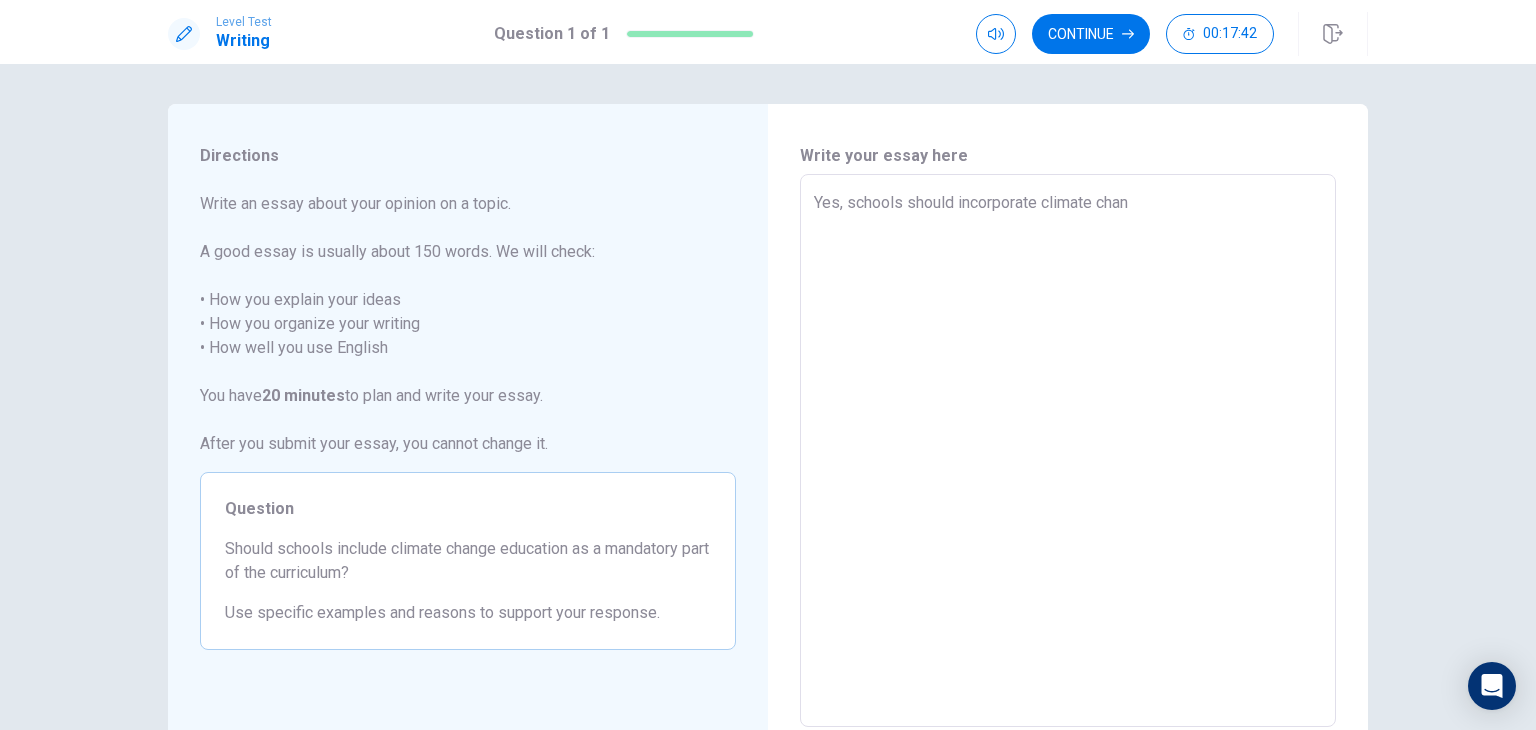 type on "x" 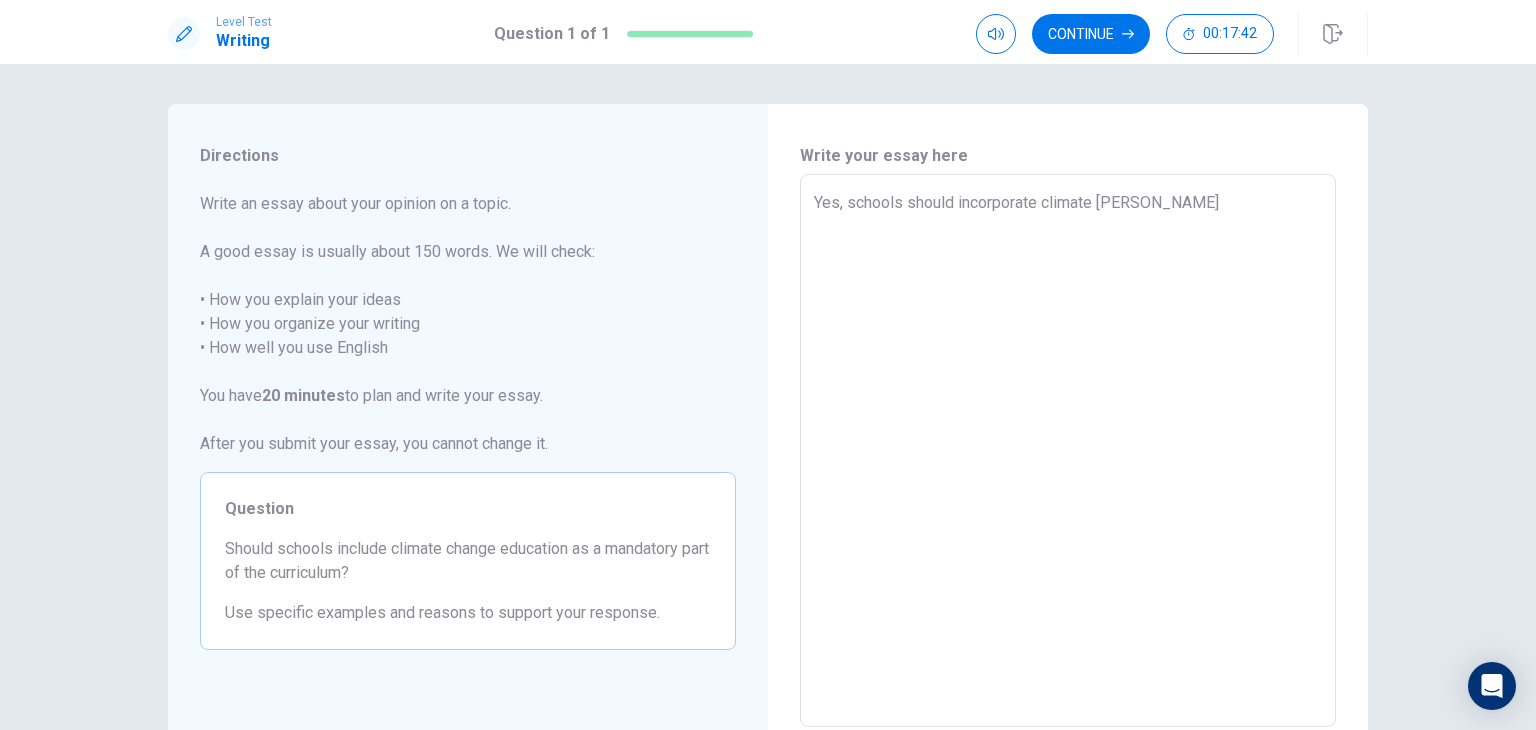type on "x" 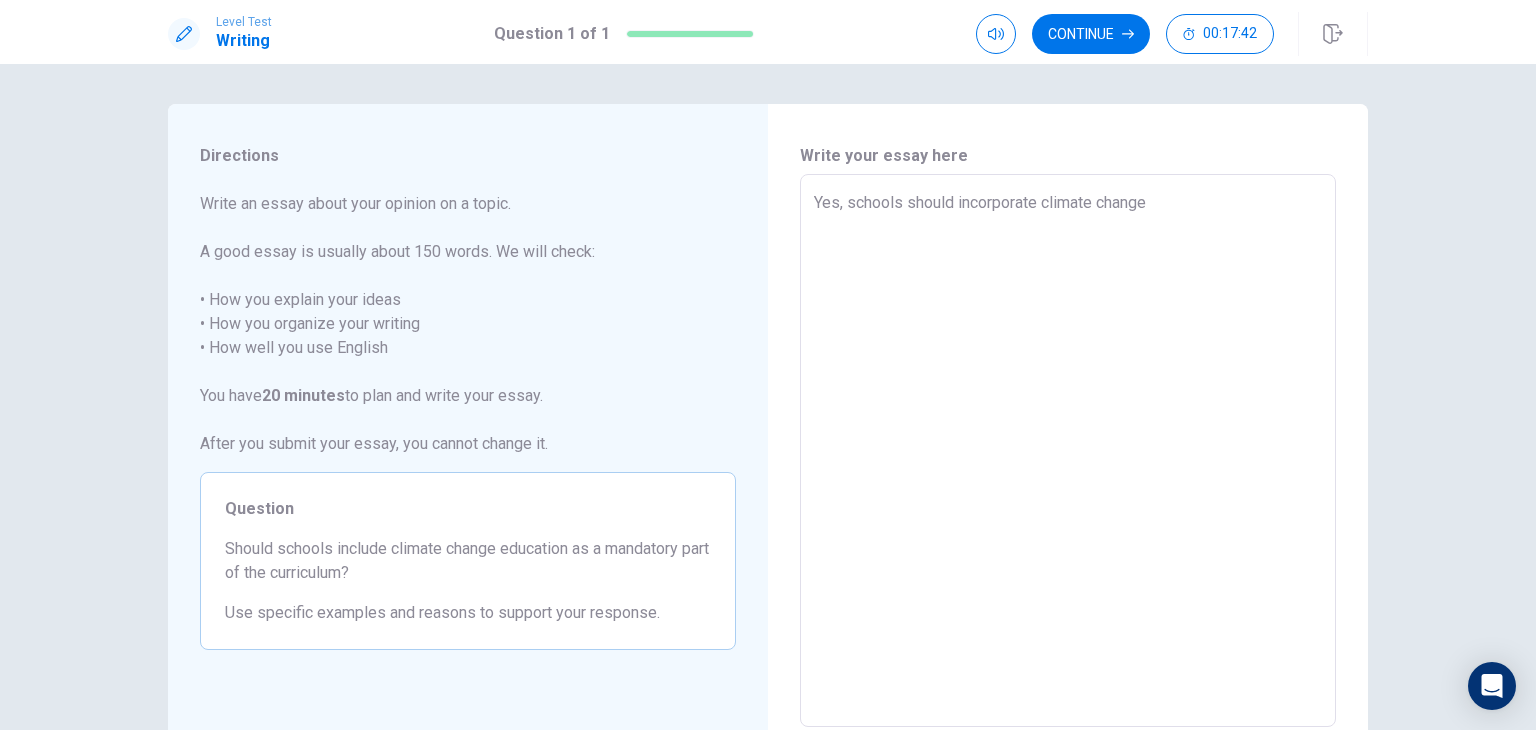 type on "x" 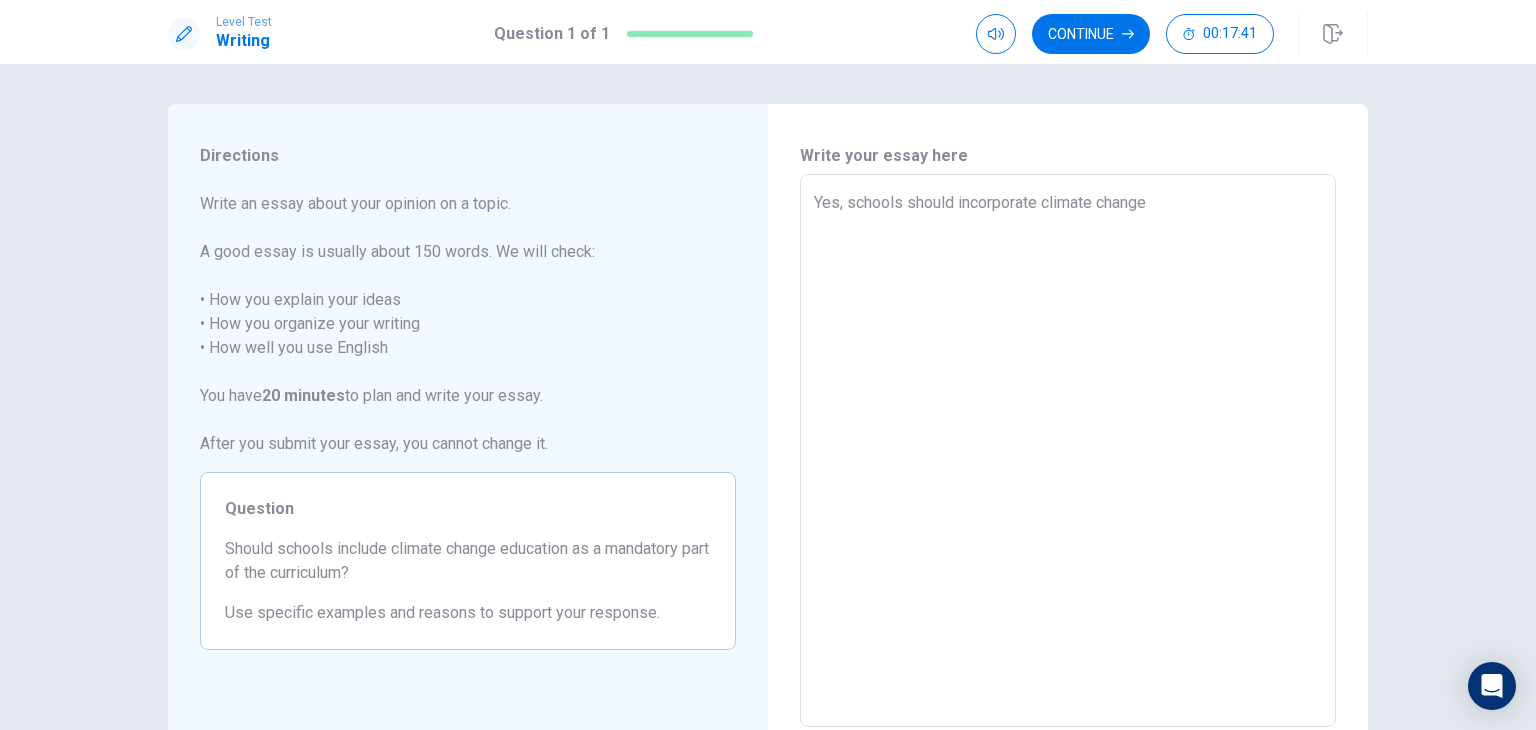 type on "Yes, schools should incorporate climate change a" 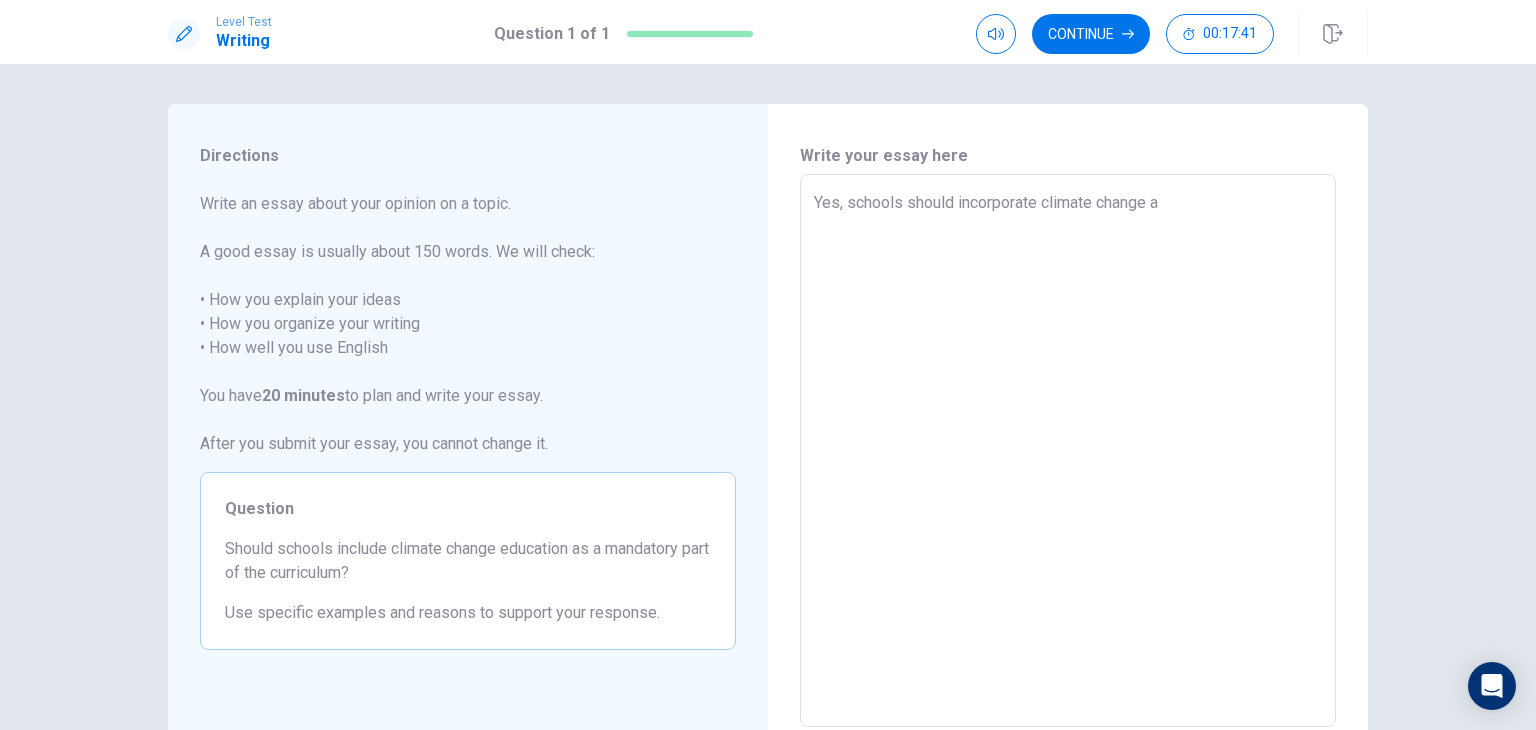 type on "x" 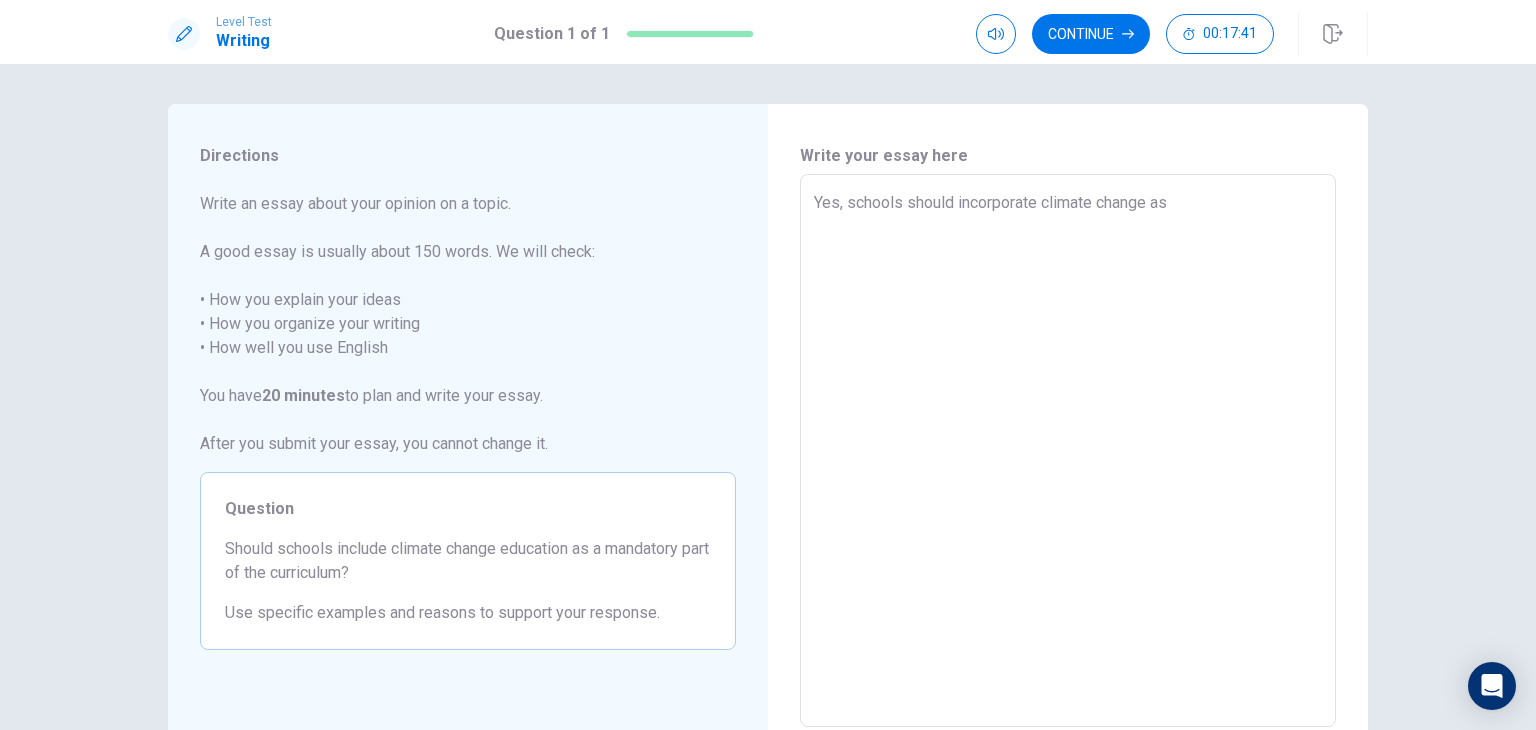 type on "x" 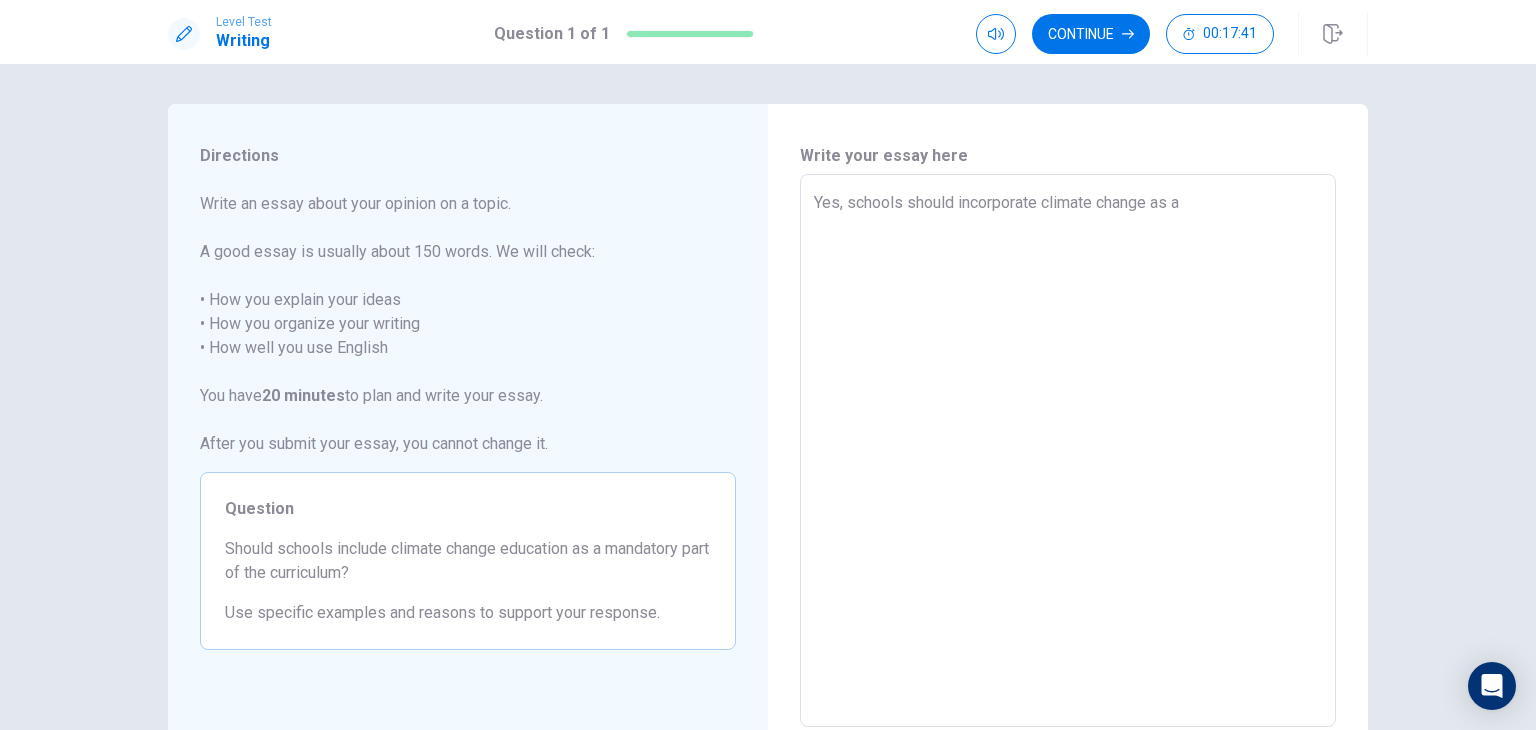 type on "x" 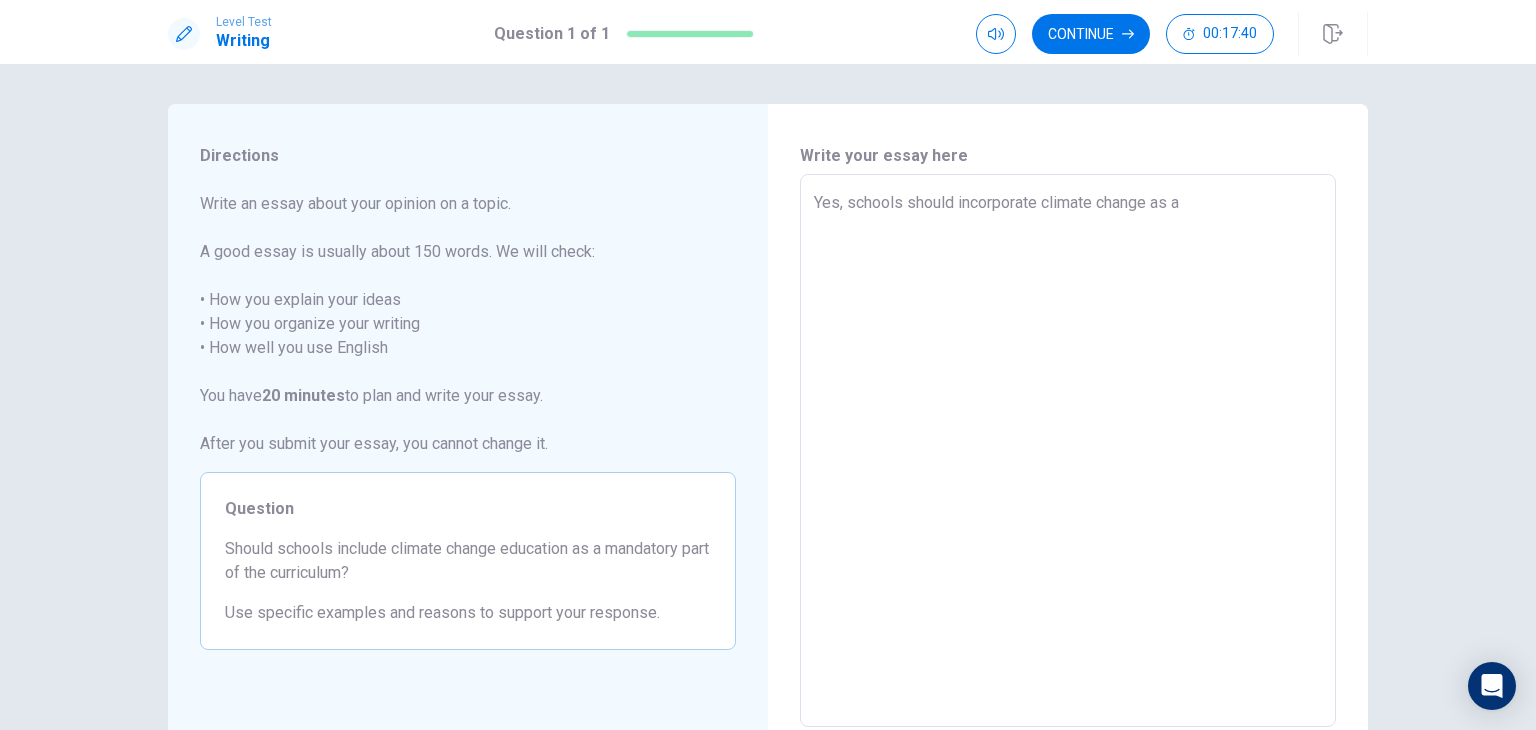 type on "x" 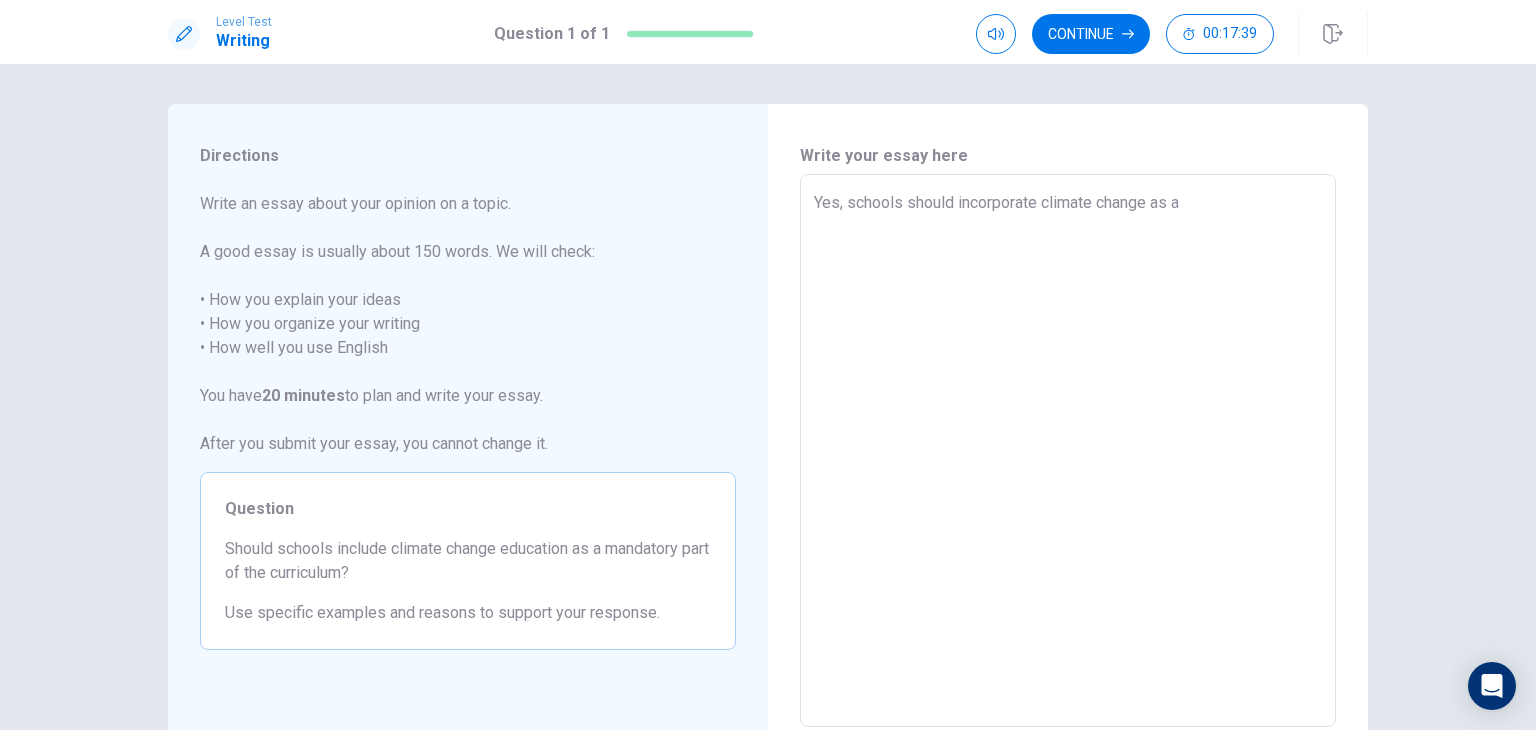 type on "Yes, schools should incorporate climate change as a c" 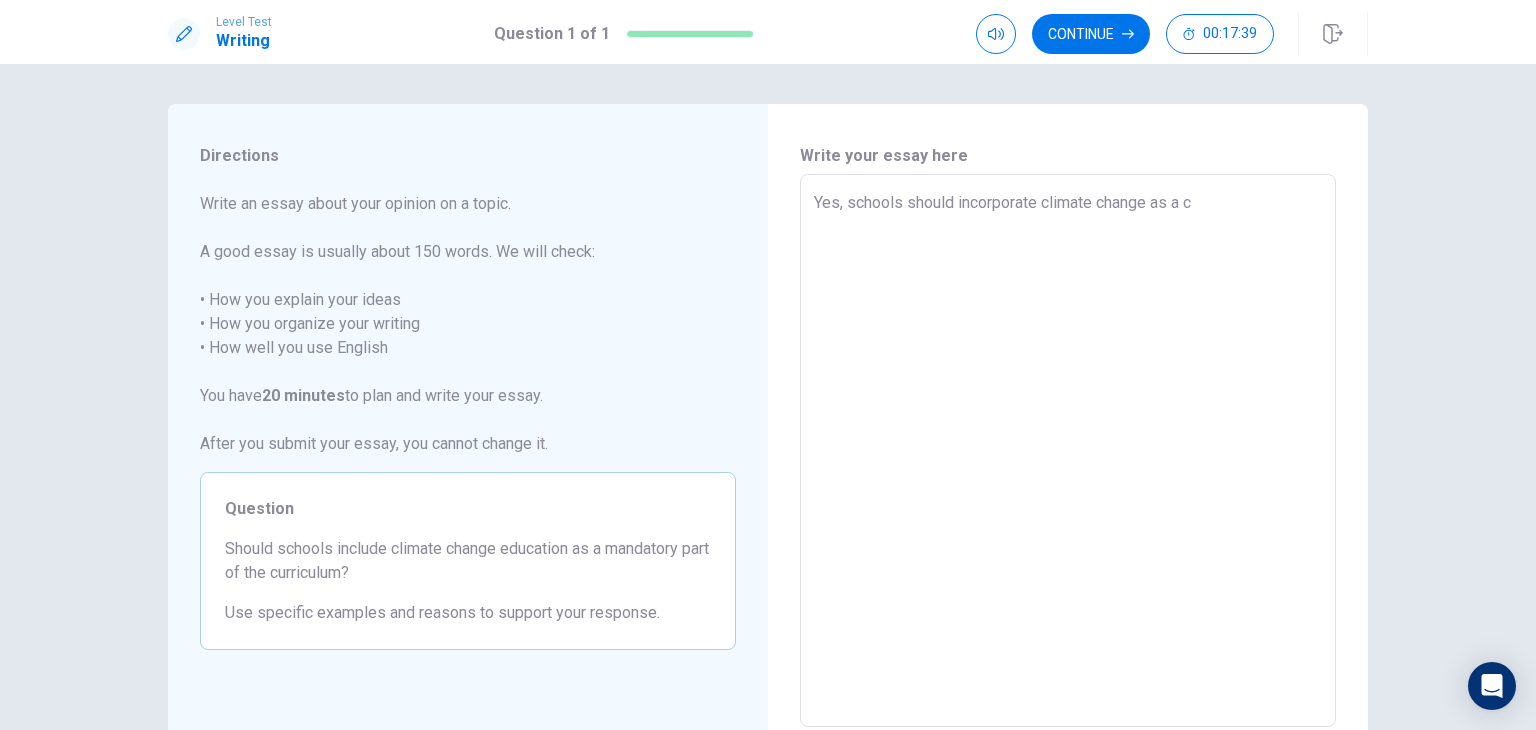 type on "x" 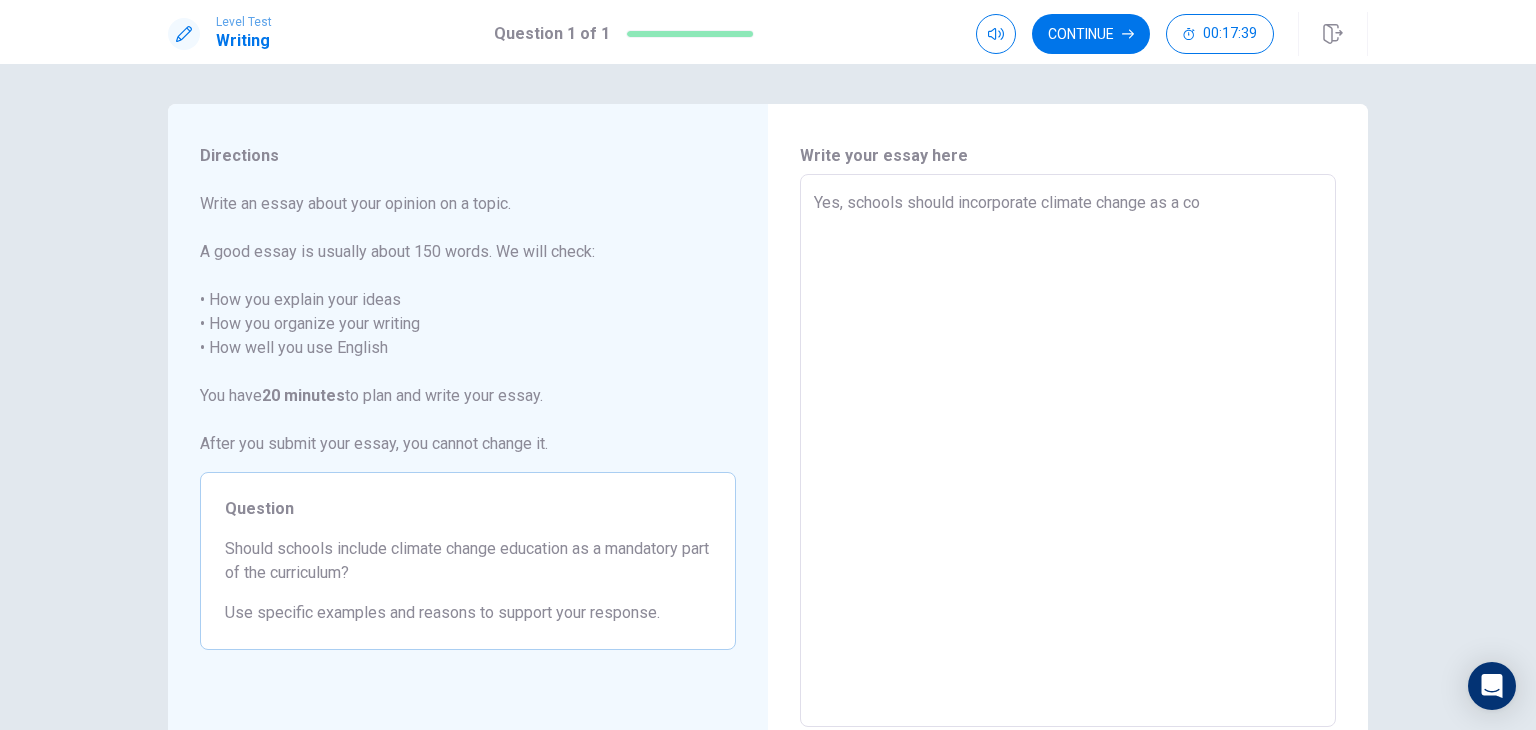 type on "x" 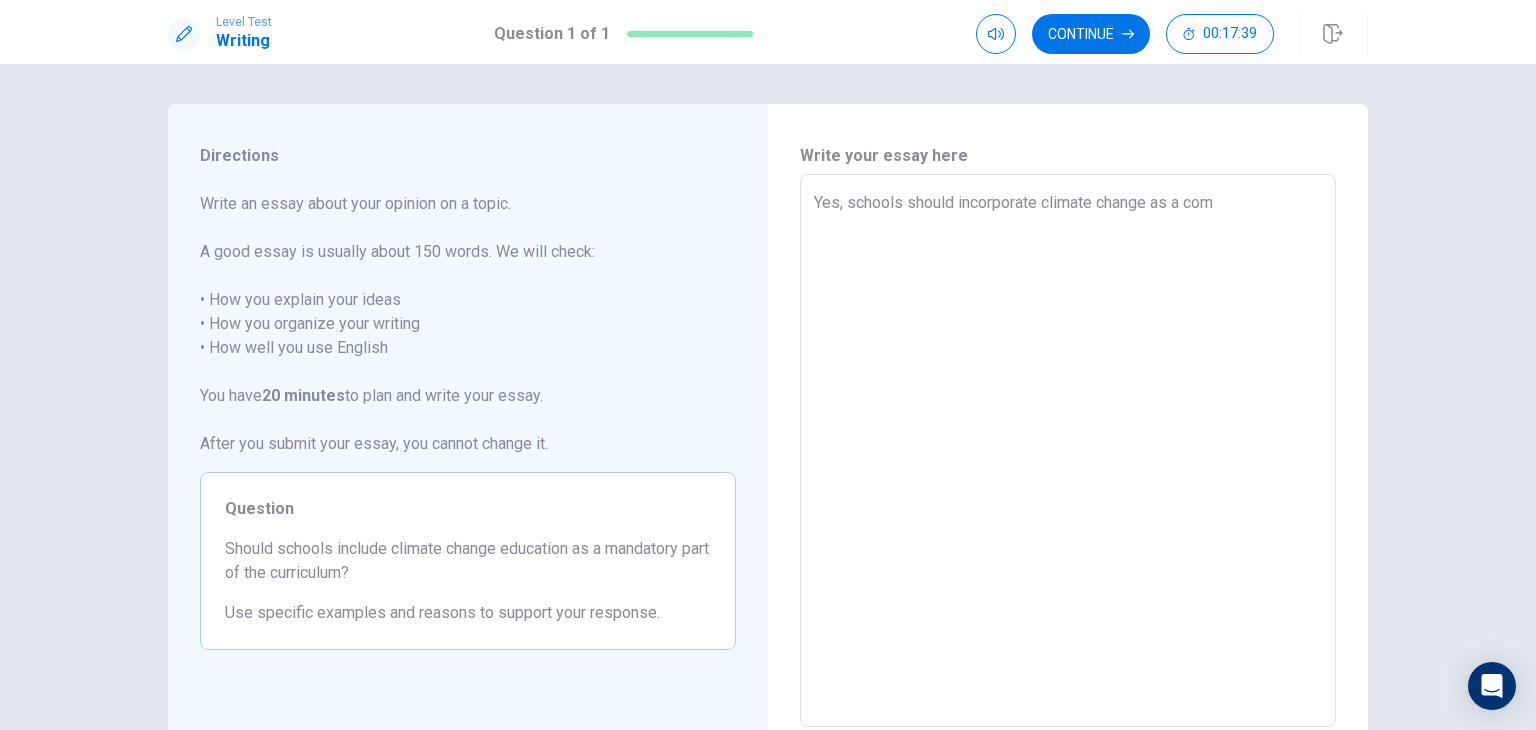 type on "x" 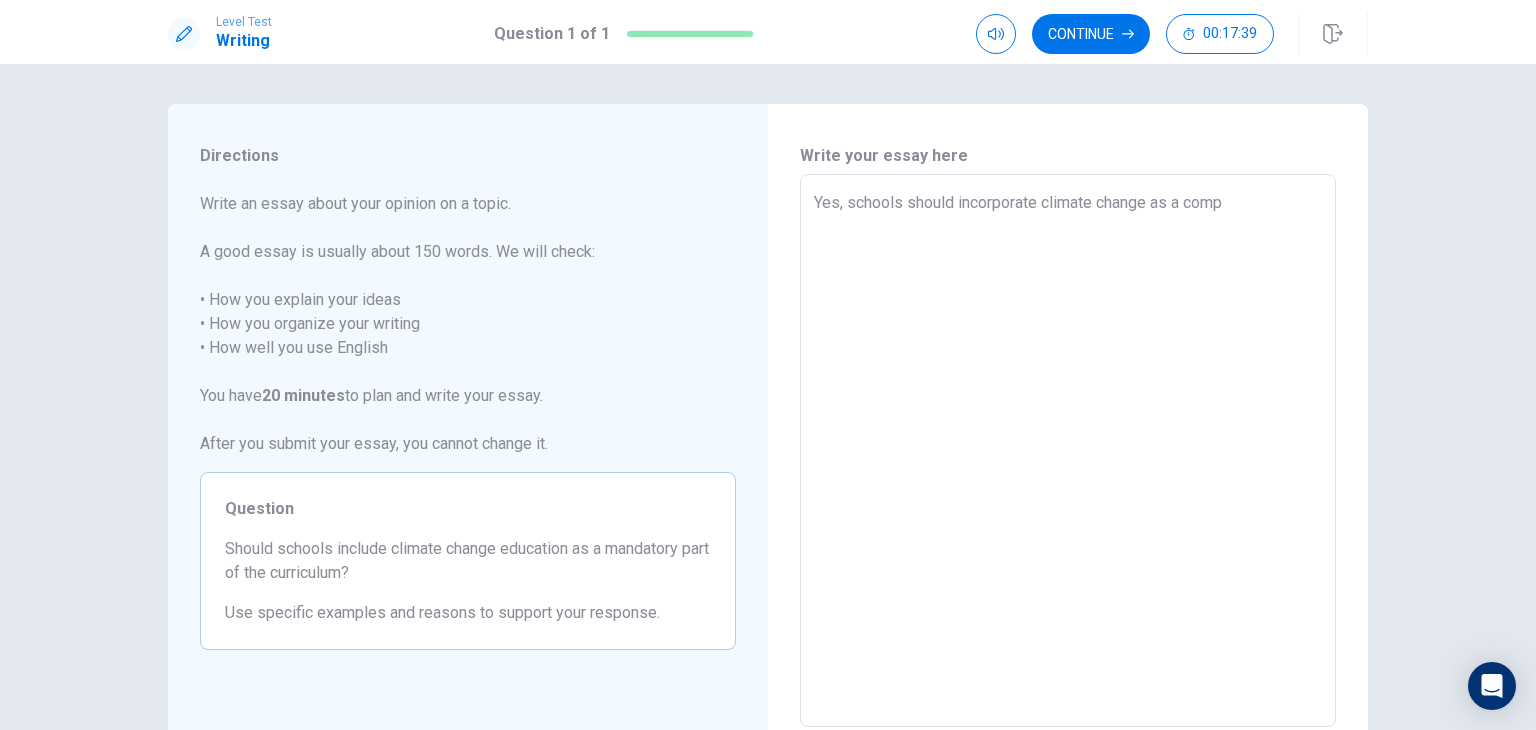 type on "x" 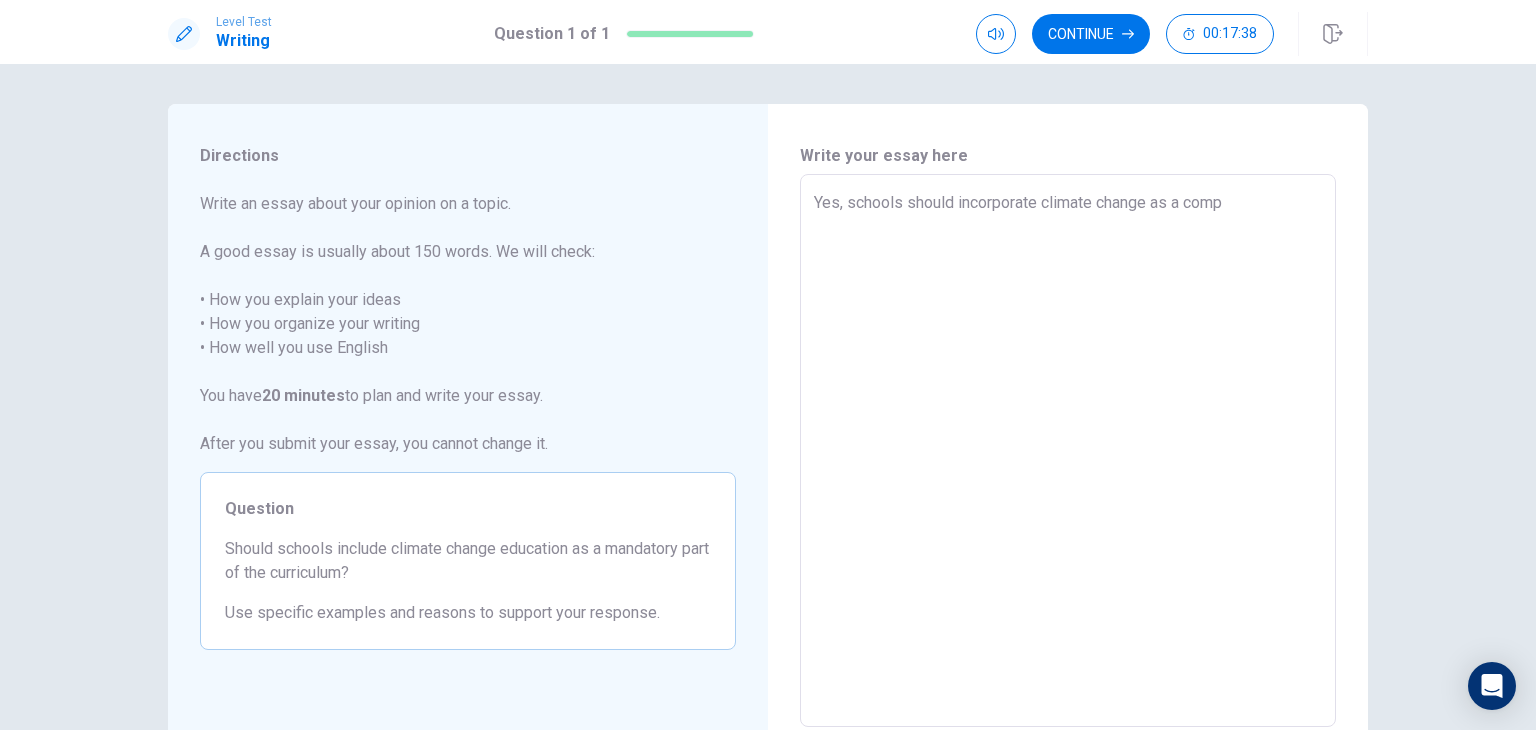 type on "Yes, schools should incorporate climate change as a compu" 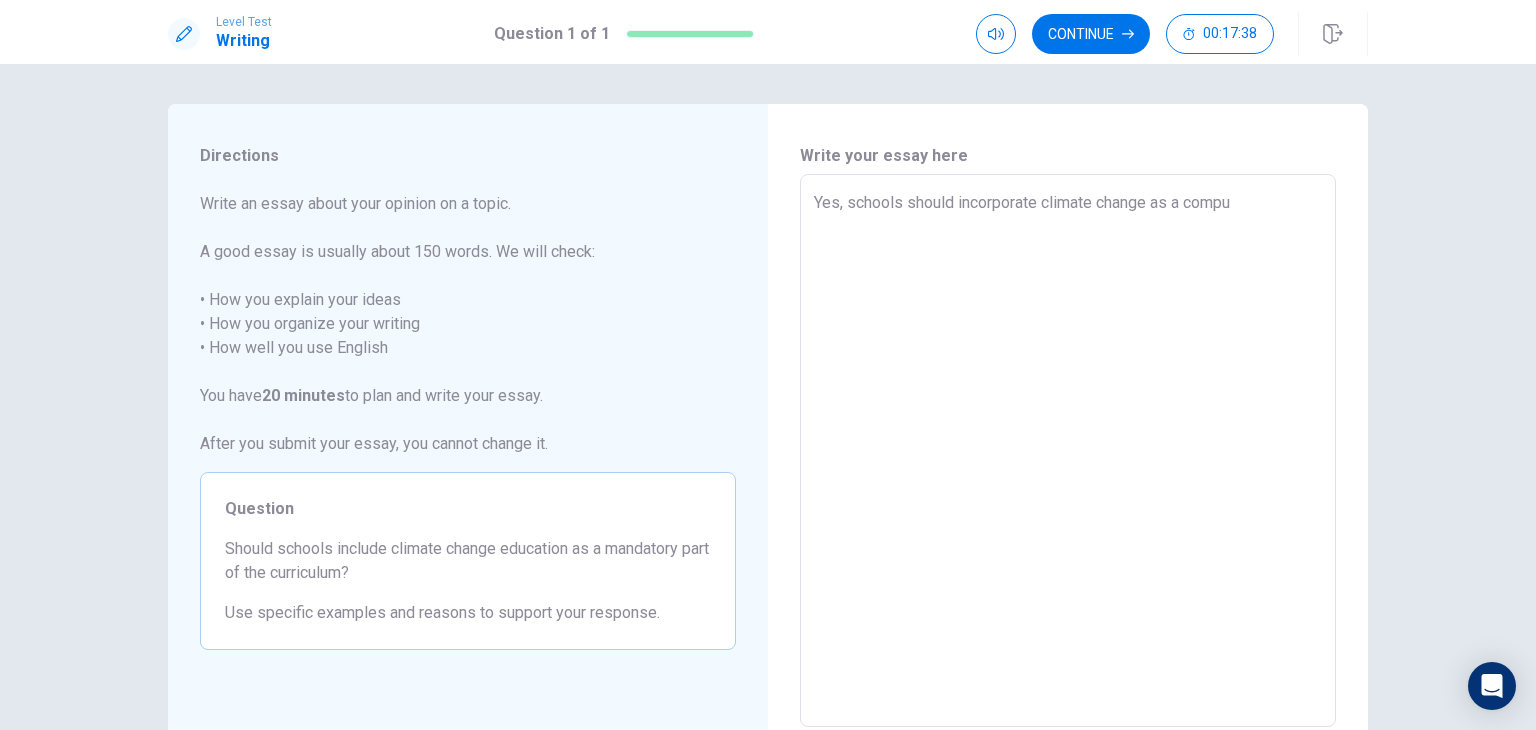 type on "x" 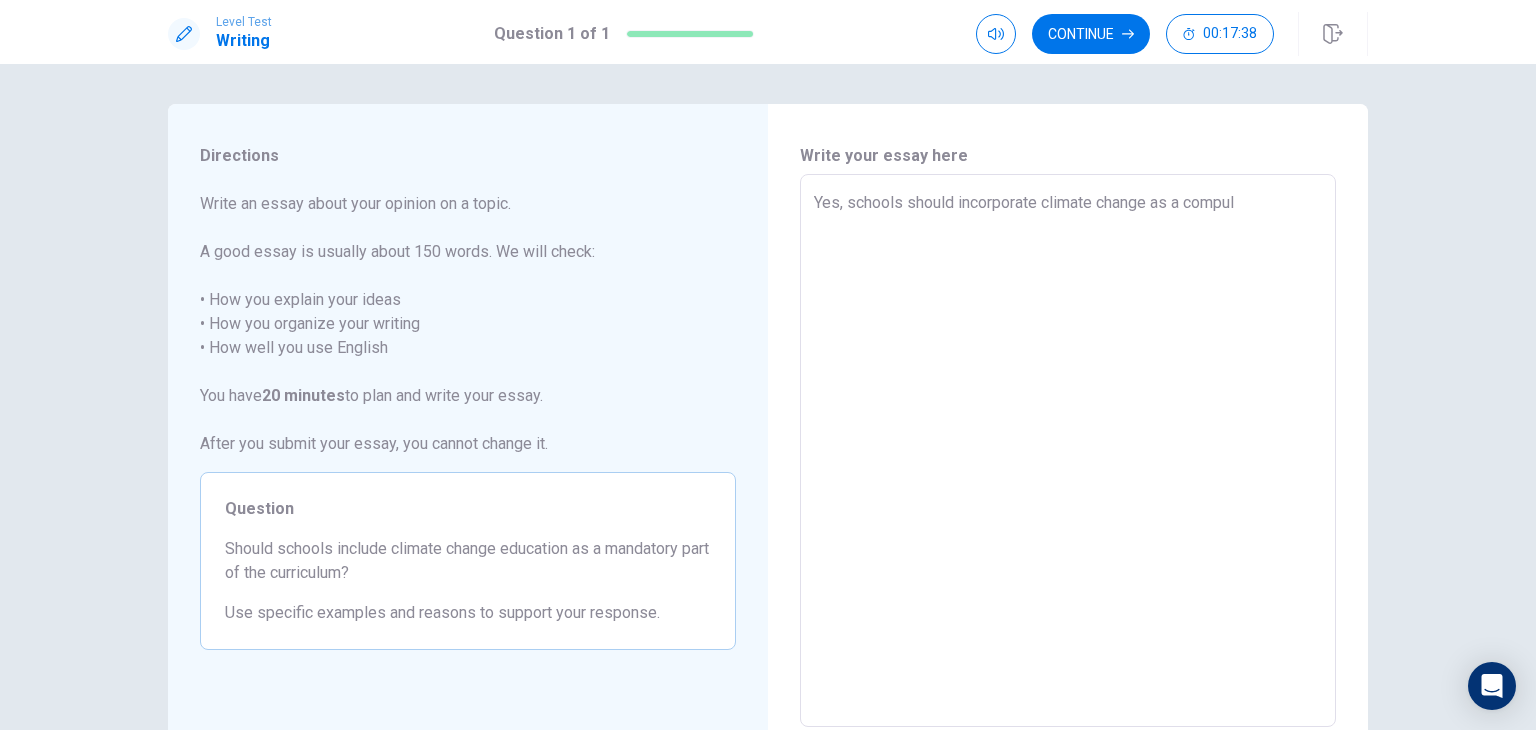 type on "x" 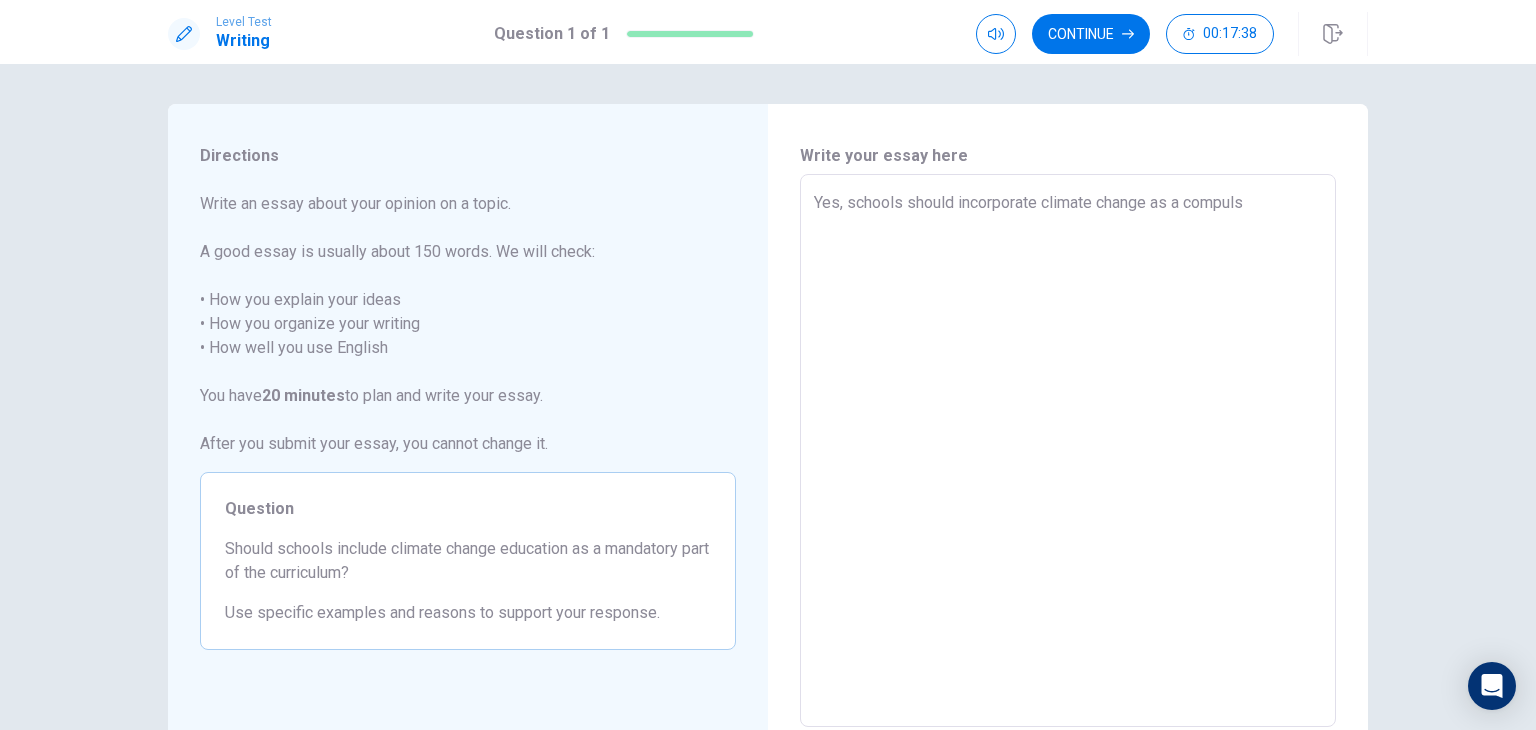 type on "x" 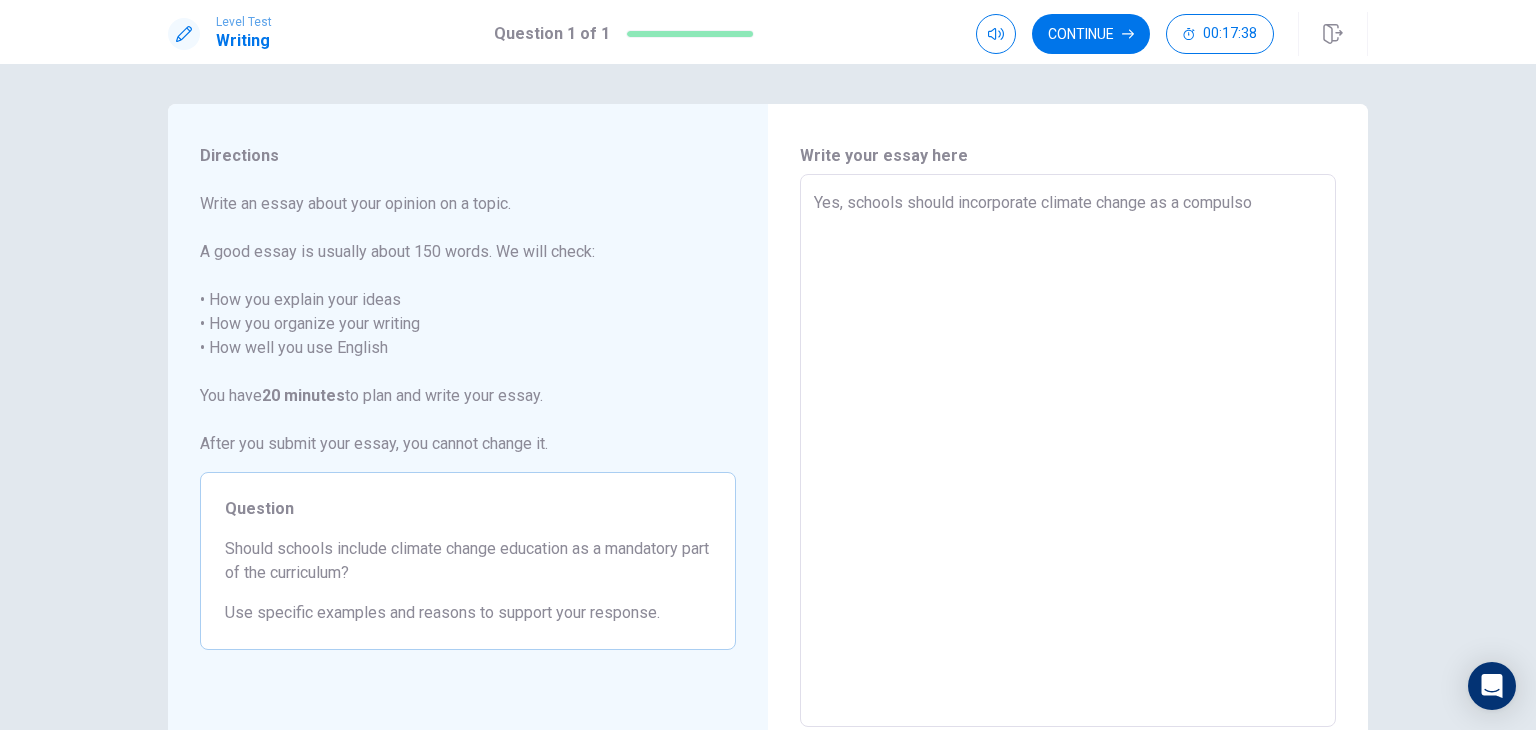 type on "x" 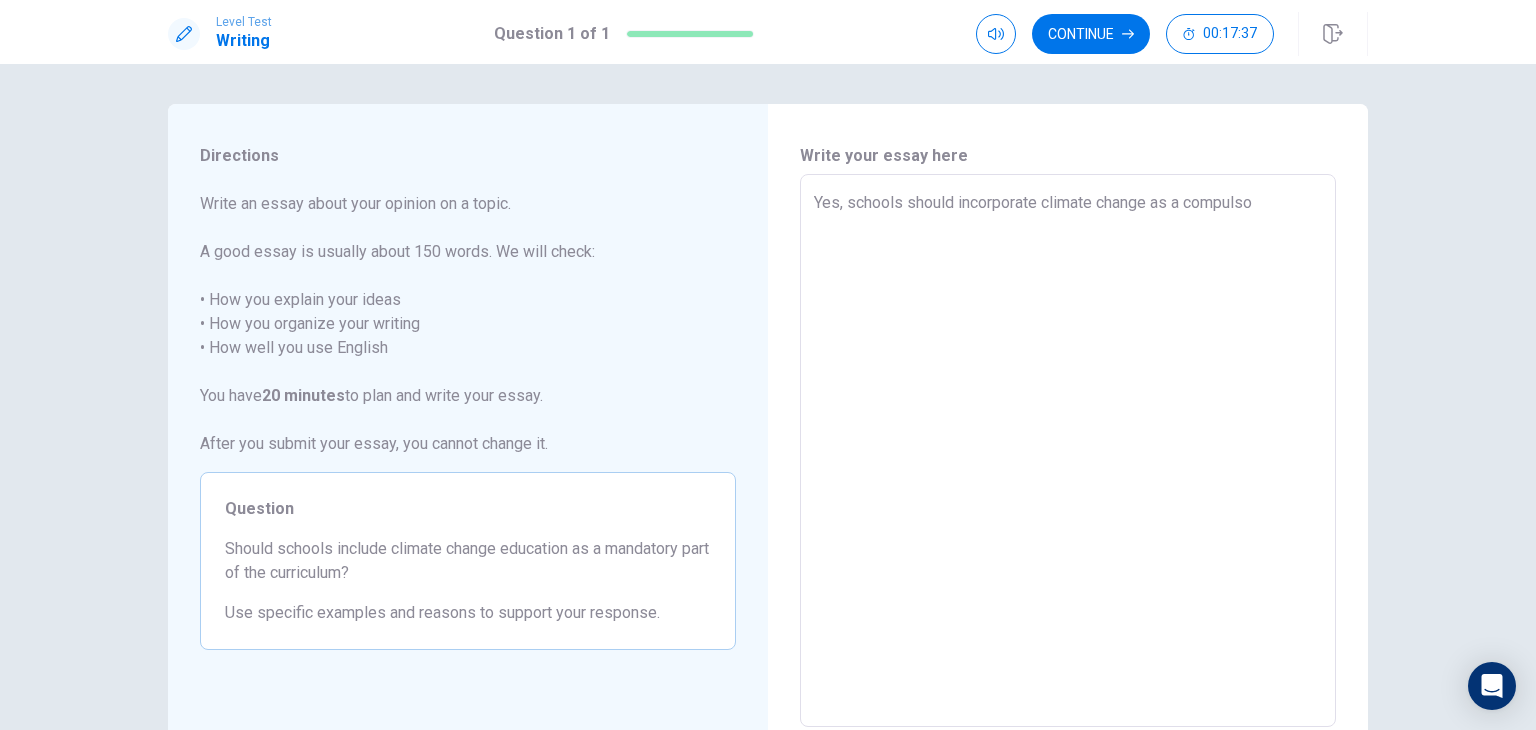 type on "Yes, schools should incorporate climate change as a compulsor" 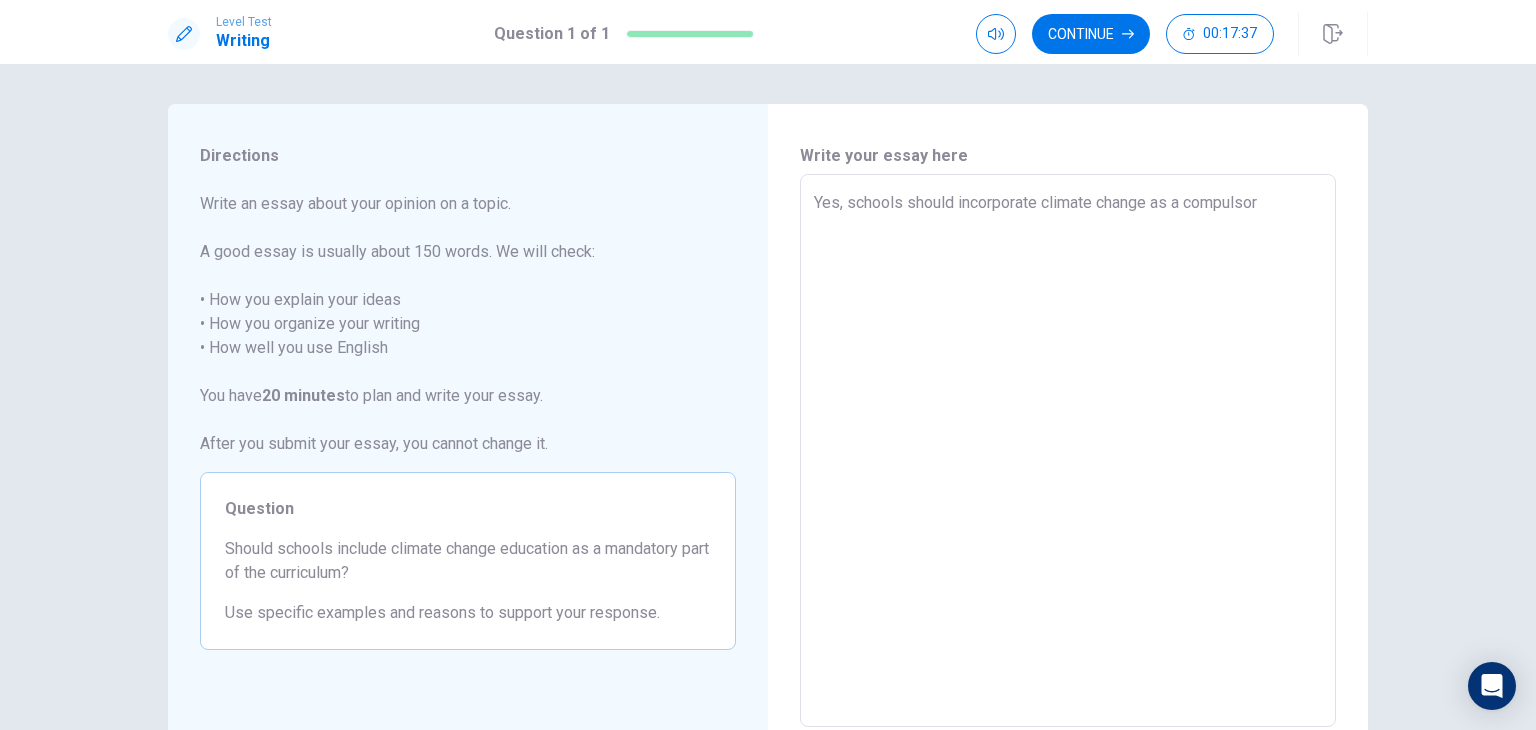 type on "x" 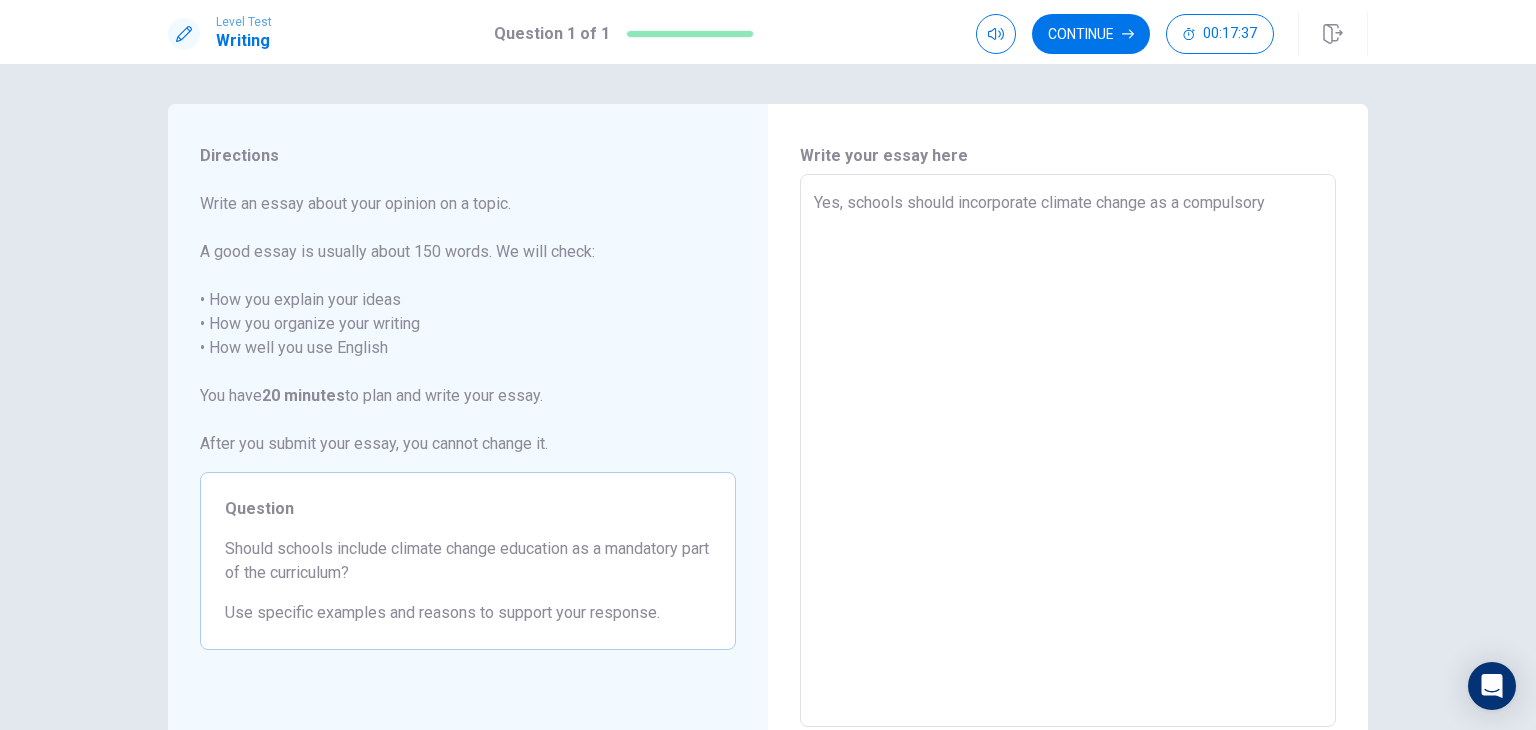 type on "x" 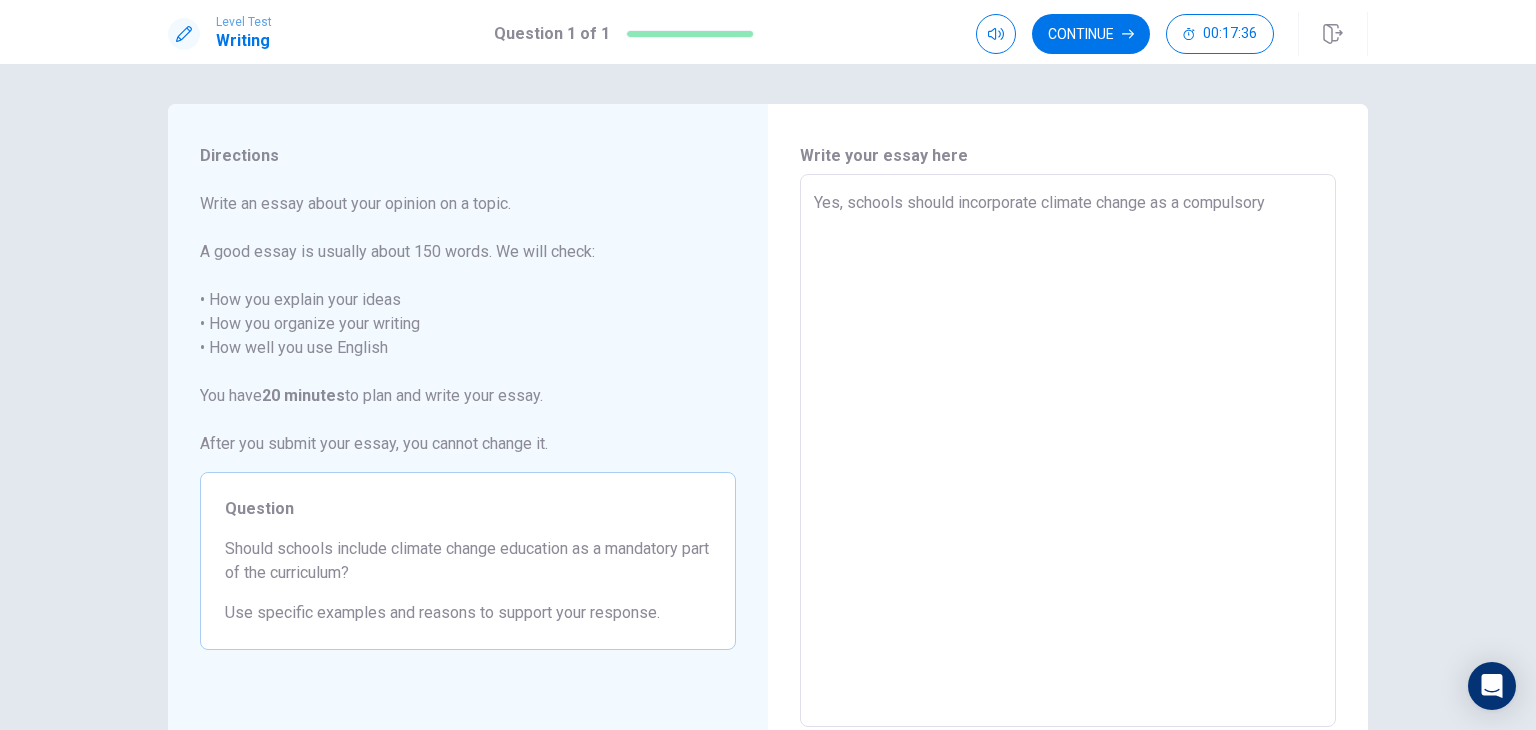 type on "Yes, schools should incorporate climate change as a compulsory p" 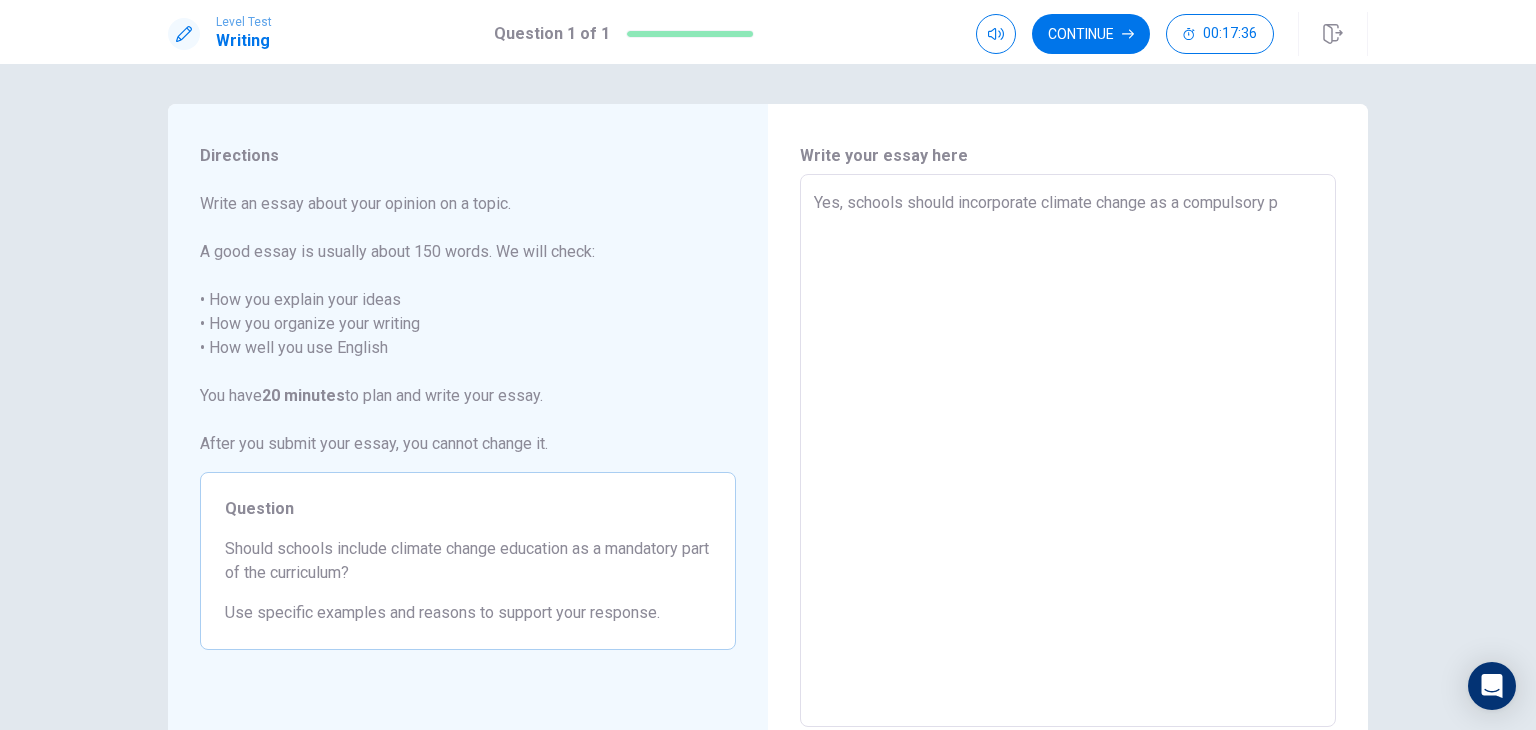 type on "x" 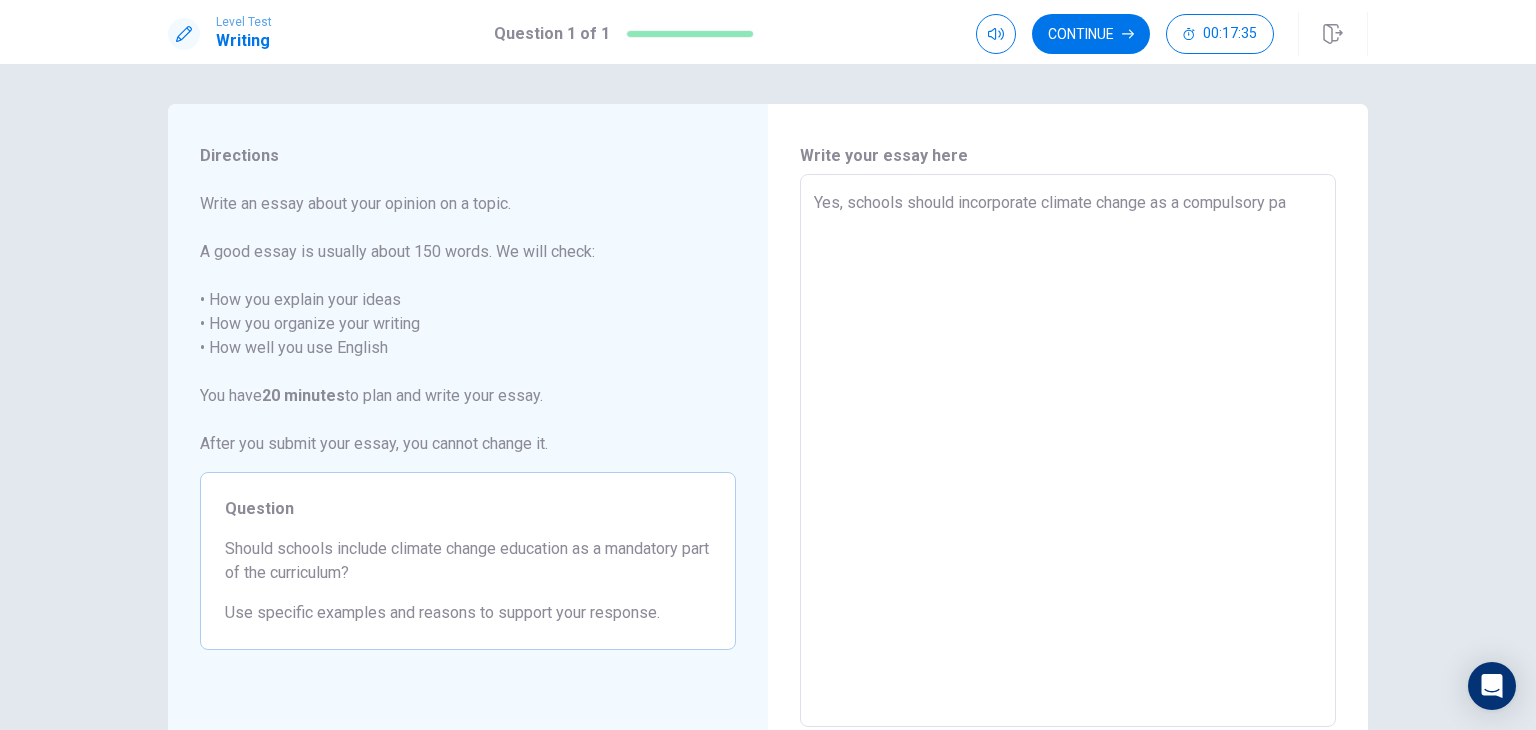 type on "x" 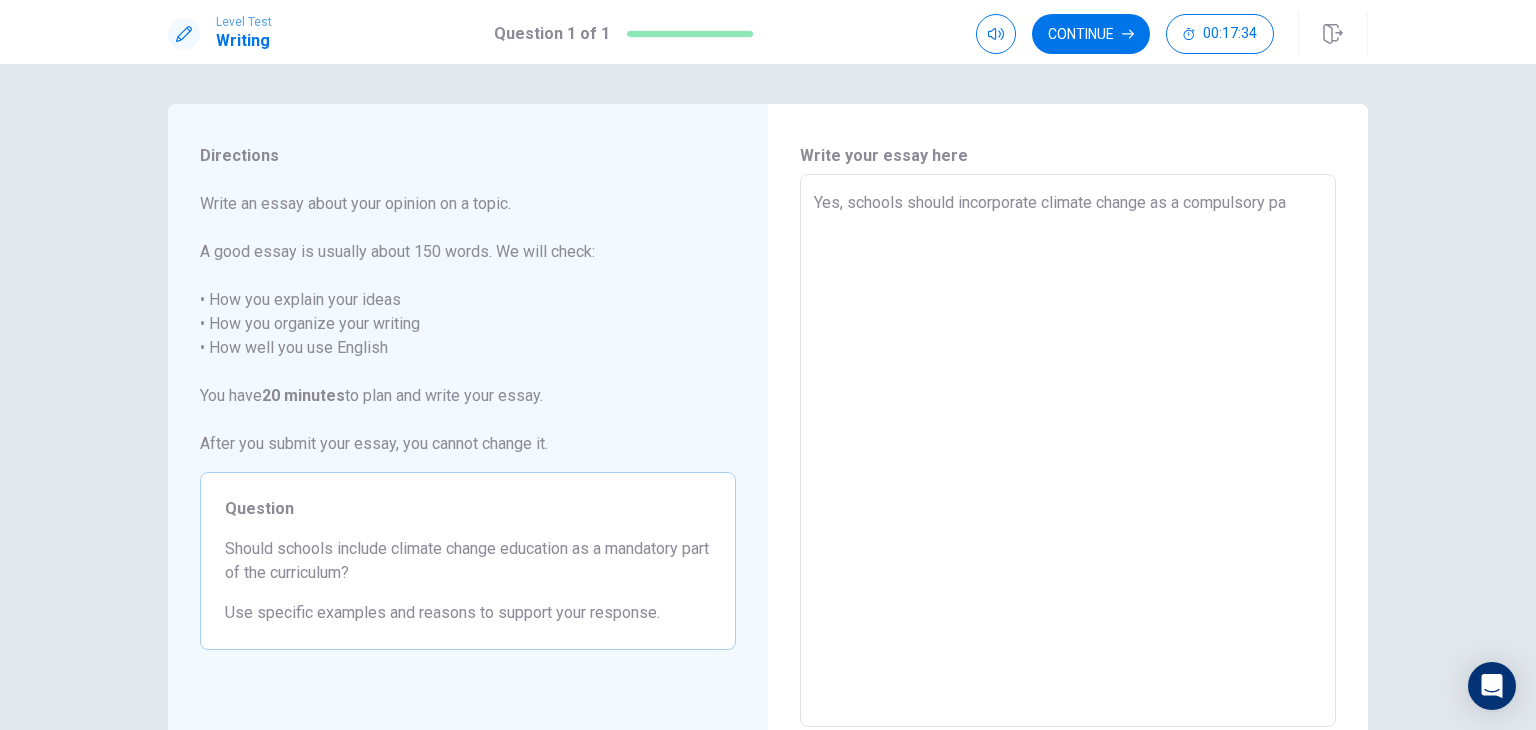 type on "Yes, schools should incorporate climate change as a compulsory par" 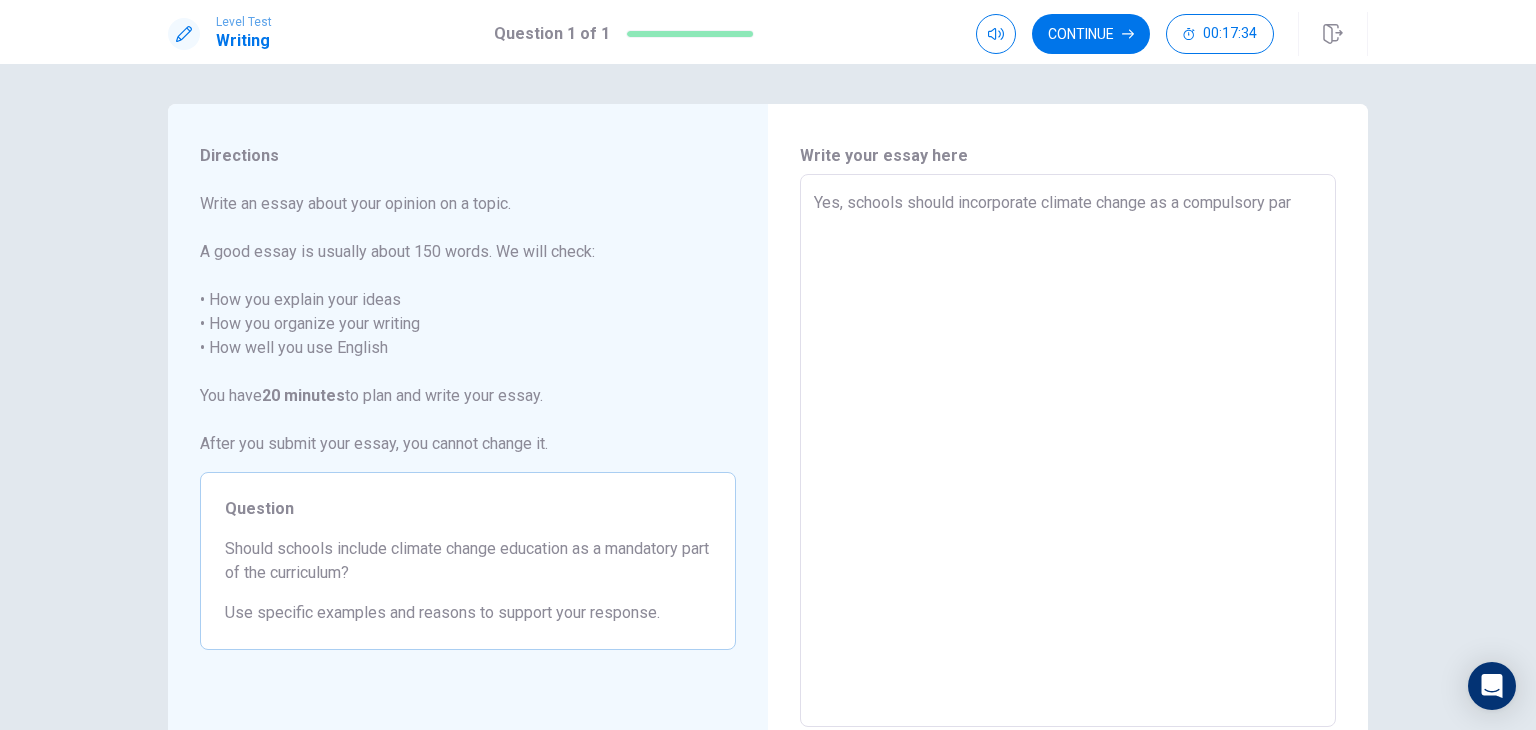 type on "x" 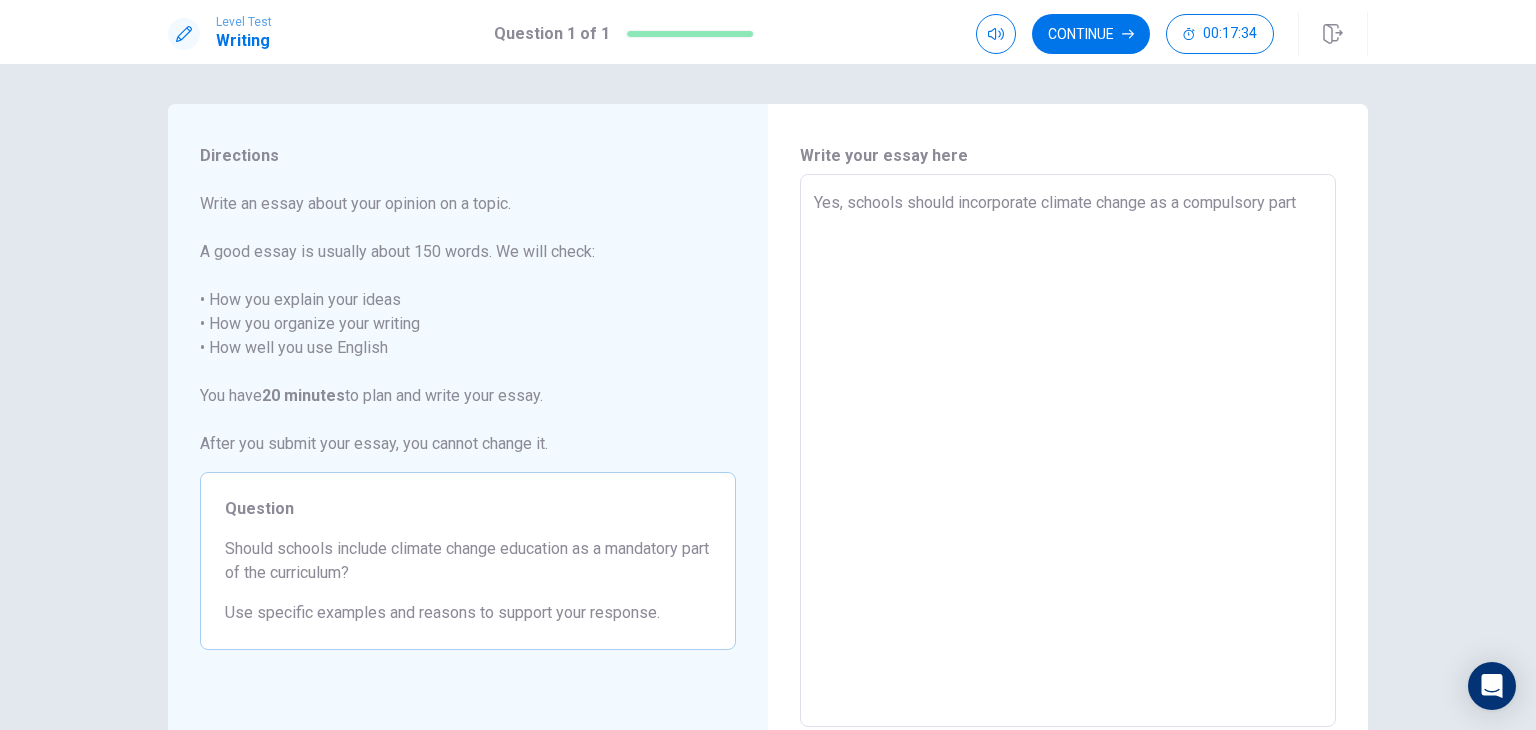 type on "x" 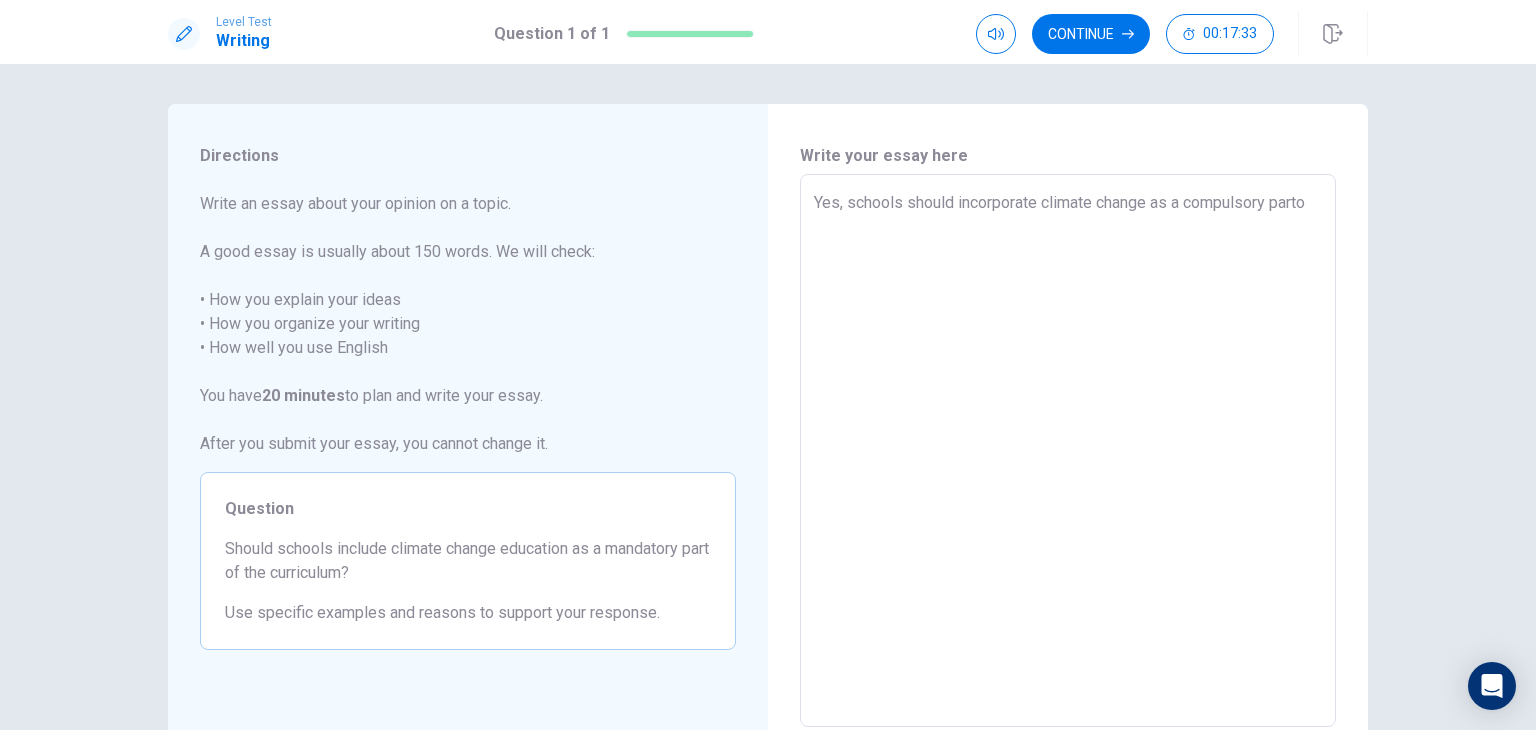 type on "x" 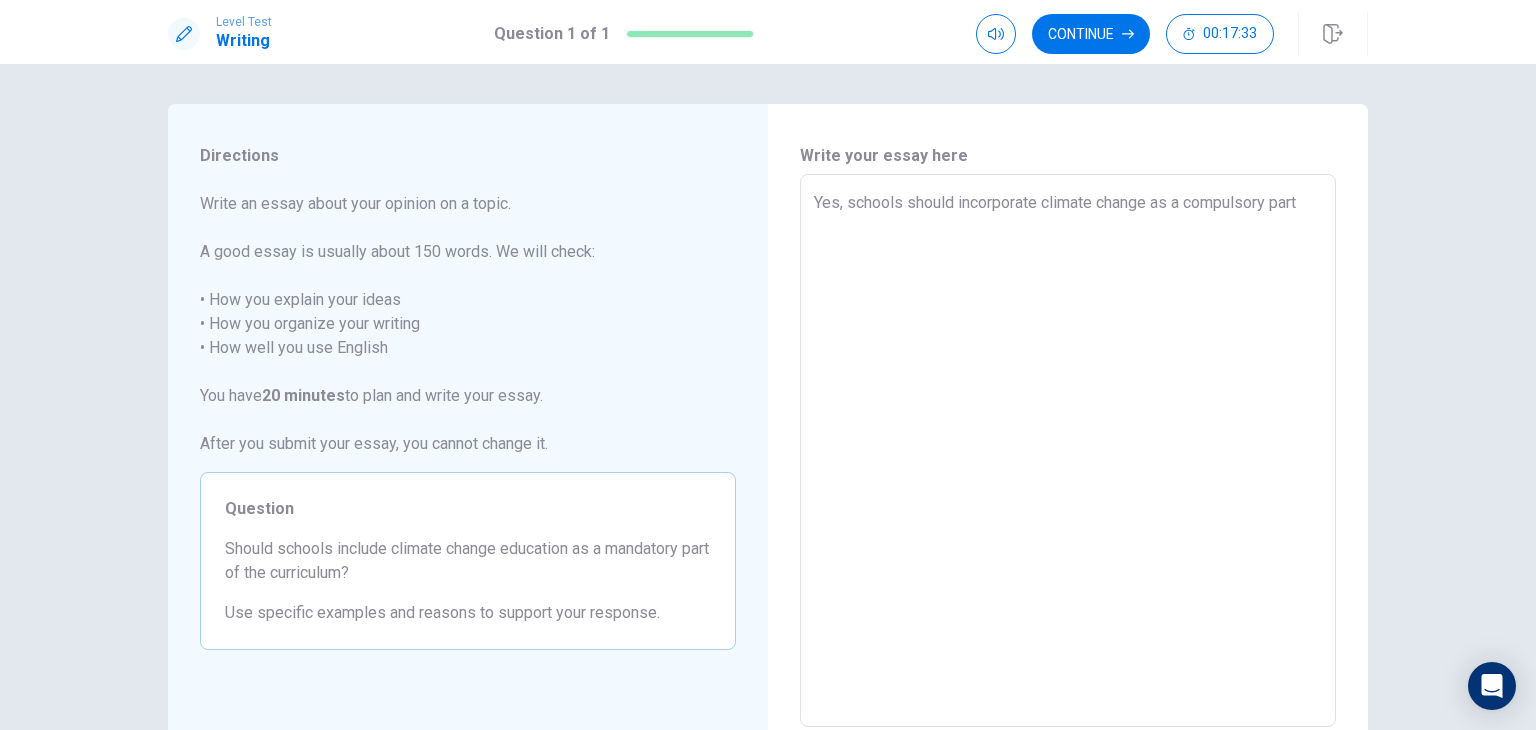 type on "x" 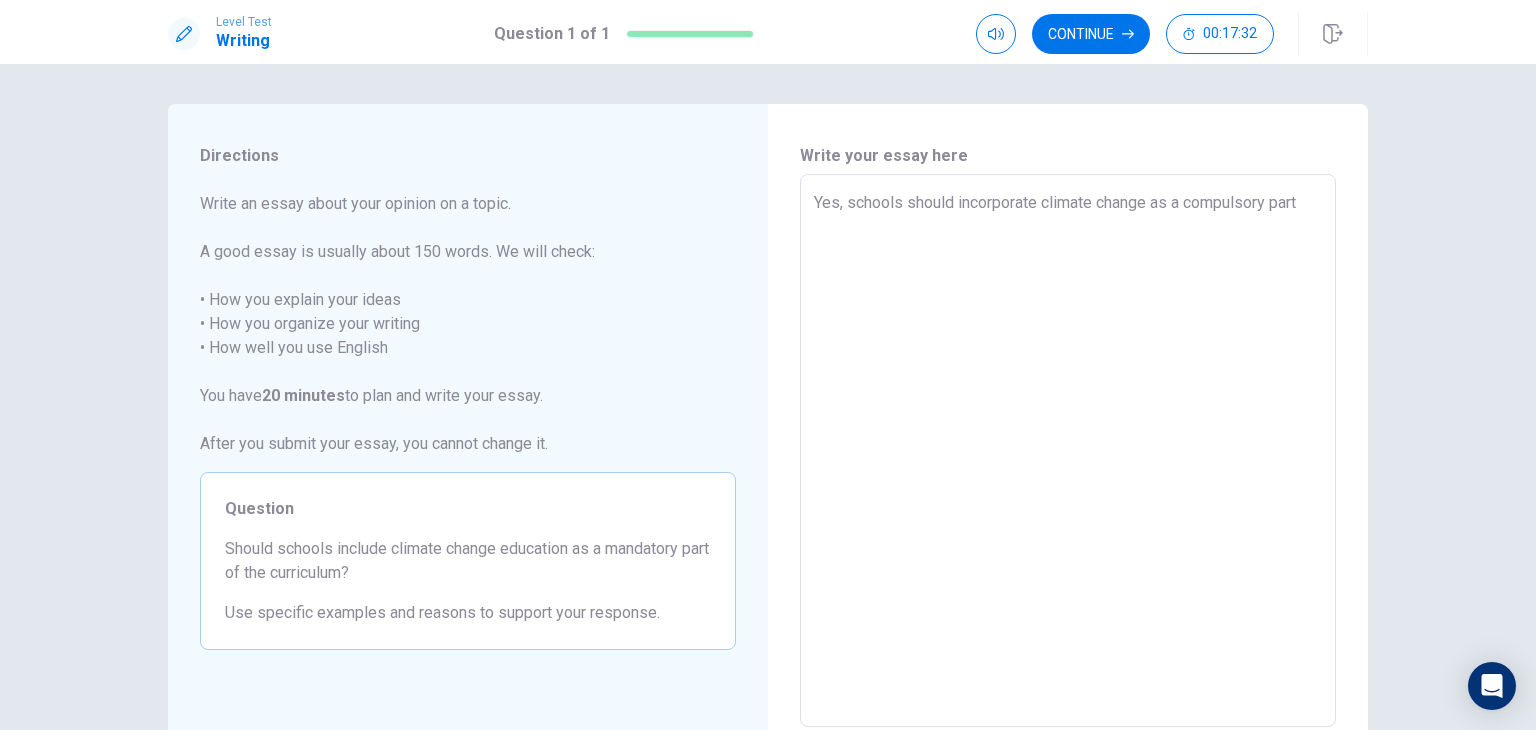type on "Yes, schools should incorporate climate change as a compulsory part" 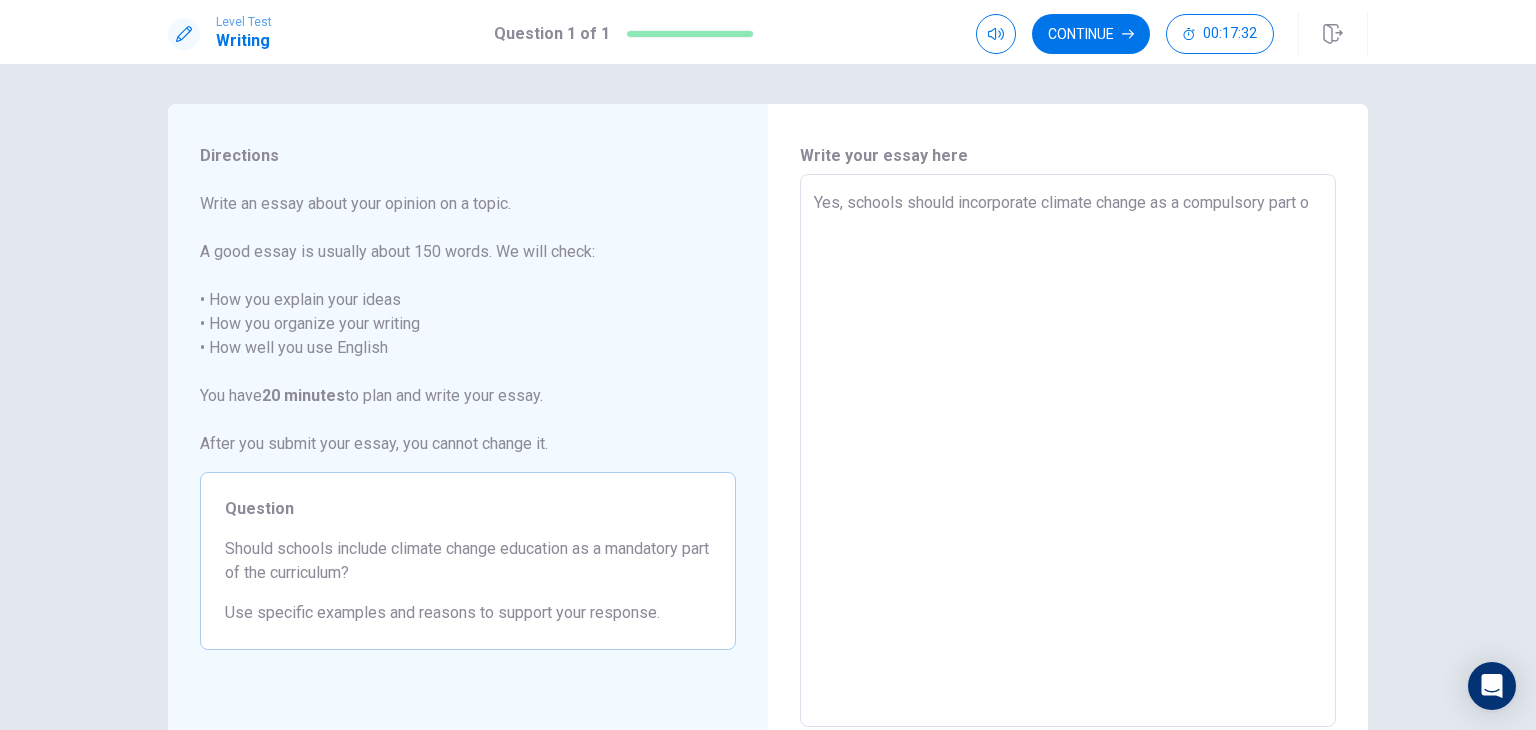 type on "x" 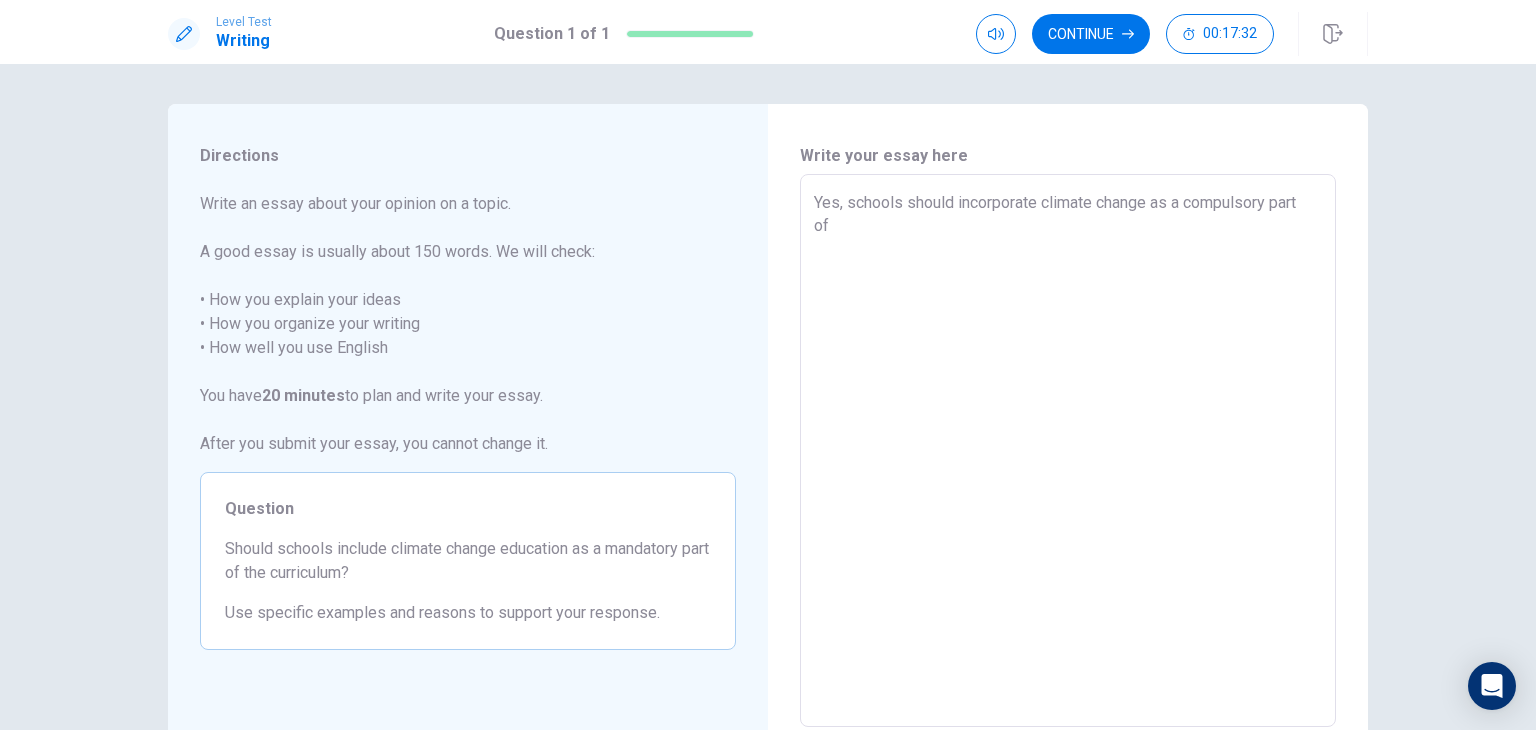 type on "x" 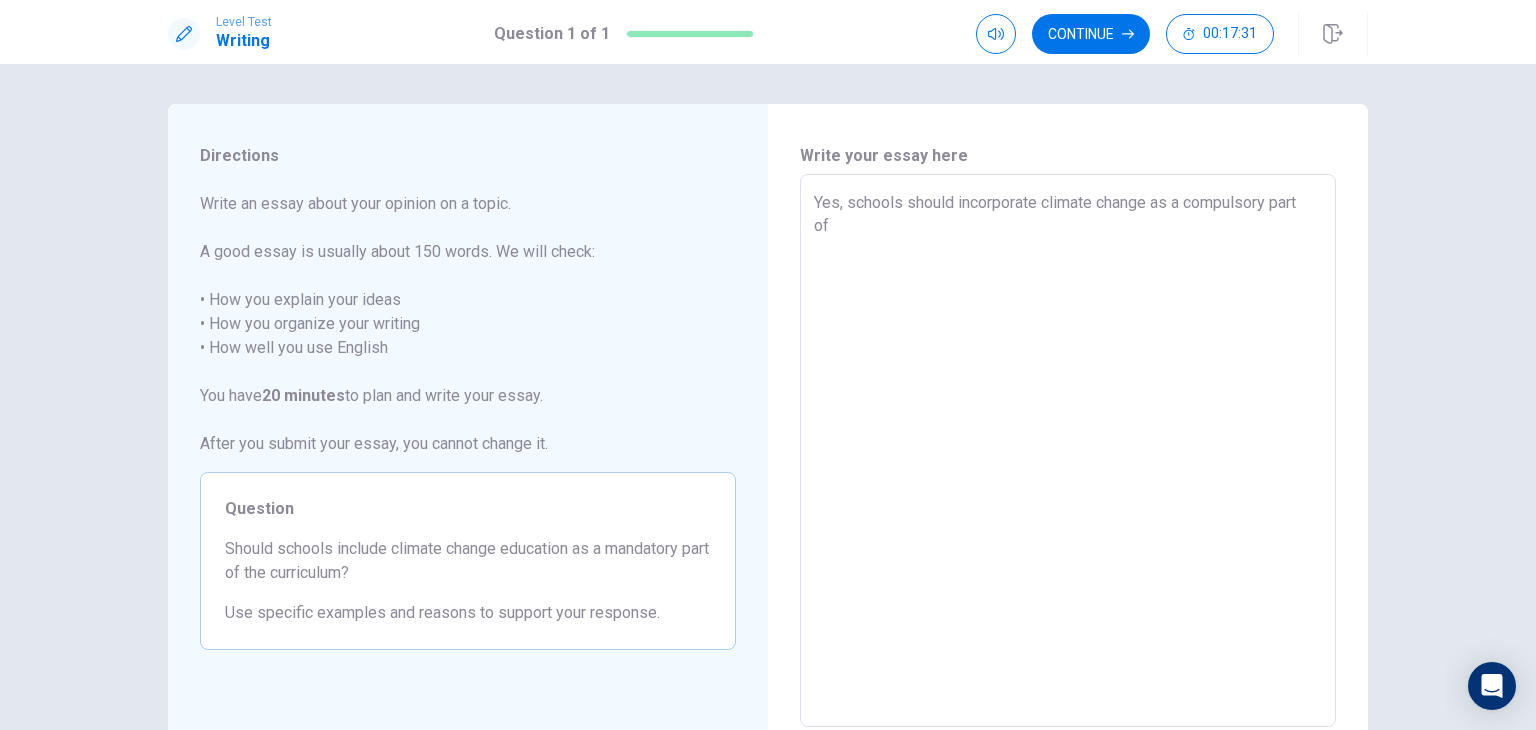 type on "Yes, schools should incorporate climate change as a compulsory part of t" 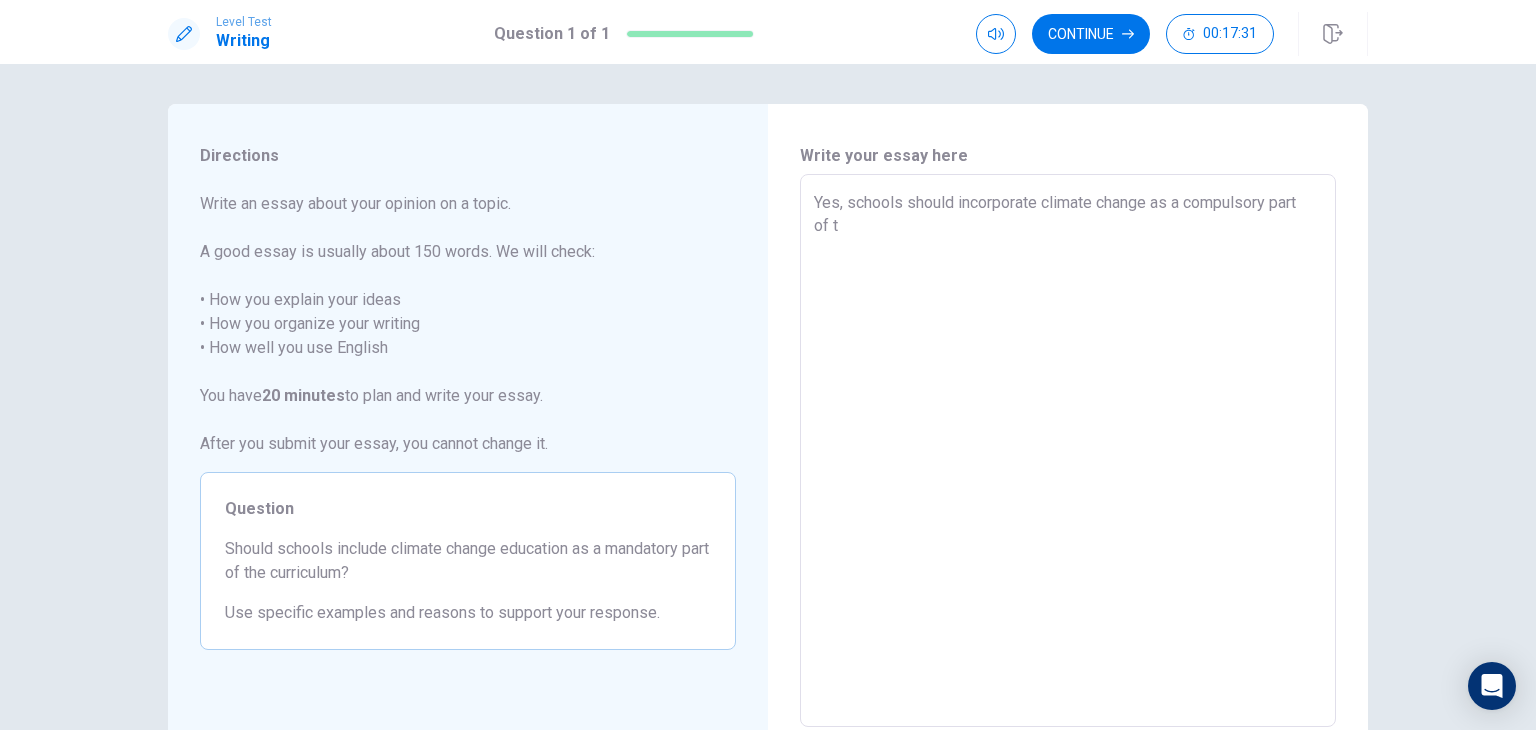 type on "x" 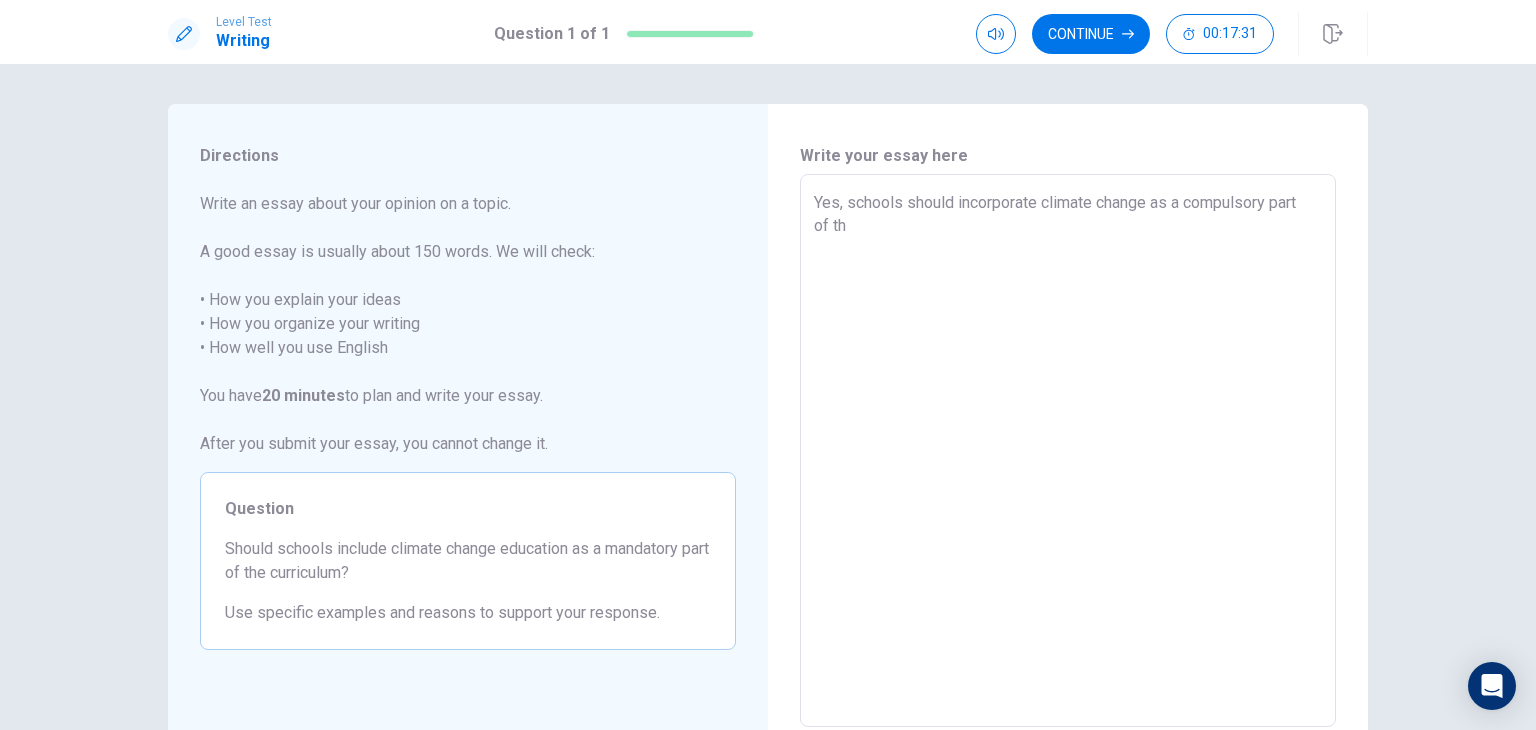 type on "x" 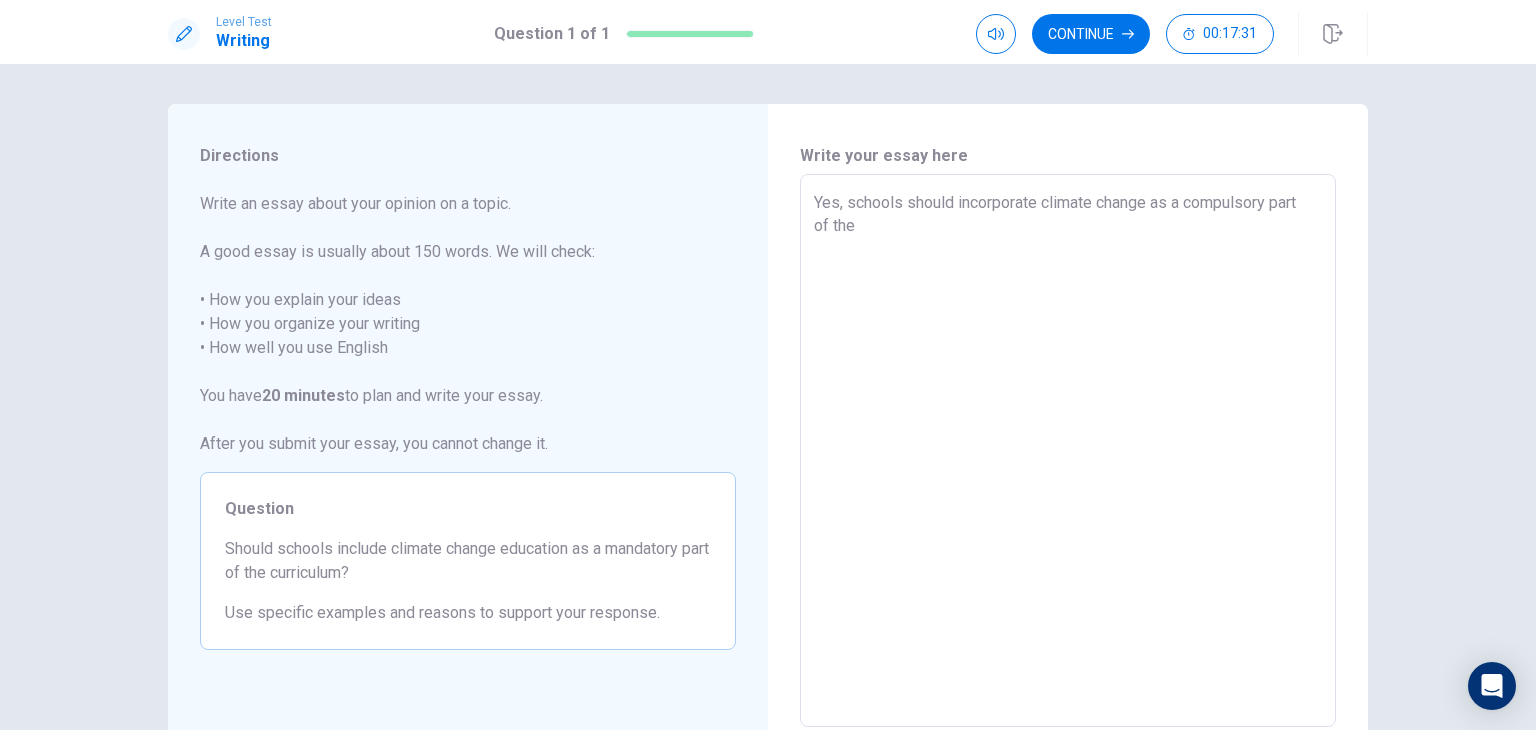 type on "x" 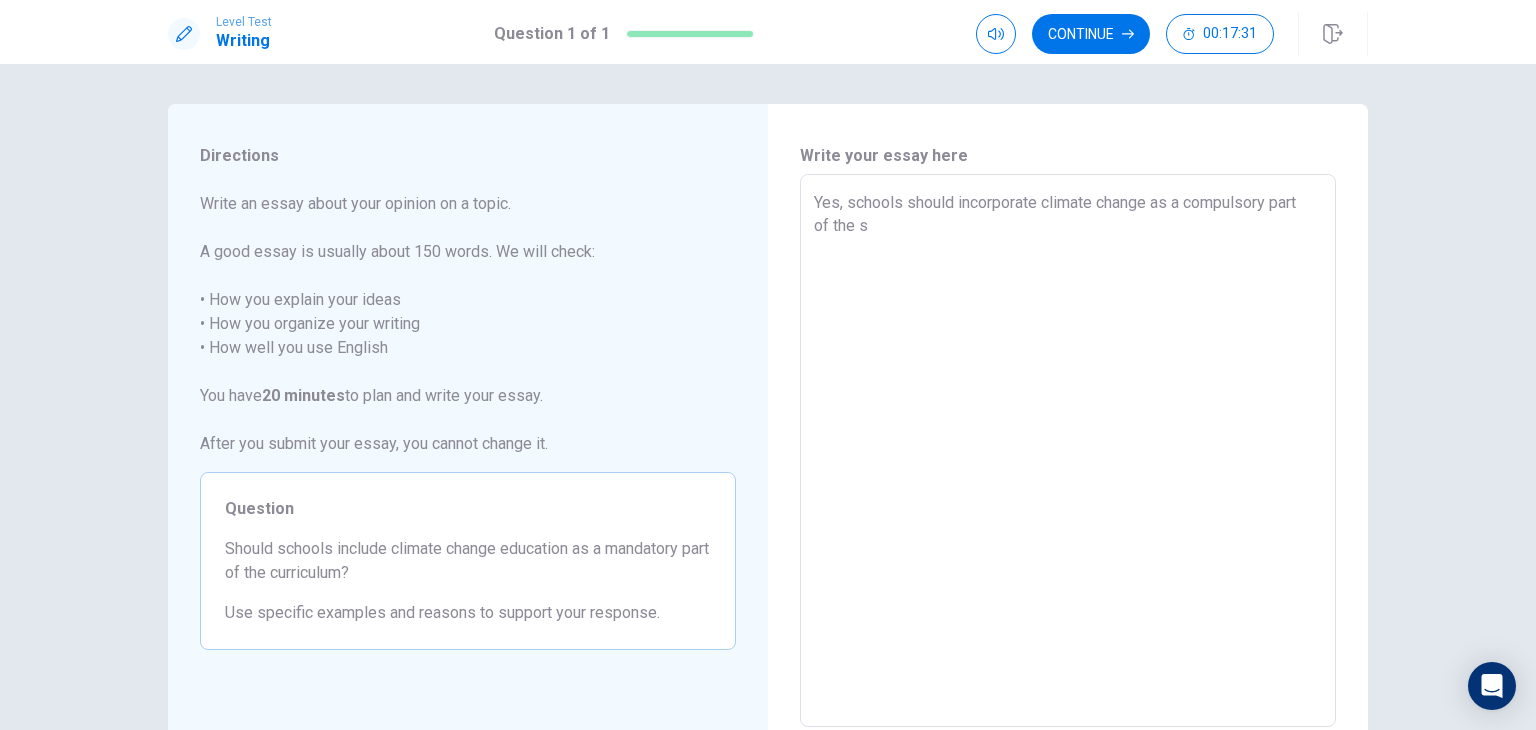 type on "x" 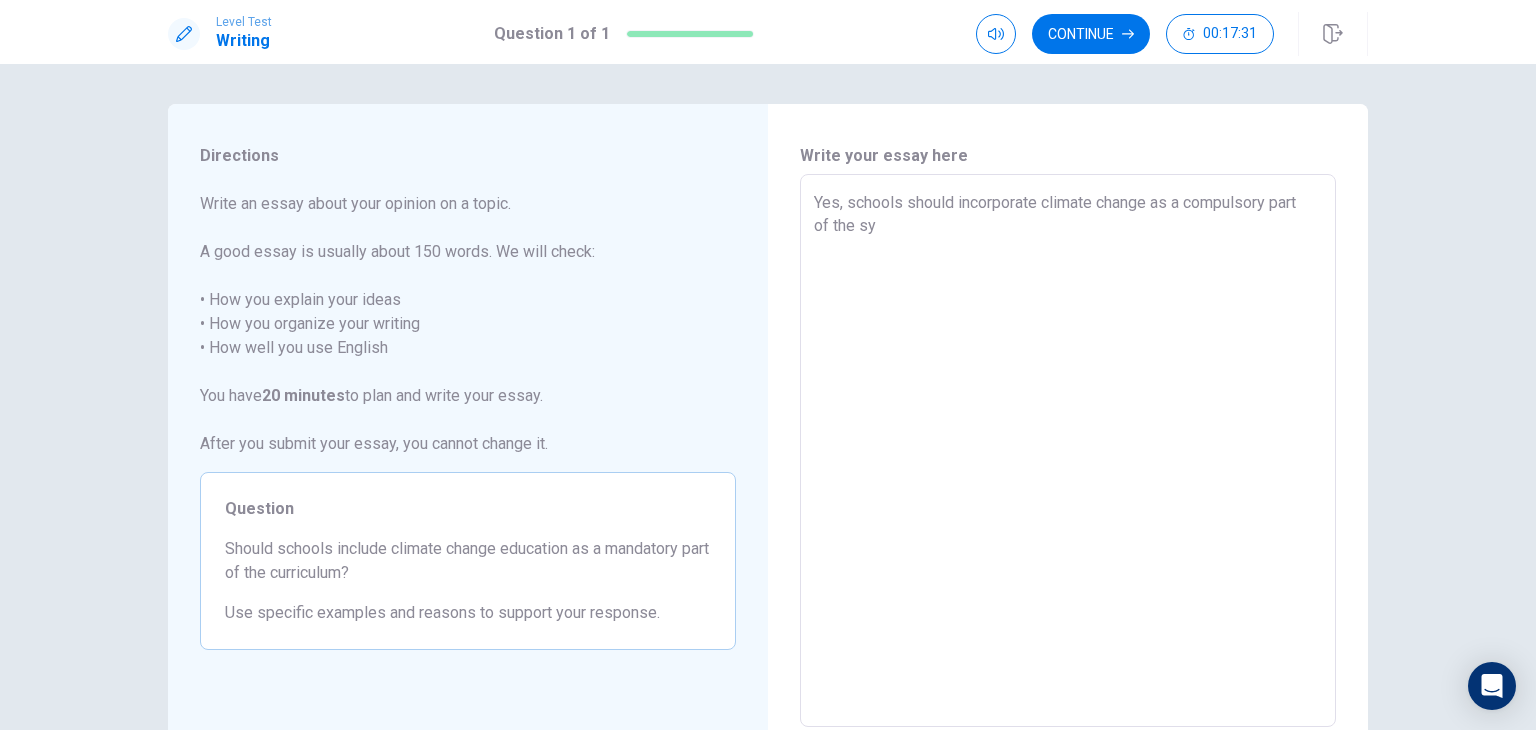 type on "x" 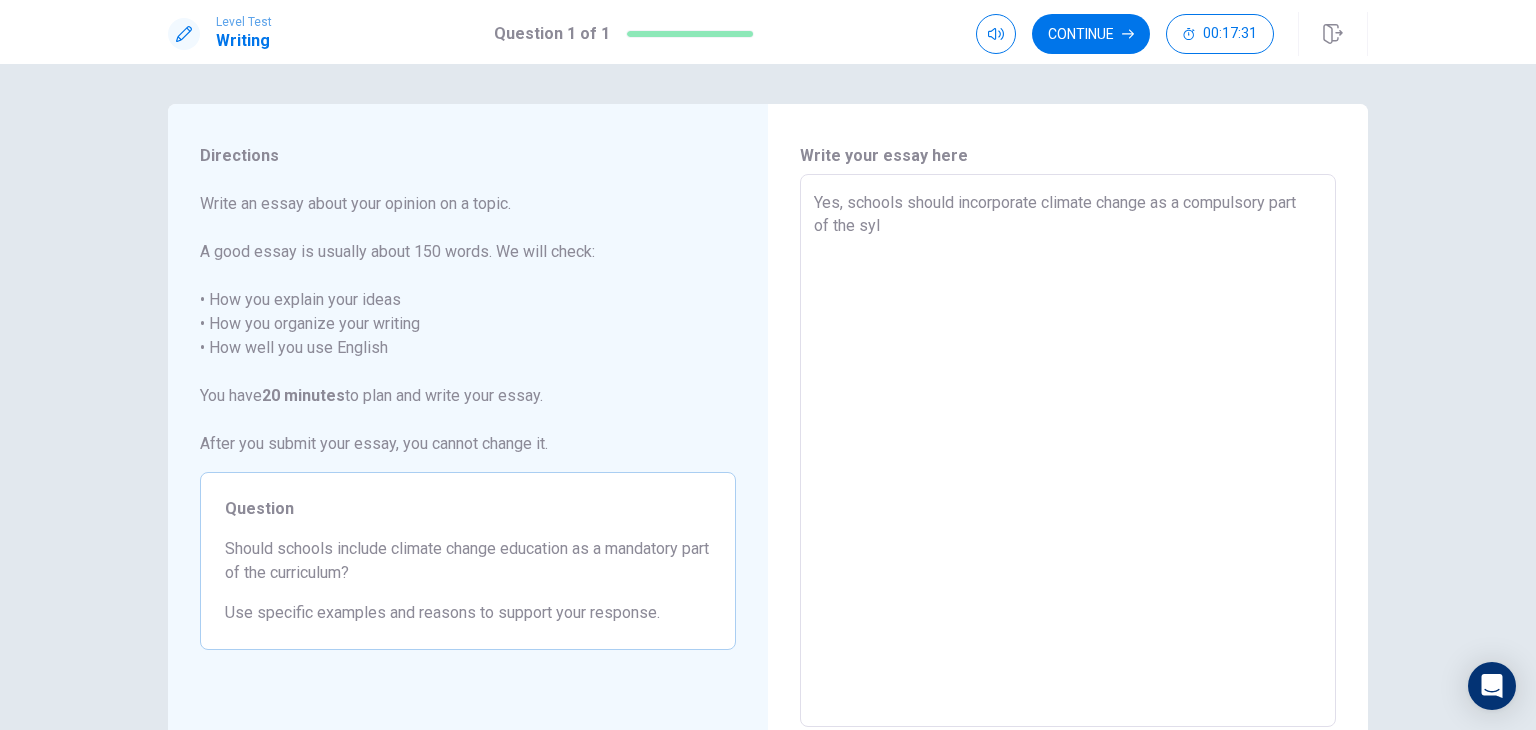 type on "x" 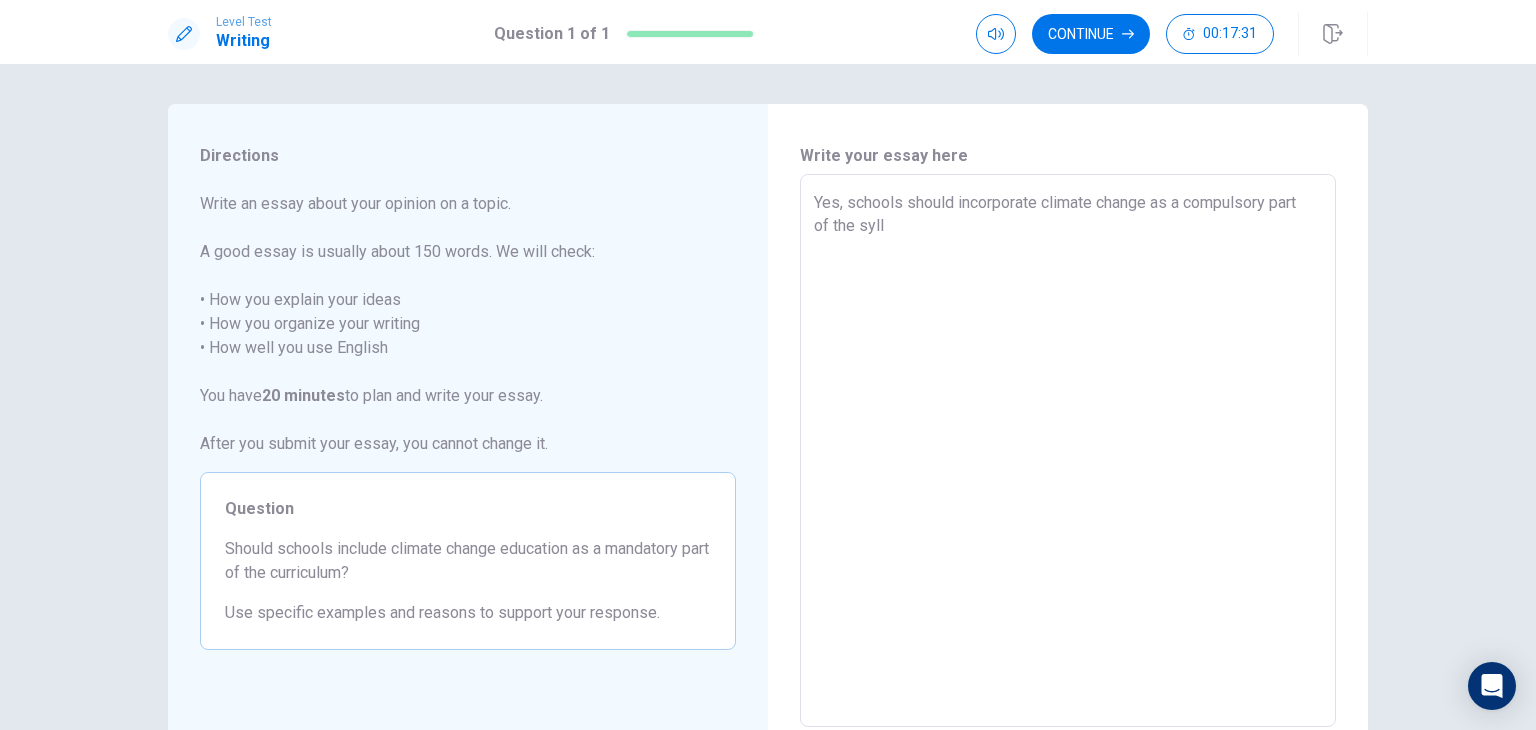 type on "x" 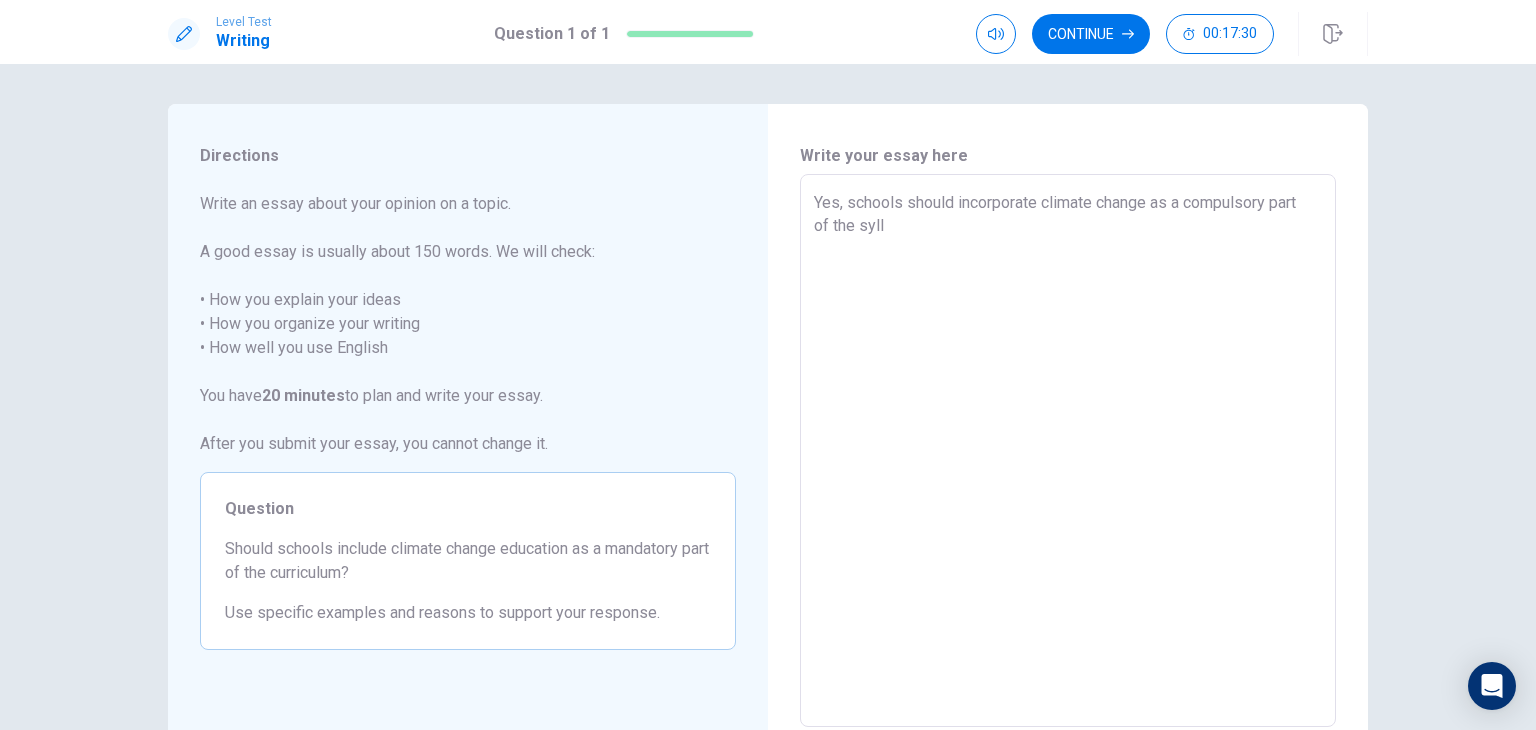 type on "Yes, schools should incorporate climate change as a compulsory part of the [PERSON_NAME]" 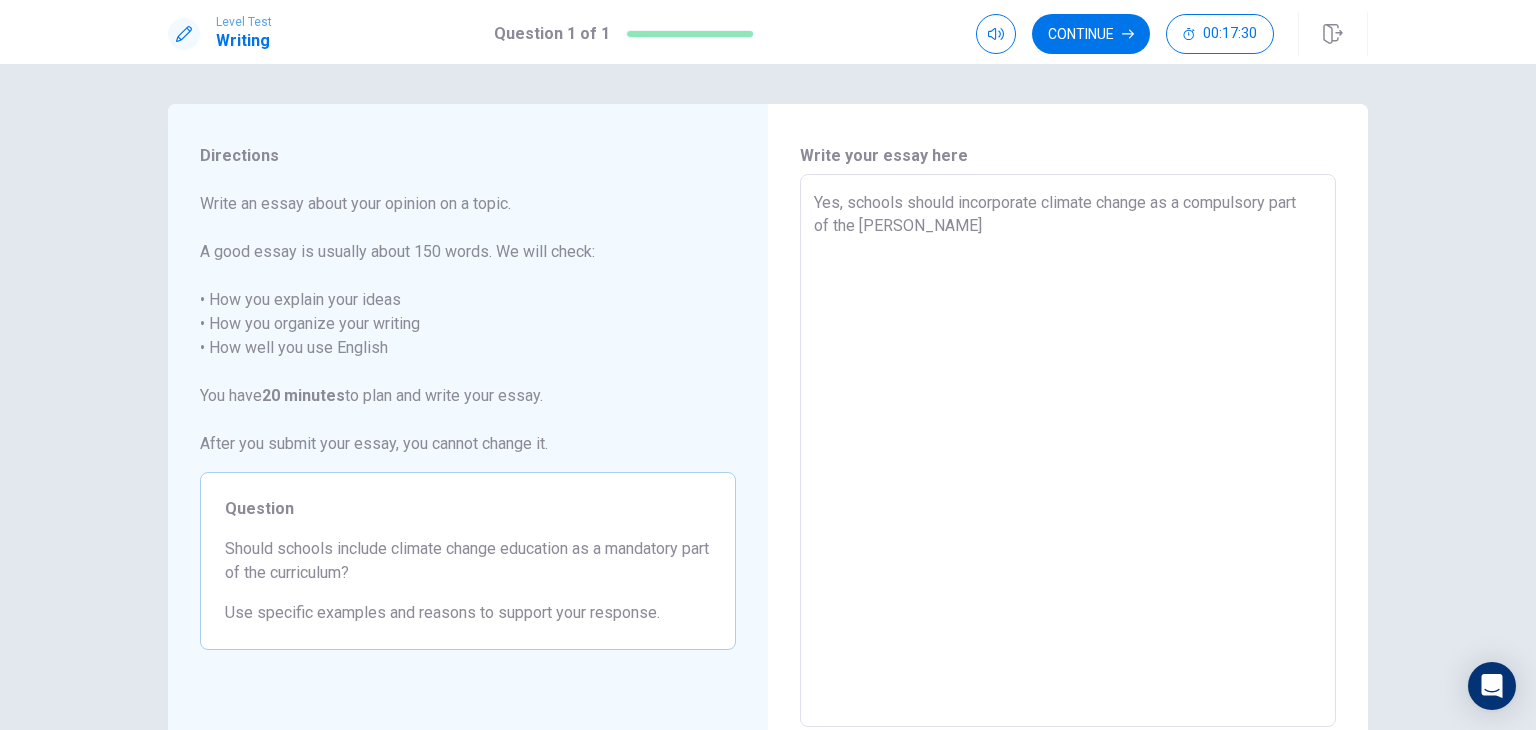 type on "x" 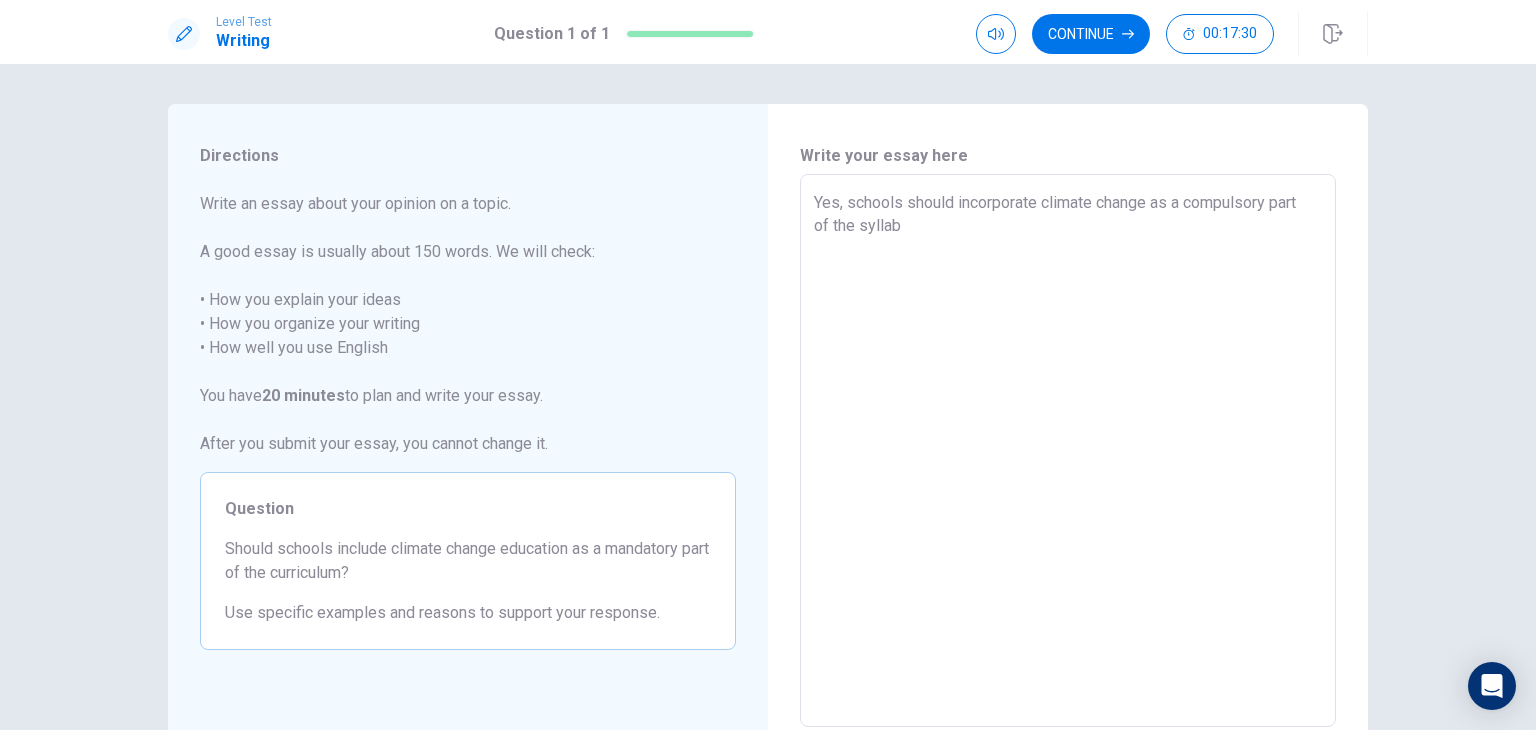 type on "x" 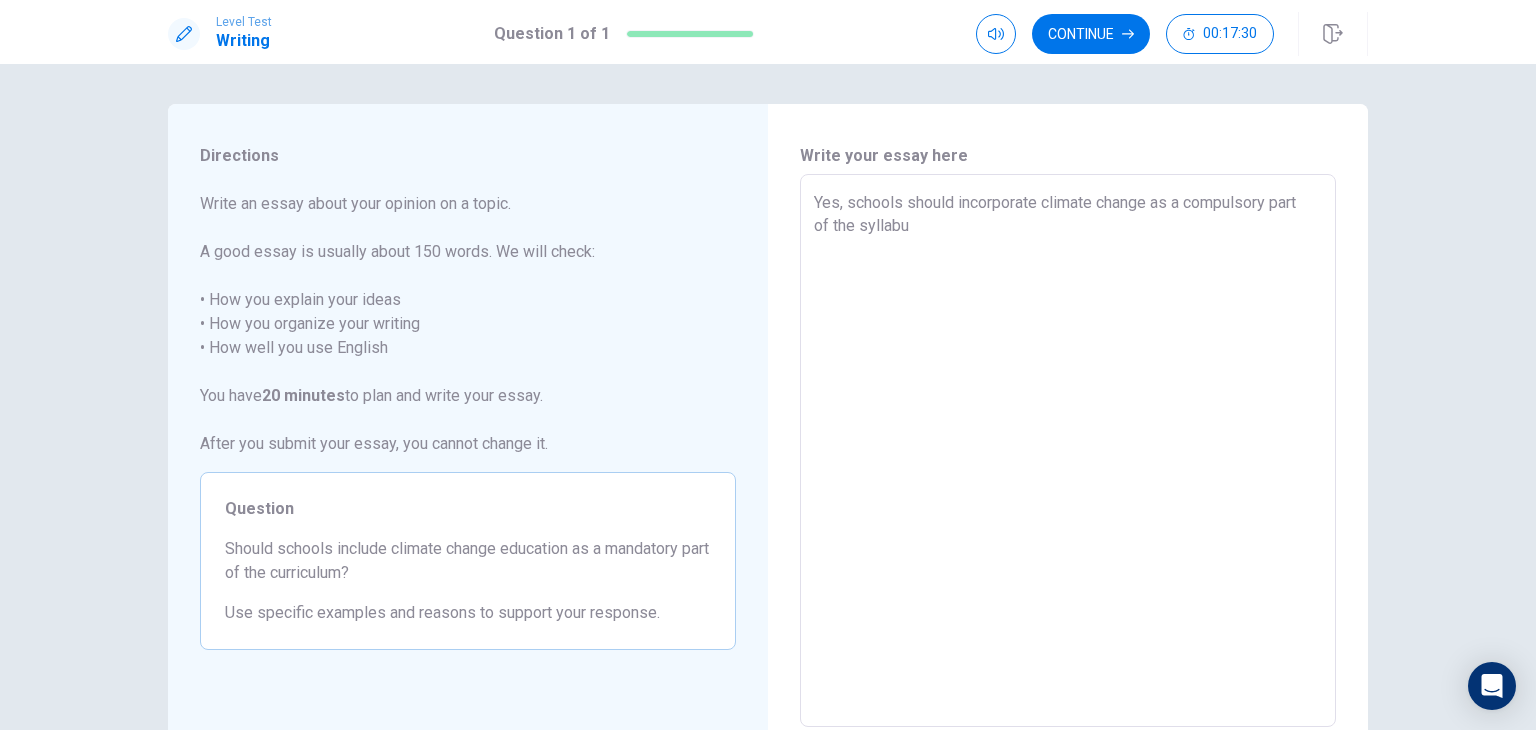 type on "x" 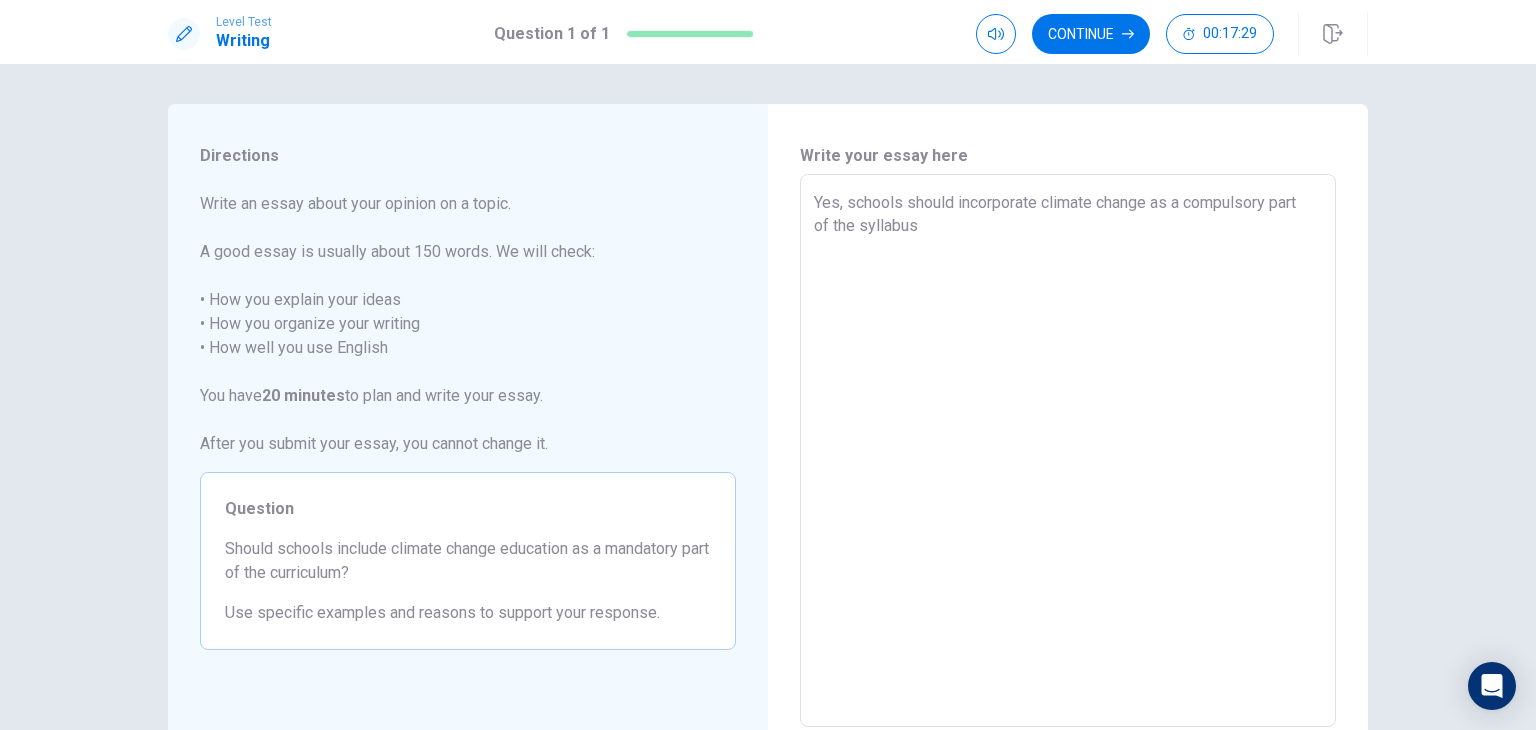 type on "x" 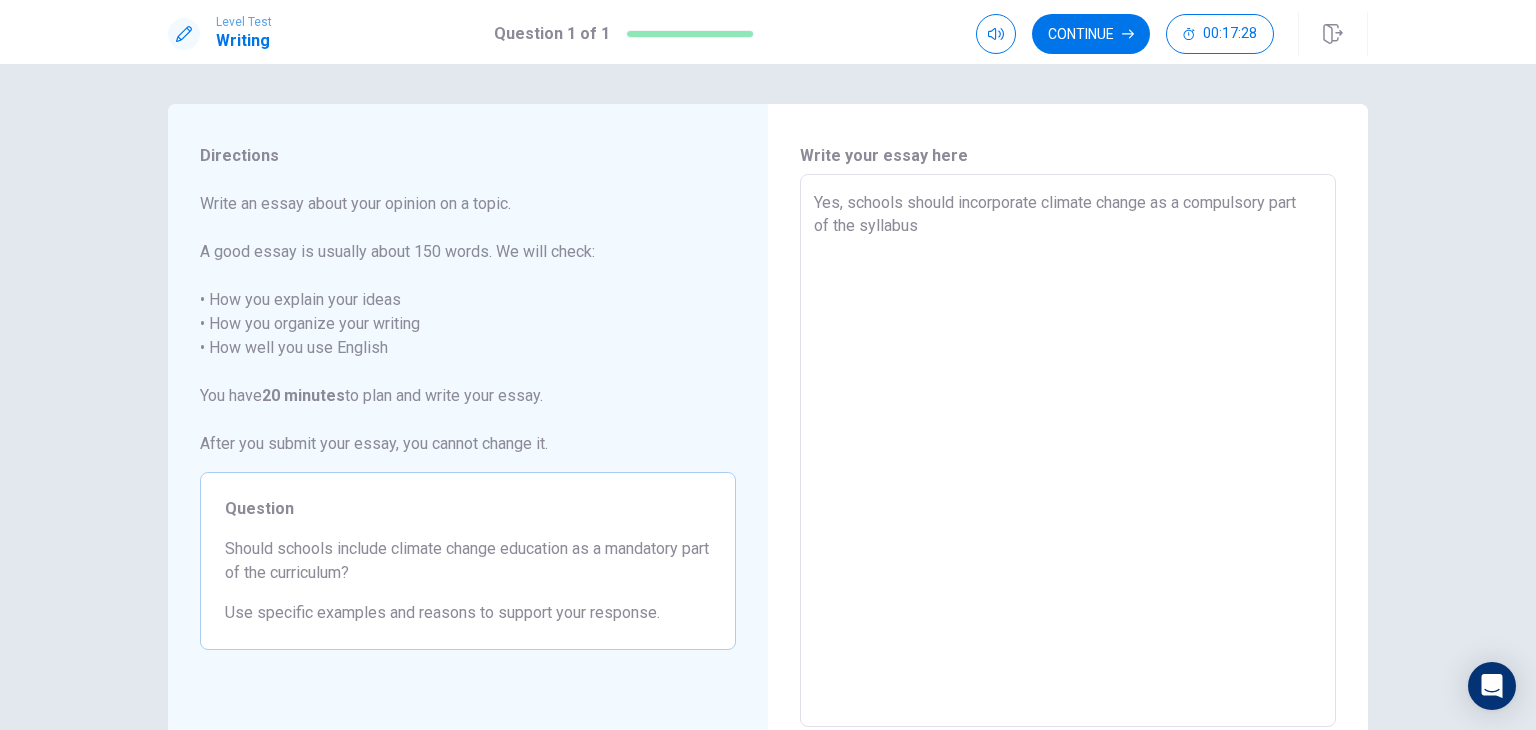 type on "Yes, schools should incorporate climate change as a compulsory part of the syllabus." 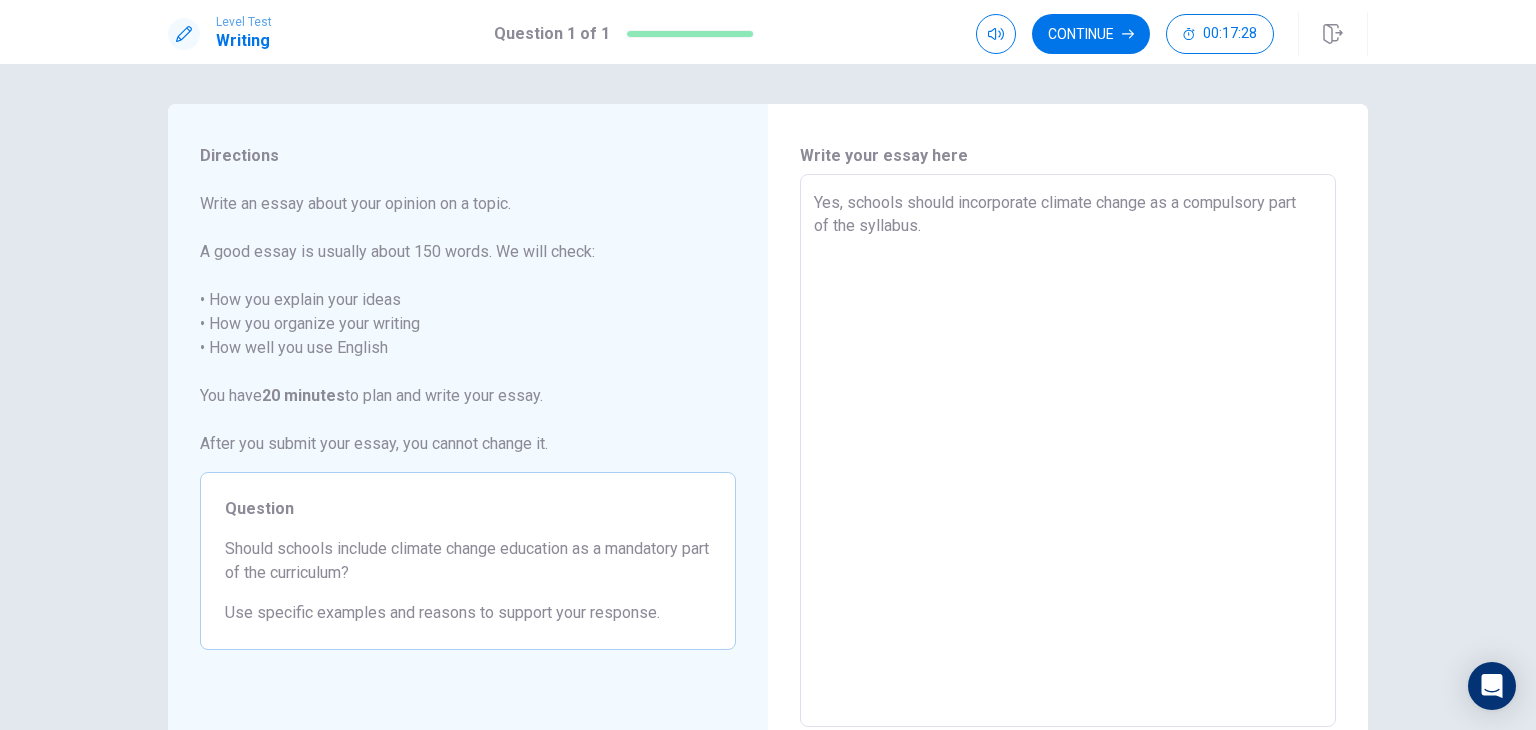 type on "x" 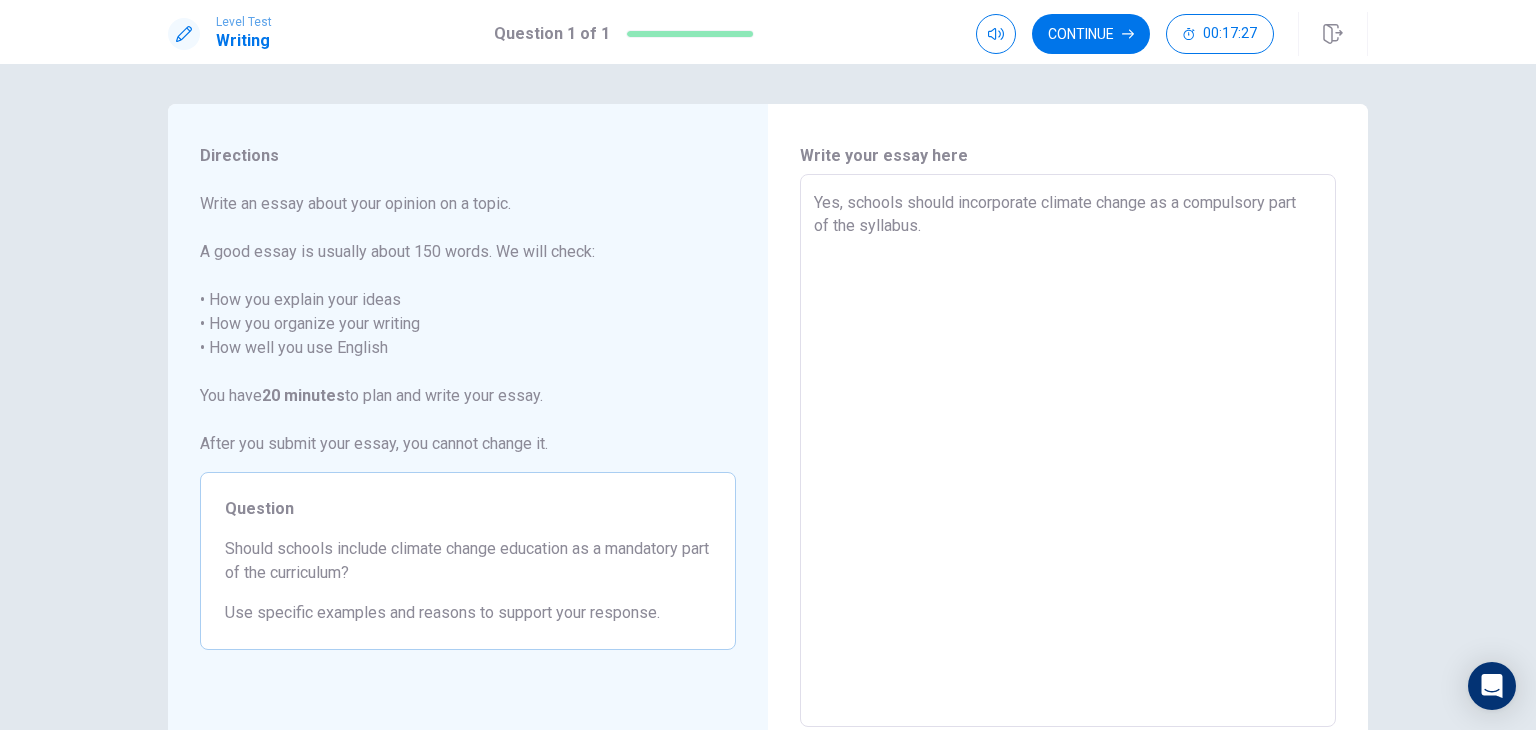 type on "Yes, schools should incorporate climate change as a compulsory part of the syllabus. C" 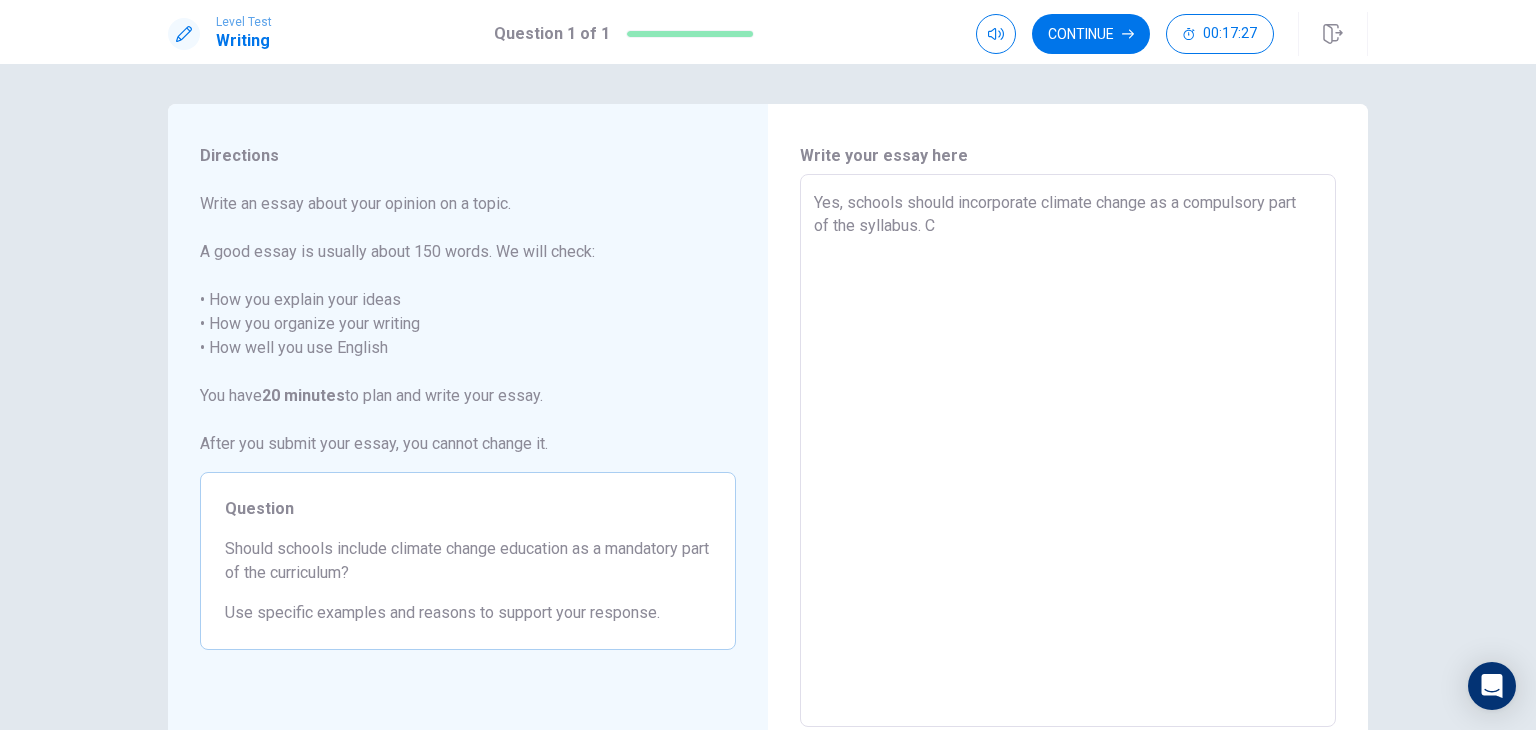 type on "x" 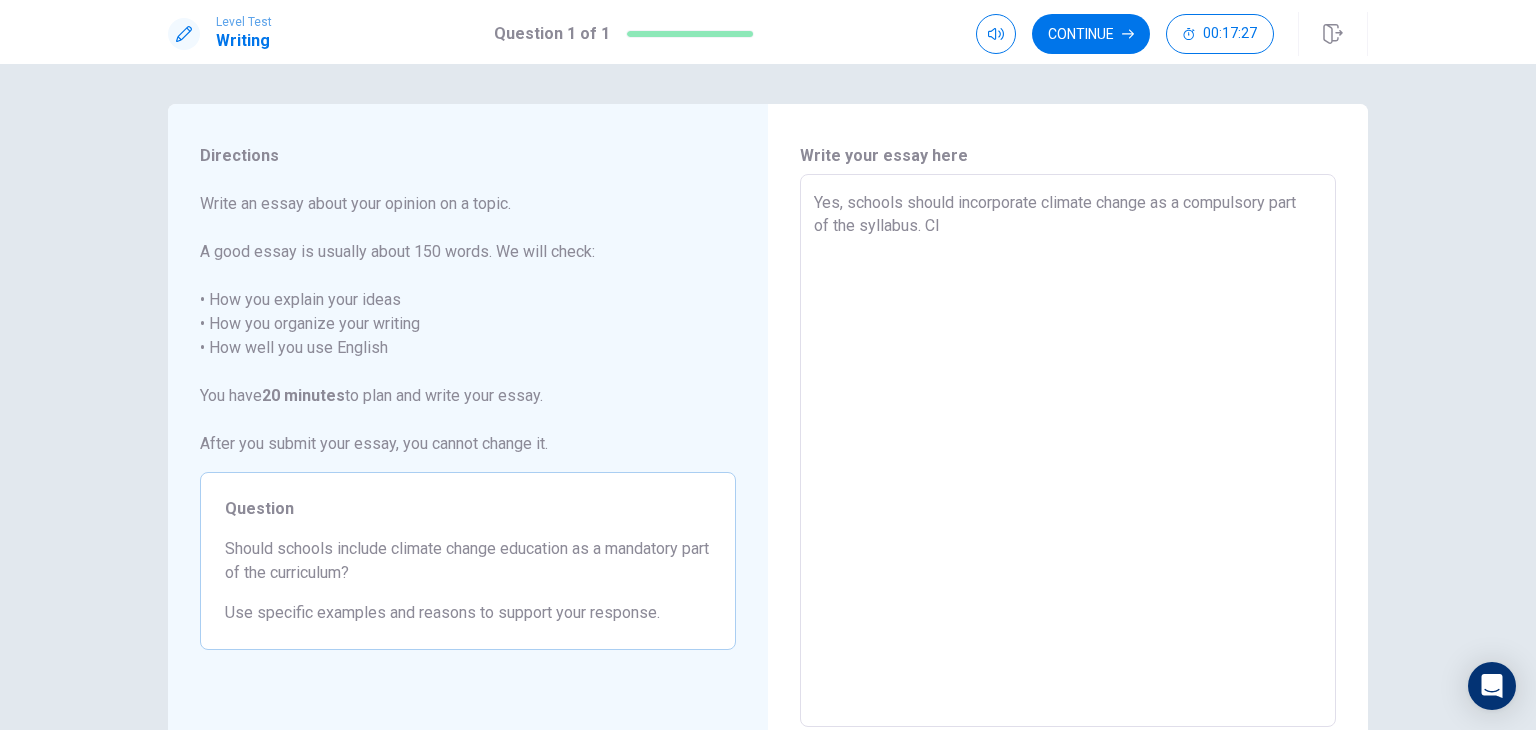 type on "x" 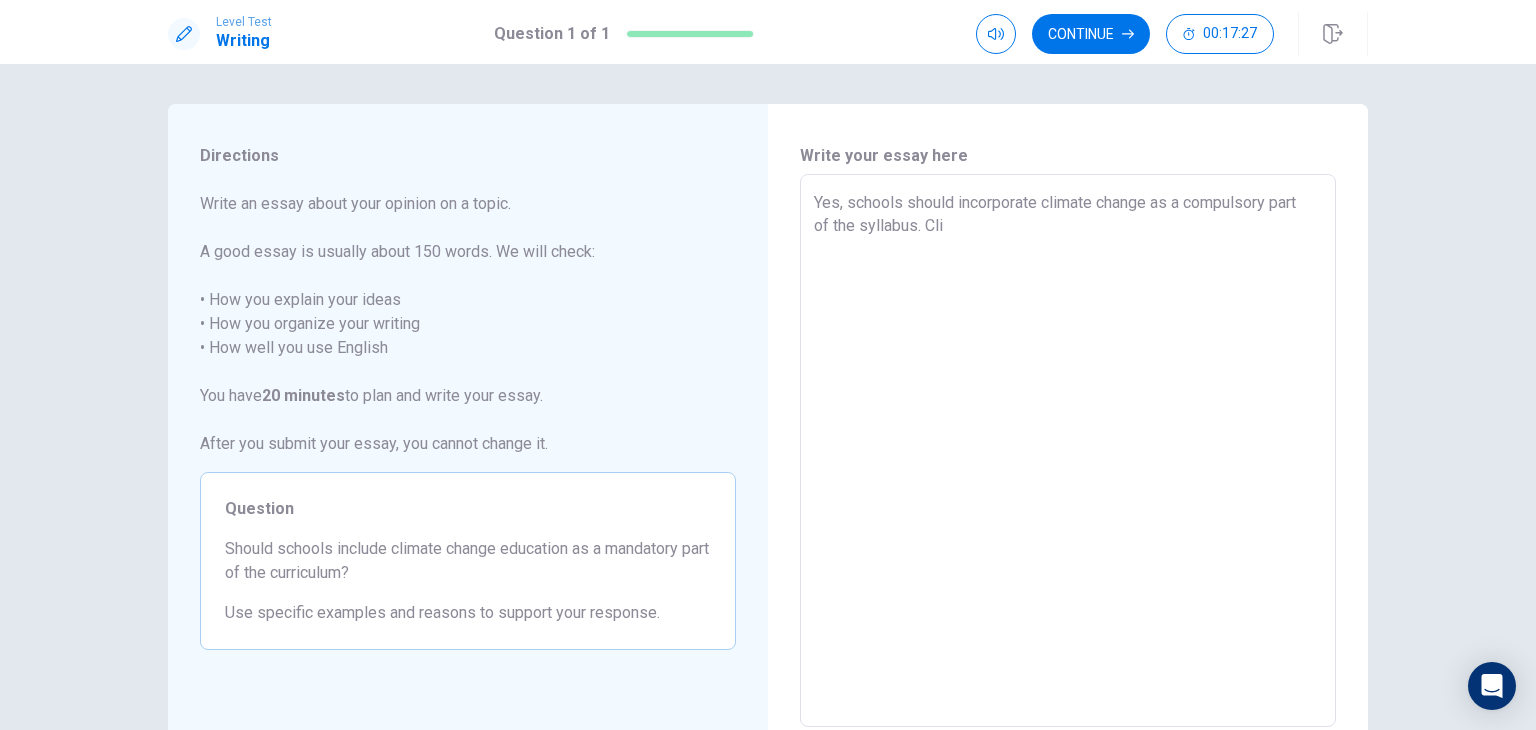 type on "x" 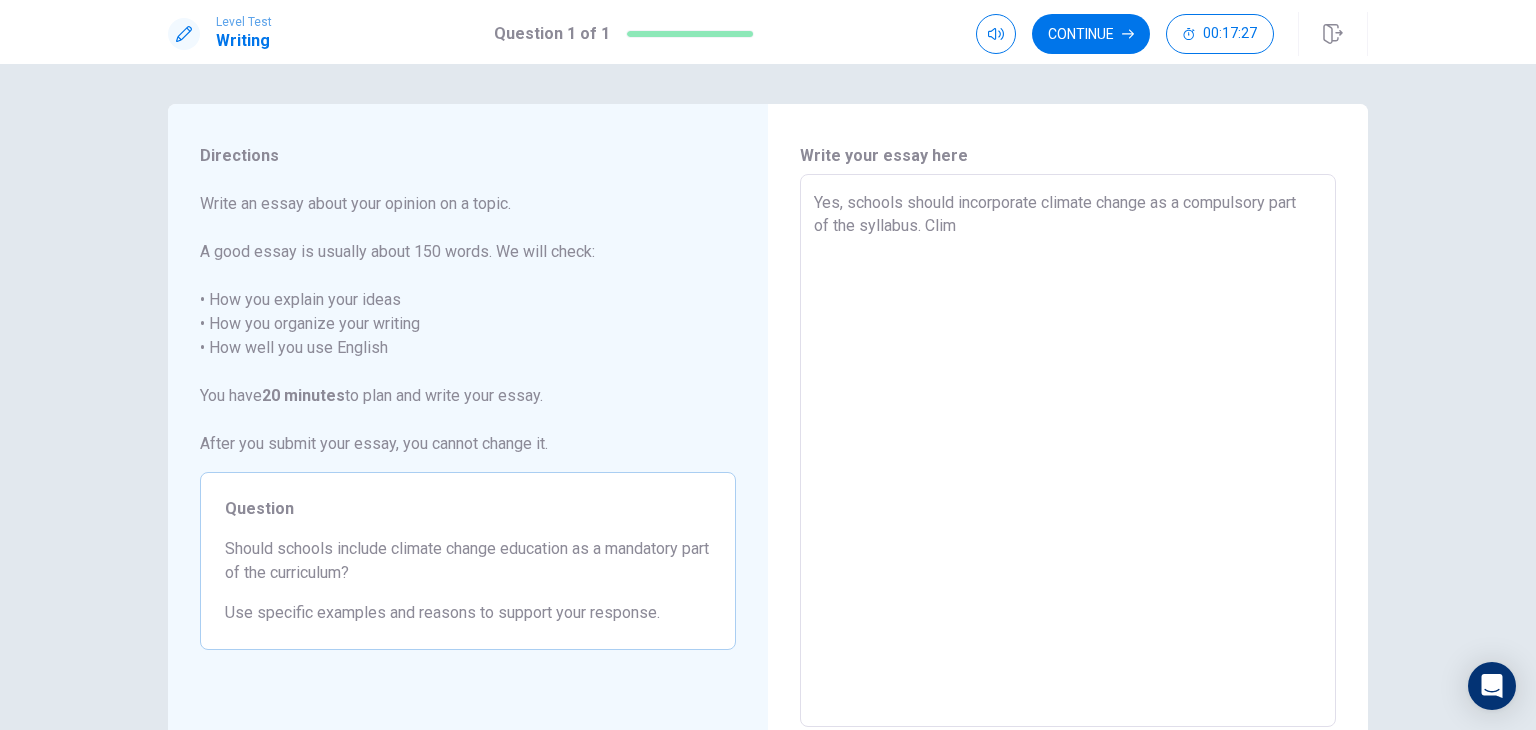 type on "x" 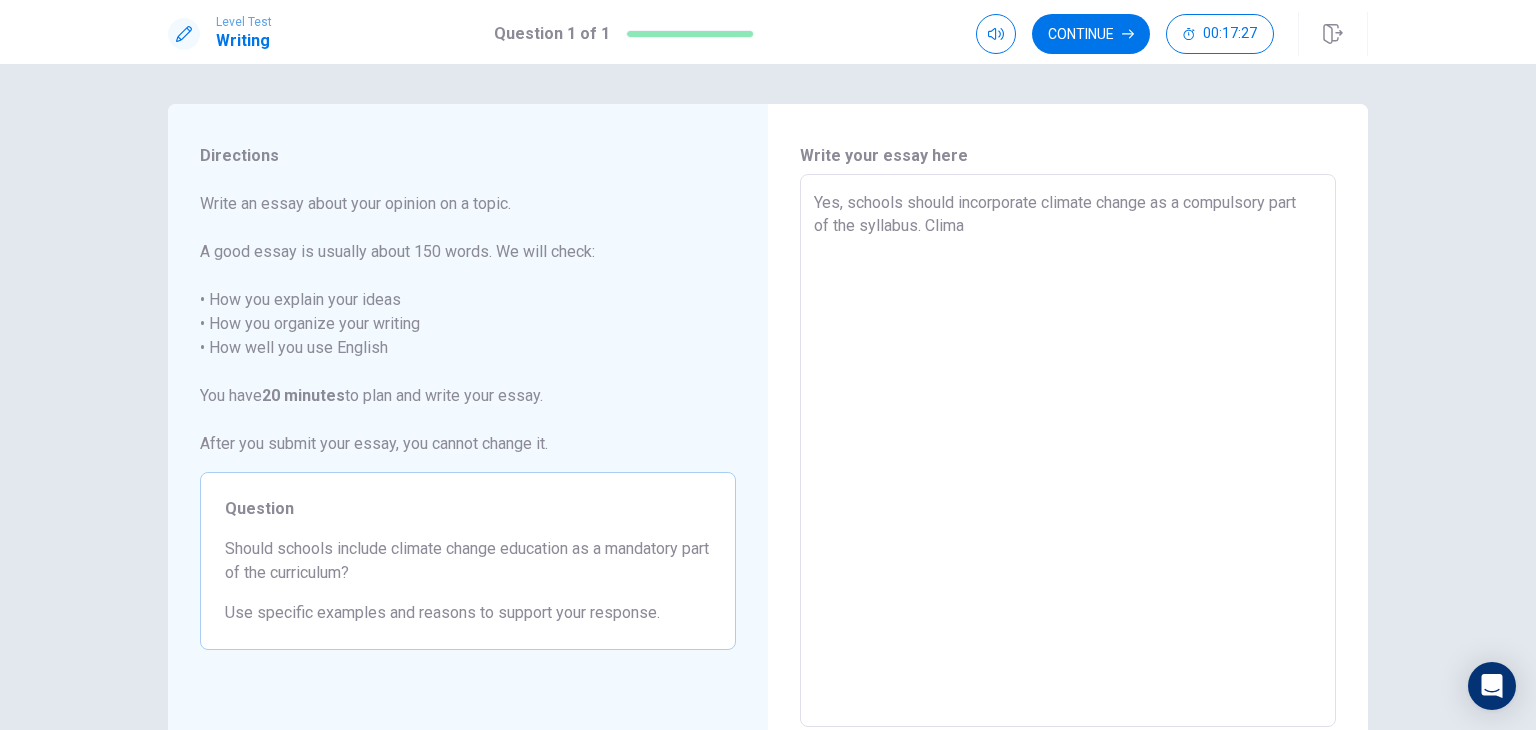 type on "x" 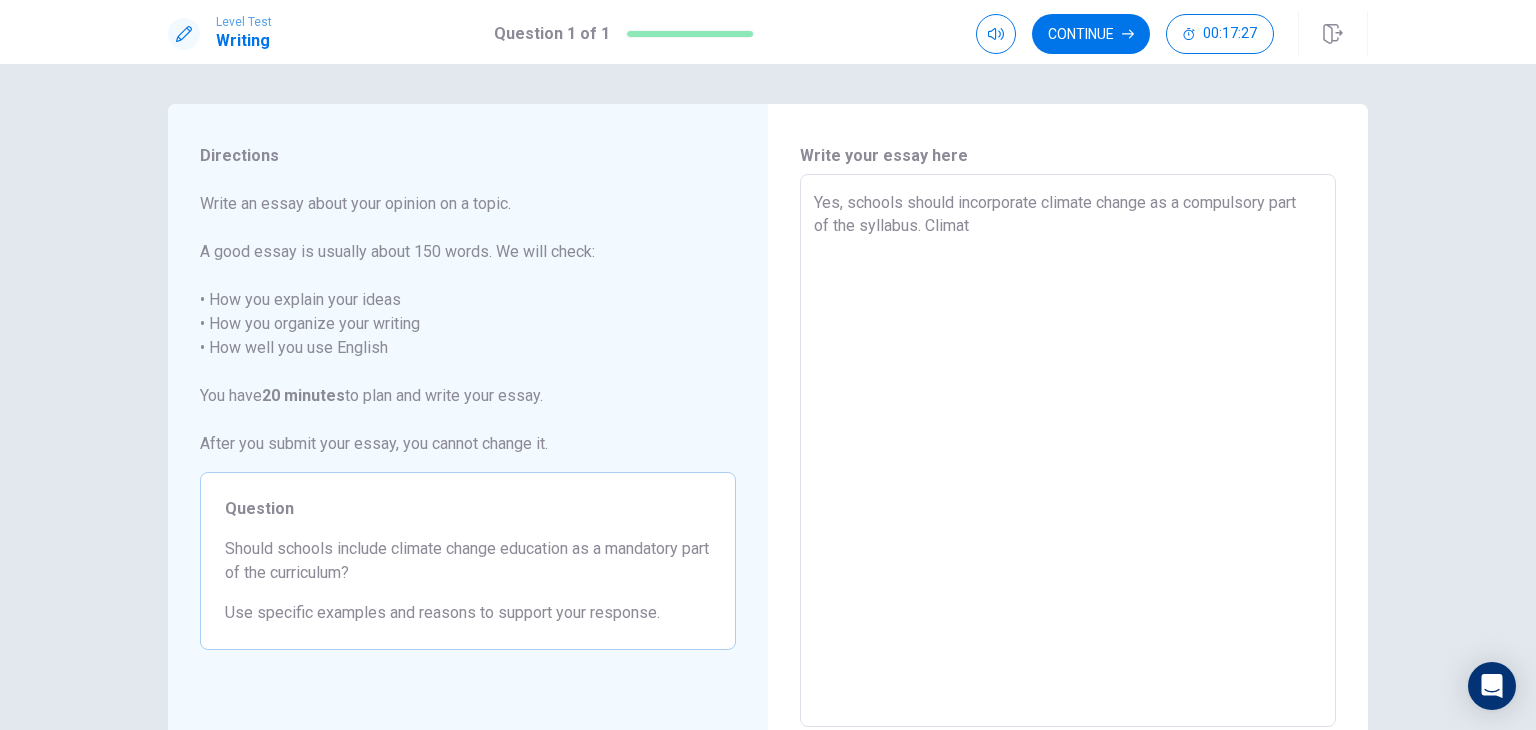 type on "x" 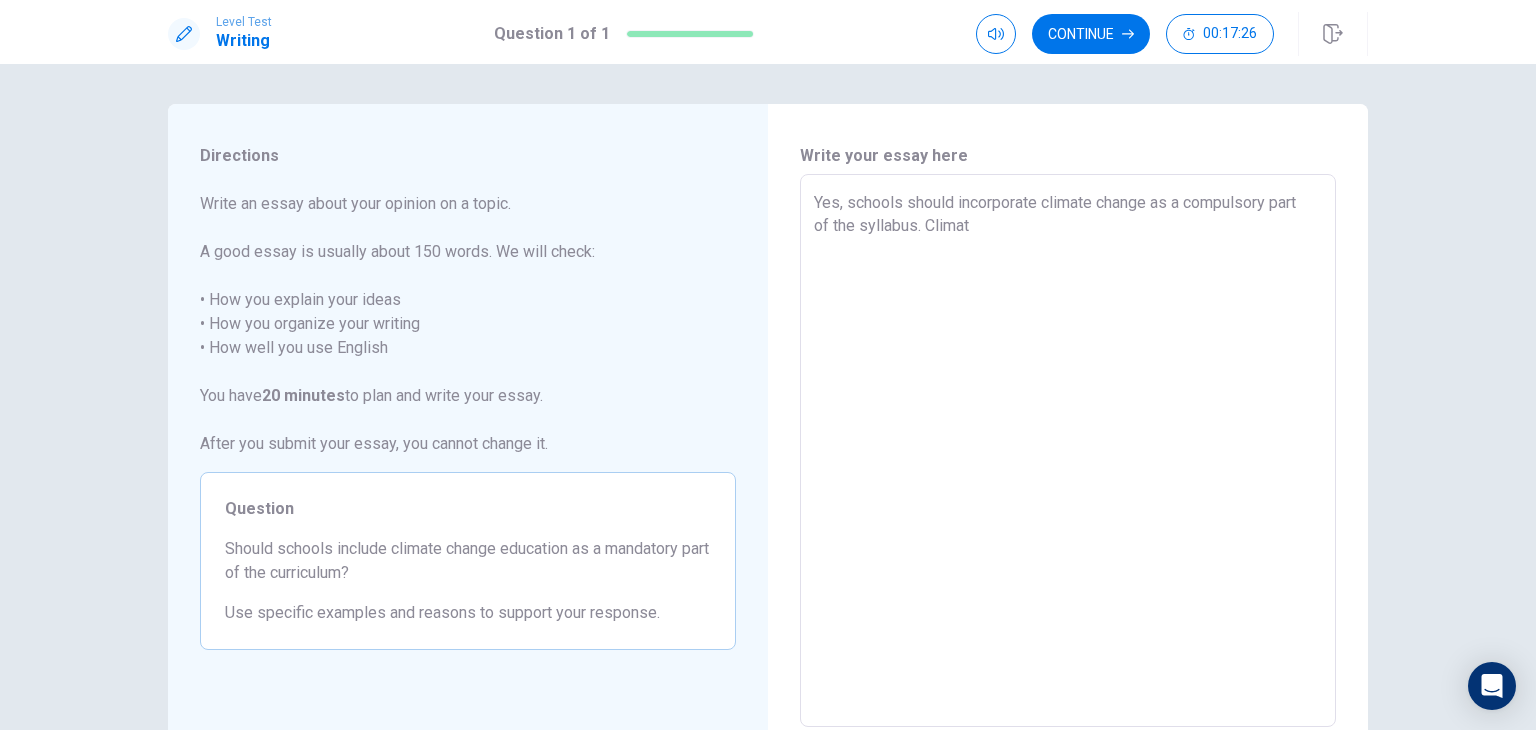 type on "Yes, schools should incorporate climate change as a compulsory part of the syllabus. Climate" 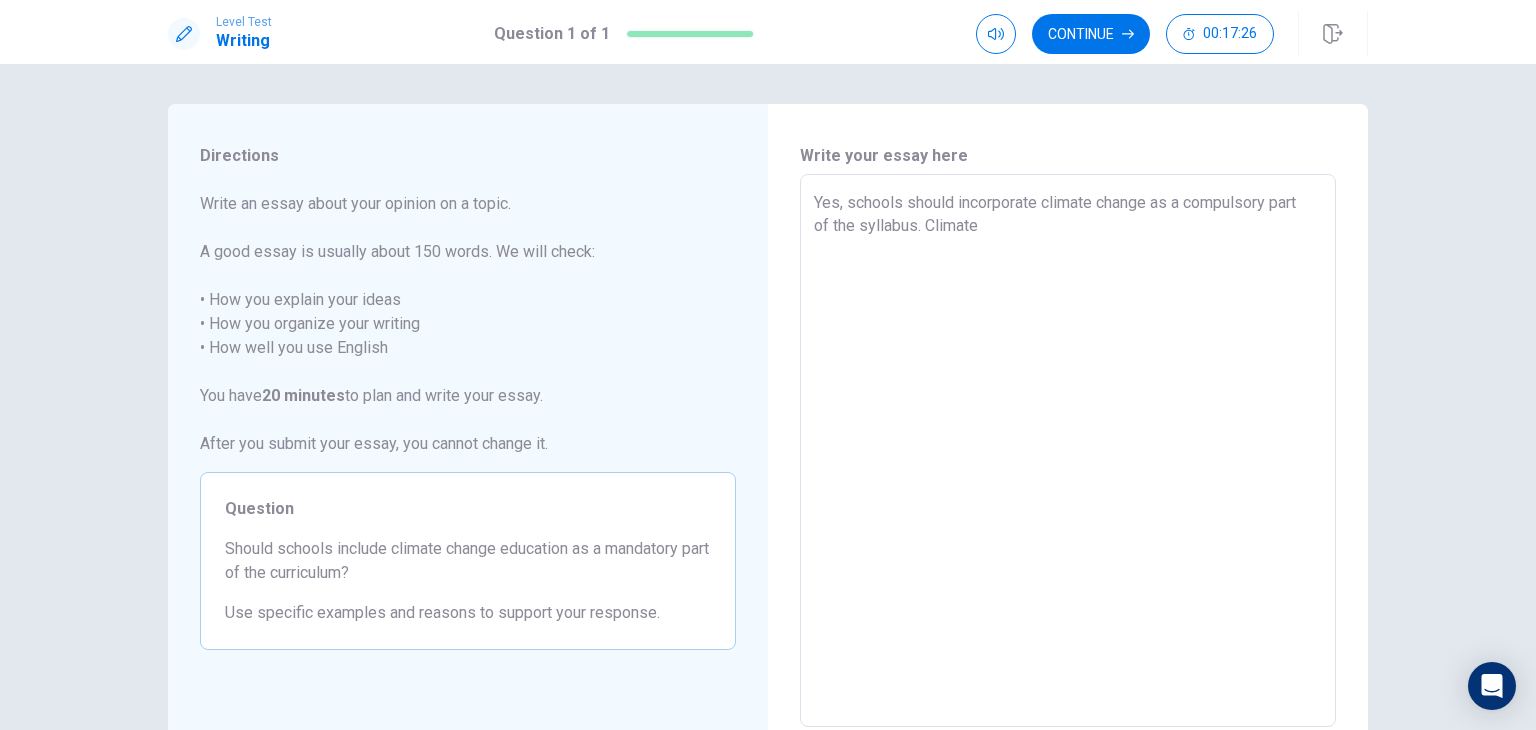 type on "x" 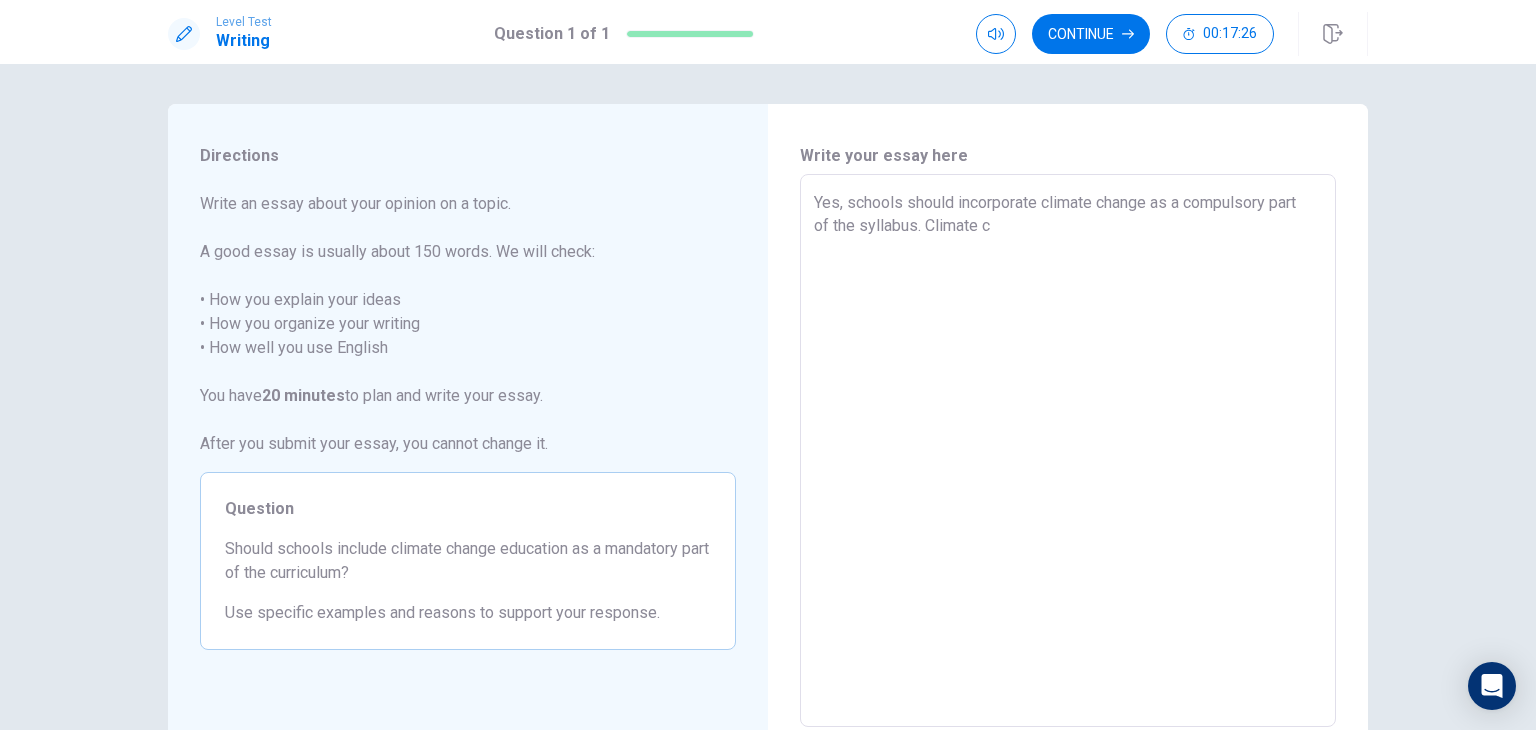 type on "x" 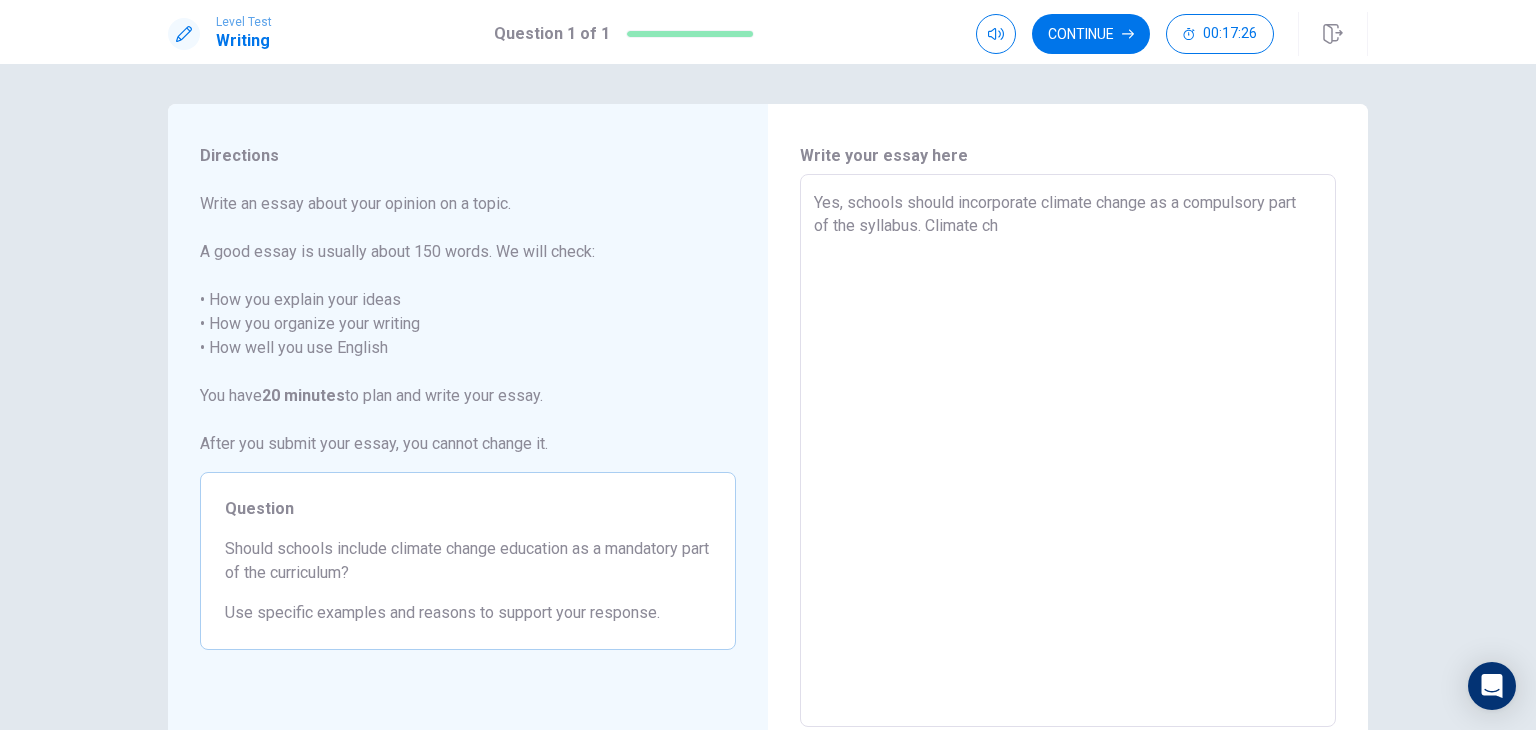 type on "x" 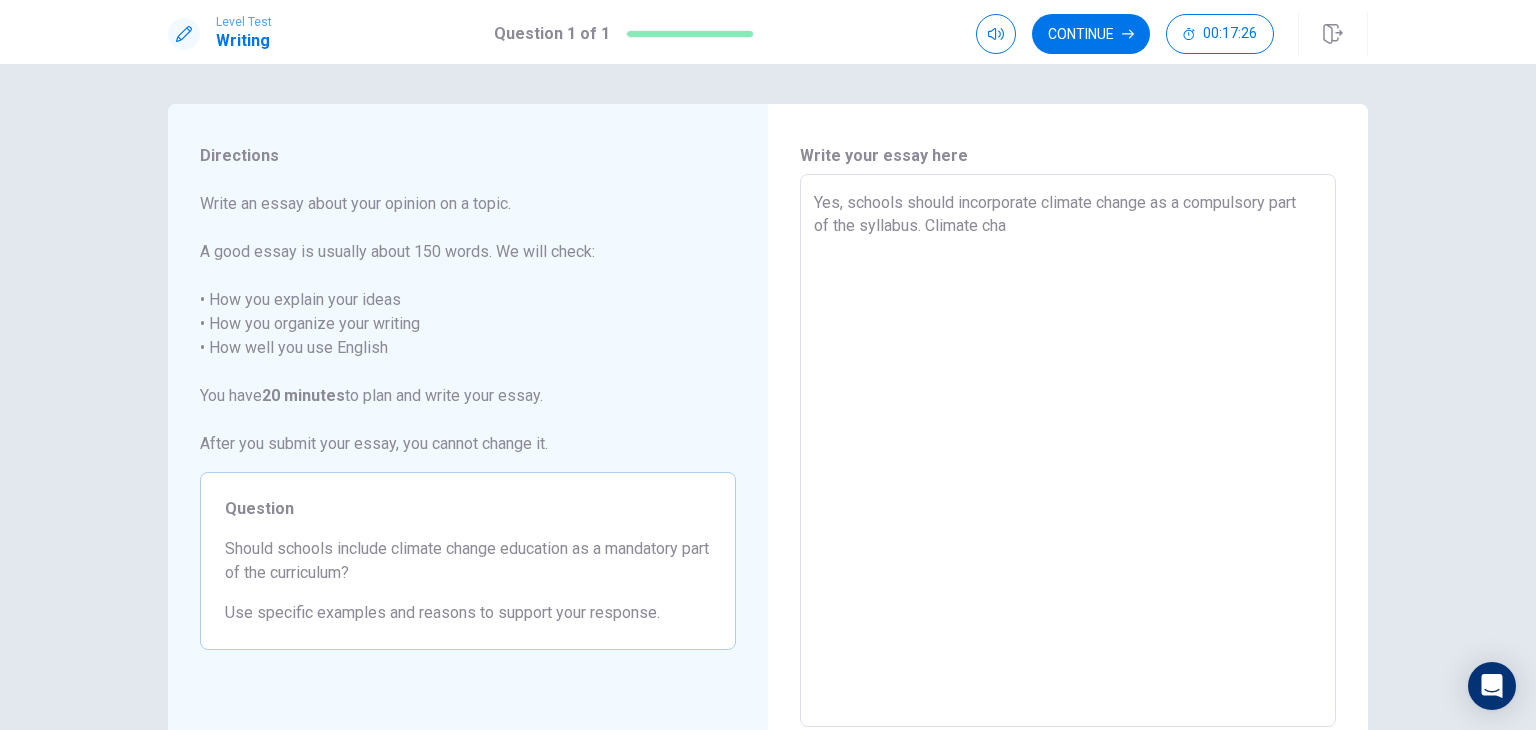 type on "x" 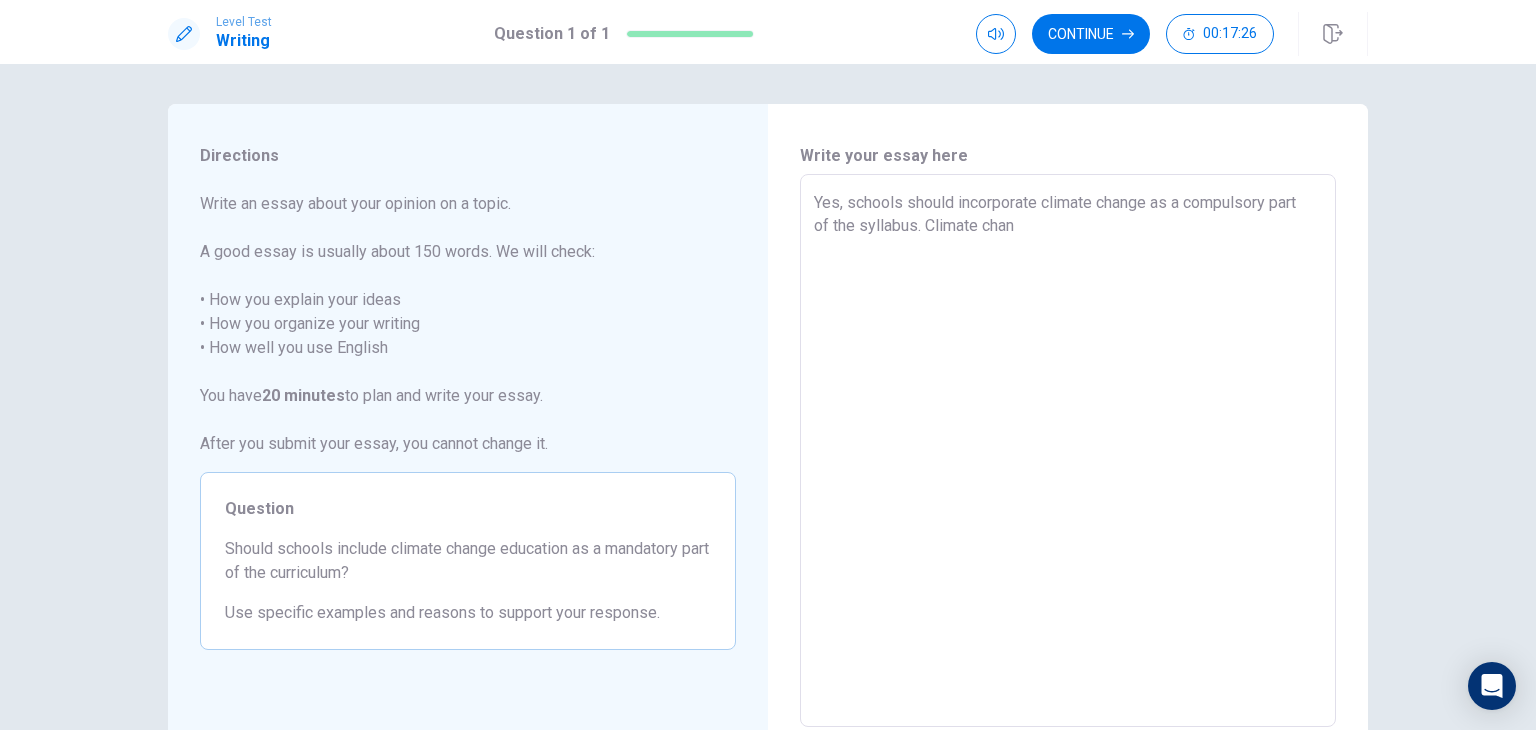 type on "x" 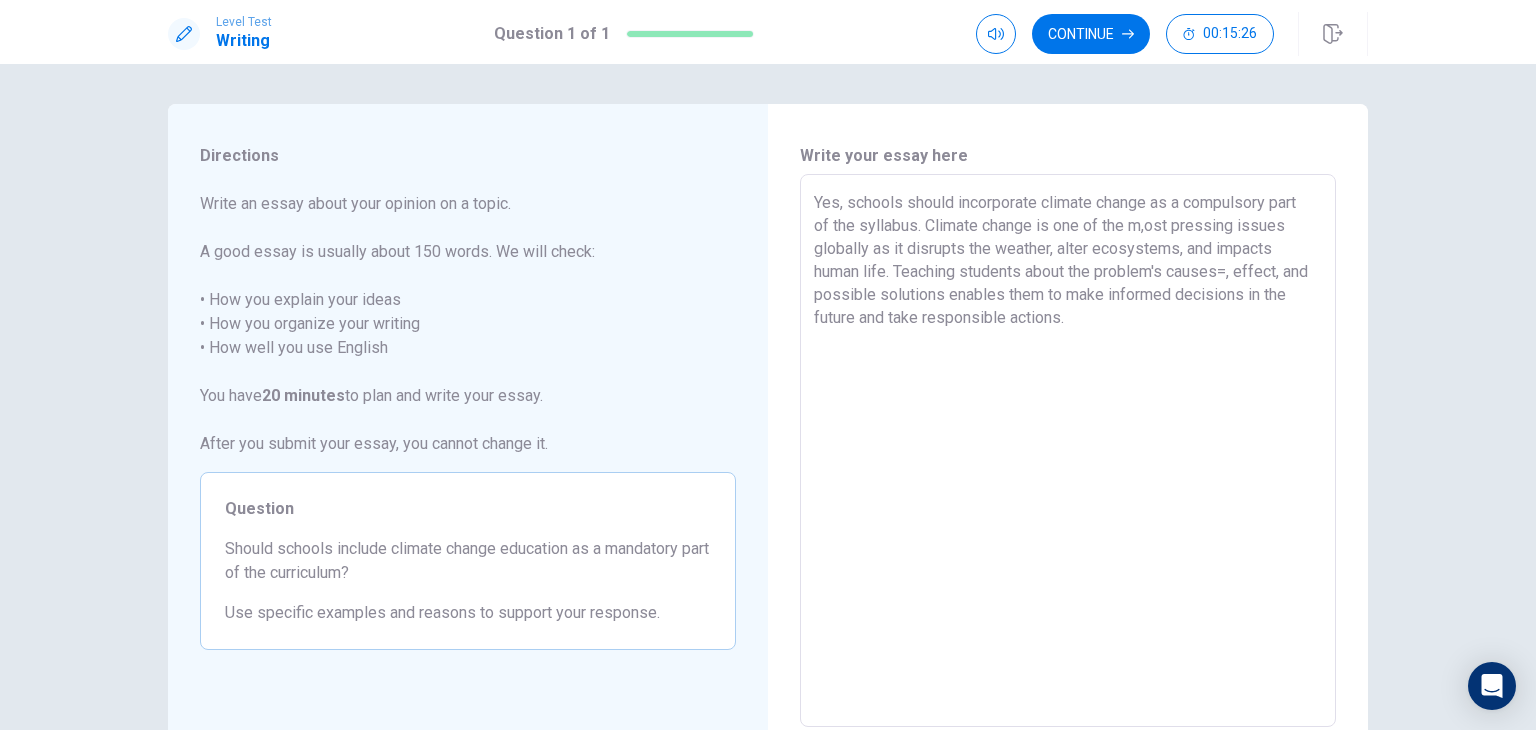 click on "Yes, schools should incorporate climate change as a compulsory part of the syllabus. Climate change is one of the m,ost pressing issues globally as it disrupts the weather, alter ecosystems, and impacts human life. Teaching students about the problem's causes=, effect, and possible solutions enables them to make informed decisions in the future and take responsible actions." at bounding box center [1068, 451] 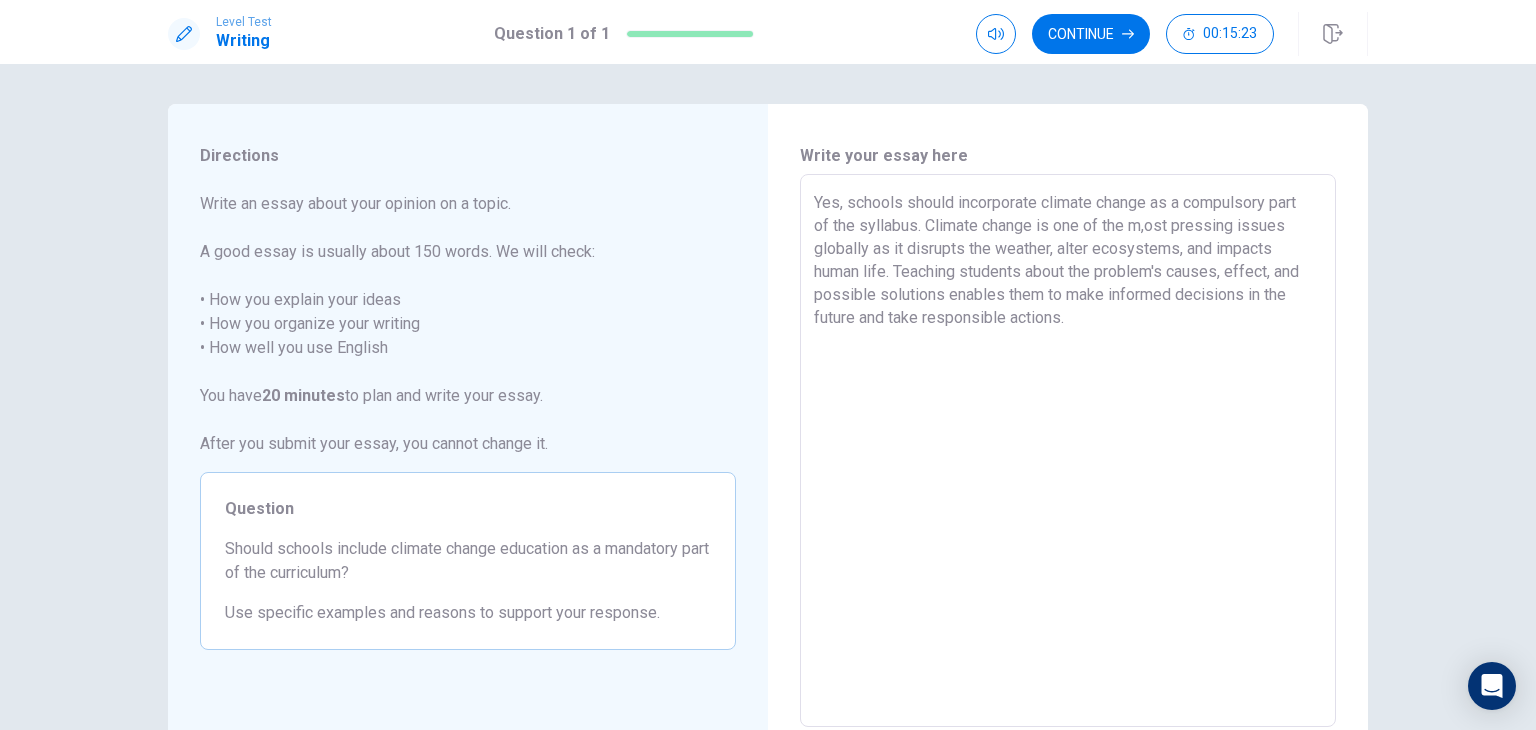 click on "Yes, schools should incorporate climate change as a compulsory part of the syllabus. Climate change is one of the m,ost pressing issues globally as it disrupts the weather, alter ecosystems, and impacts human life. Teaching students about the problem's causes, effect, and possible solutions enables them to make informed decisions in the future and take responsible actions." at bounding box center (1068, 451) 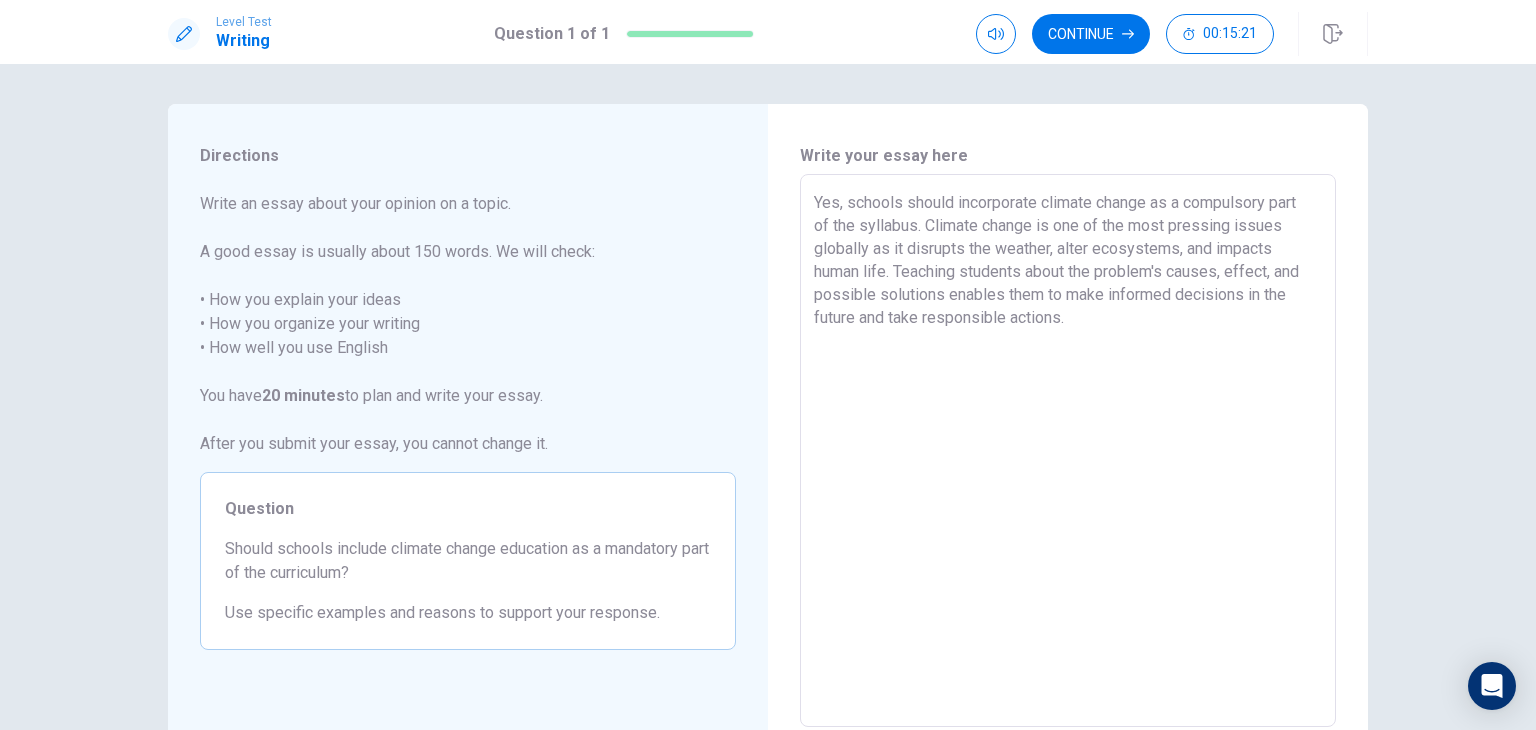 click on "Yes, schools should incorporate climate change as a compulsory part of the syllabus. Climate change is one of the most pressing issues globally as it disrupts the weather, alter ecosystems, and impacts human life. Teaching students about the problem's causes, effect, and possible solutions enables them to make informed decisions in the future and take responsible actions." at bounding box center [1068, 451] 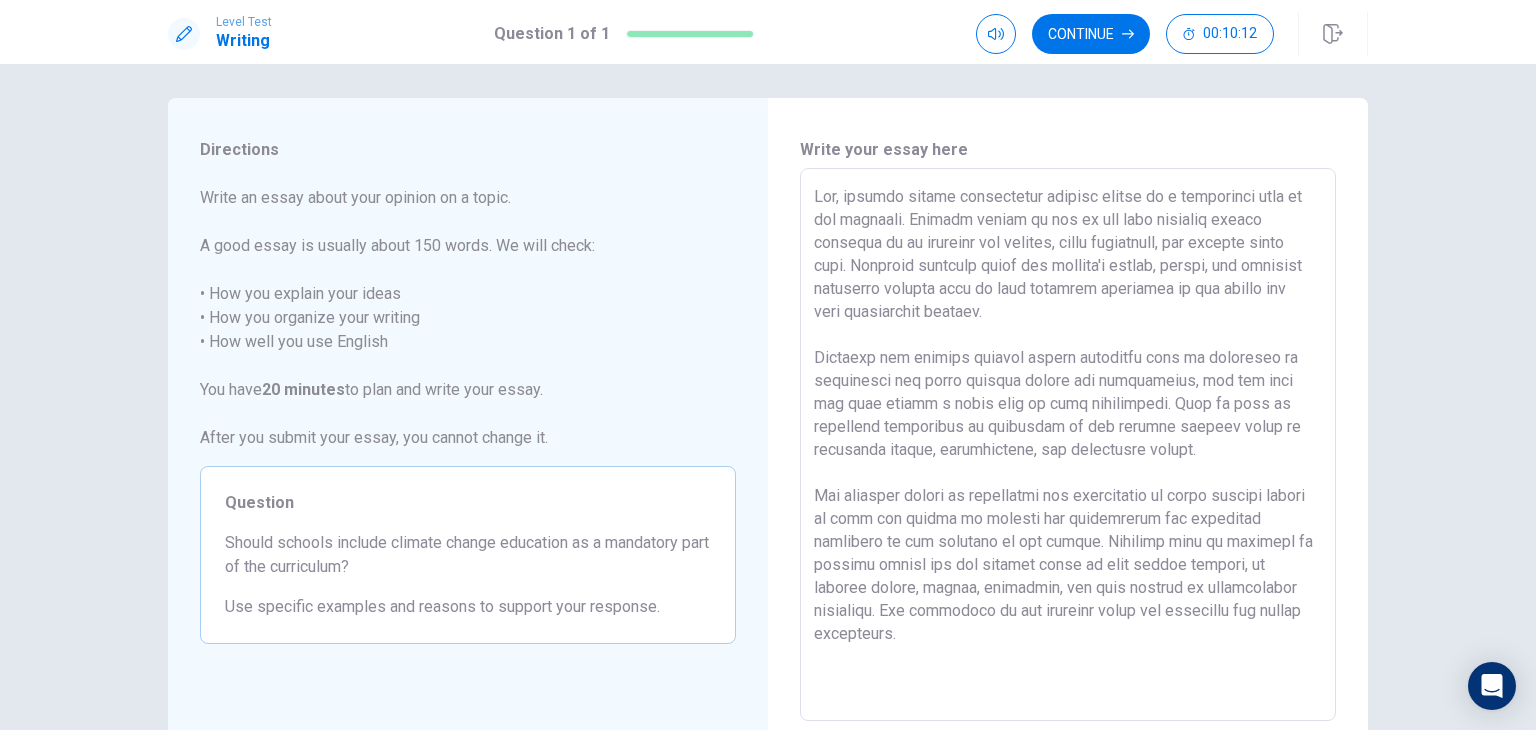 scroll, scrollTop: 0, scrollLeft: 0, axis: both 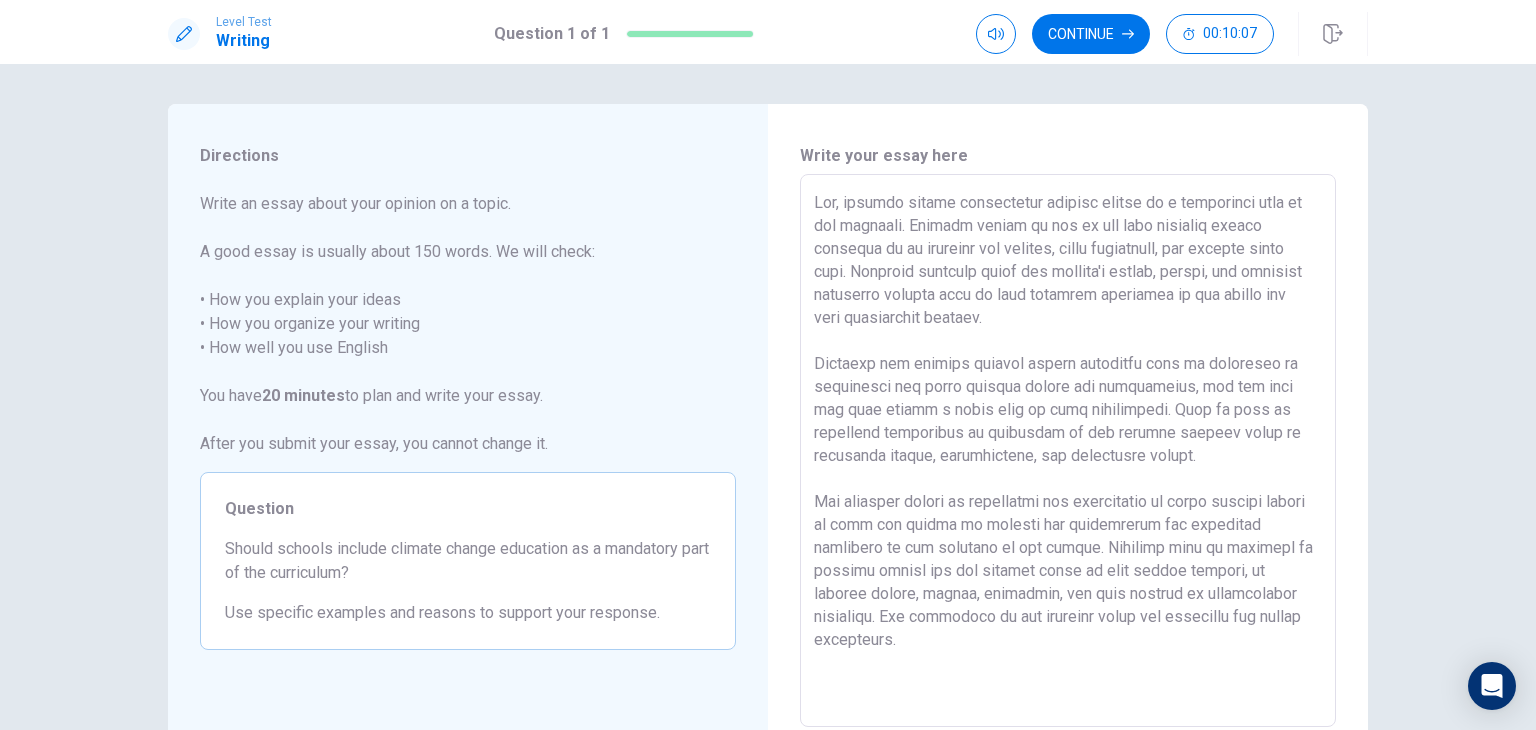 click at bounding box center [1068, 451] 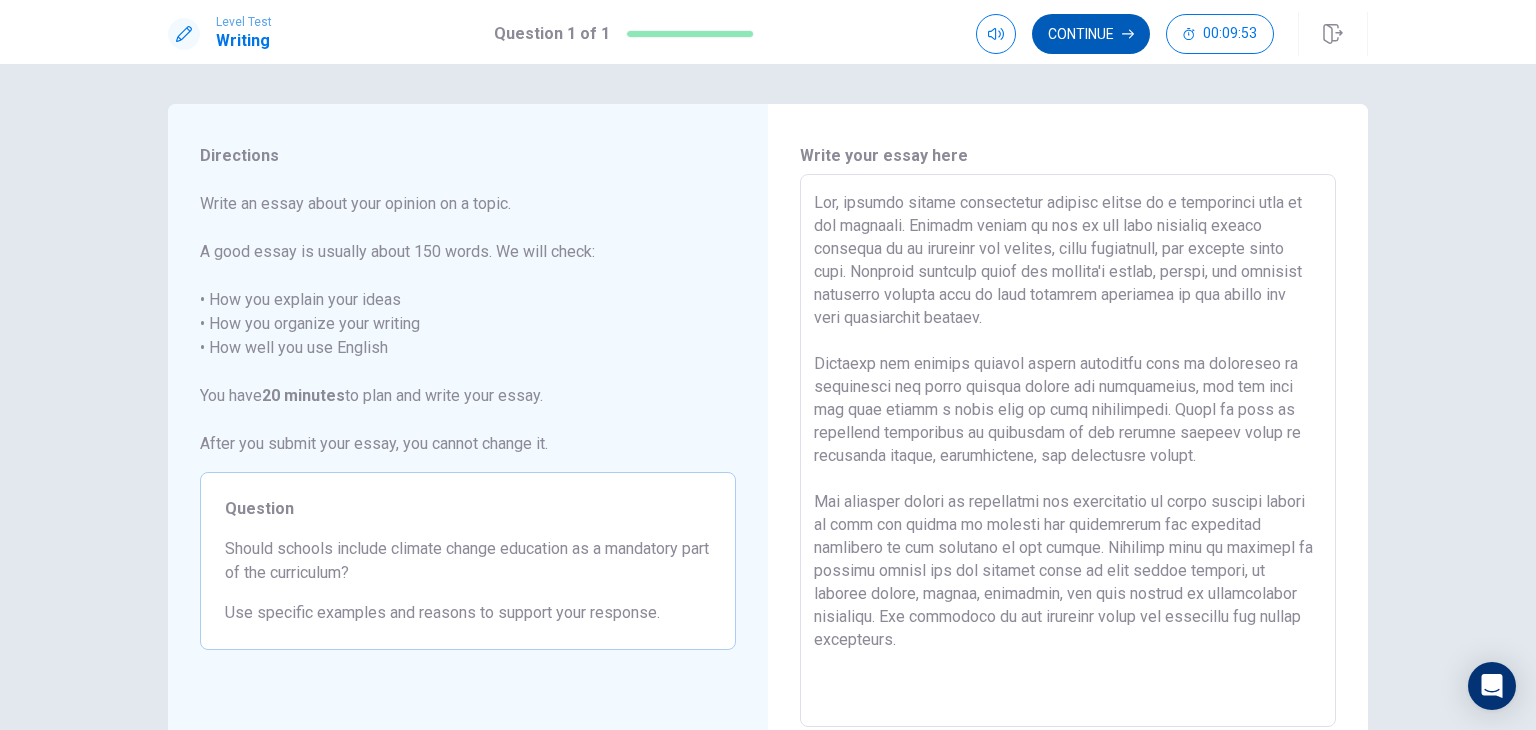 click on "Continue" at bounding box center (1091, 34) 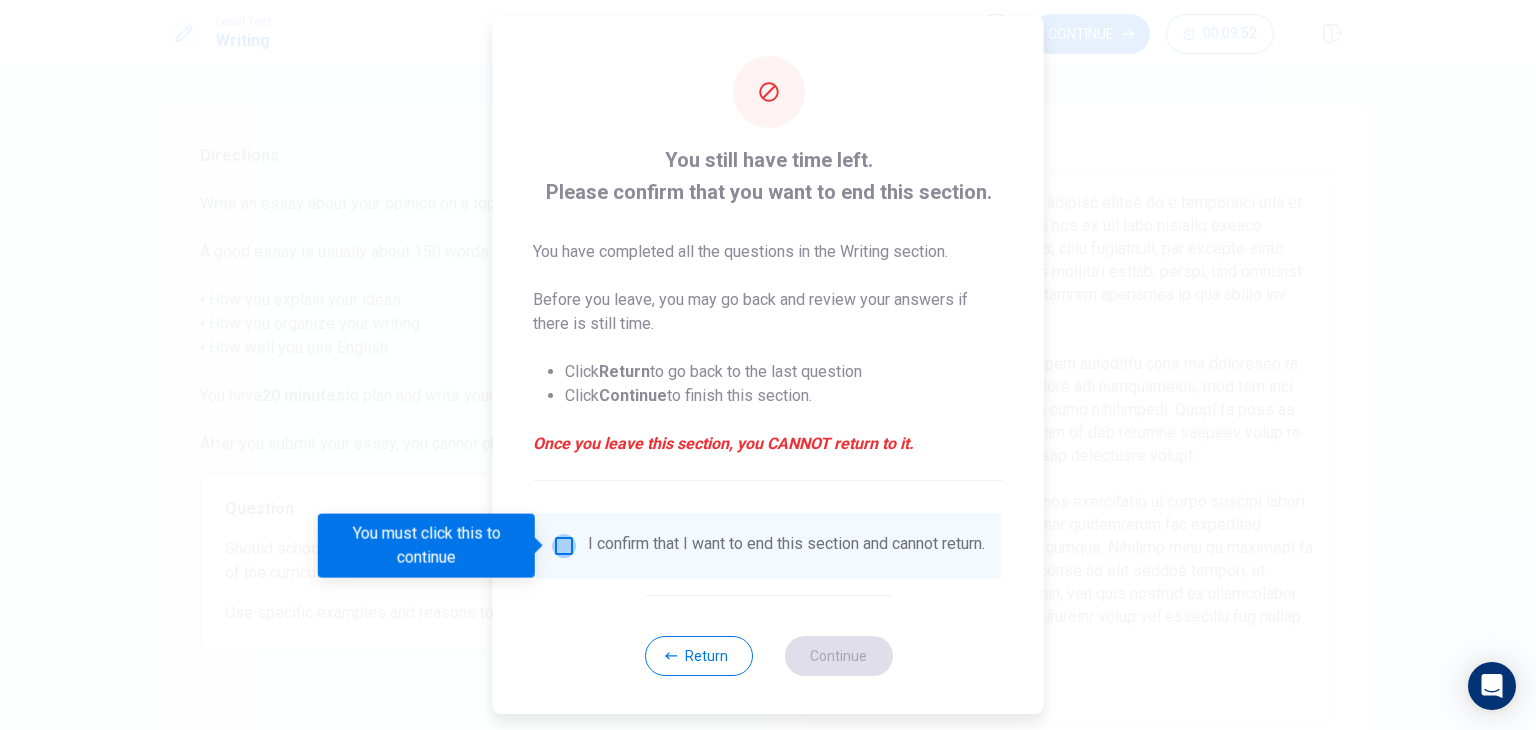 click at bounding box center [564, 546] 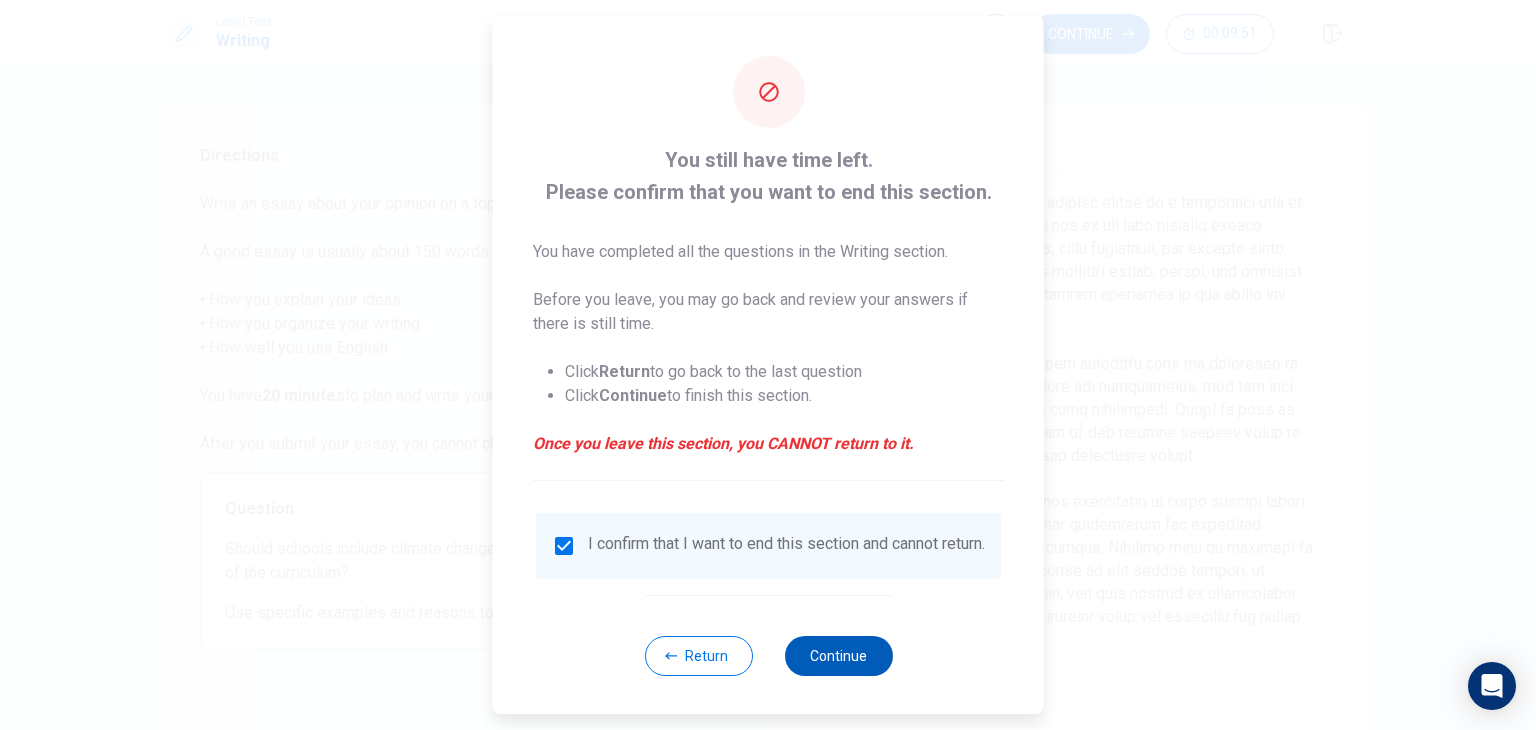 click on "Continue" at bounding box center (838, 656) 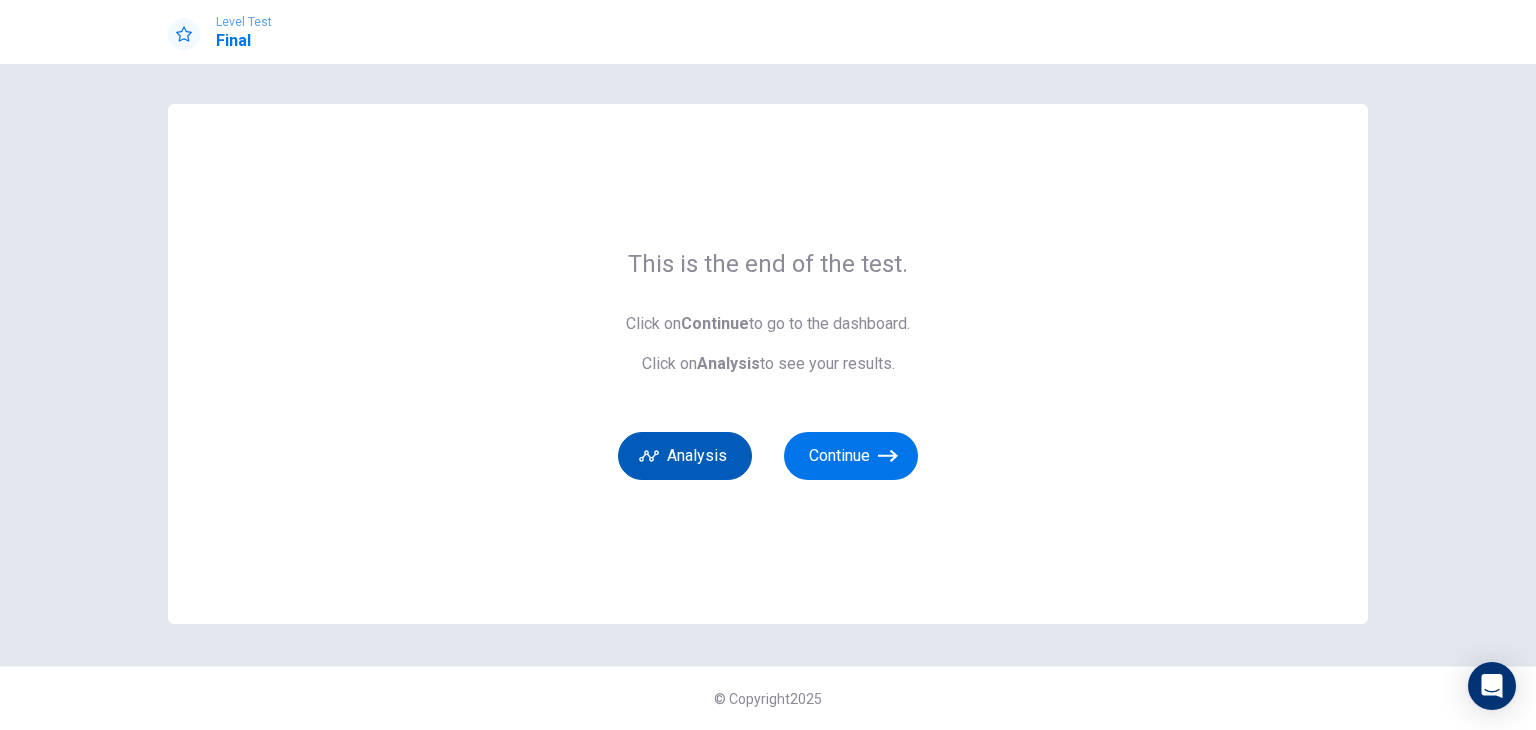 click on "Analysis" at bounding box center [685, 456] 